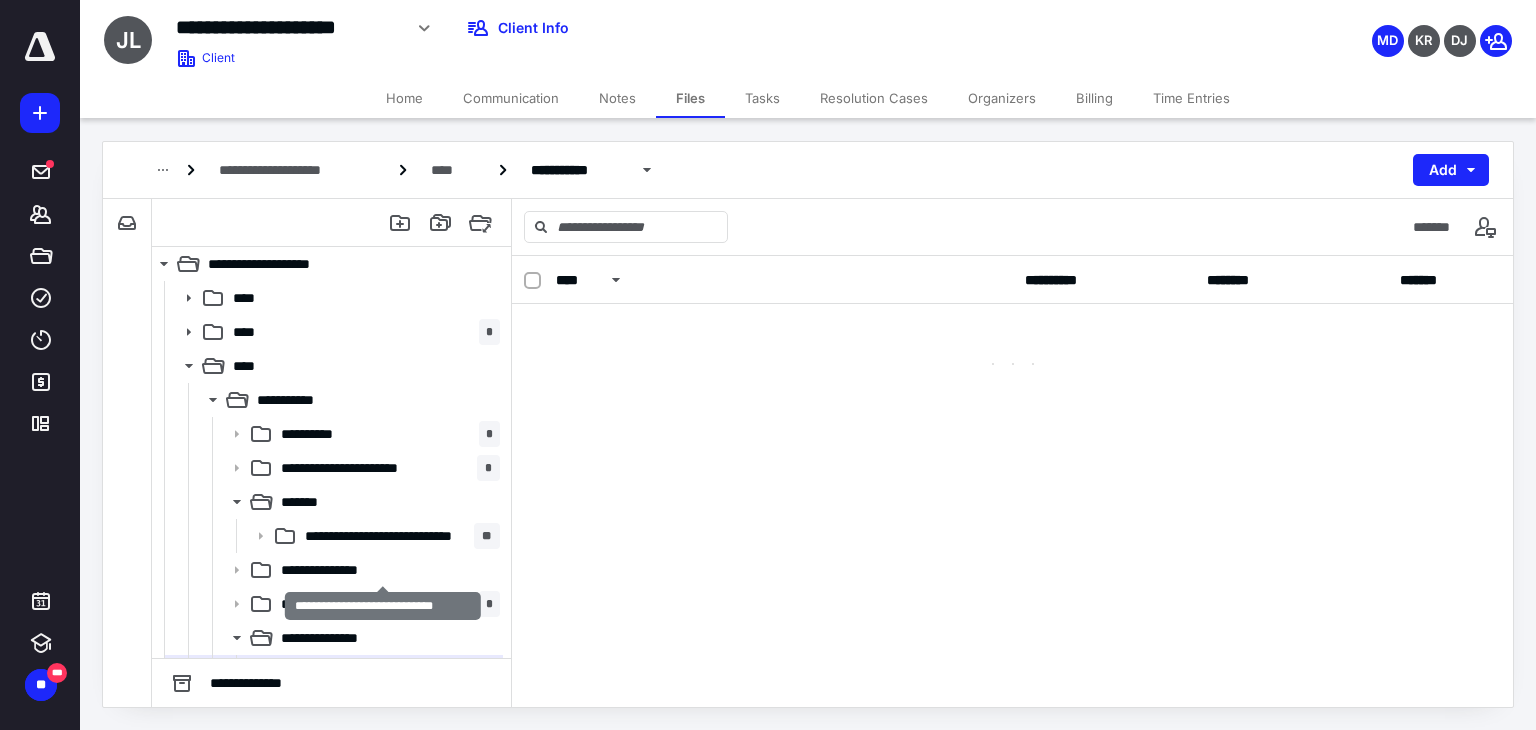 scroll, scrollTop: 0, scrollLeft: 0, axis: both 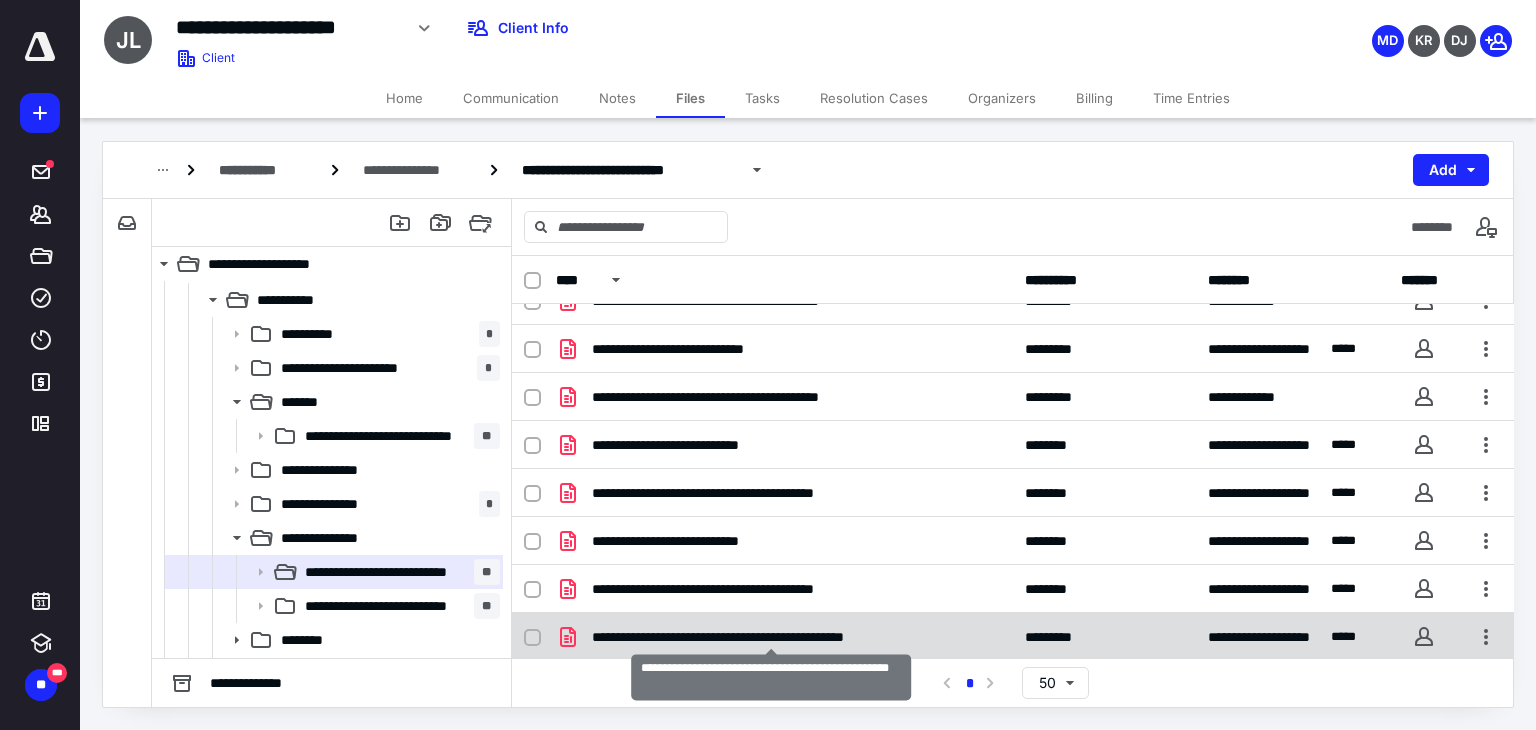 click on "**********" at bounding box center (771, 637) 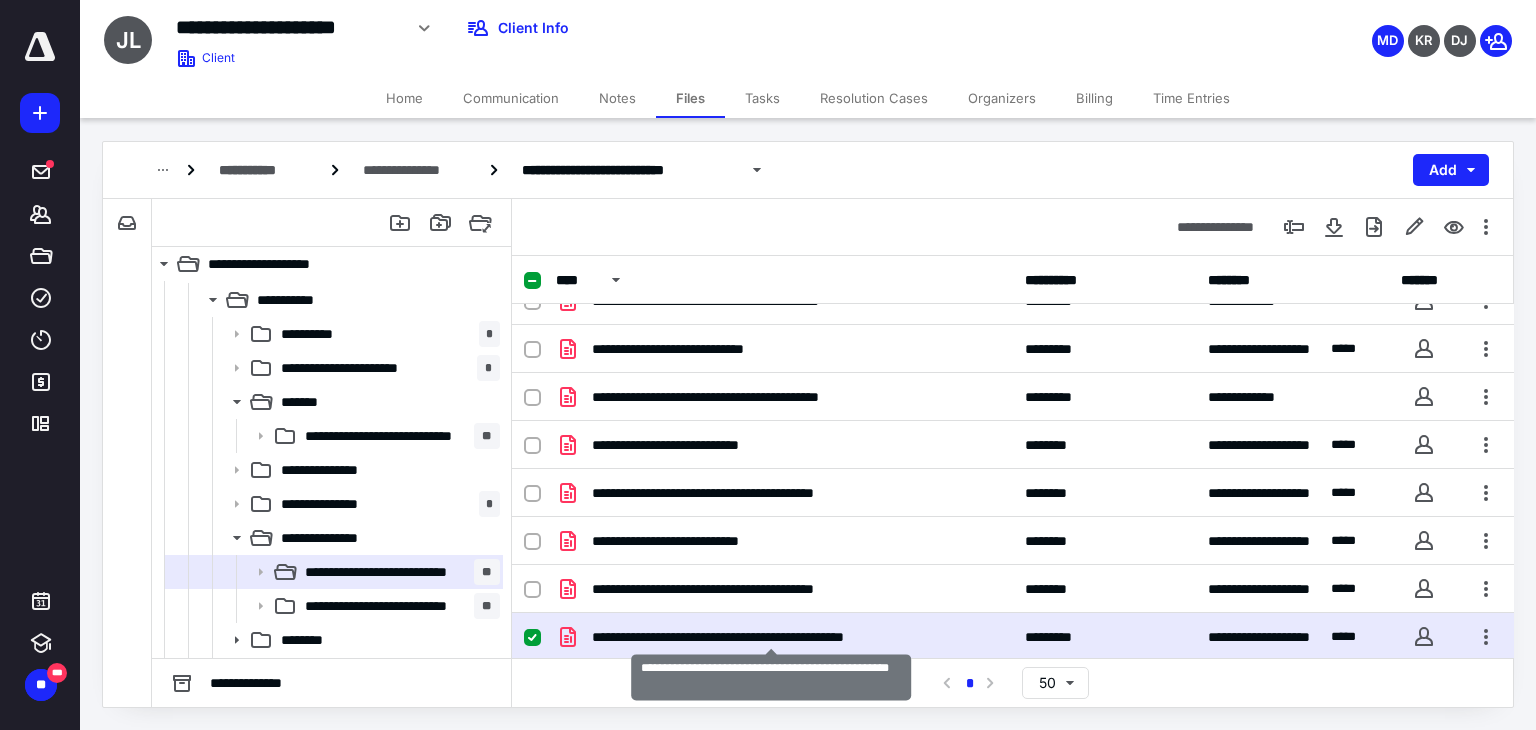 click on "**********" at bounding box center (771, 637) 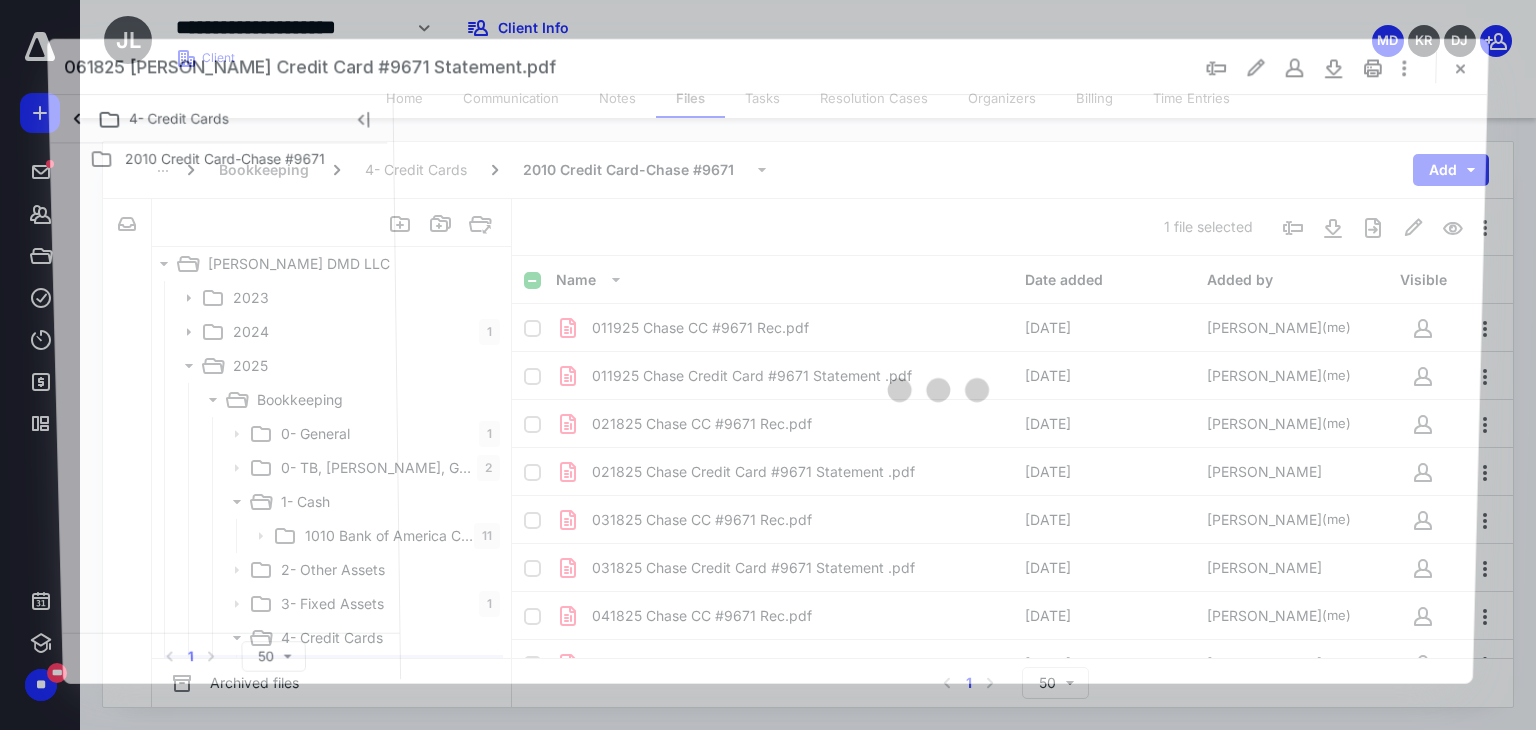 scroll, scrollTop: 100, scrollLeft: 0, axis: vertical 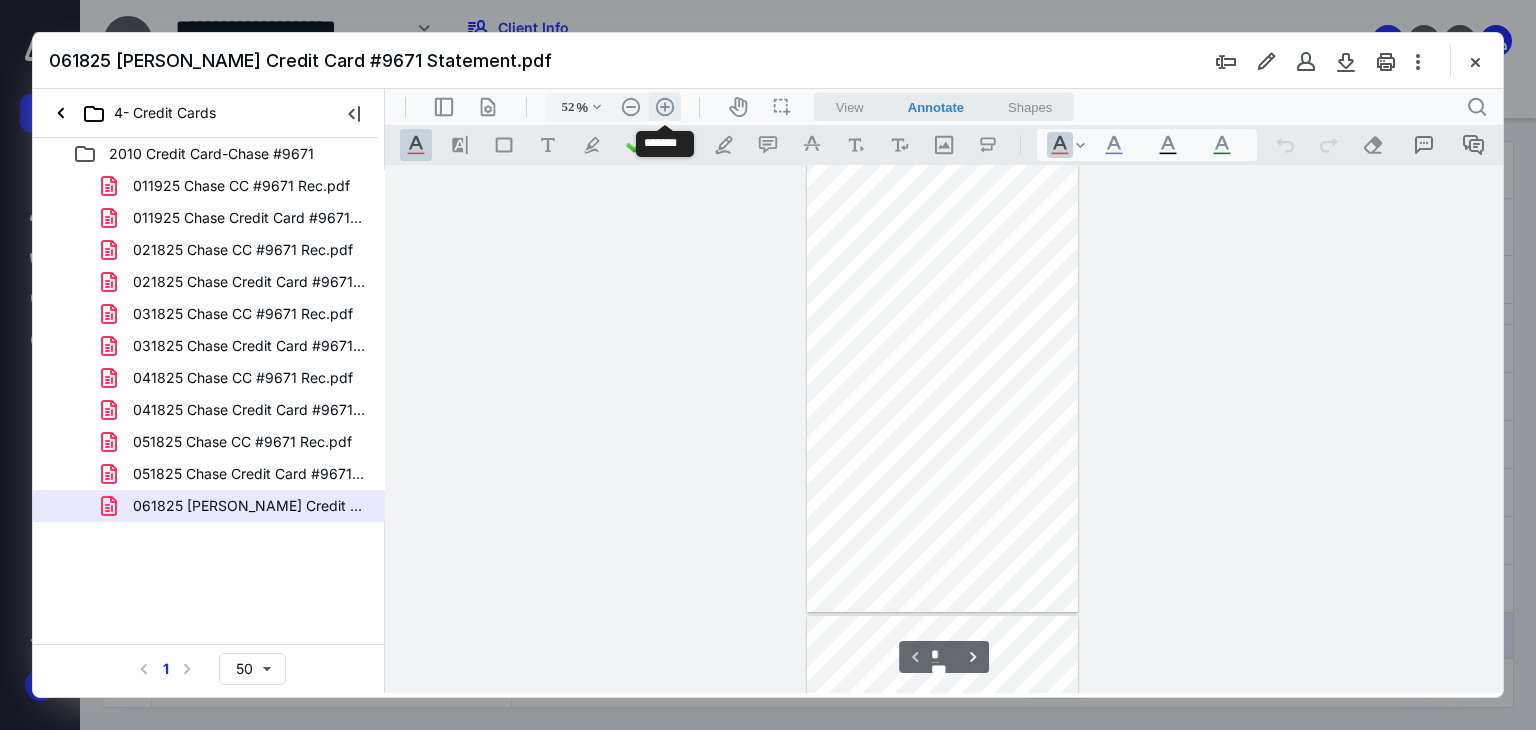 click on ".cls-1{fill:#abb0c4;} icon - header - zoom - in - line" at bounding box center (665, 107) 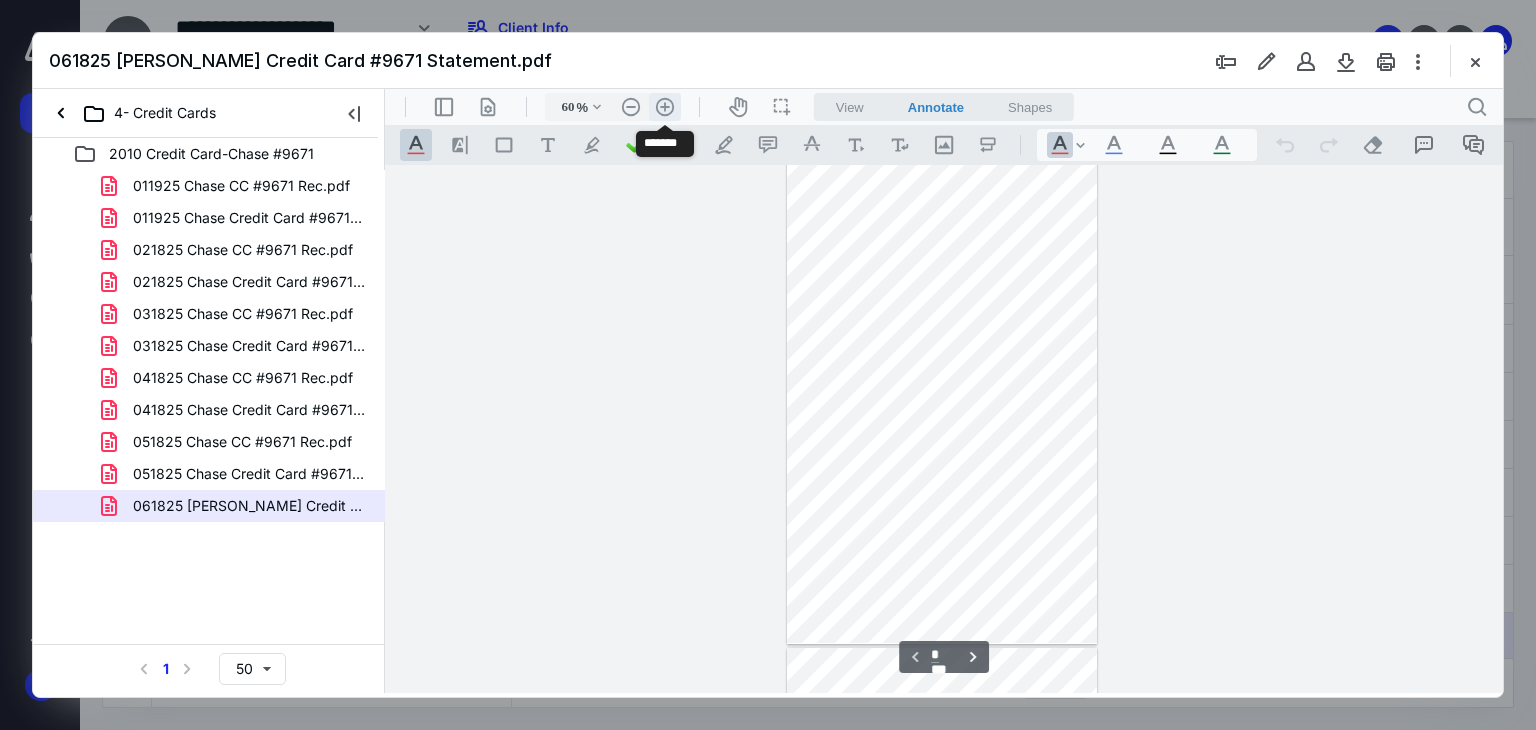 click on ".cls-1{fill:#abb0c4;} icon - header - zoom - in - line" at bounding box center (665, 107) 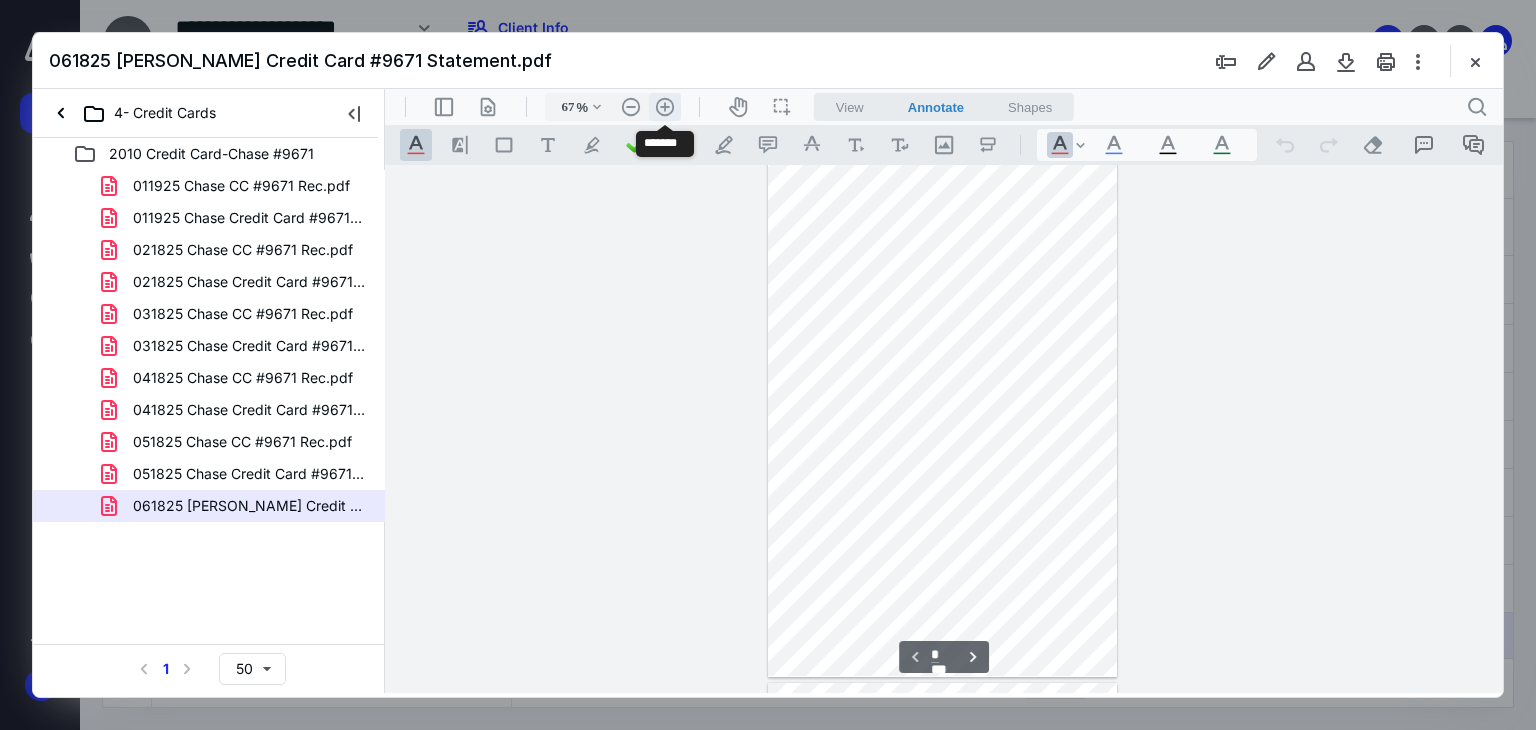 click on ".cls-1{fill:#abb0c4;} icon - header - zoom - in - line" at bounding box center (665, 107) 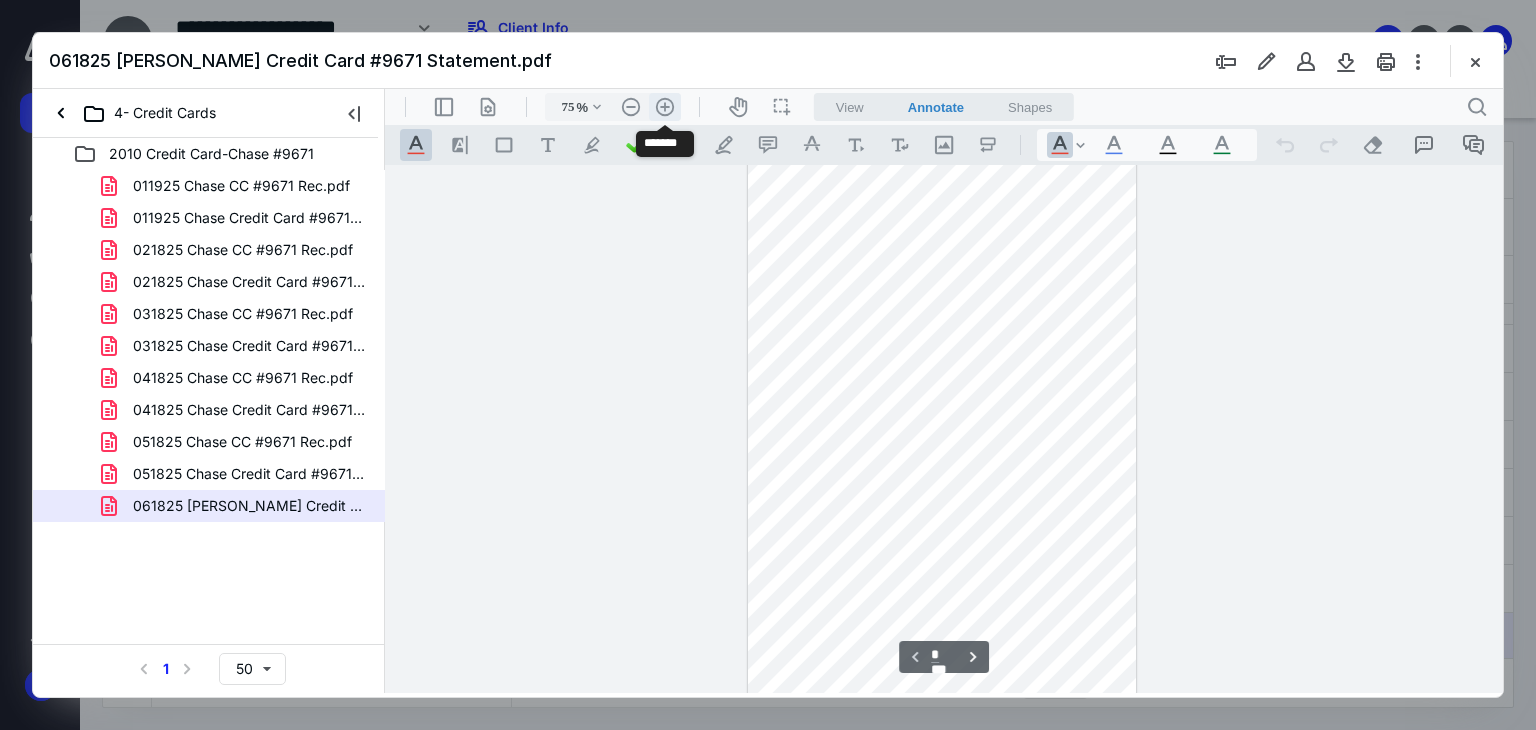 click on ".cls-1{fill:#abb0c4;} icon - header - zoom - in - line" at bounding box center (665, 107) 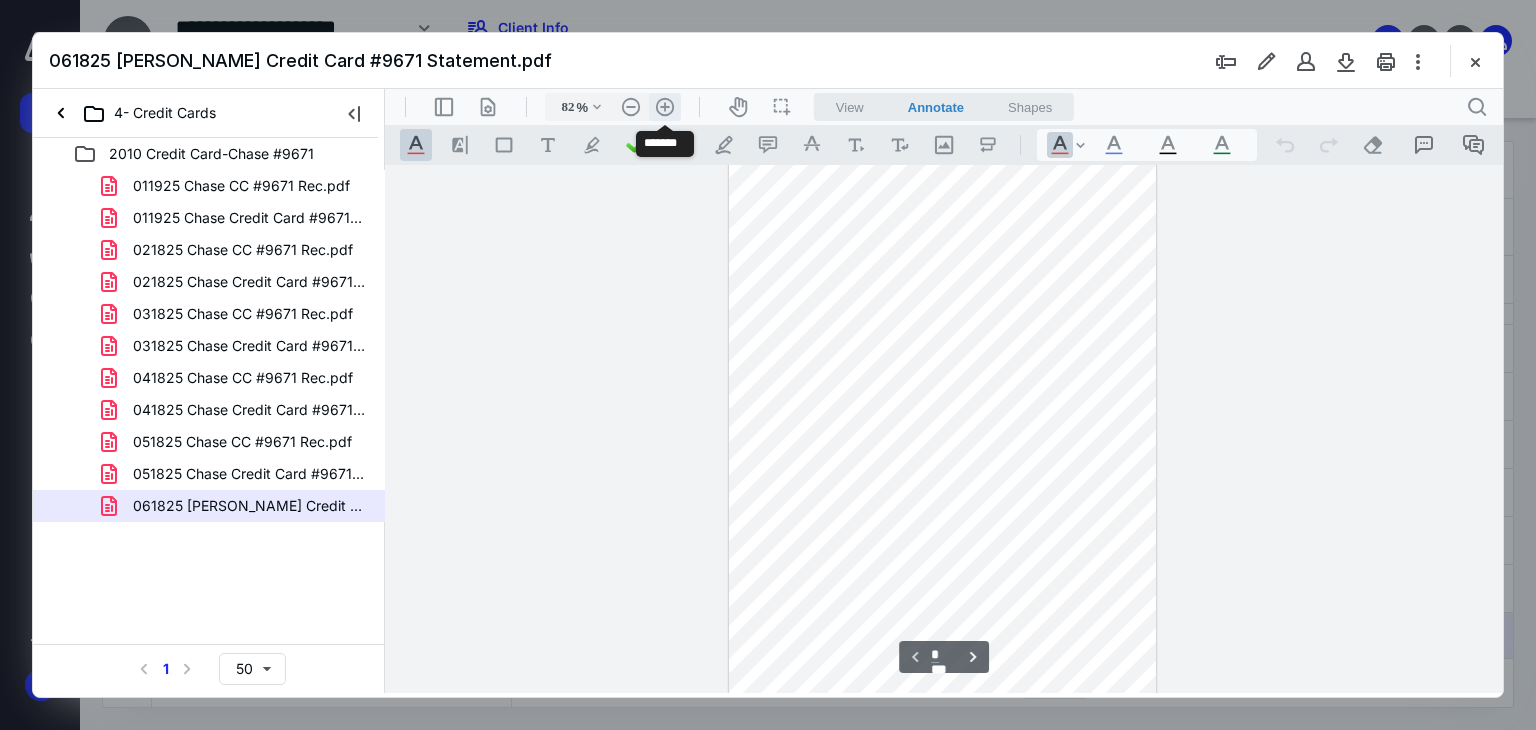 click on ".cls-1{fill:#abb0c4;} icon - header - zoom - in - line" at bounding box center [665, 107] 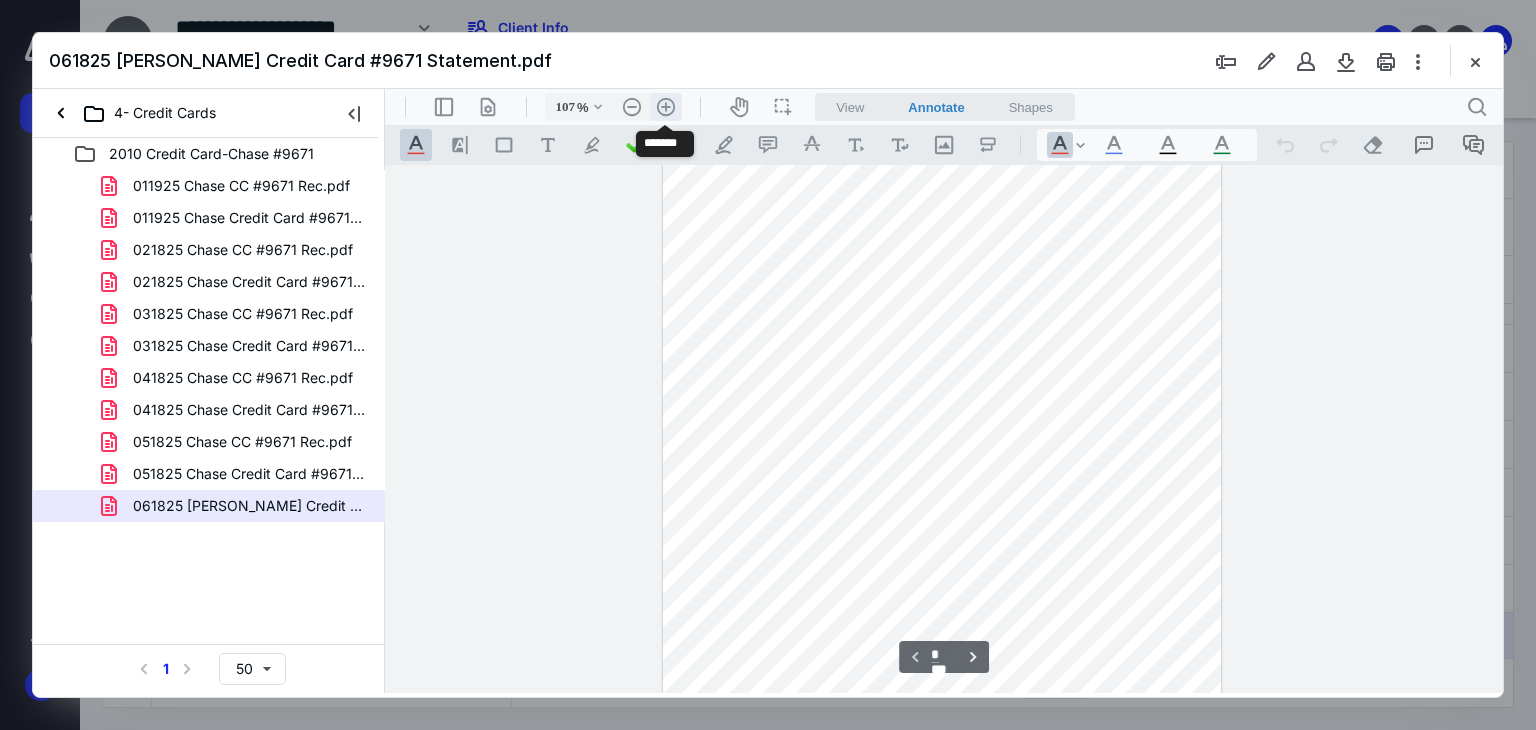click on ".cls-1{fill:#abb0c4;} icon - header - zoom - in - line" at bounding box center [666, 107] 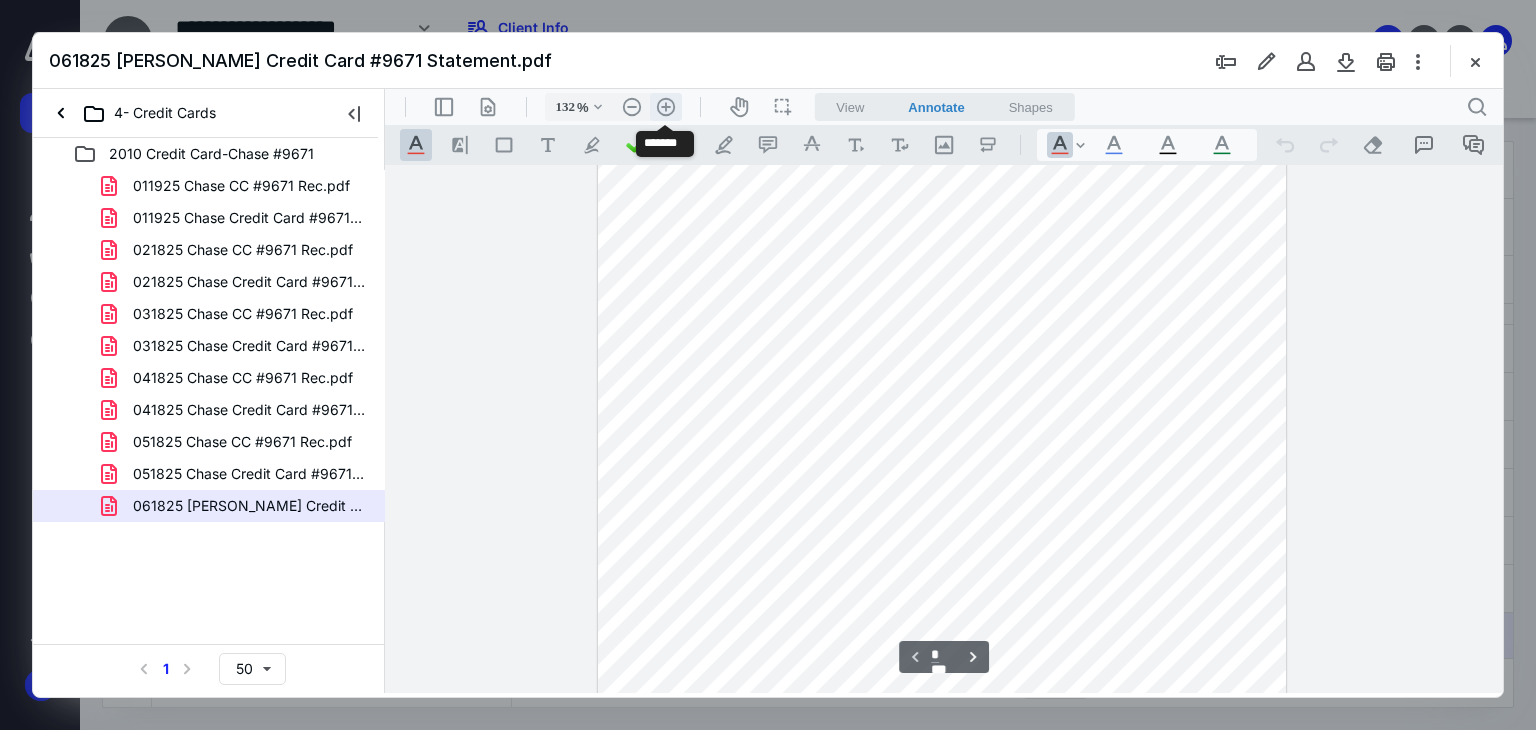 click on ".cls-1{fill:#abb0c4;} icon - header - zoom - in - line" at bounding box center [666, 107] 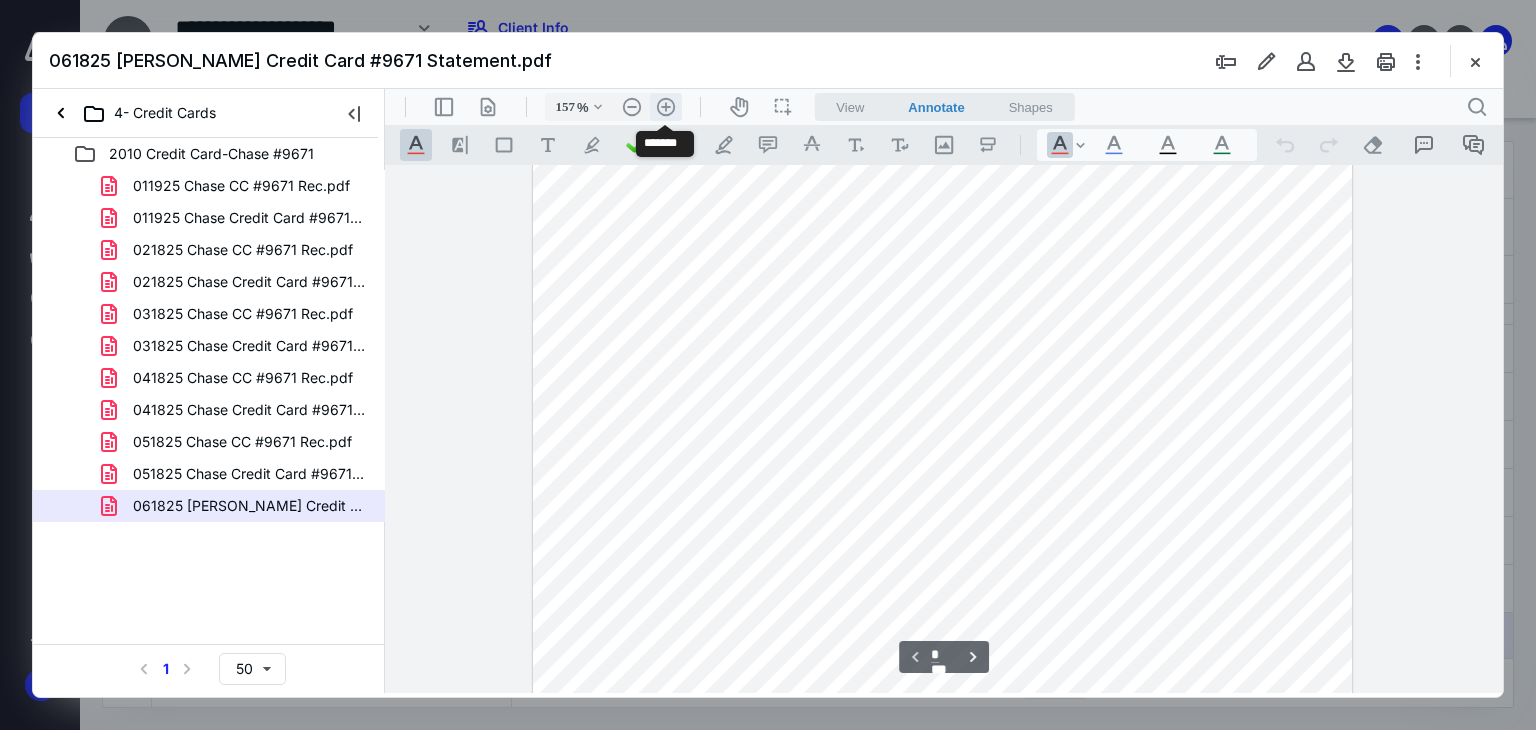 click on ".cls-1{fill:#abb0c4;} icon - header - zoom - in - line" at bounding box center (666, 107) 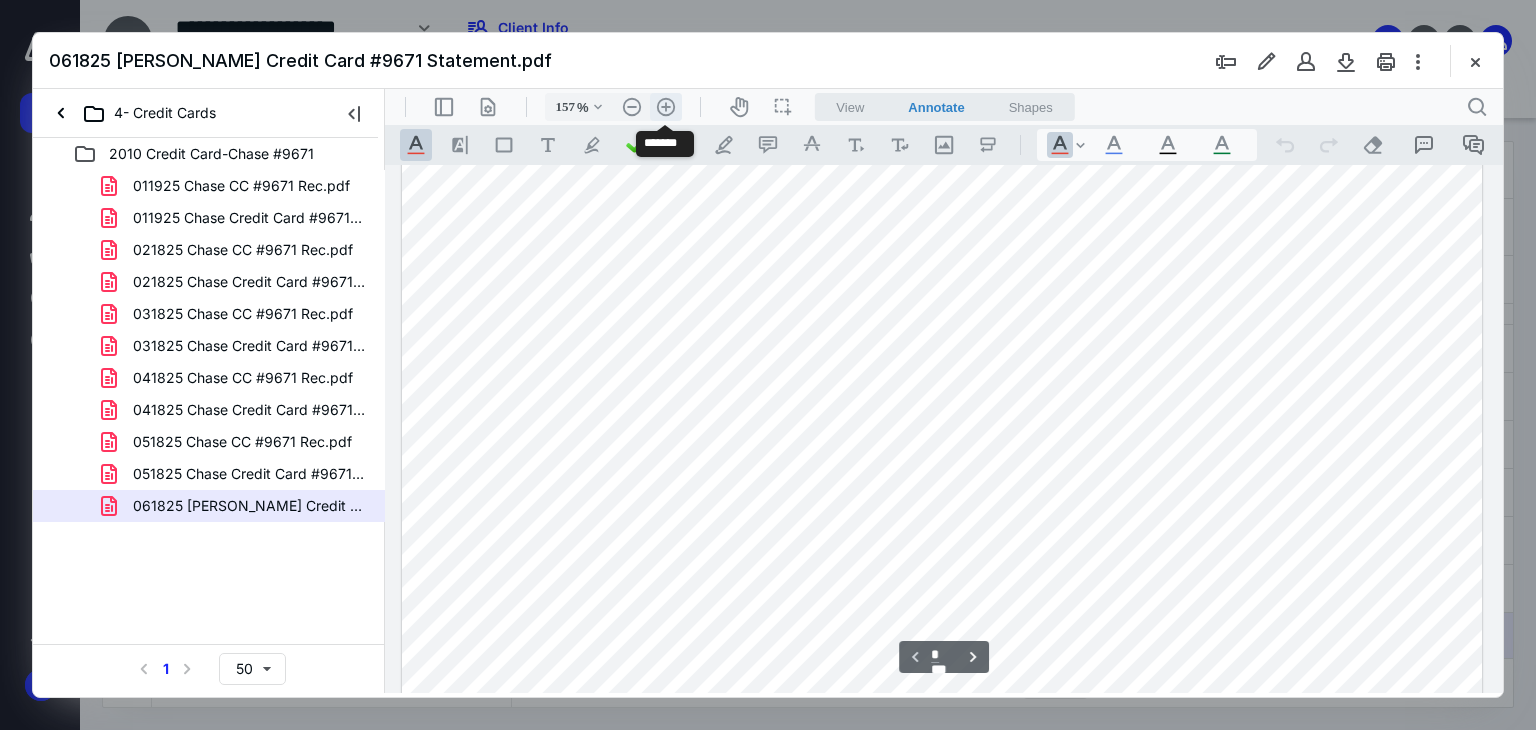 type on "207" 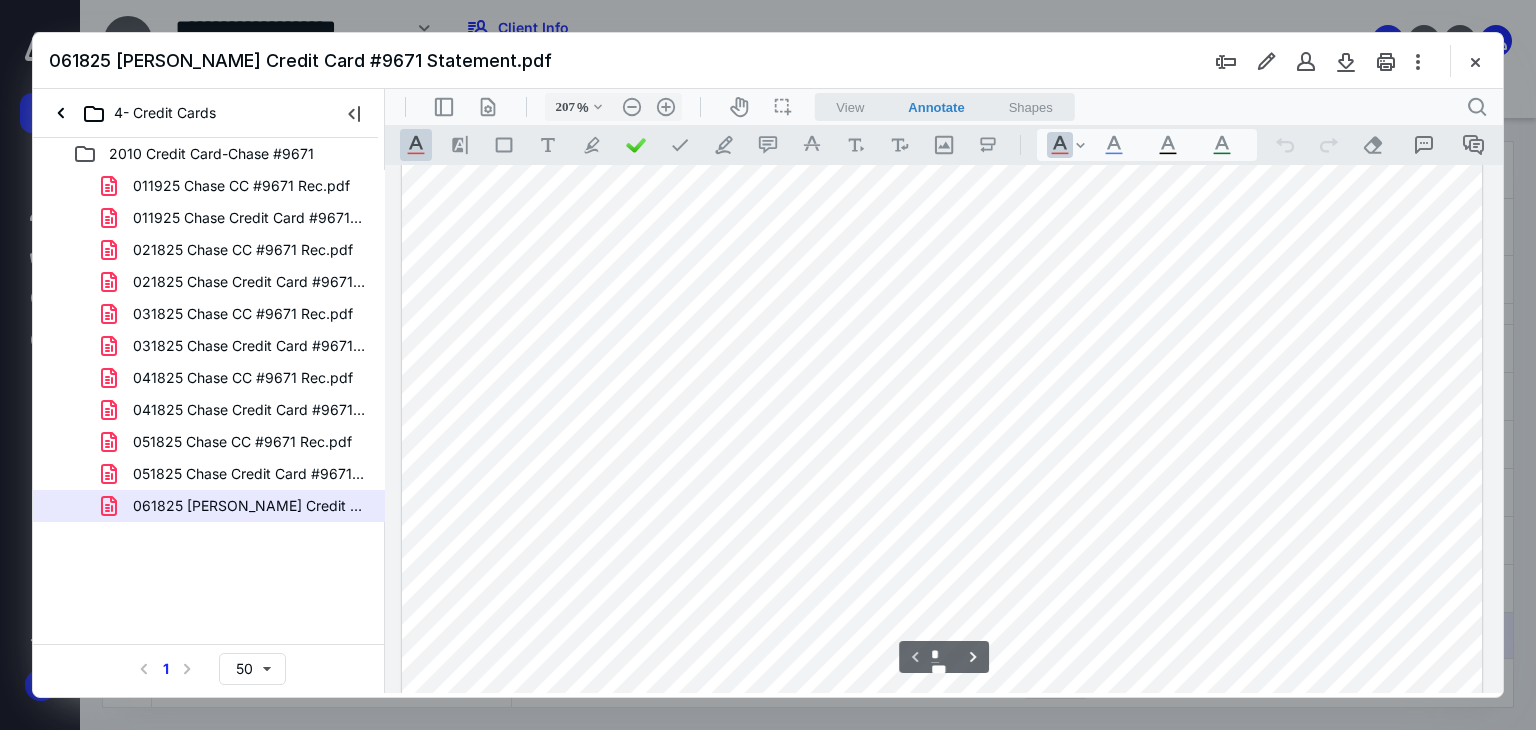 scroll, scrollTop: 786, scrollLeft: 0, axis: vertical 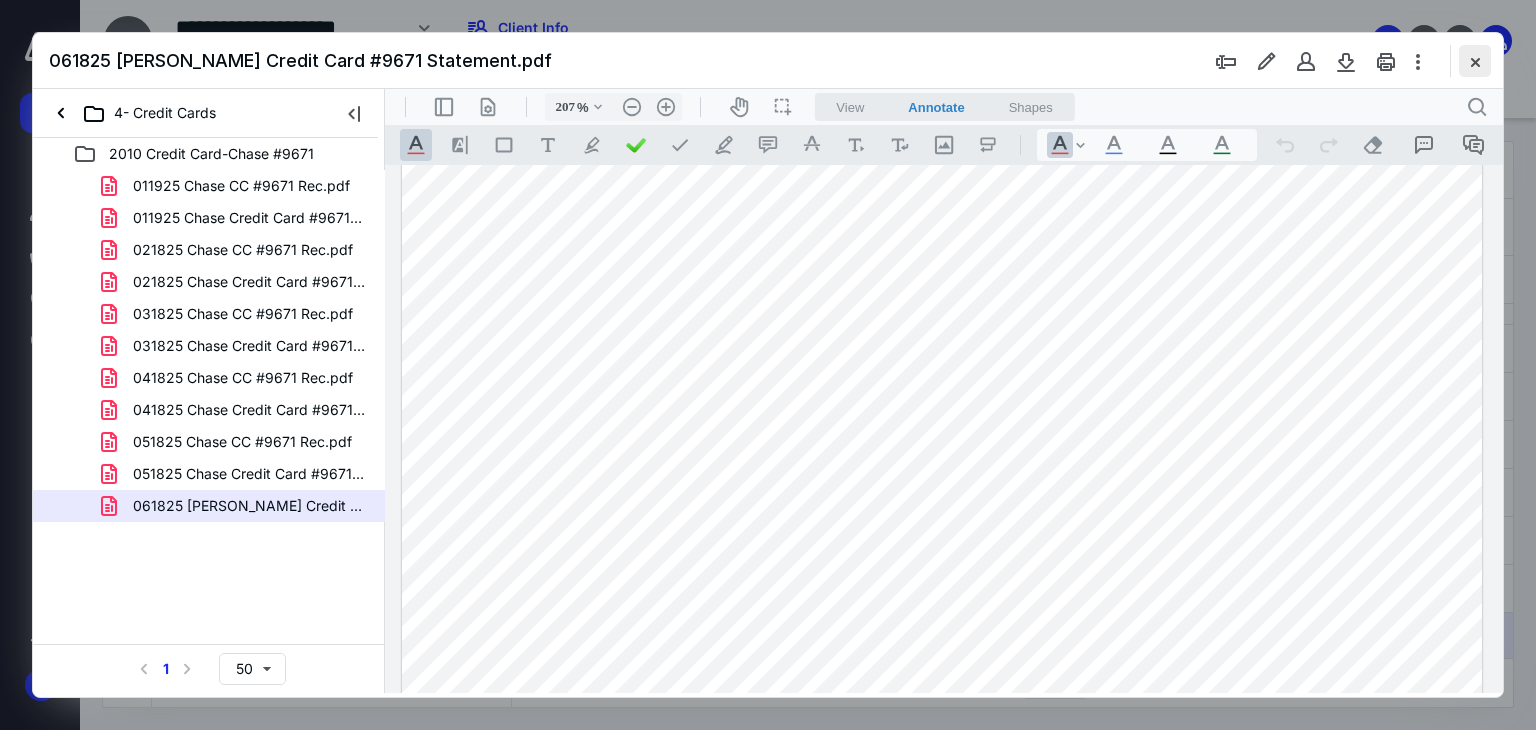 click at bounding box center (1475, 61) 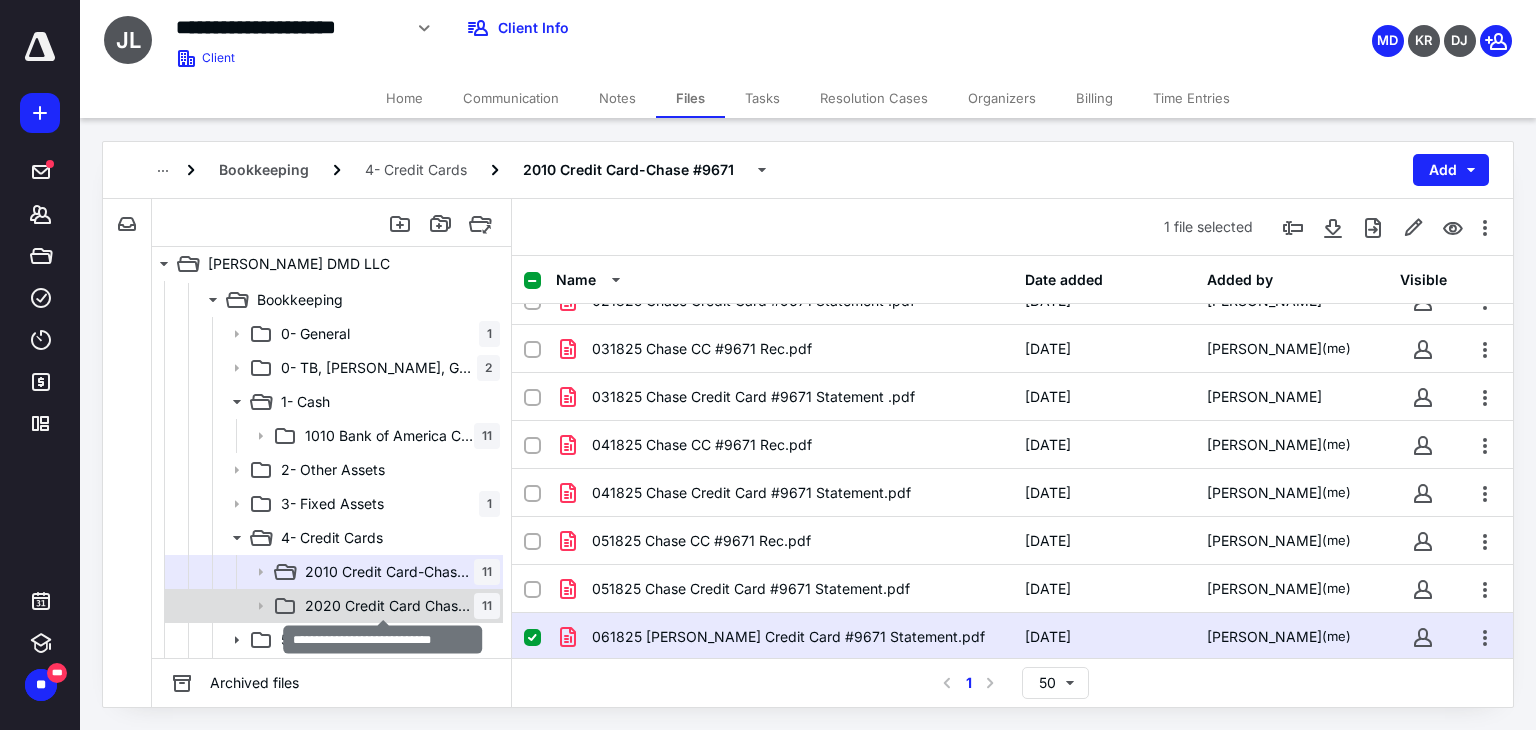 click on "2020 Credit Card Chase #5624" at bounding box center (389, 606) 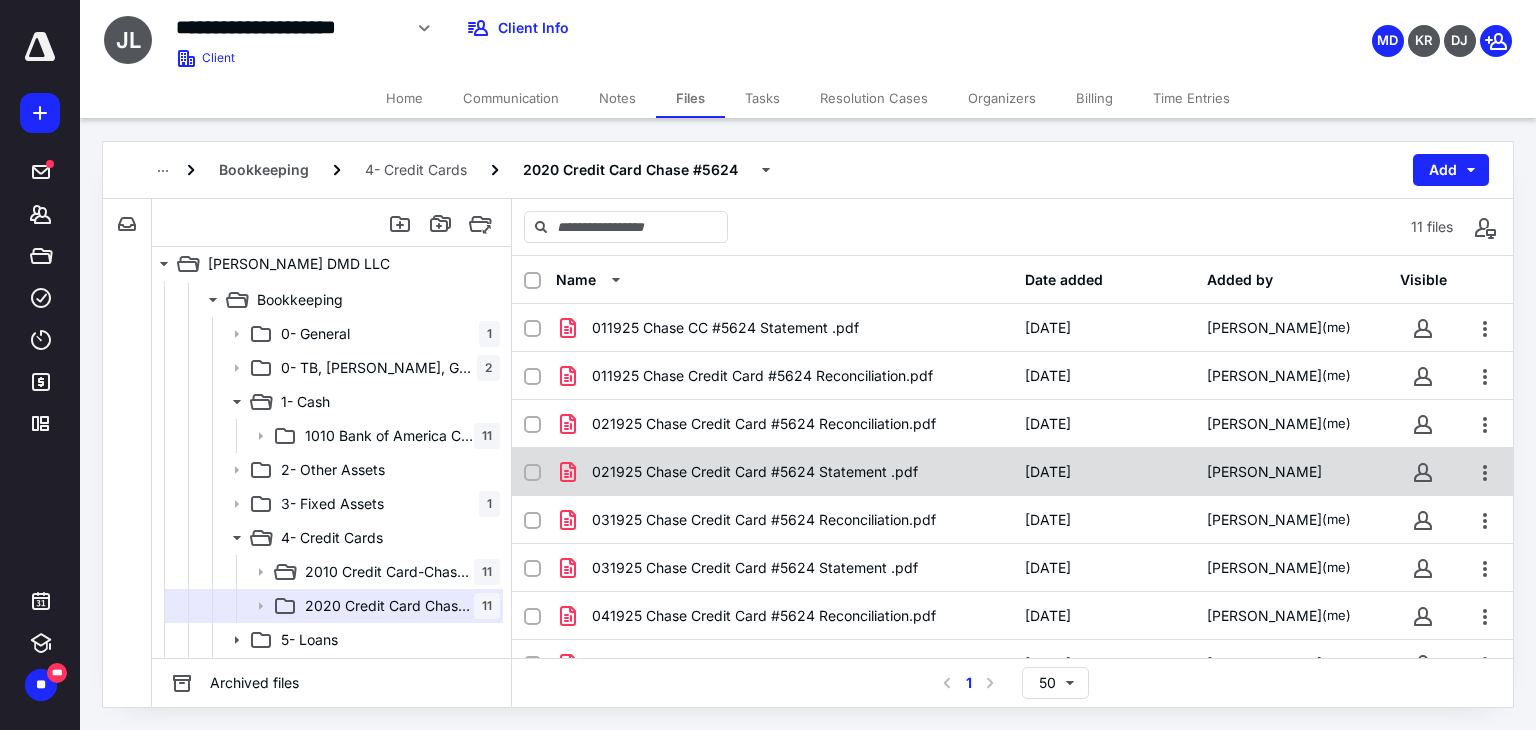 scroll, scrollTop: 171, scrollLeft: 0, axis: vertical 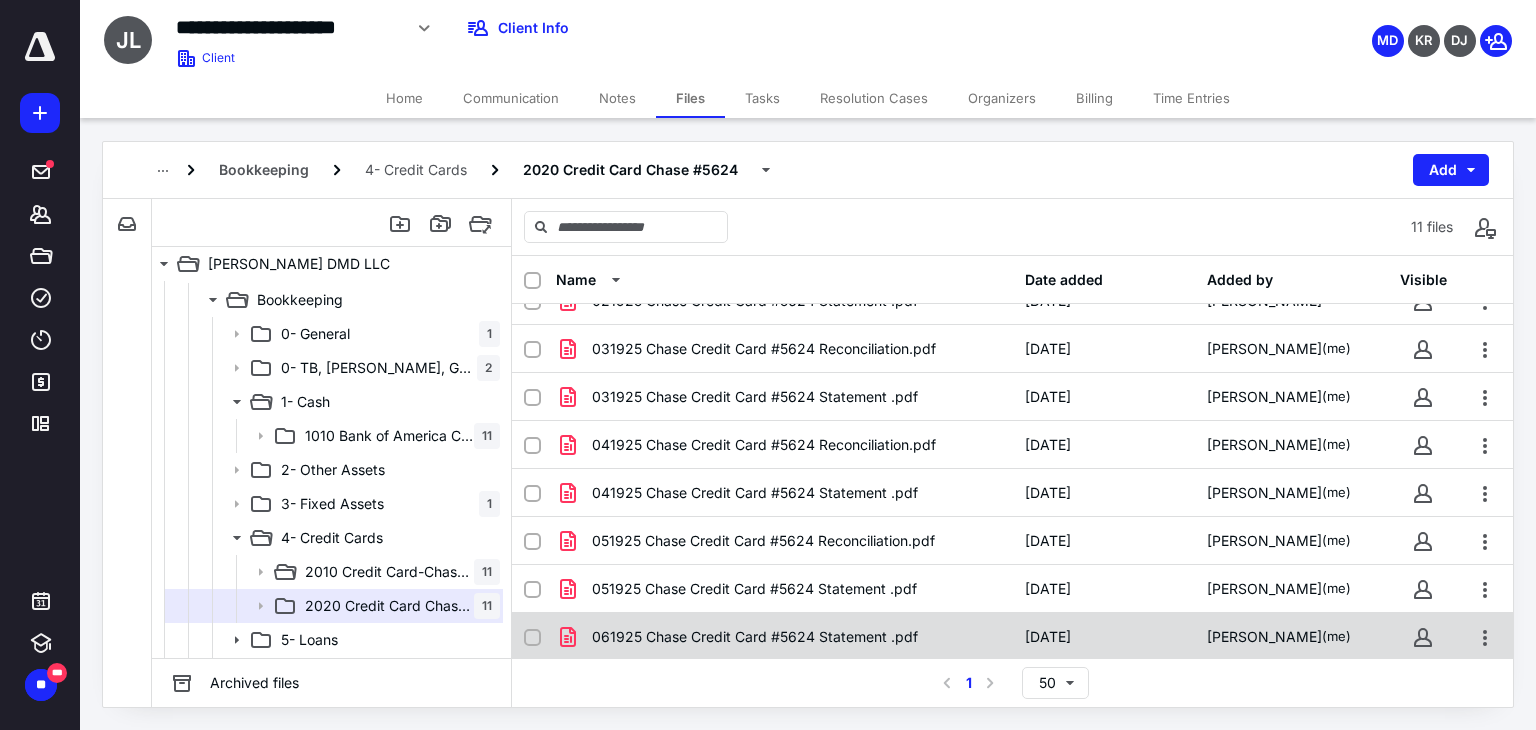 click on "061925 Chase Credit Card #5624 Statement .pdf [DATE] [PERSON_NAME]  (me)" at bounding box center [1012, 637] 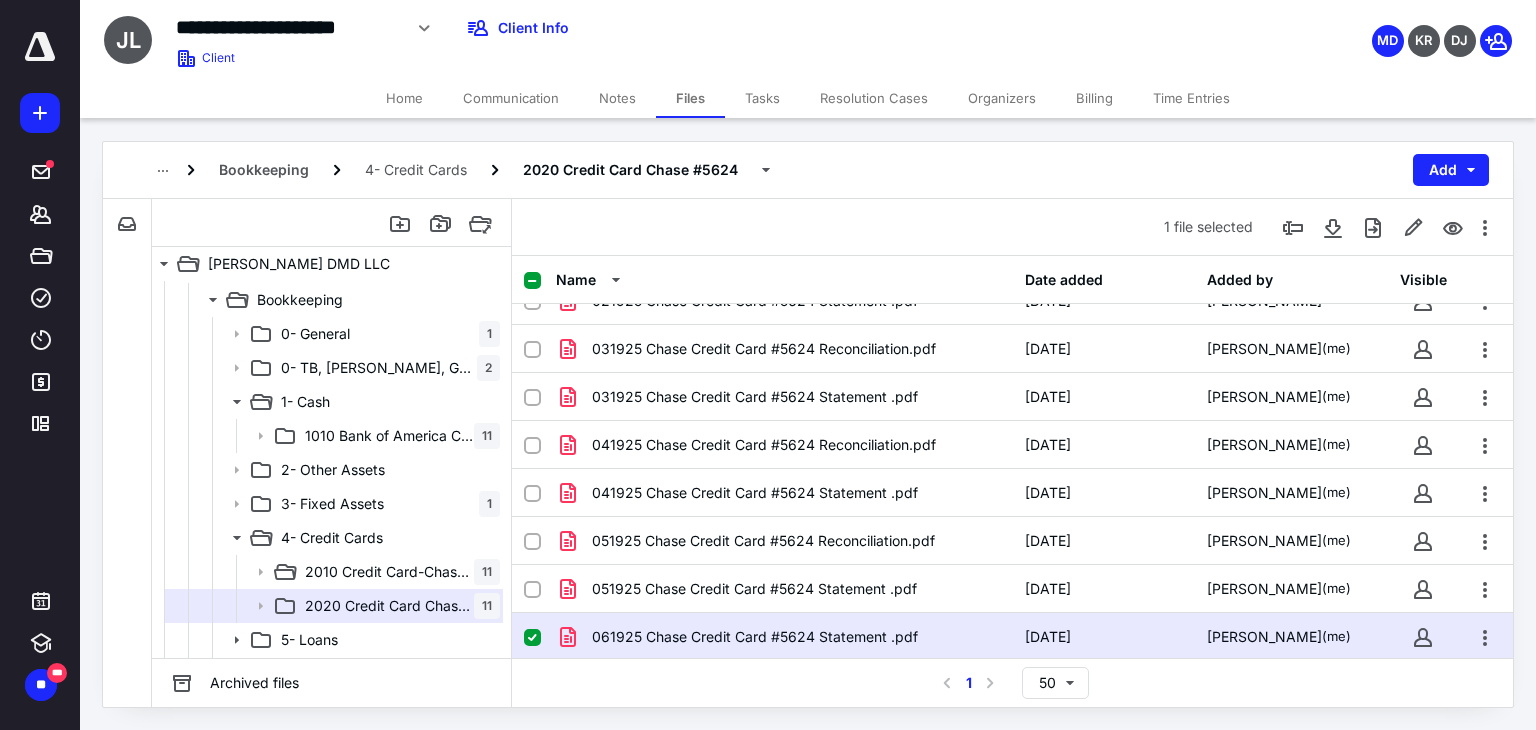 click on "061925 Chase Credit Card #5624 Statement .pdf [DATE] [PERSON_NAME]  (me)" at bounding box center (1012, 637) 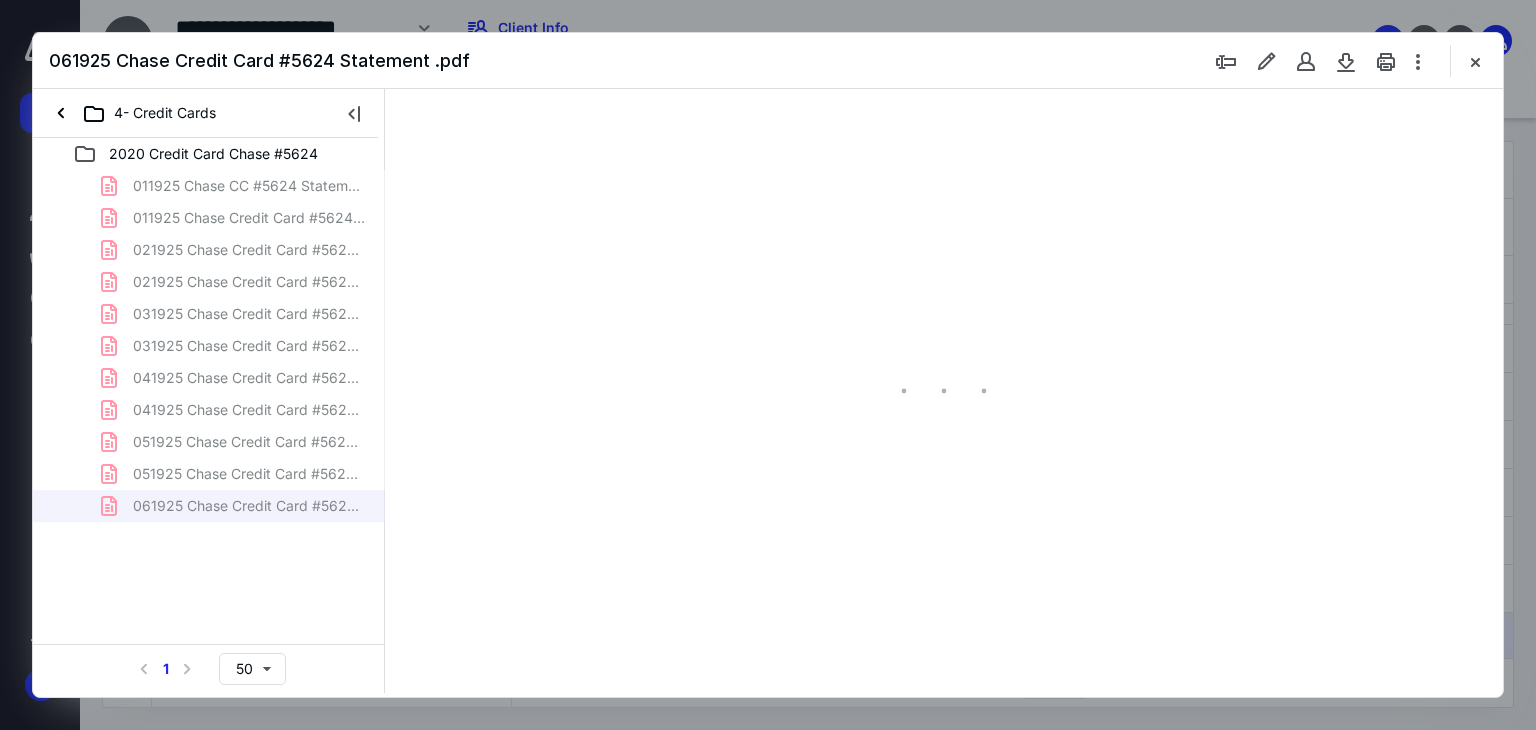 scroll, scrollTop: 0, scrollLeft: 0, axis: both 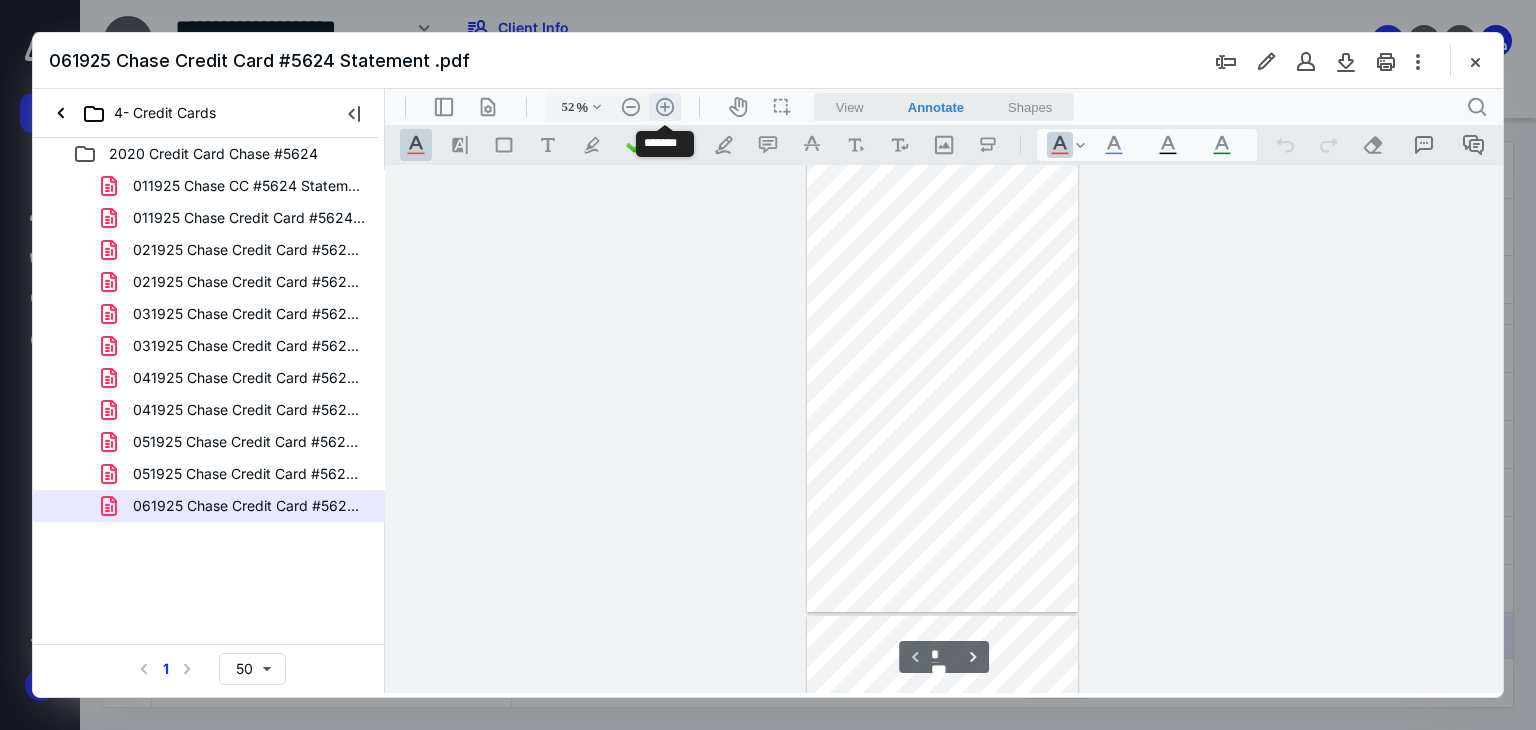 click on ".cls-1{fill:#abb0c4;} icon - header - zoom - in - line" at bounding box center [665, 107] 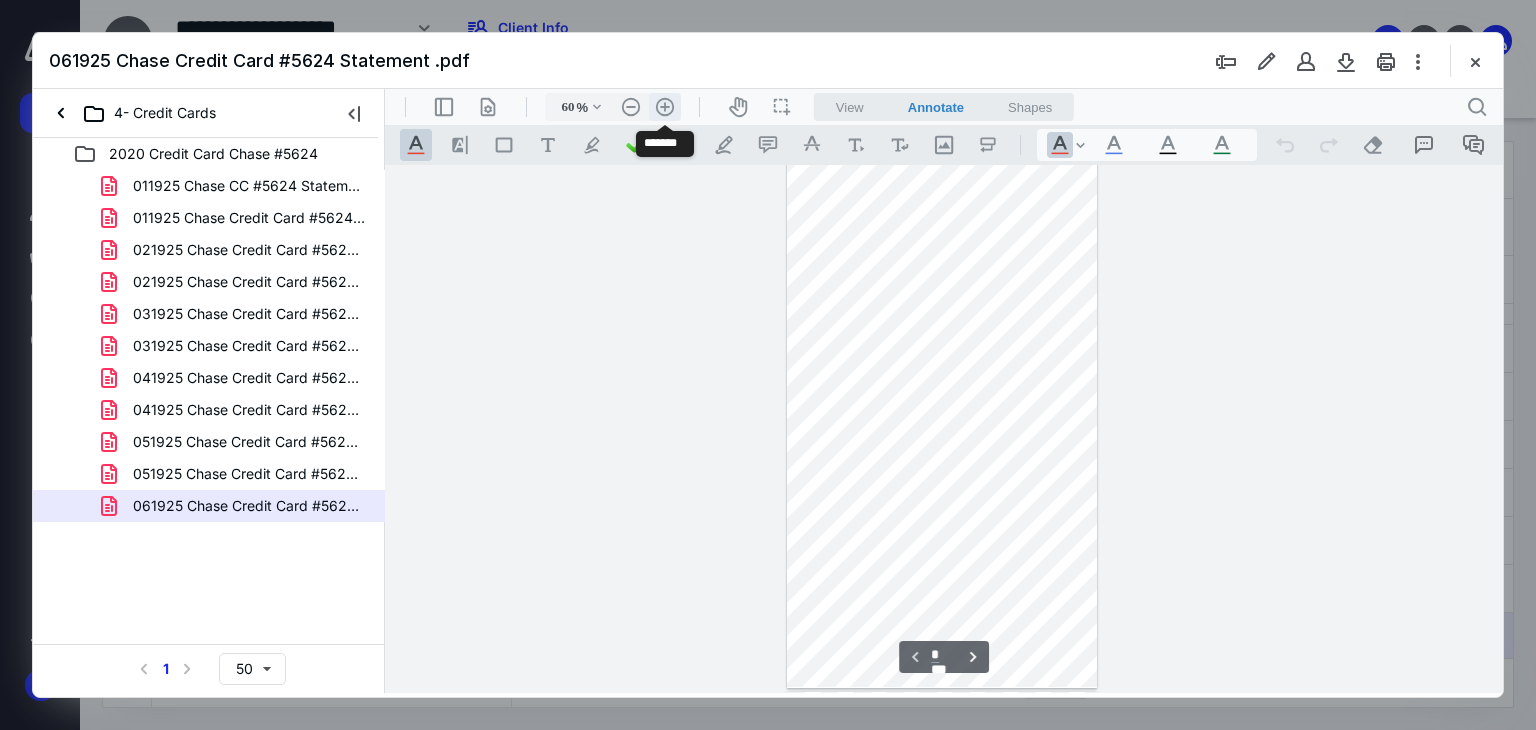 click on ".cls-1{fill:#abb0c4;} icon - header - zoom - in - line" at bounding box center (665, 107) 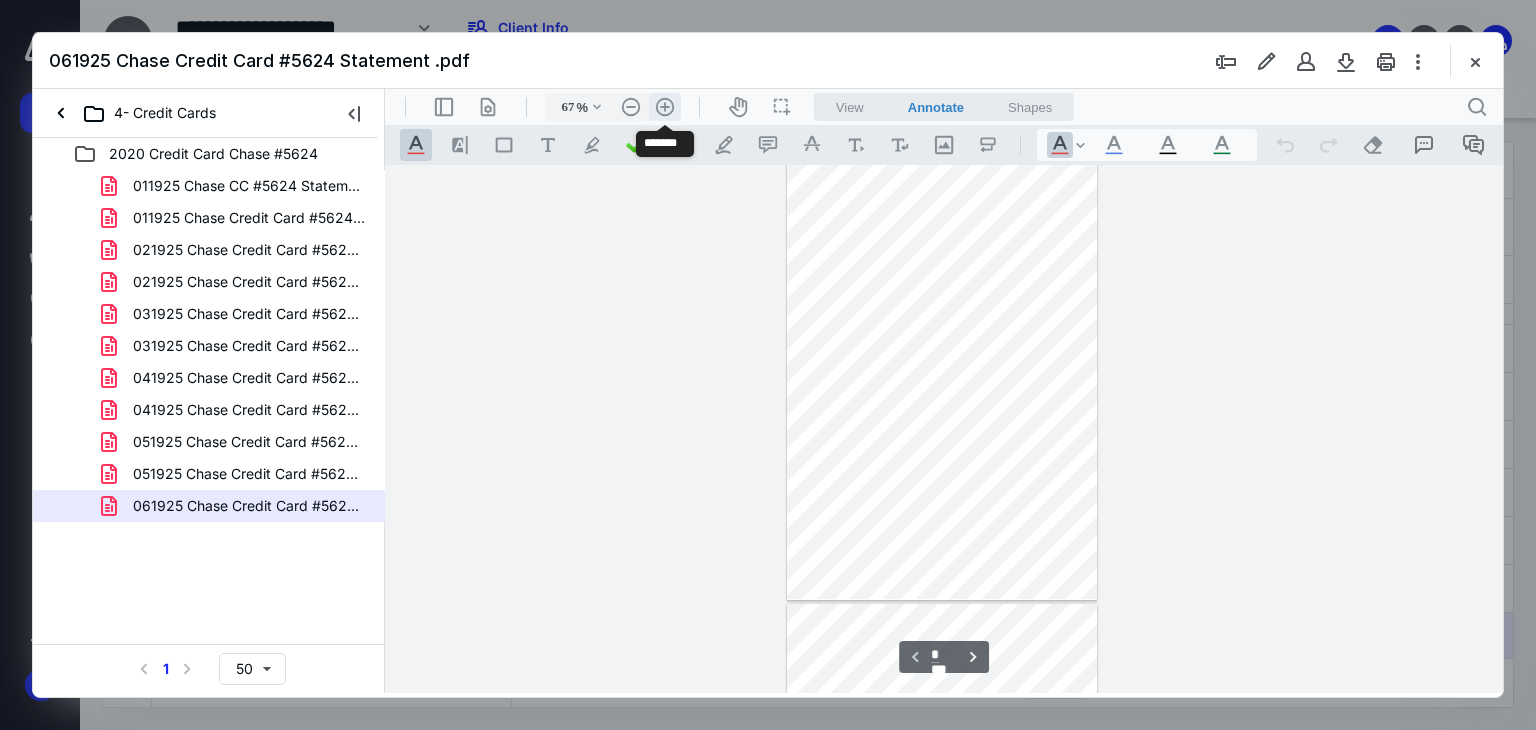 click on ".cls-1{fill:#abb0c4;} icon - header - zoom - in - line" at bounding box center [665, 107] 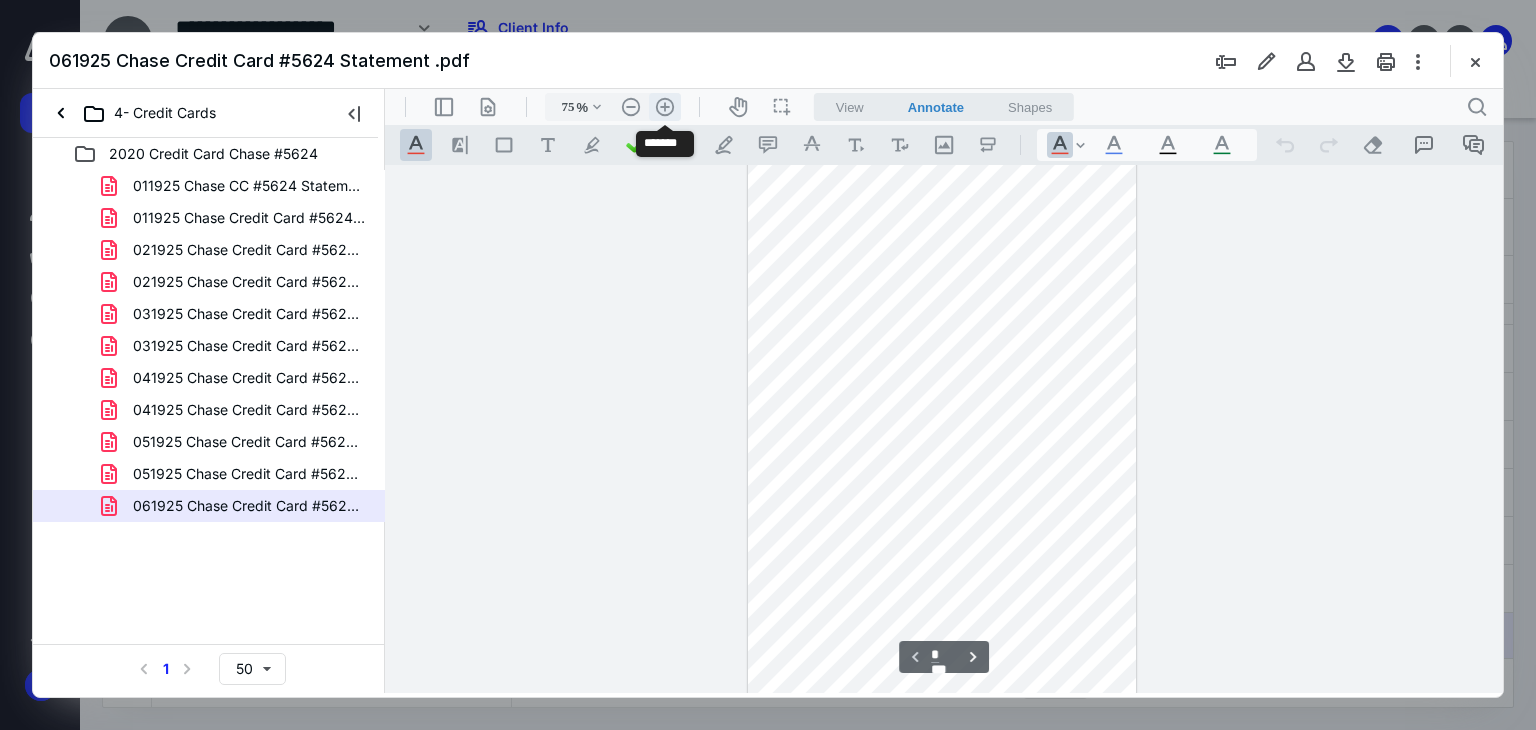 click on ".cls-1{fill:#abb0c4;} icon - header - zoom - in - line" at bounding box center [665, 107] 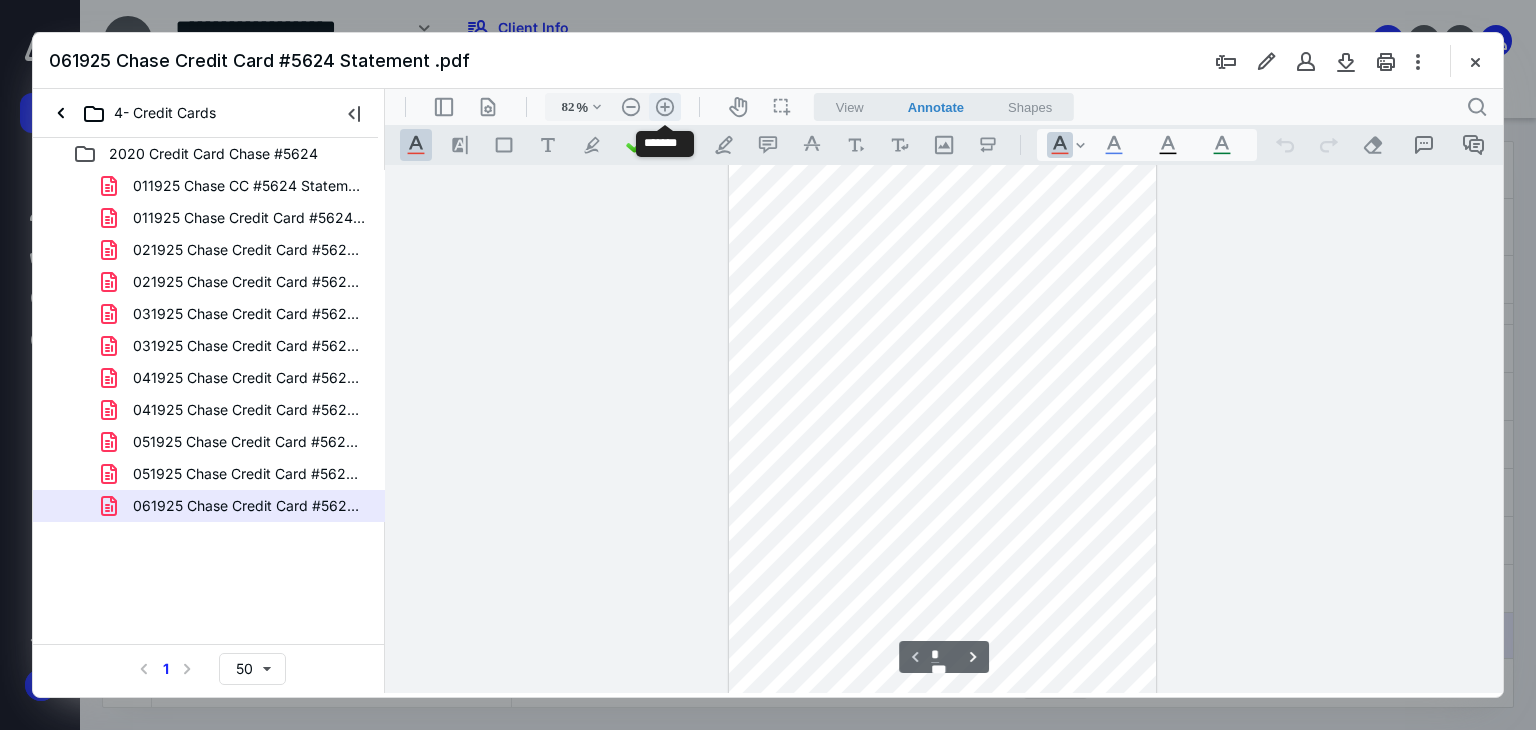 click on ".cls-1{fill:#abb0c4;} icon - header - zoom - in - line" at bounding box center (665, 107) 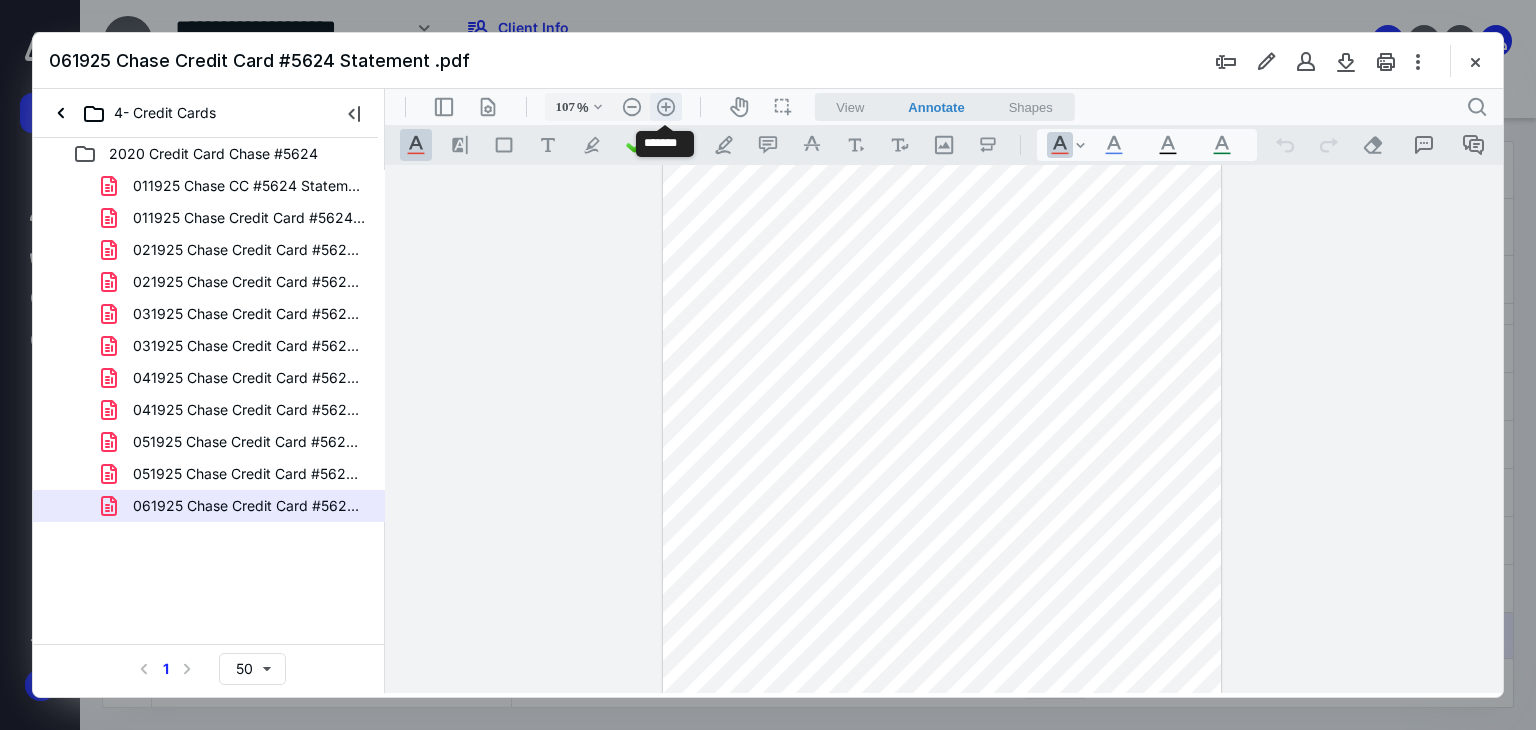 click on ".cls-1{fill:#abb0c4;} icon - header - zoom - in - line" at bounding box center [666, 107] 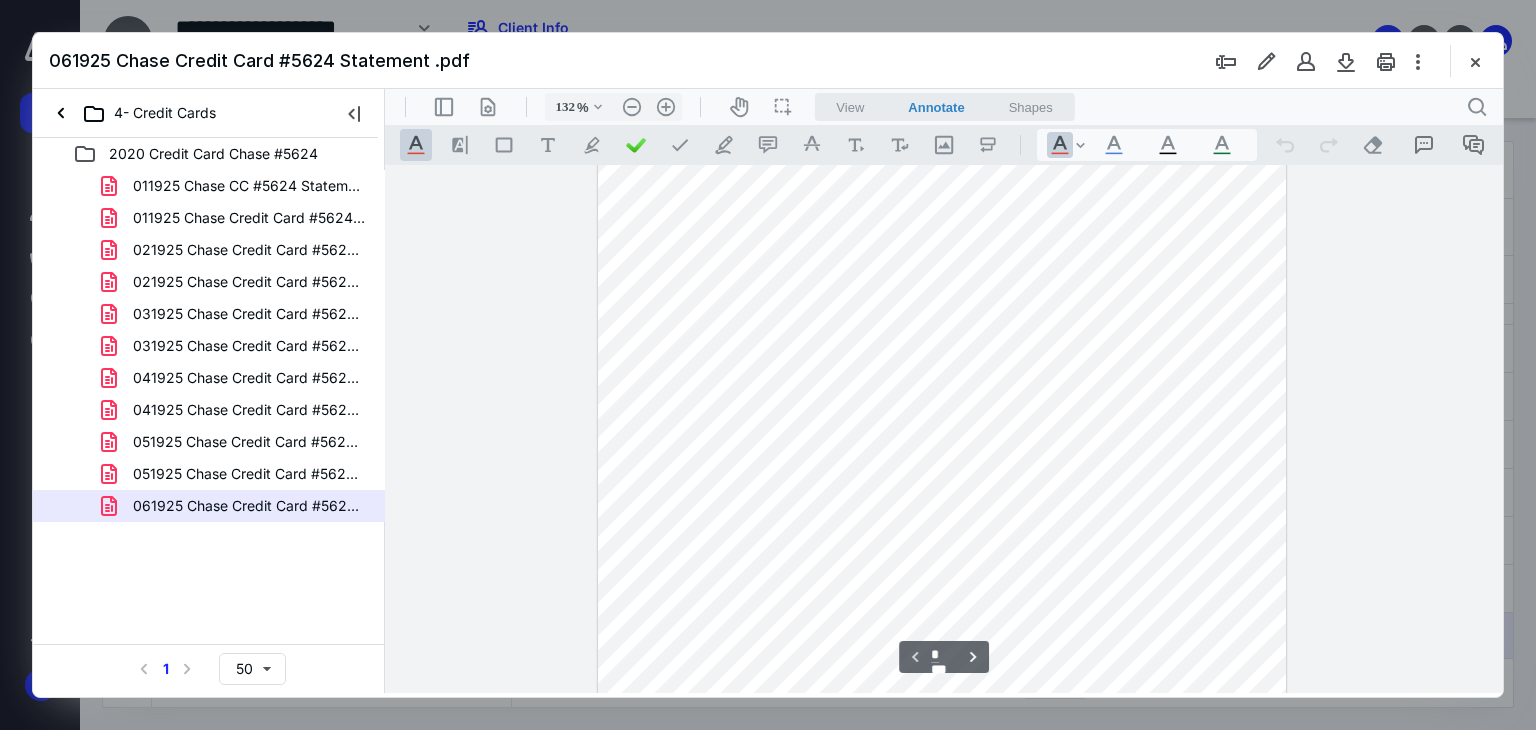 scroll, scrollTop: 0, scrollLeft: 0, axis: both 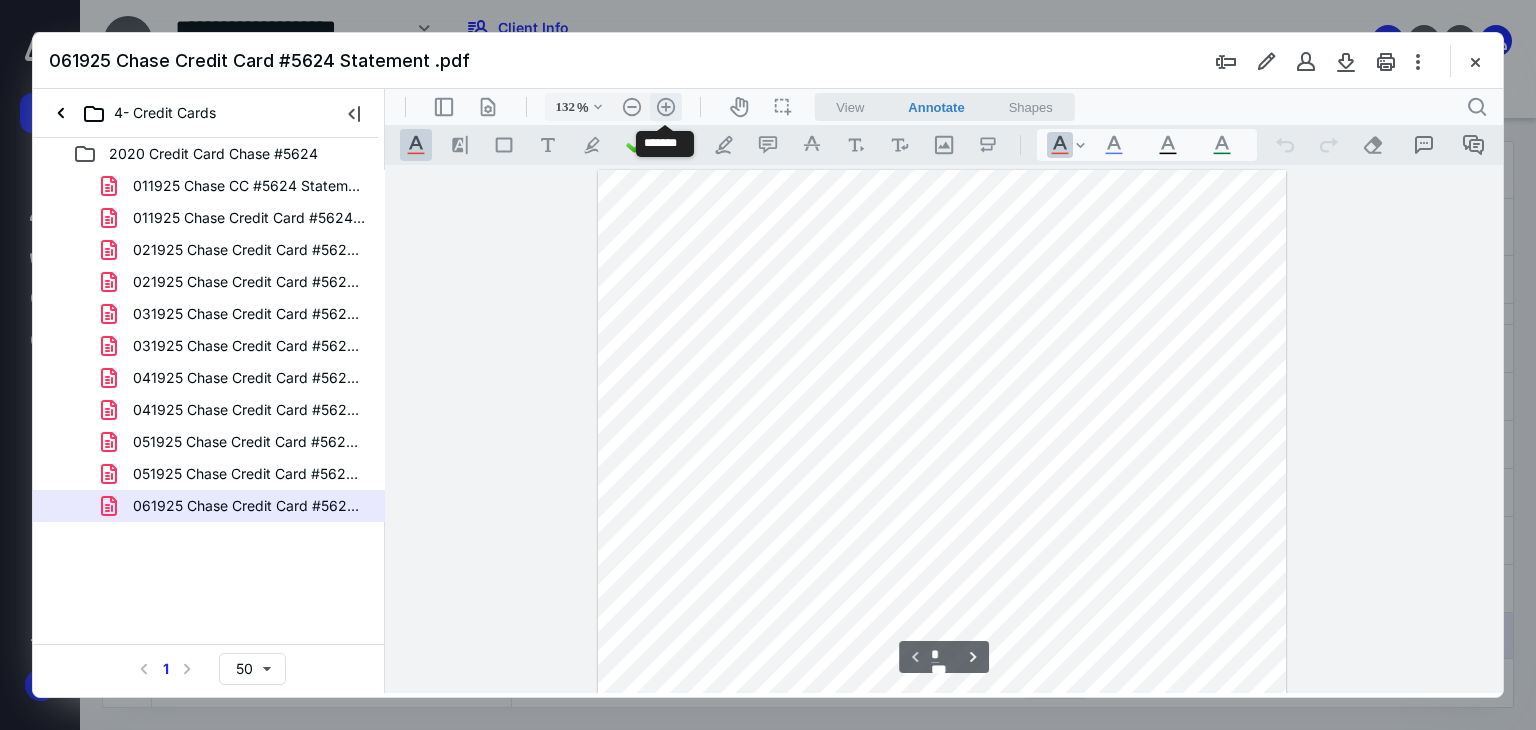 click on ".cls-1{fill:#abb0c4;} icon - header - zoom - in - line" at bounding box center (666, 107) 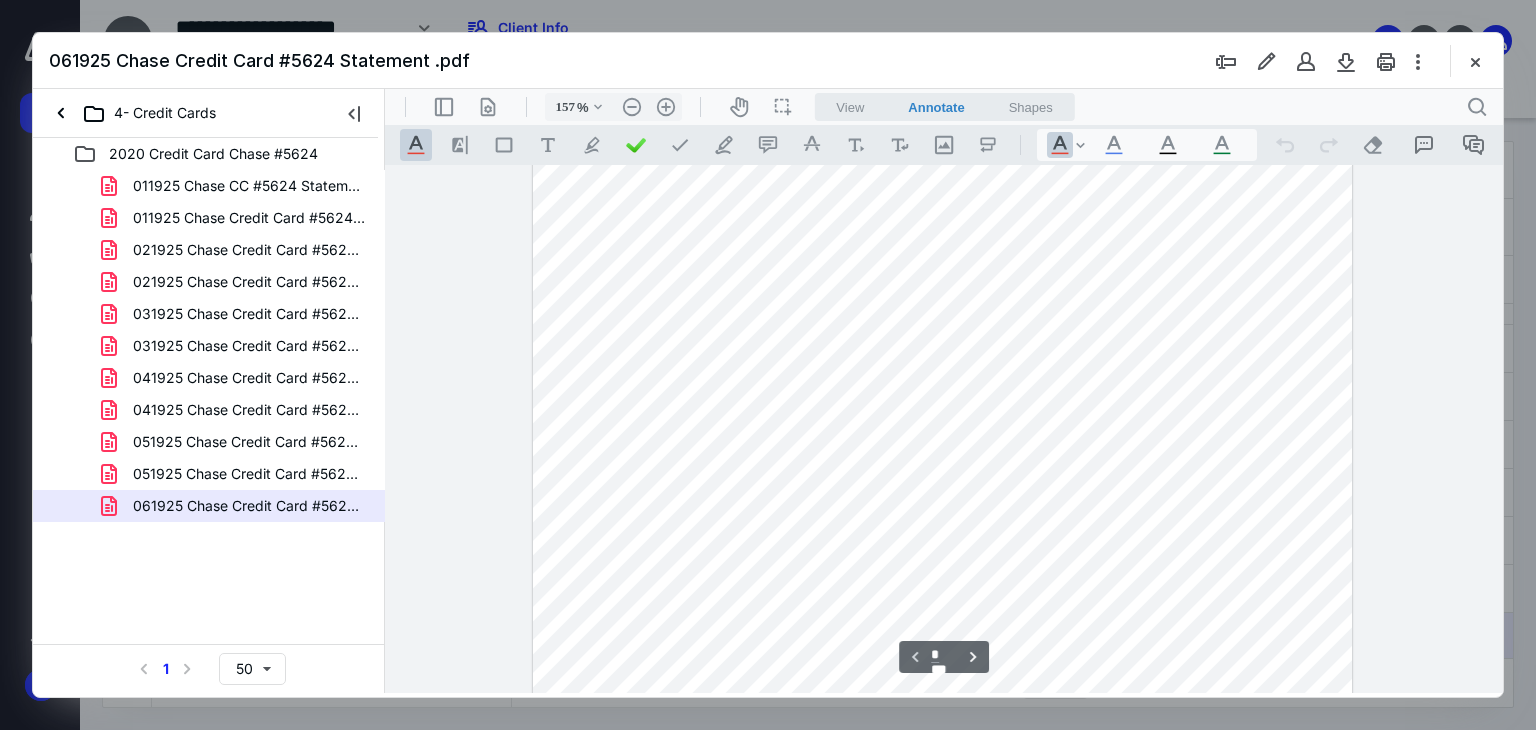 scroll, scrollTop: 343, scrollLeft: 0, axis: vertical 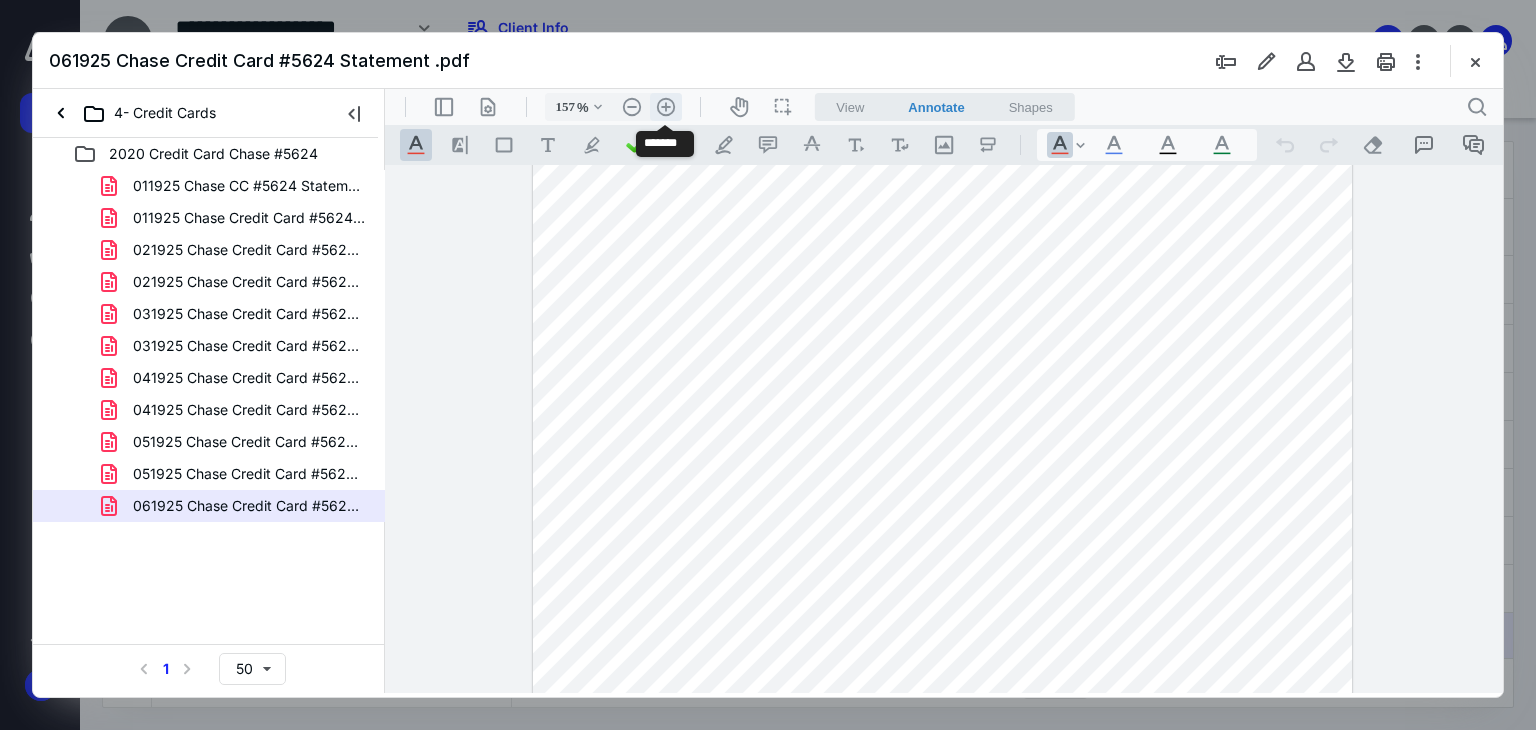 click on ".cls-1{fill:#abb0c4;} icon - header - zoom - in - line" at bounding box center (666, 107) 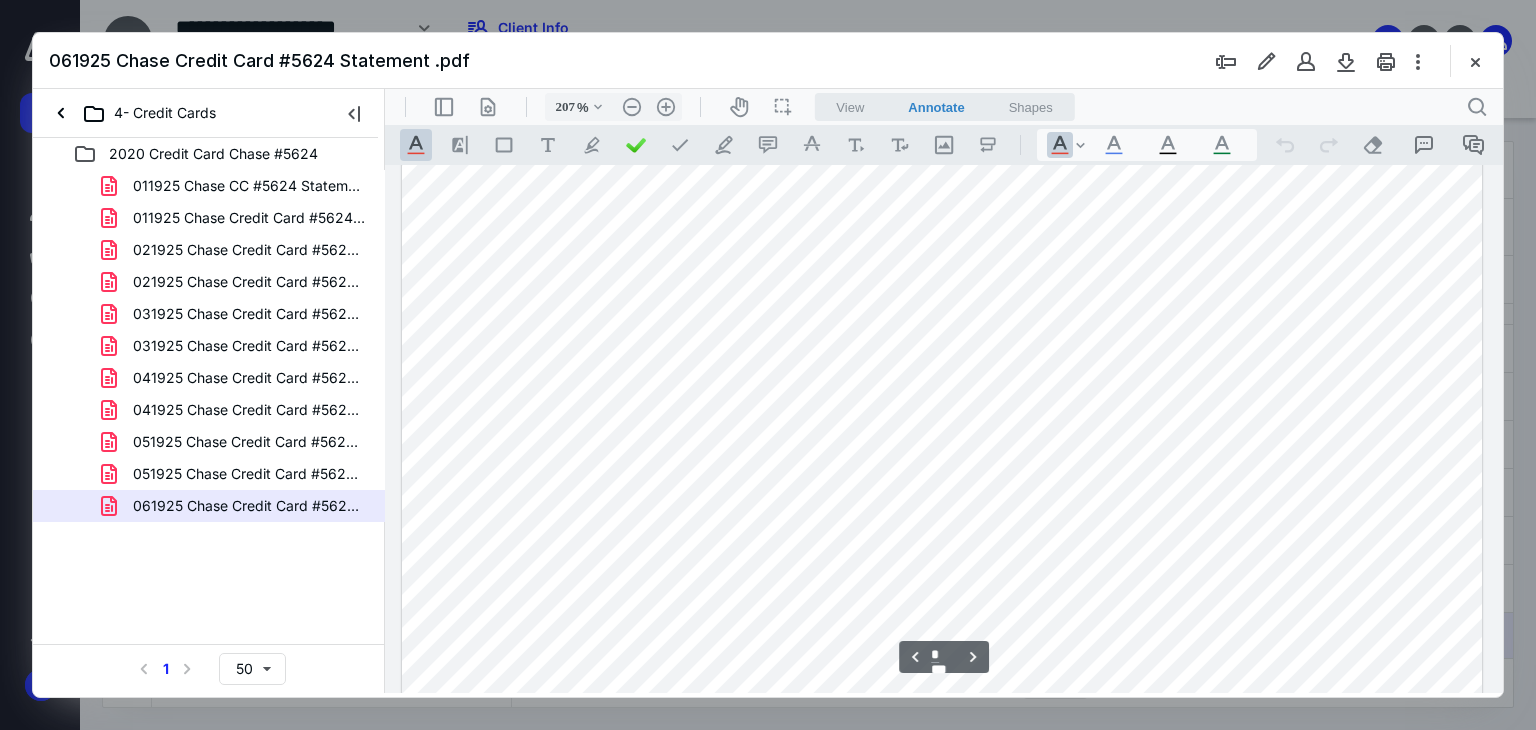 scroll, scrollTop: 4924, scrollLeft: 0, axis: vertical 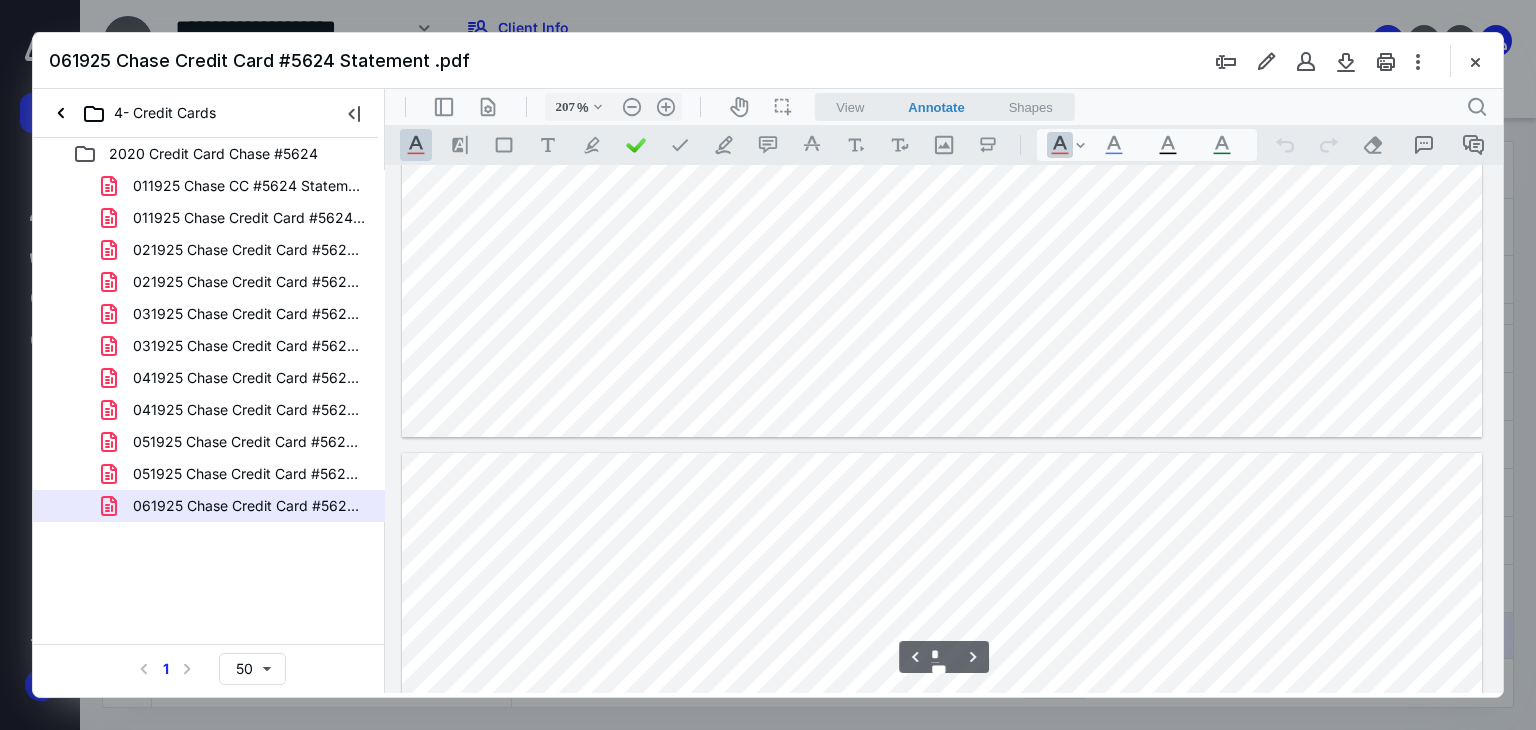 type on "*" 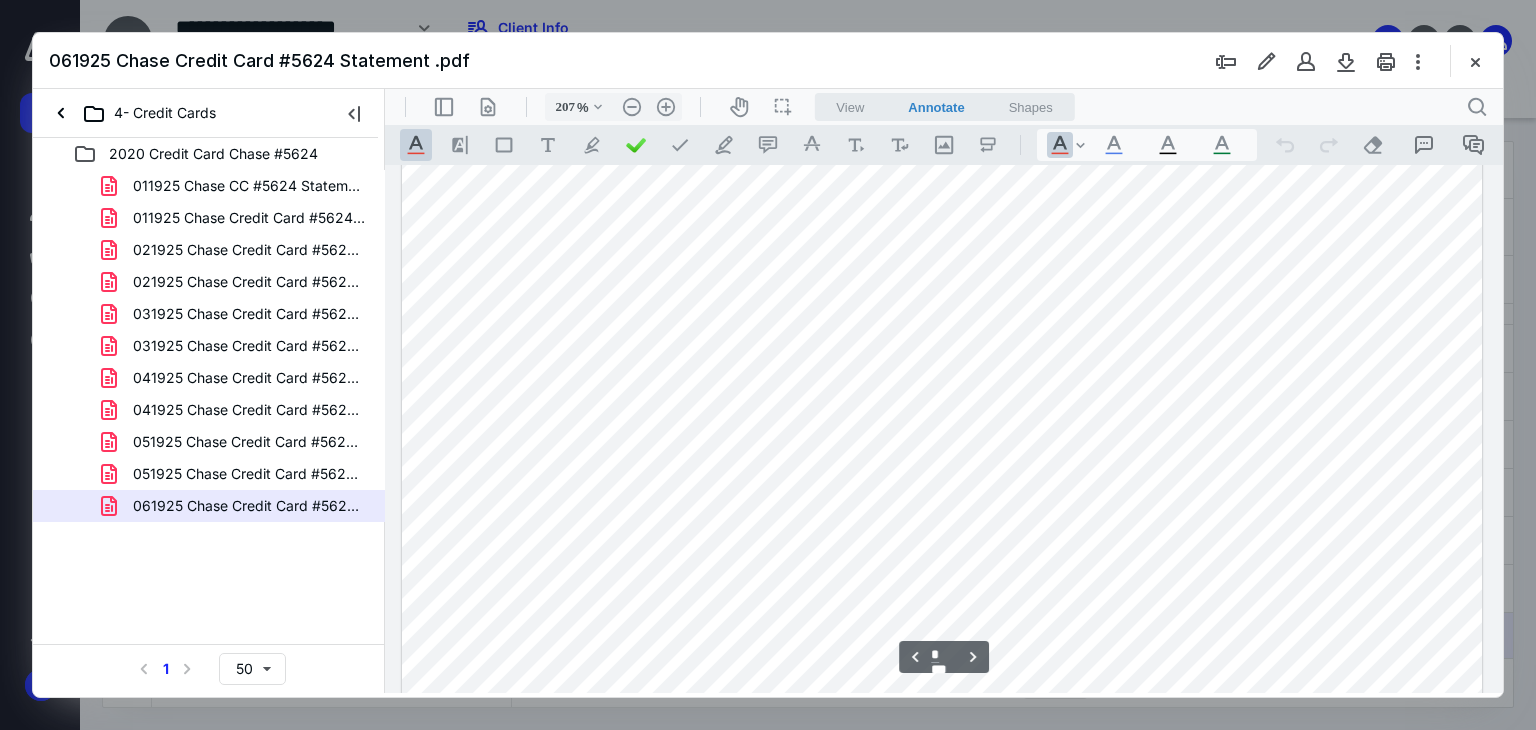 scroll, scrollTop: 4524, scrollLeft: 0, axis: vertical 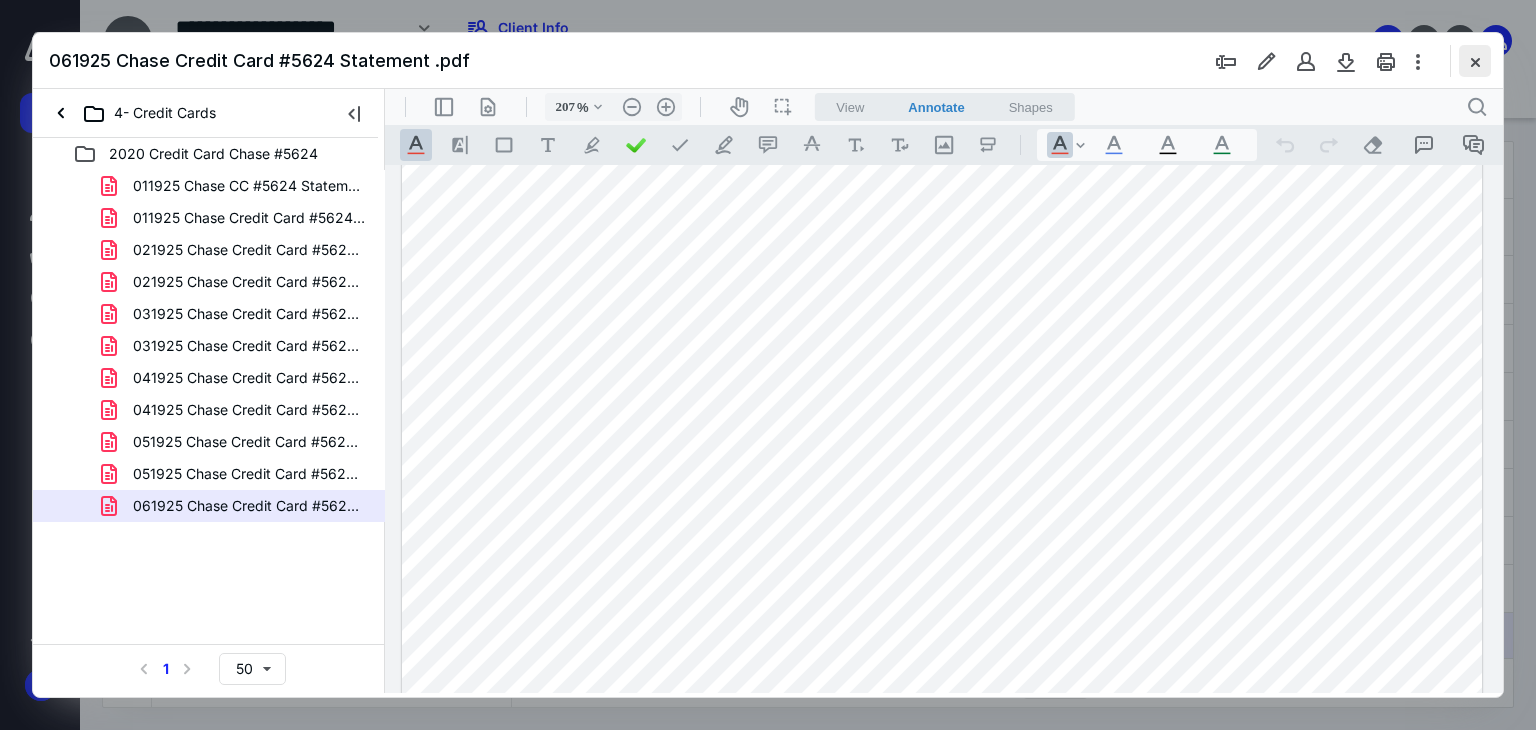 click at bounding box center (1475, 61) 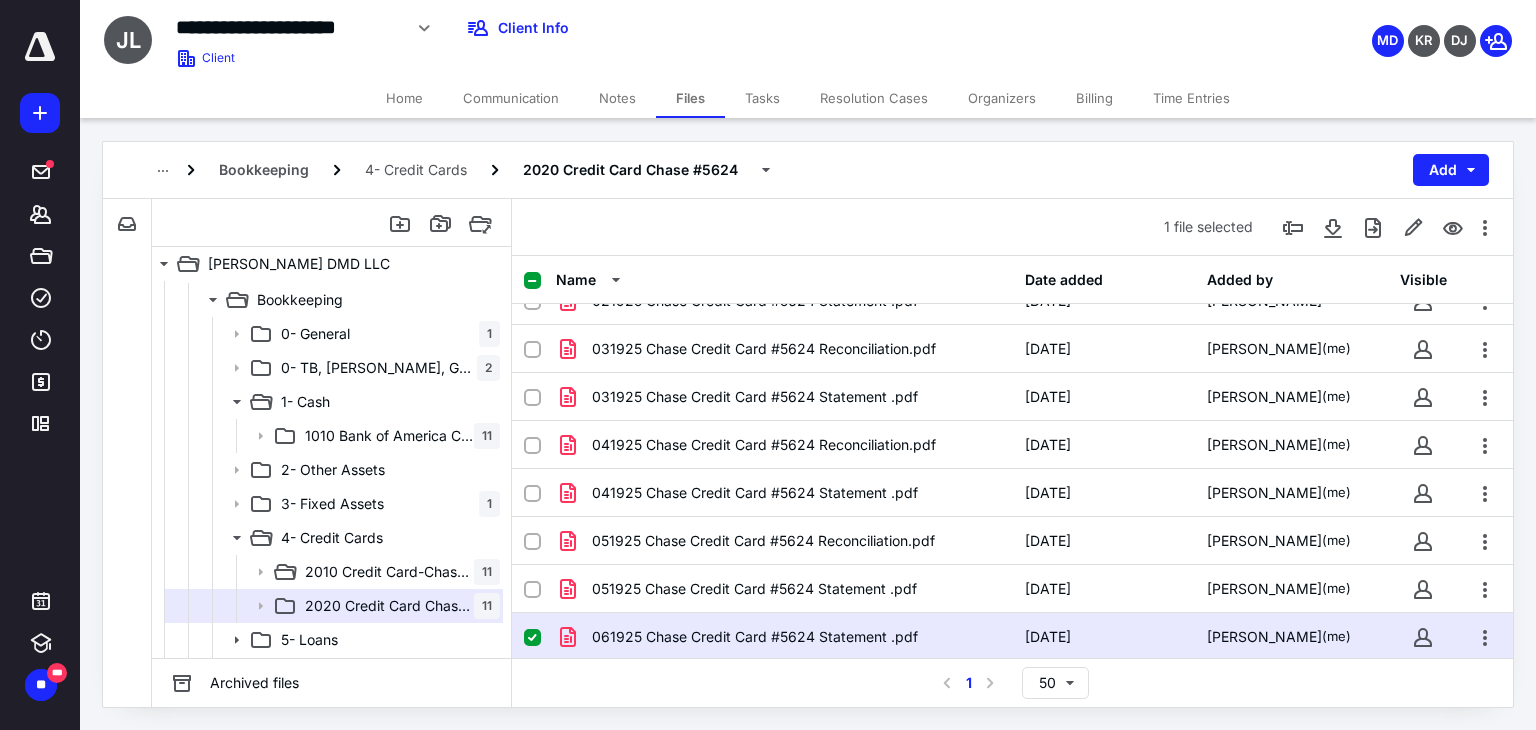 scroll, scrollTop: 0, scrollLeft: 0, axis: both 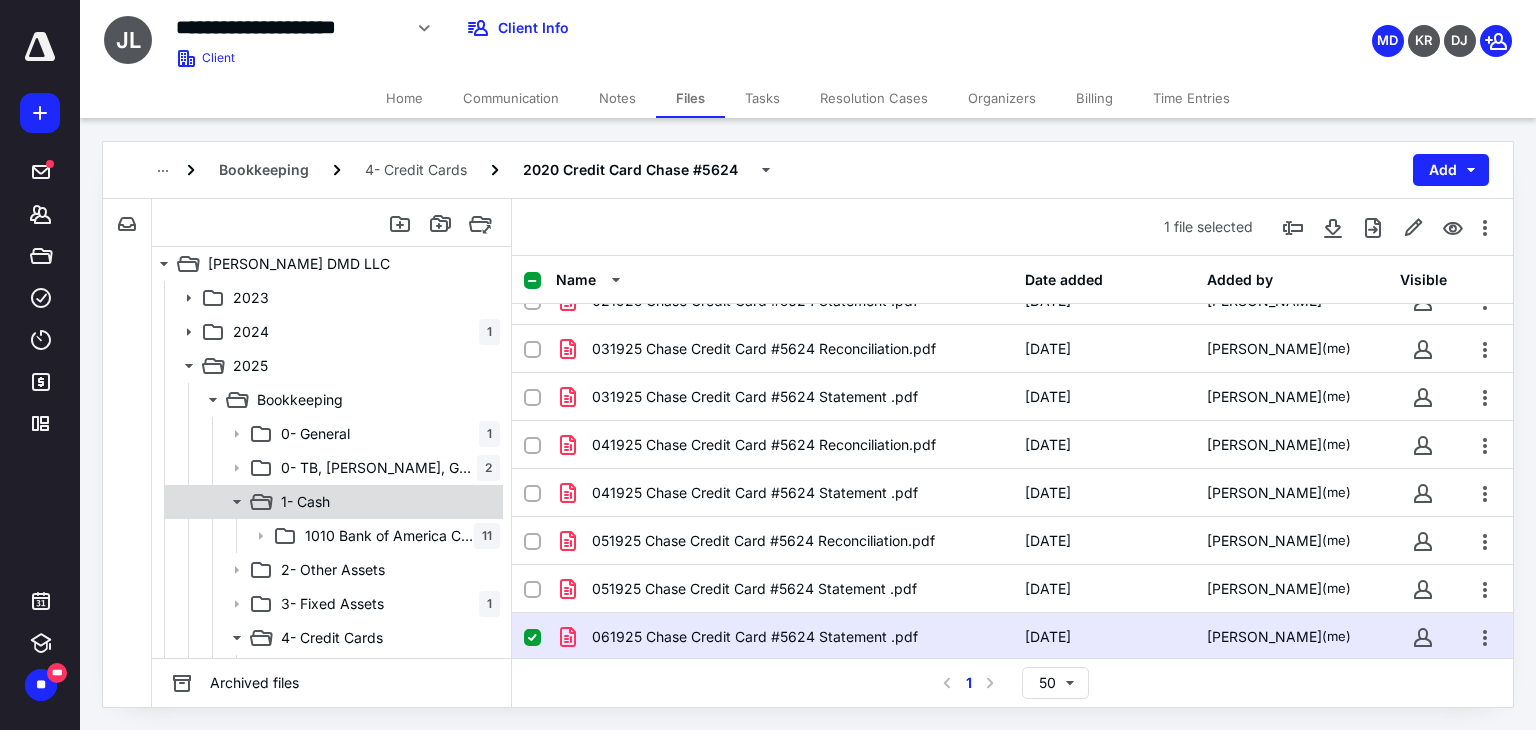 click on "1- Cash" at bounding box center [386, 502] 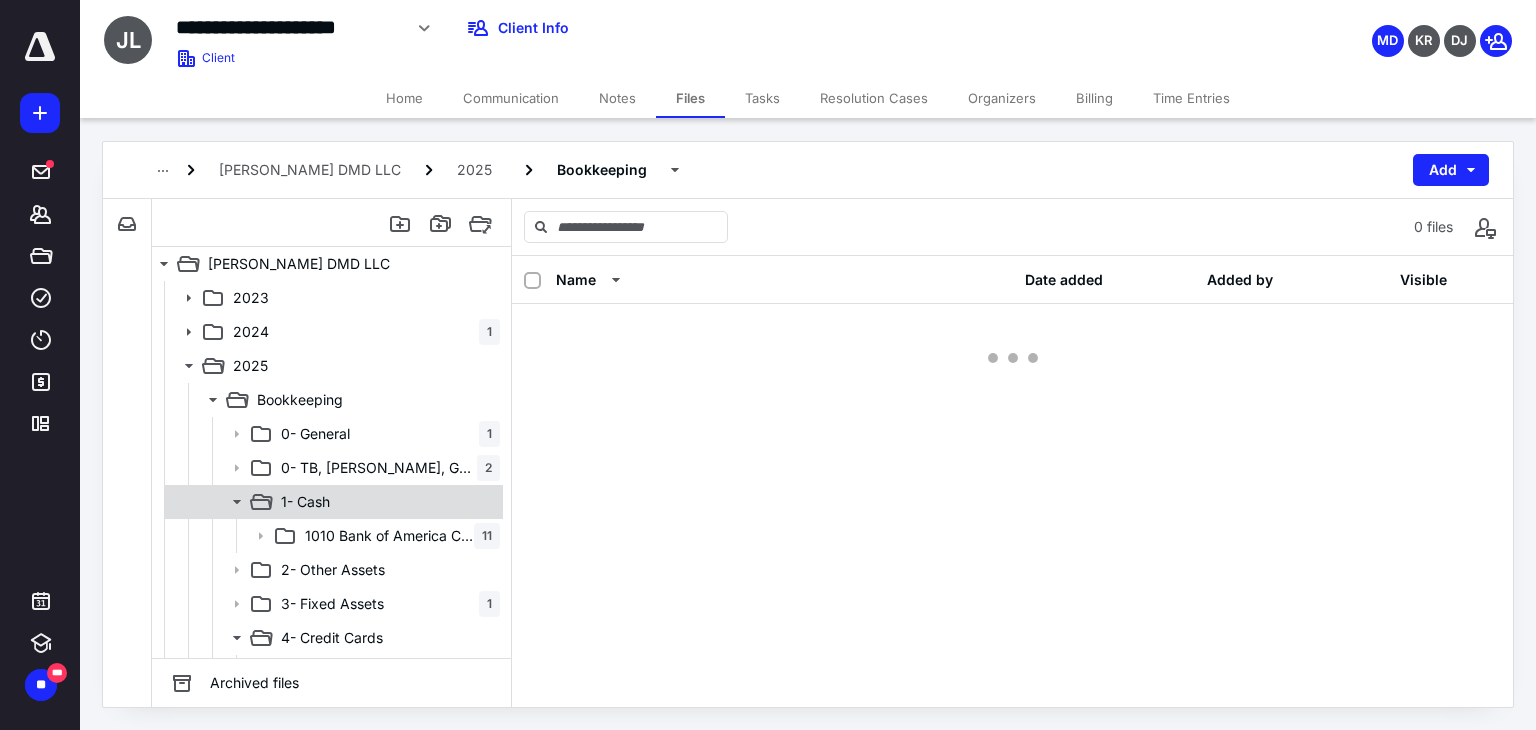 scroll, scrollTop: 0, scrollLeft: 0, axis: both 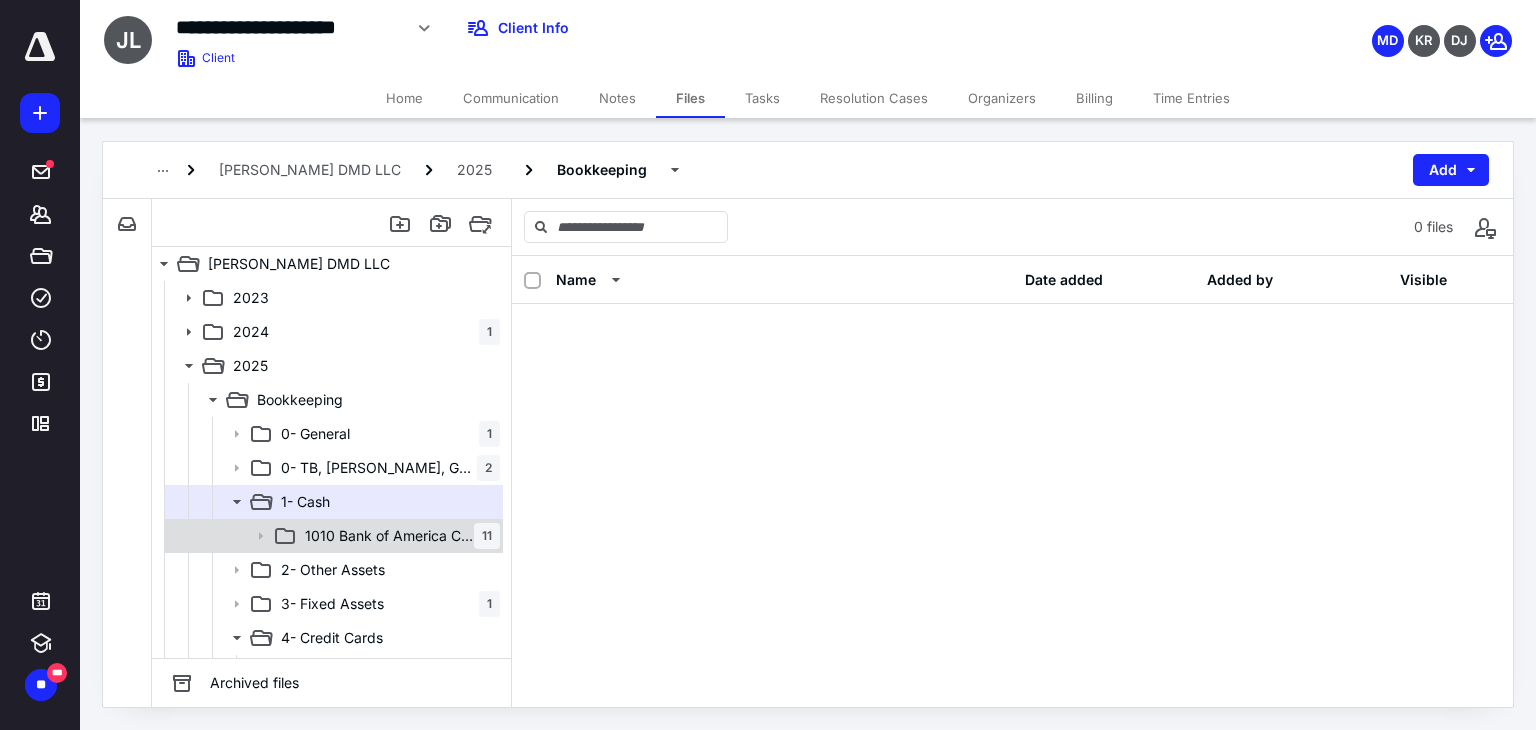 click on "1010 Bank of America Checking" at bounding box center (389, 536) 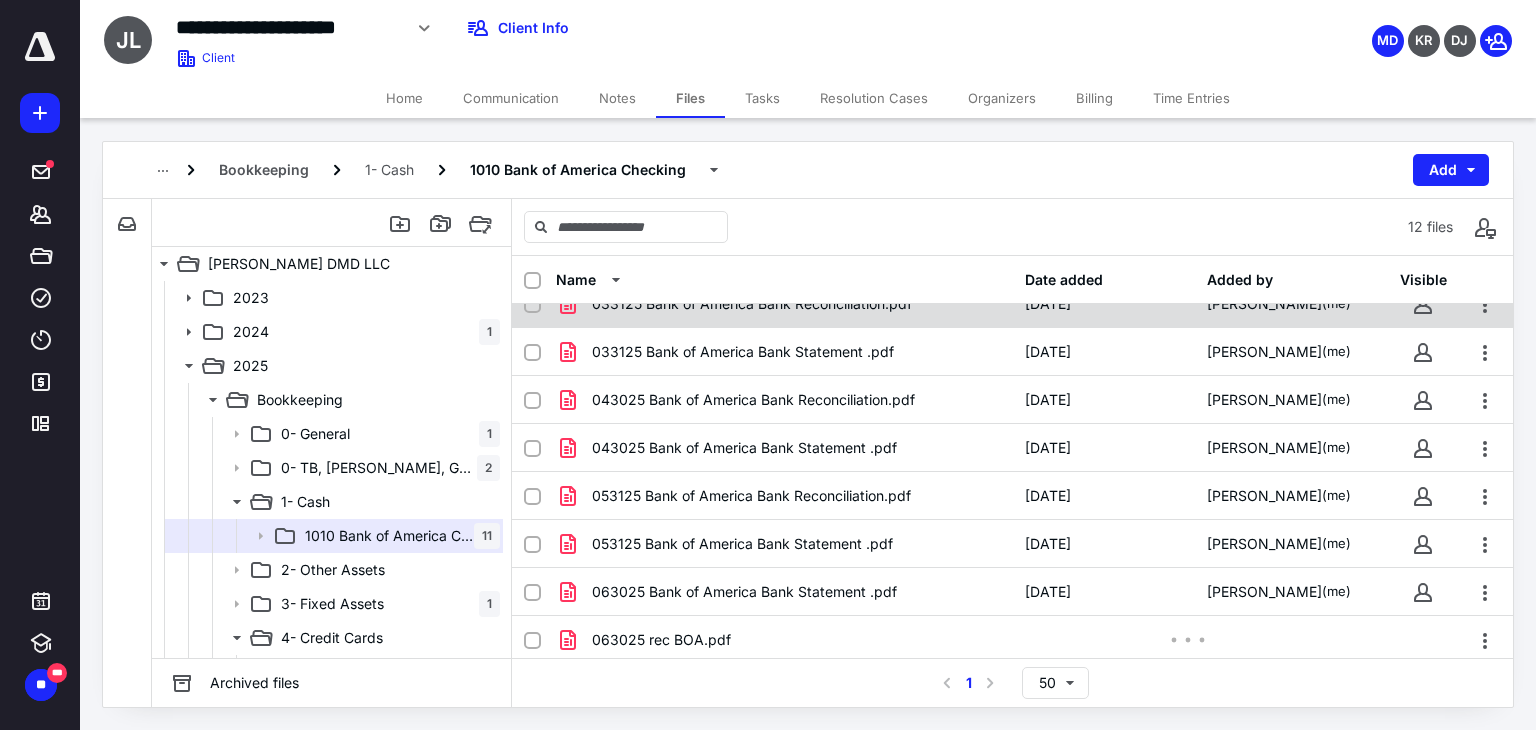 scroll, scrollTop: 219, scrollLeft: 0, axis: vertical 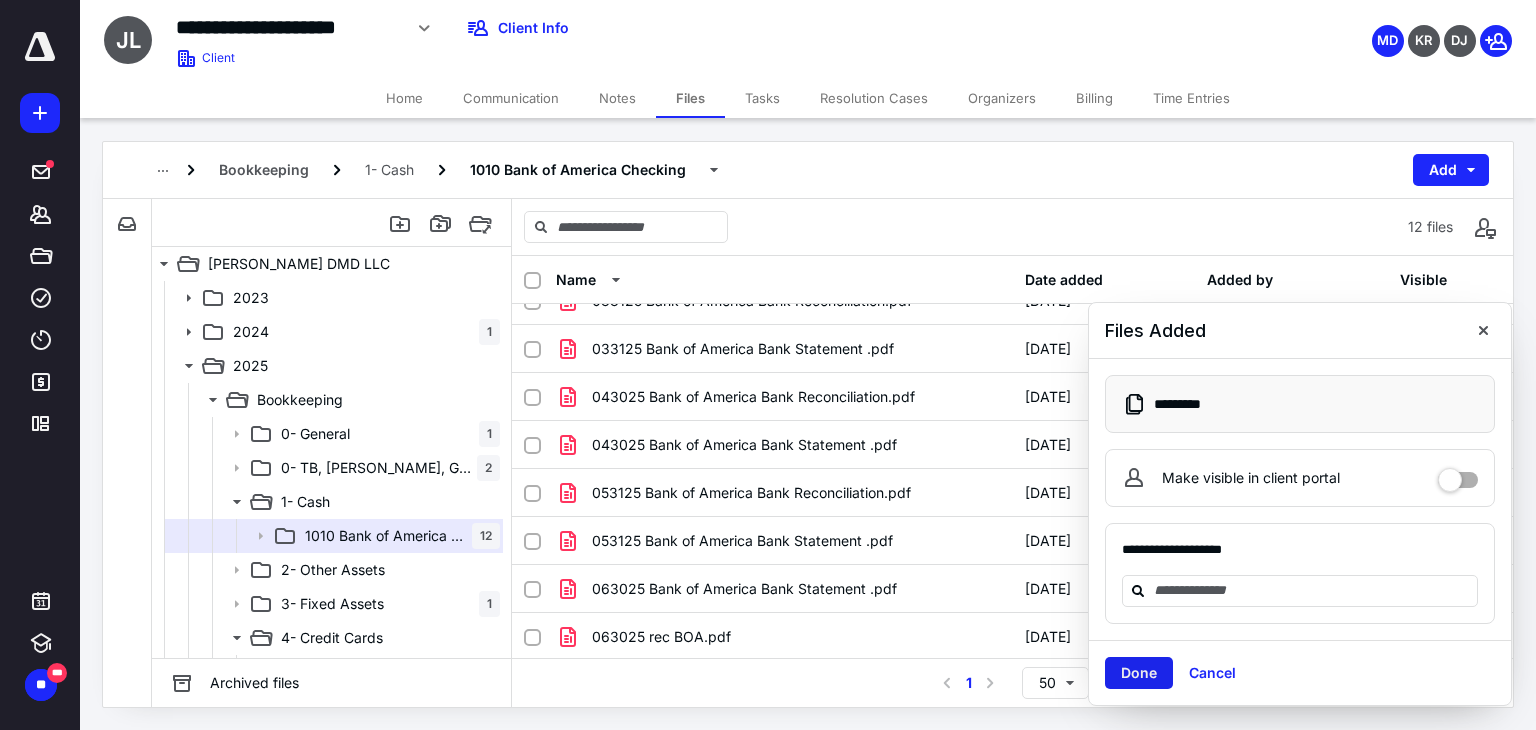 click on "Done" at bounding box center (1139, 673) 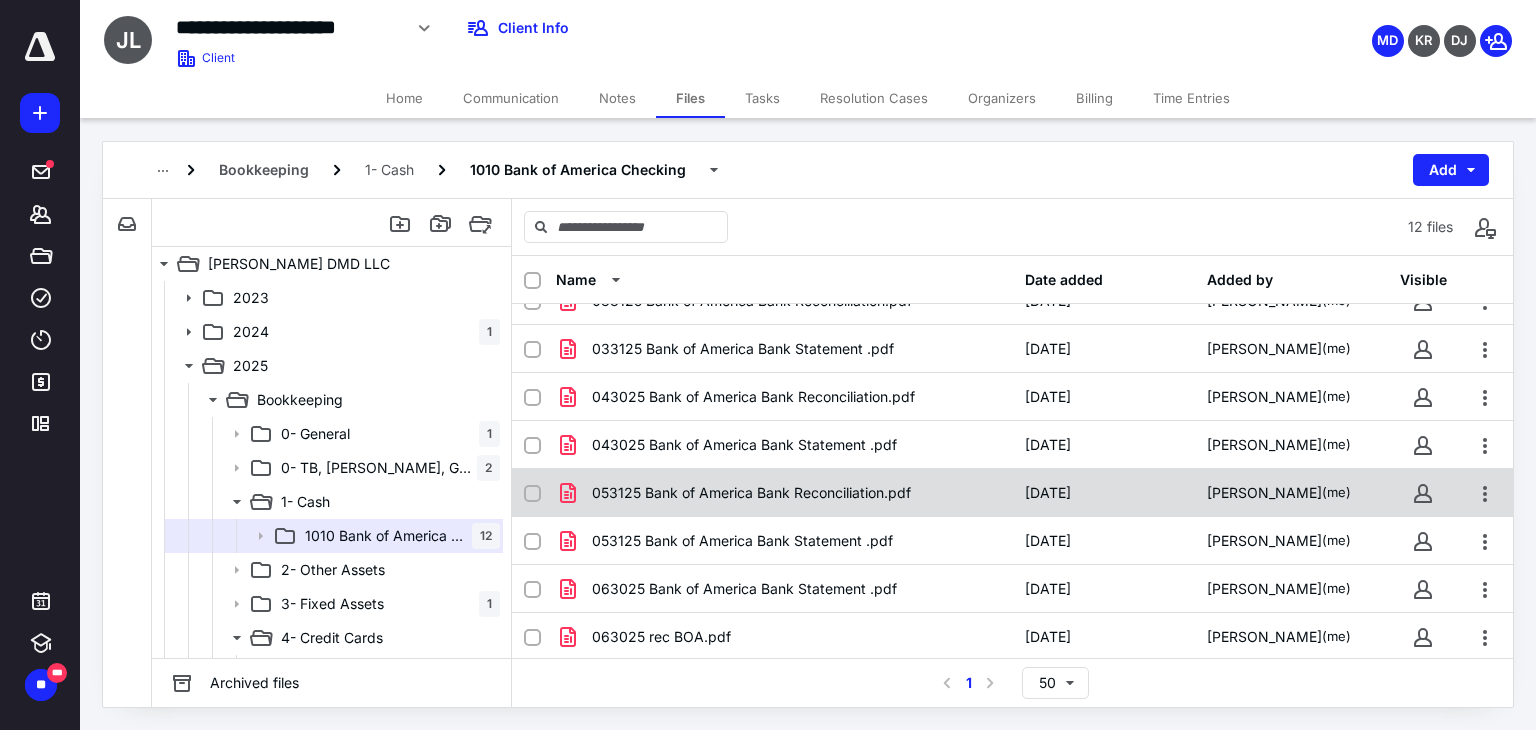 checkbox on "true" 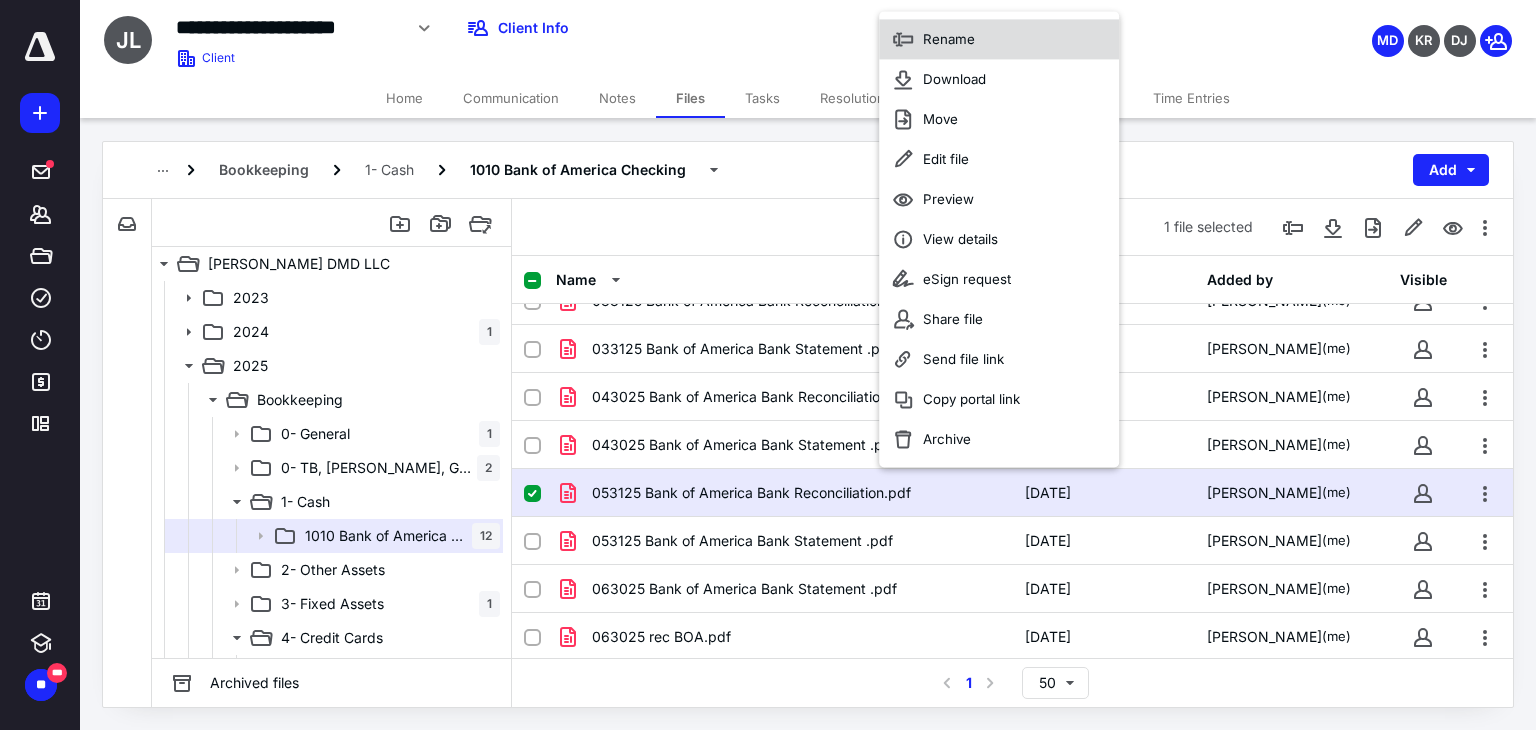 click on "Rename" at bounding box center (949, 39) 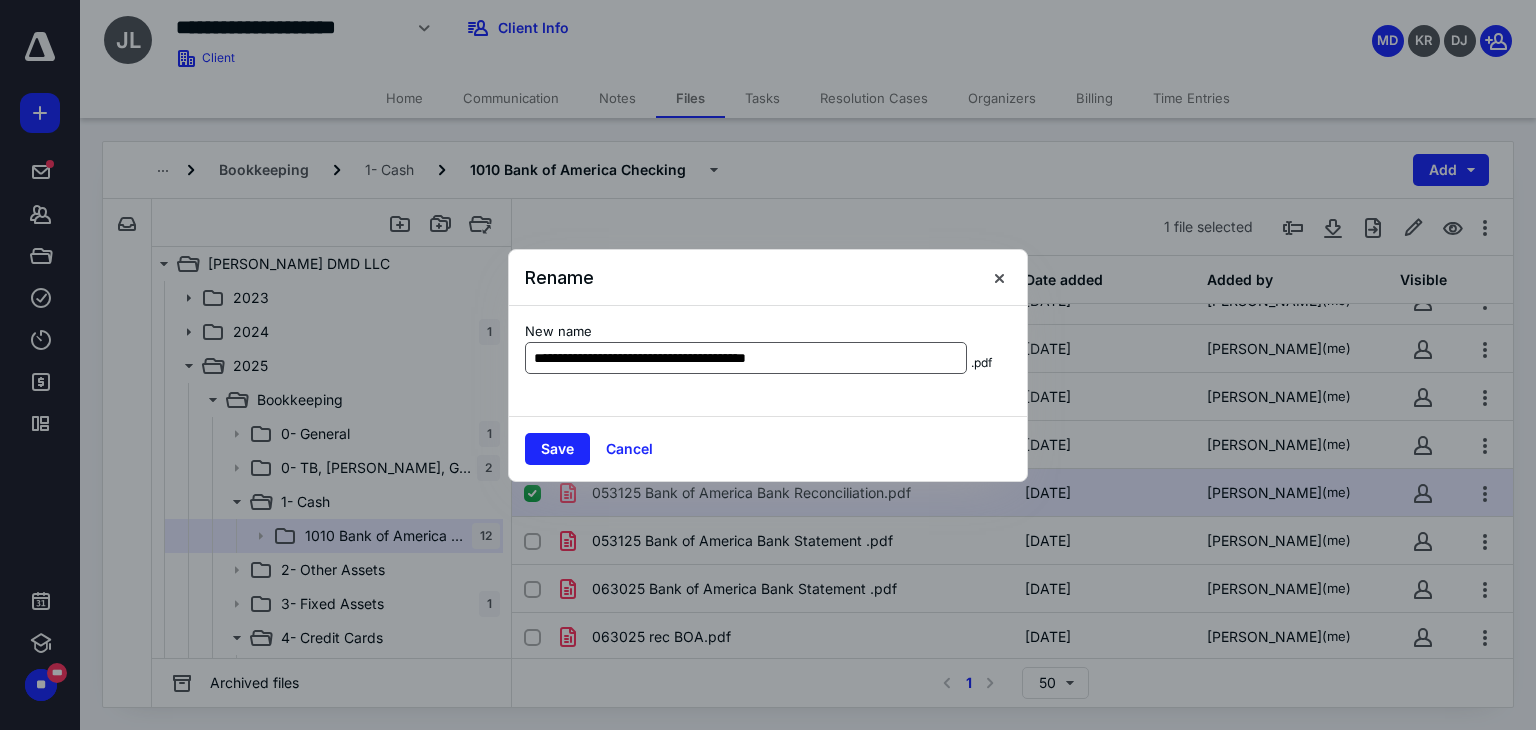 click on "**********" at bounding box center [746, 358] 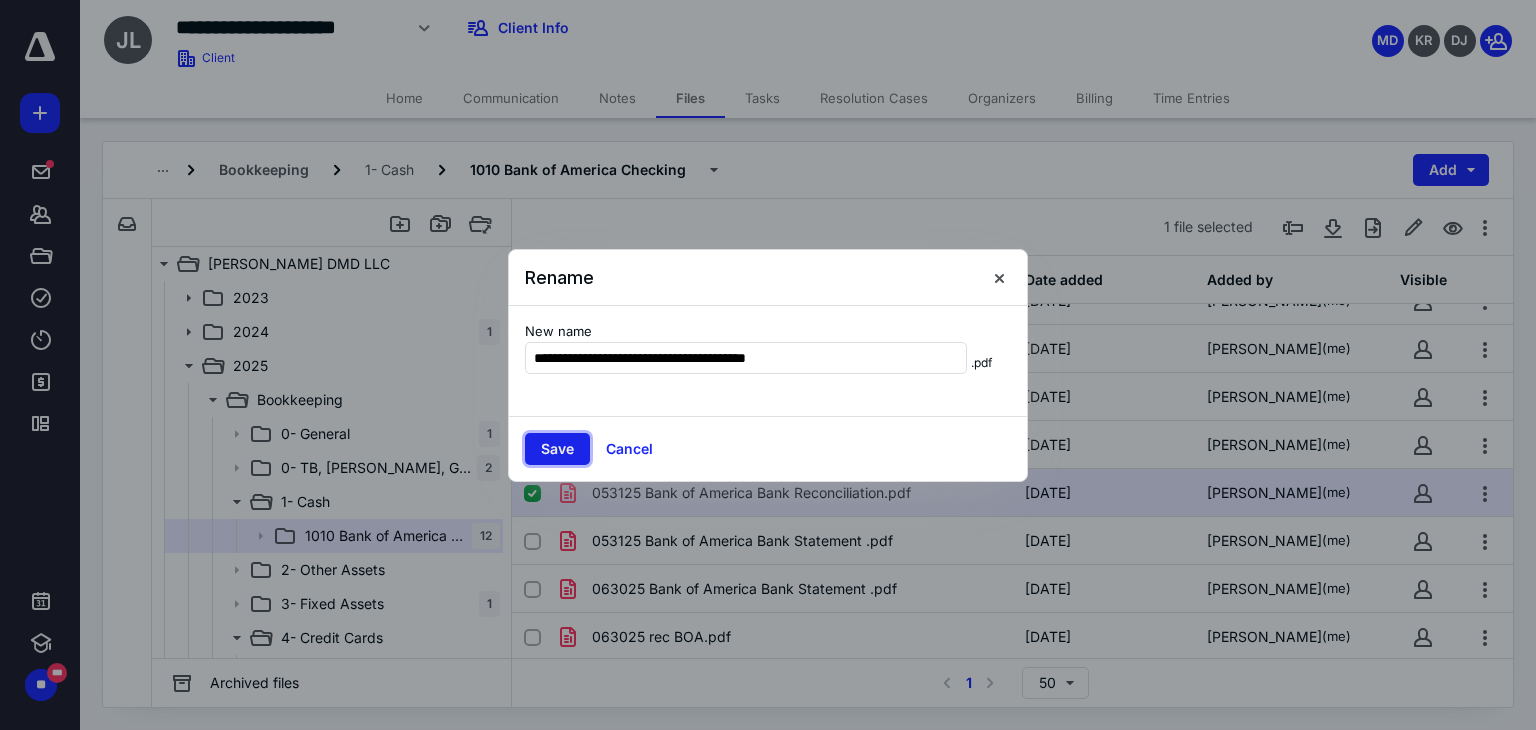 click on "Save" at bounding box center [557, 449] 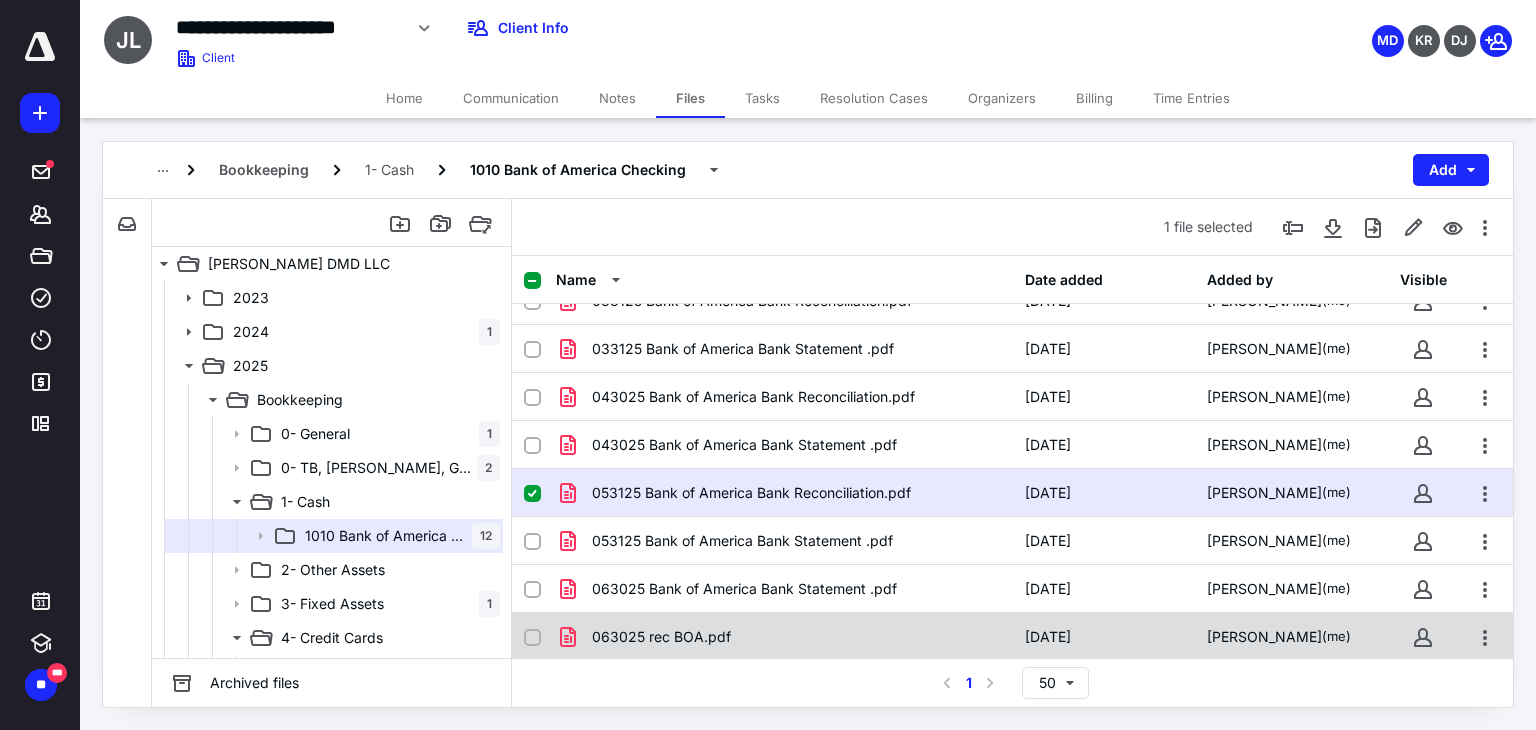checkbox on "false" 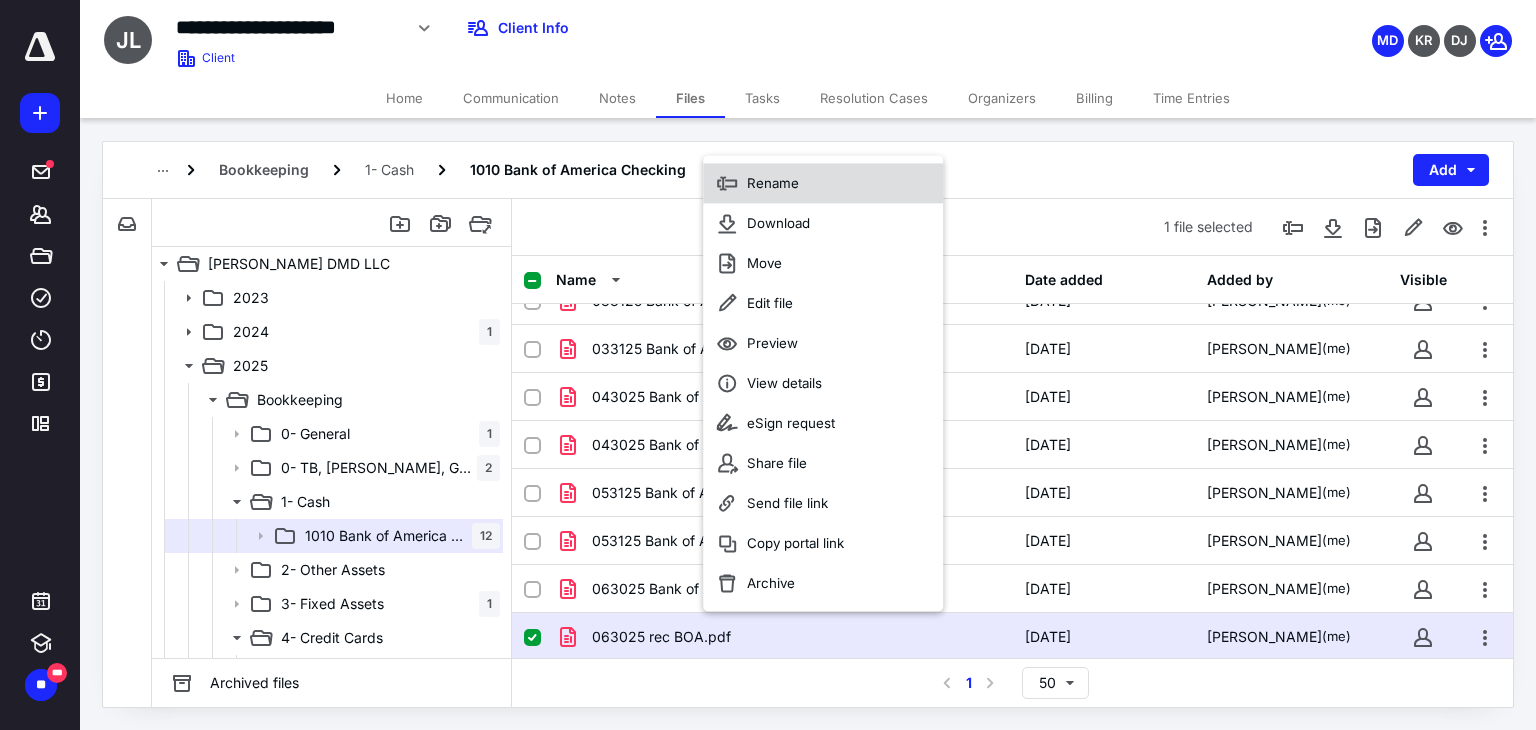 click on "Rename" at bounding box center (823, 183) 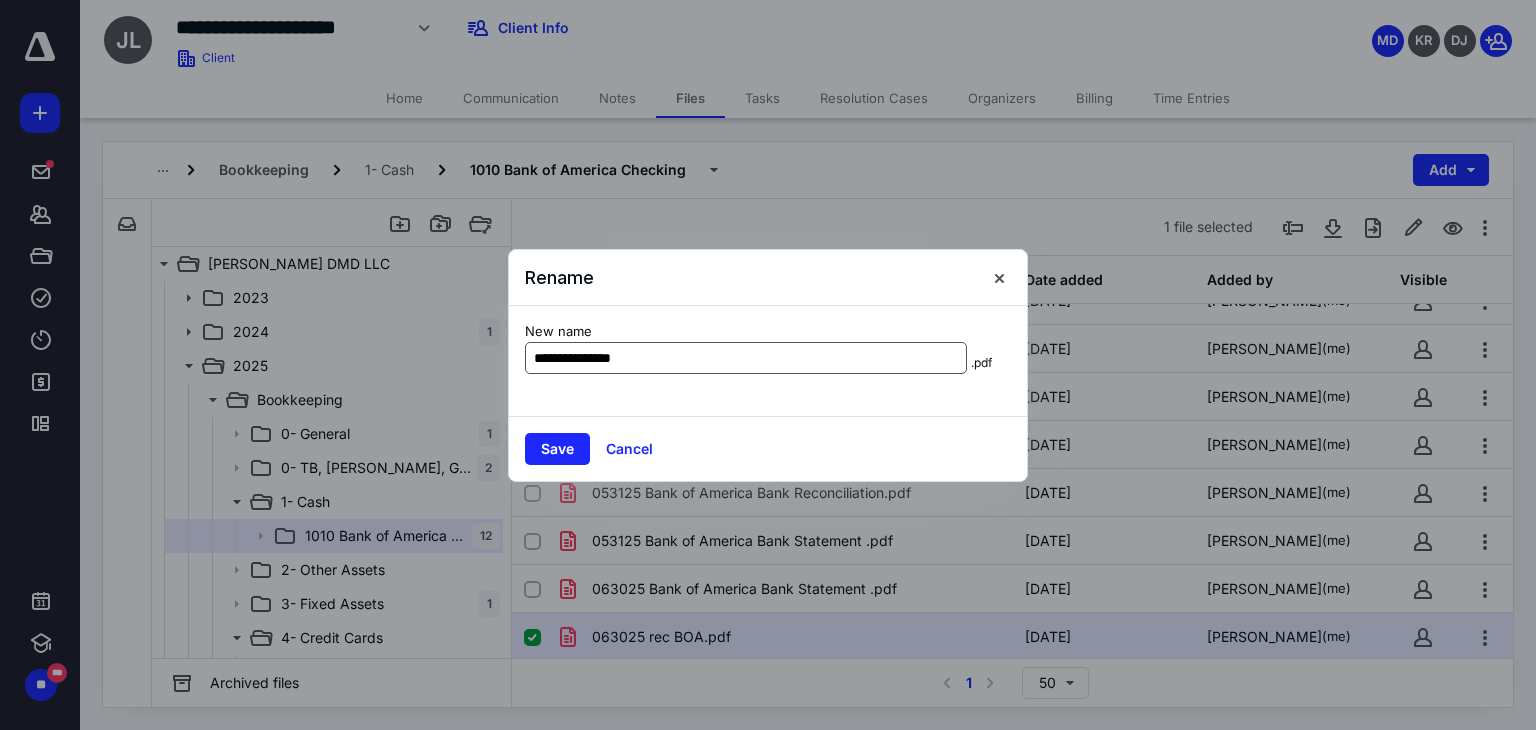 click on "**********" at bounding box center (746, 358) 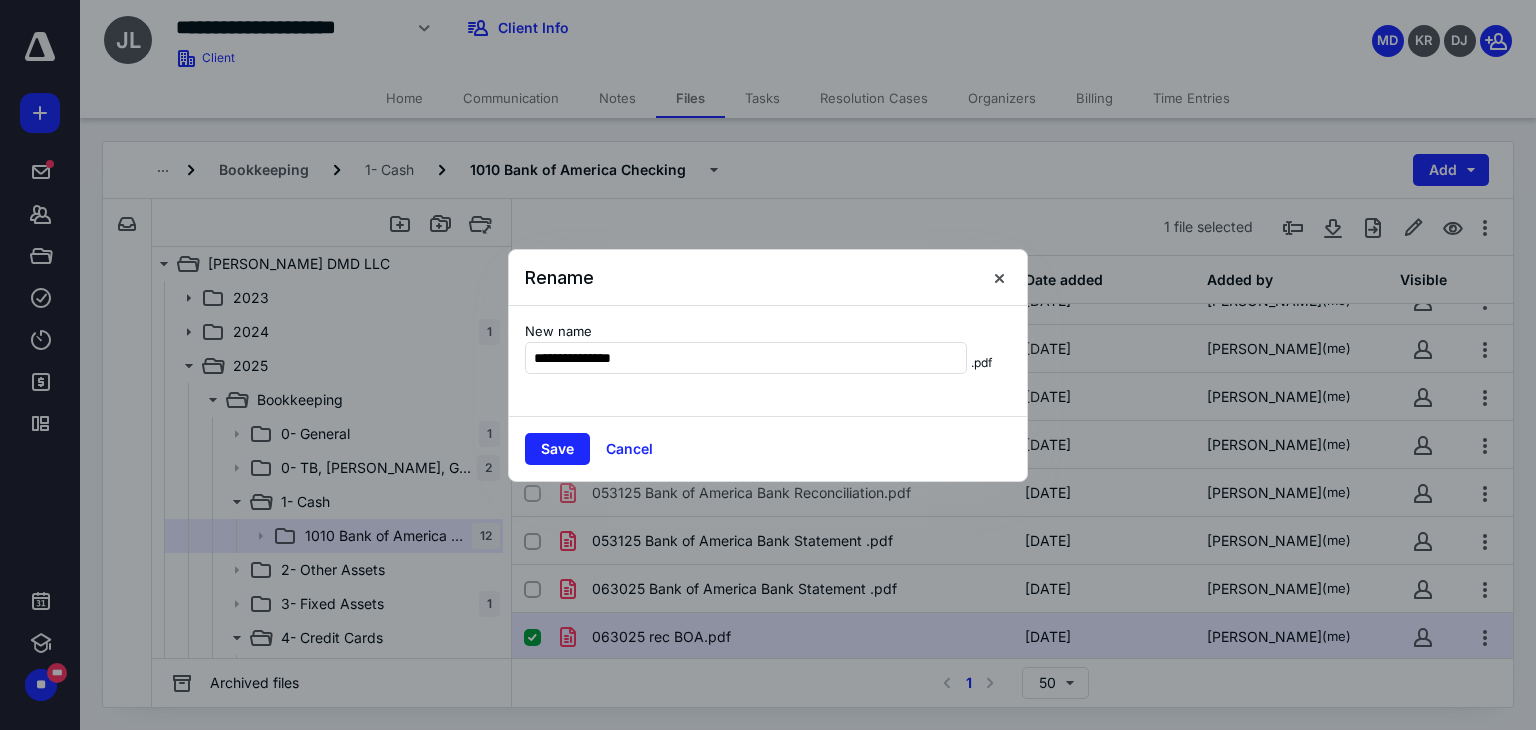 drag, startPoint x: 705, startPoint y: 352, endPoint x: 588, endPoint y: 385, distance: 121.5648 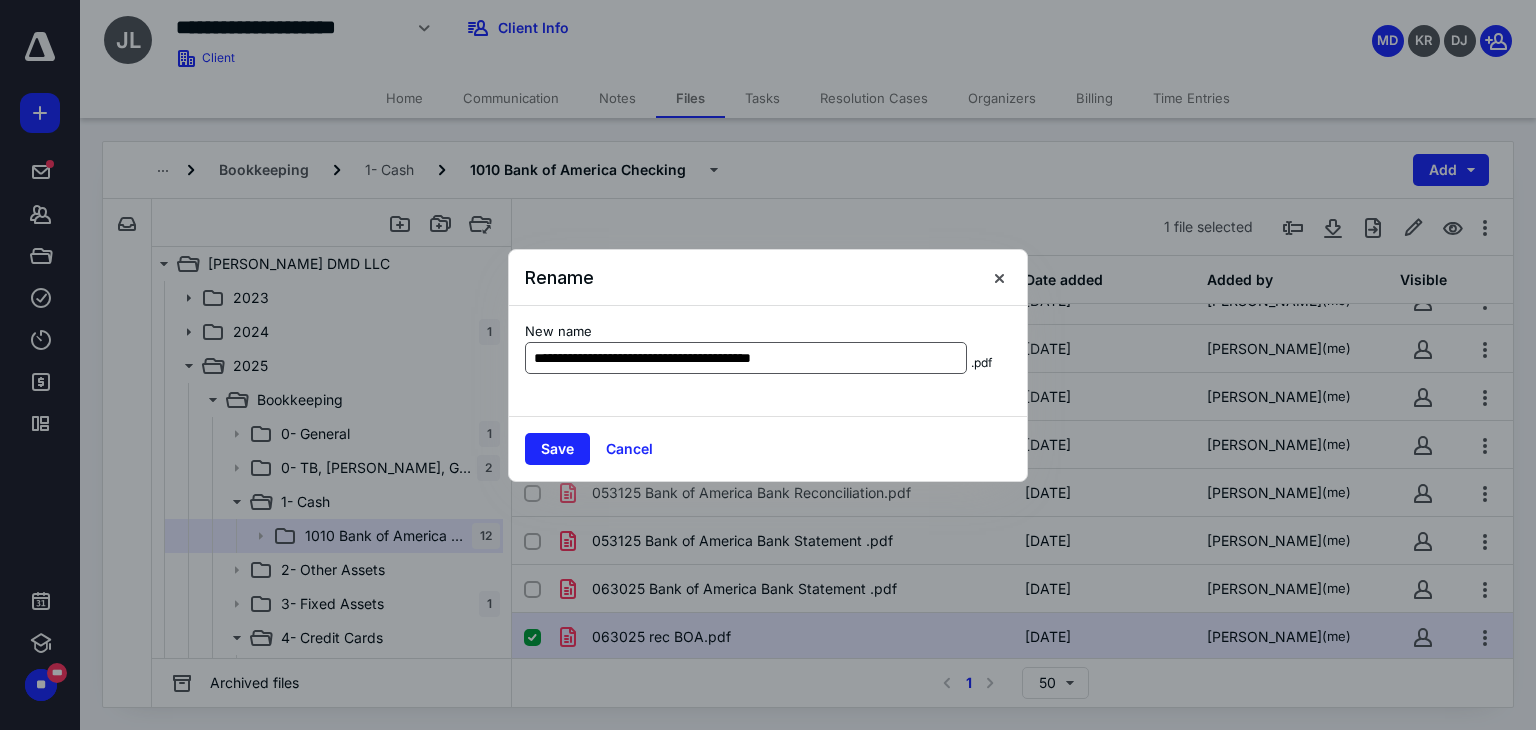 click on "**********" at bounding box center (746, 358) 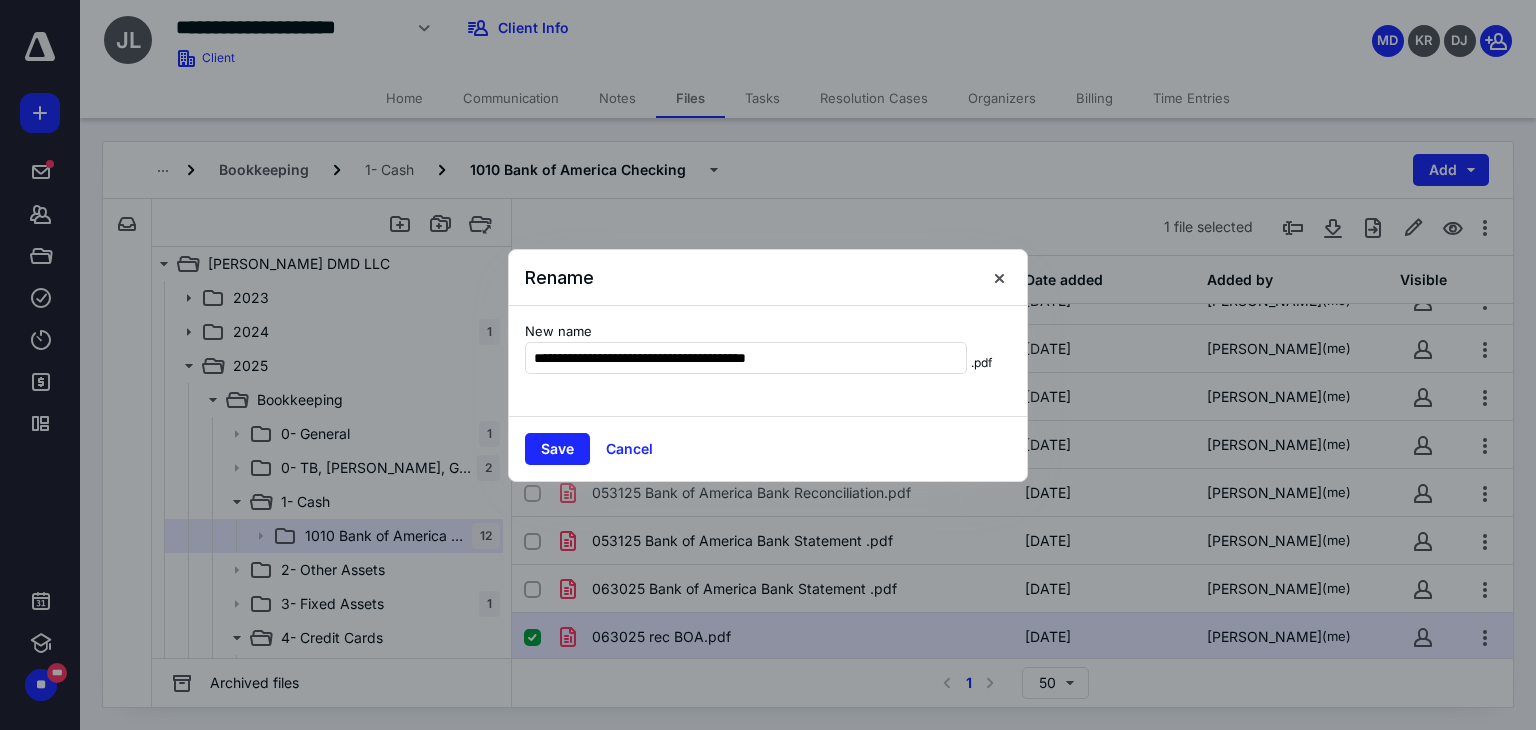 type on "**********" 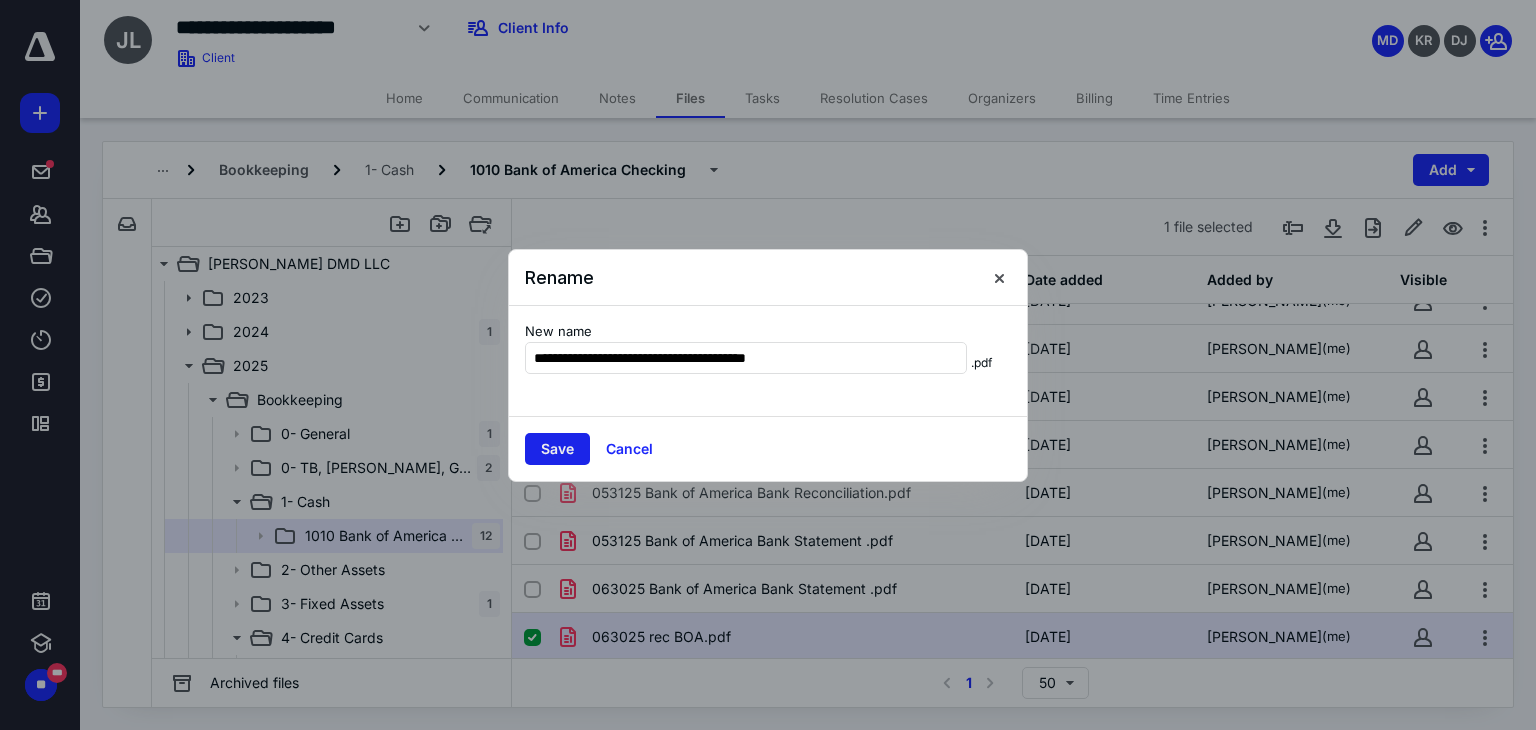 drag, startPoint x: 570, startPoint y: 429, endPoint x: 564, endPoint y: 443, distance: 15.231546 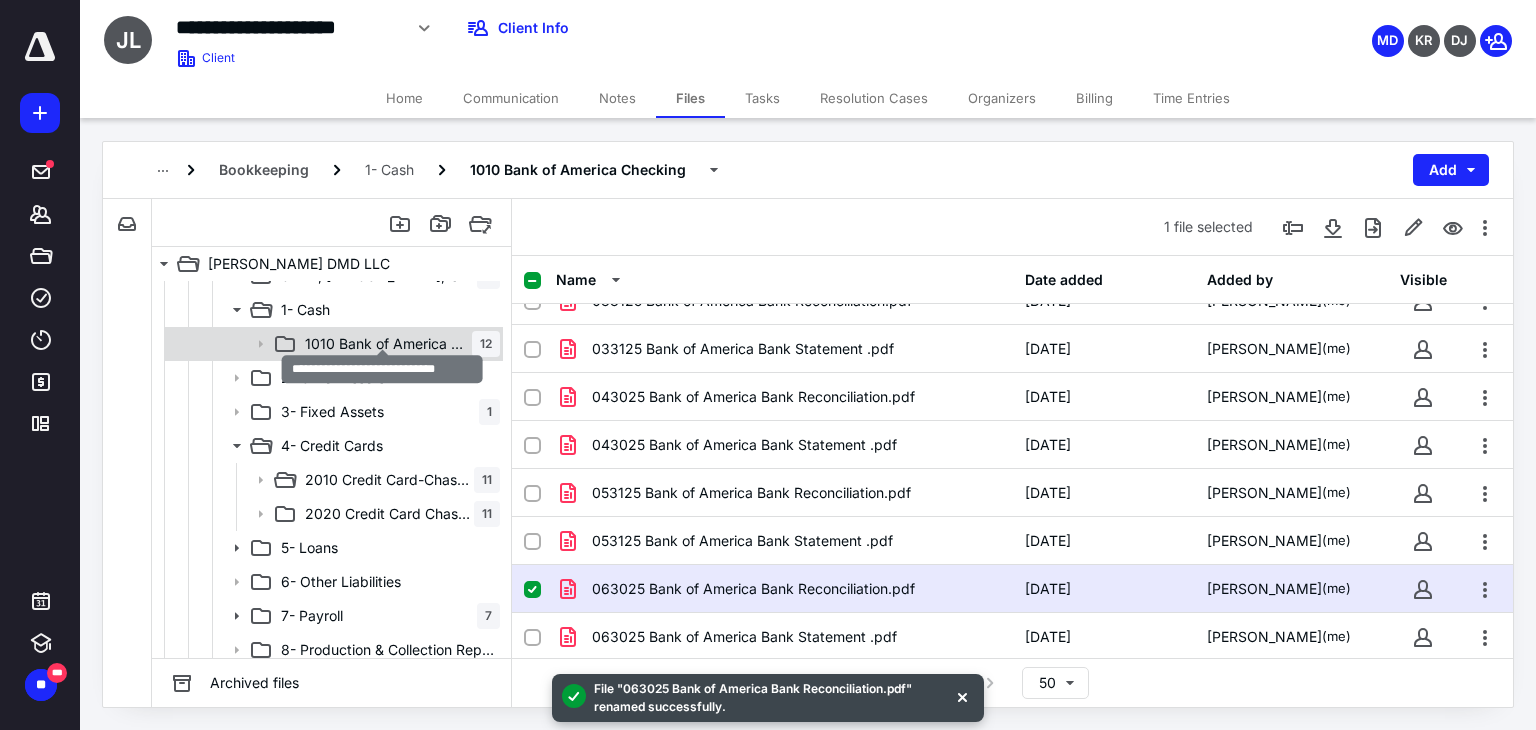 scroll, scrollTop: 200, scrollLeft: 0, axis: vertical 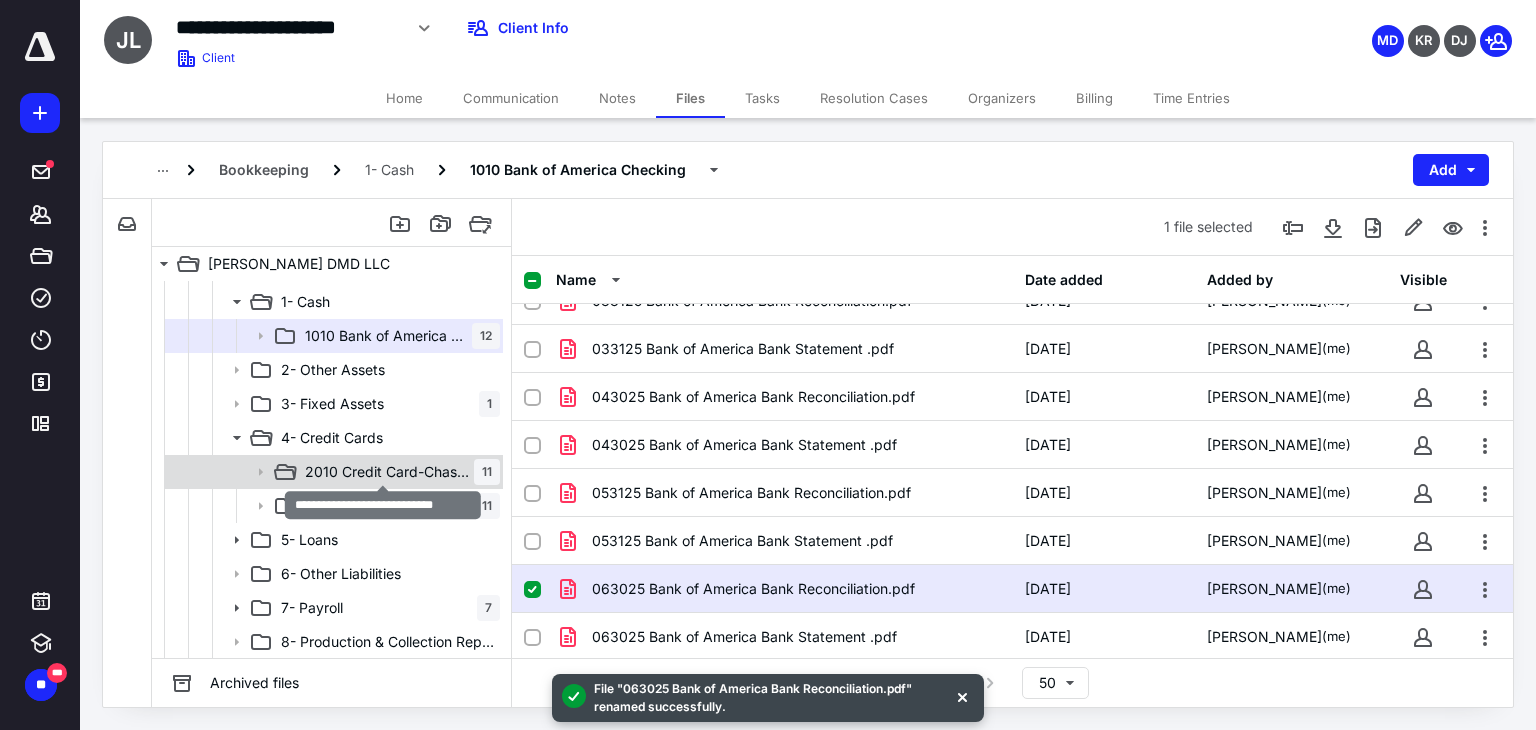 click on "2010 Credit Card-Chase #9671" at bounding box center [389, 472] 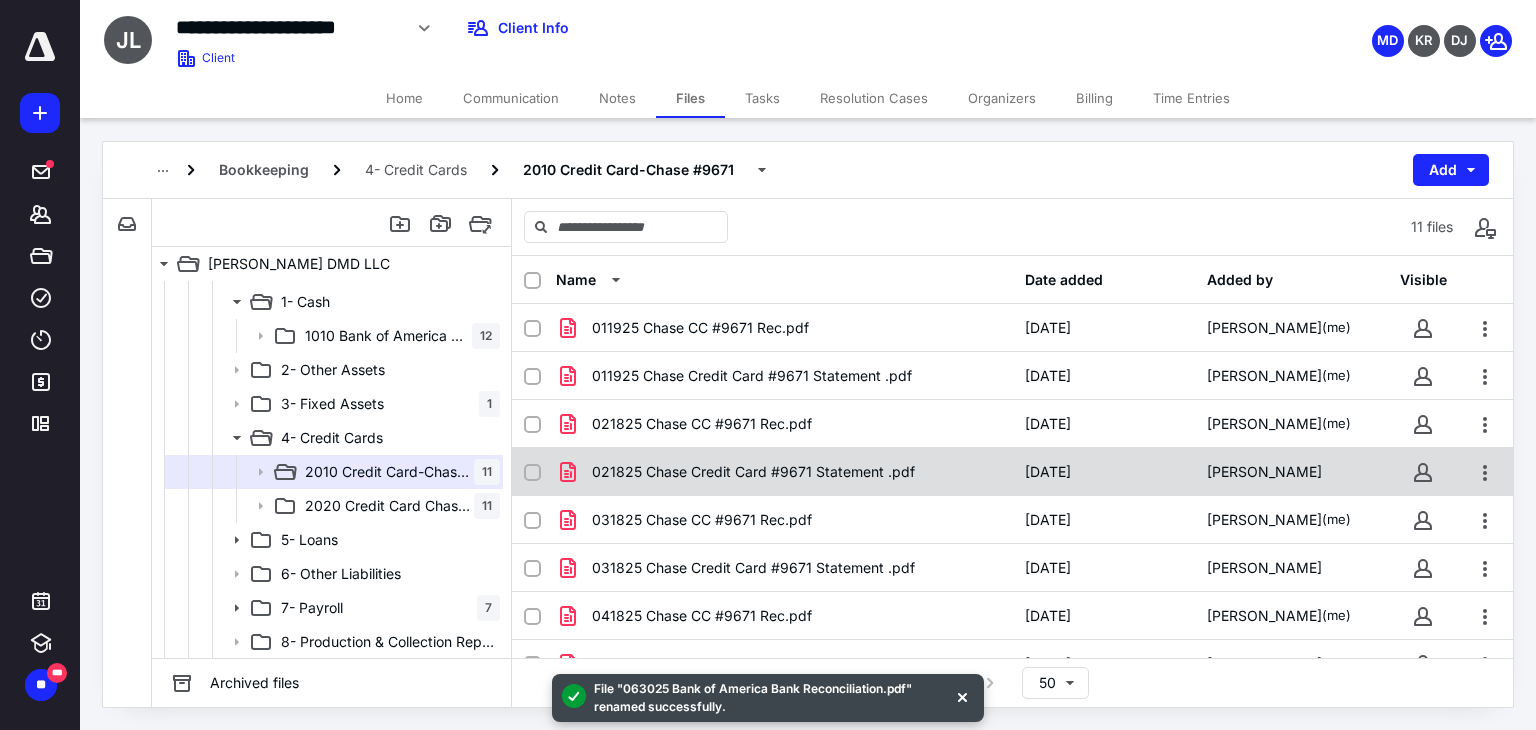 scroll, scrollTop: 171, scrollLeft: 0, axis: vertical 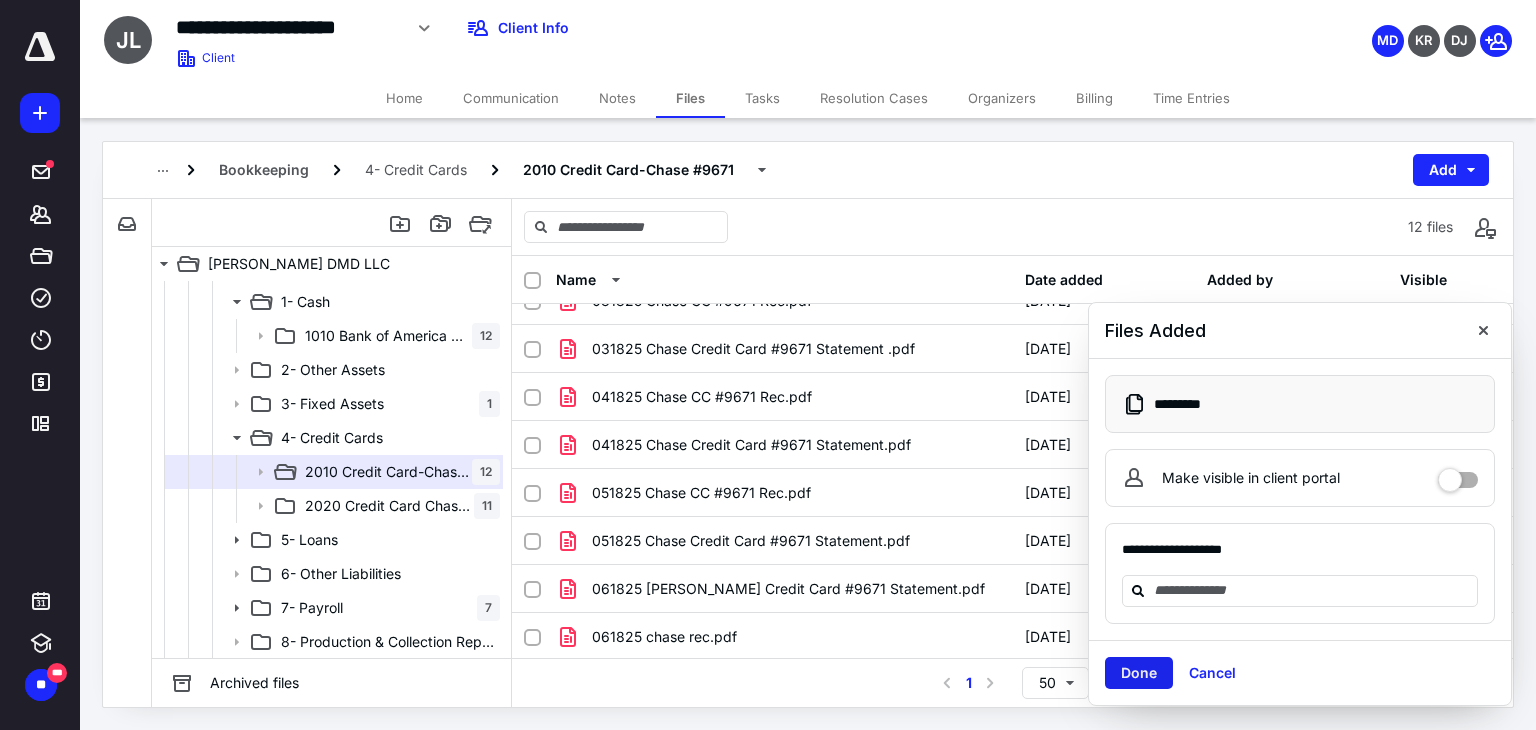 click on "Done" at bounding box center [1139, 673] 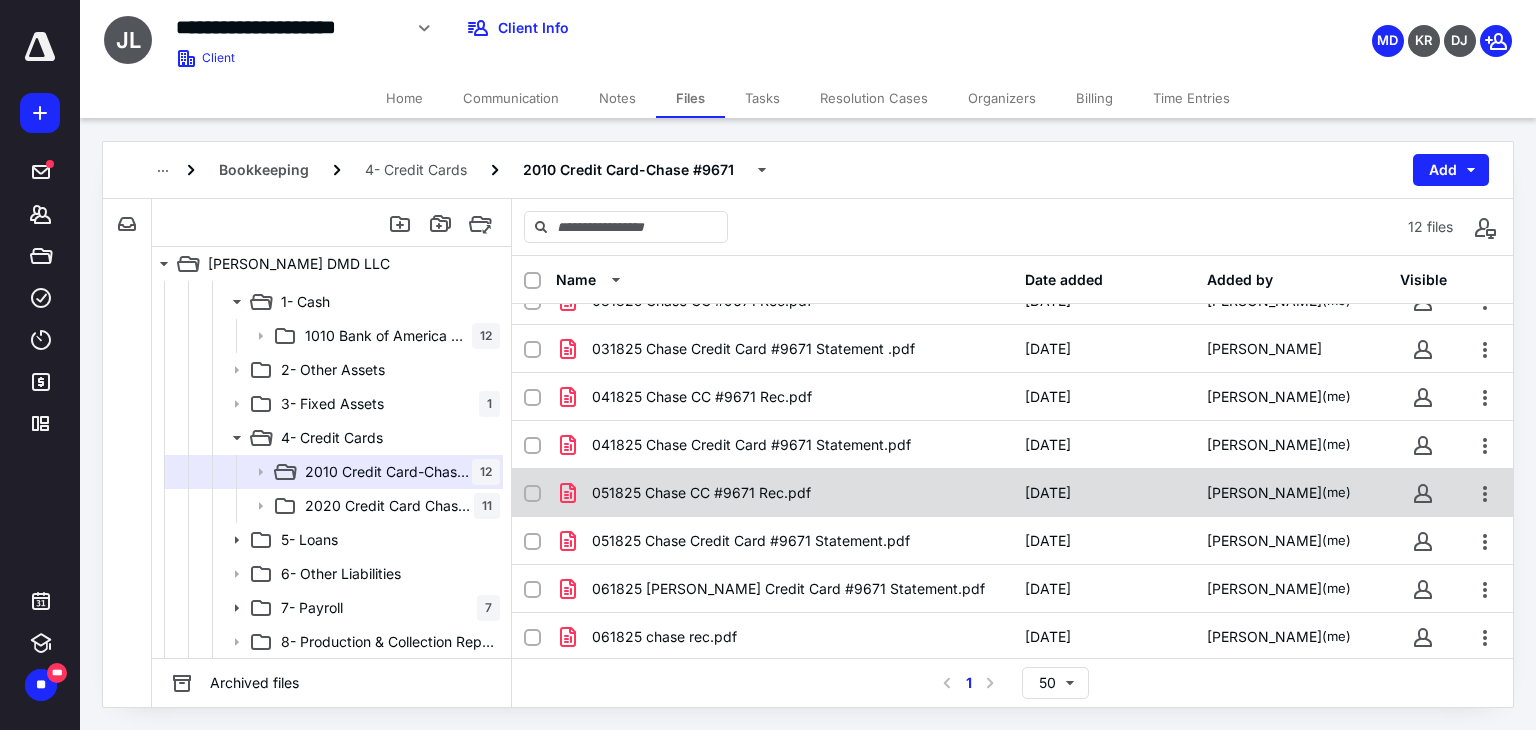 checkbox on "true" 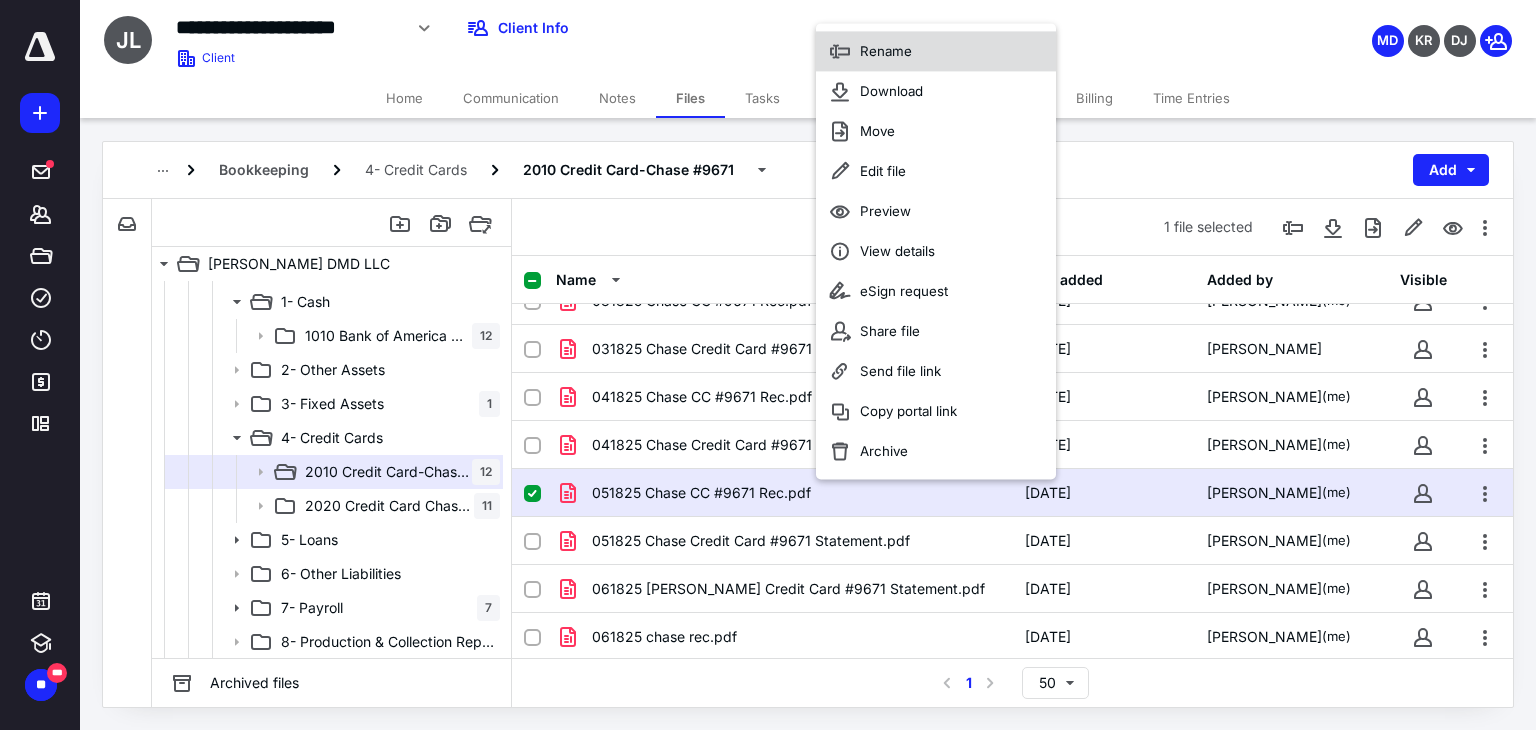 click on "Rename" at bounding box center [886, 51] 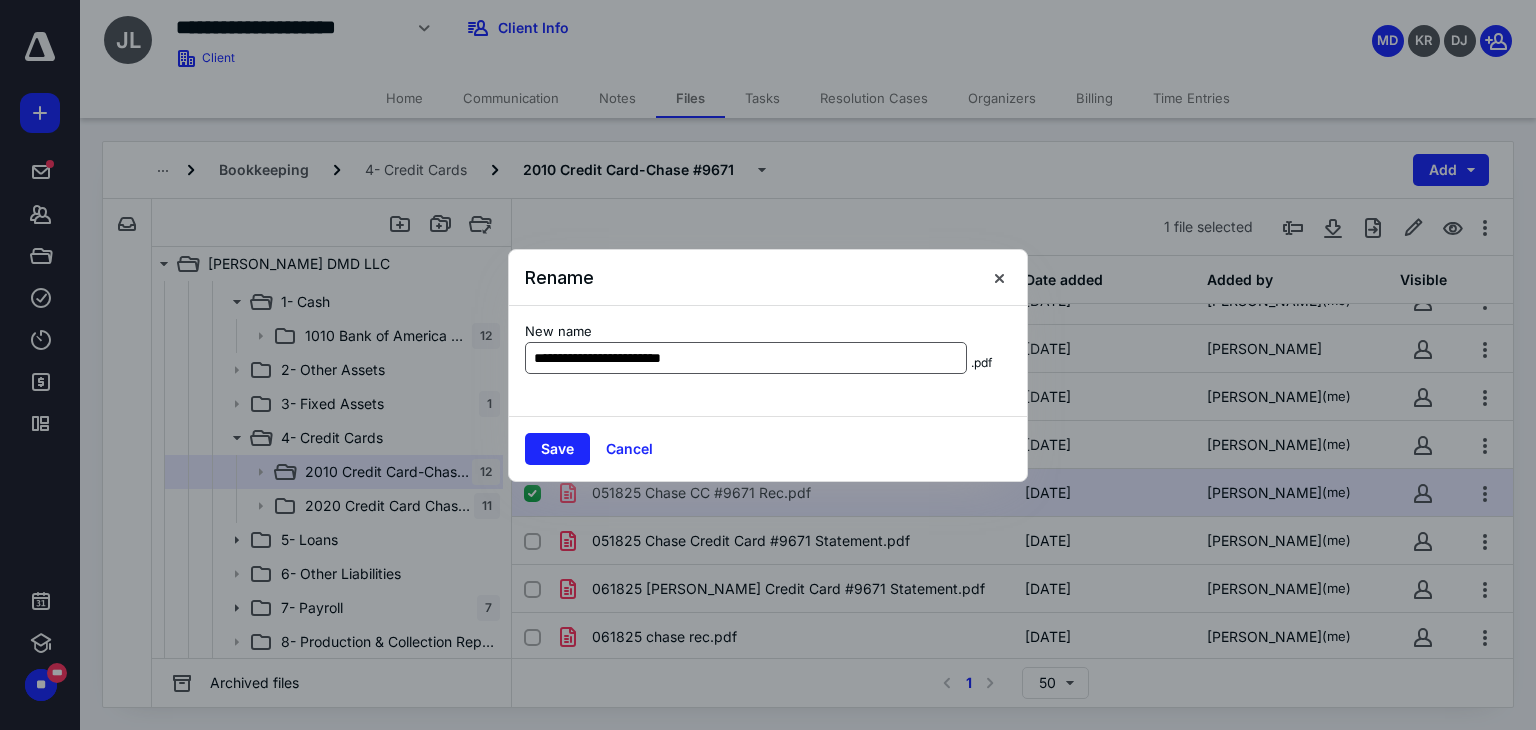 click on "**********" at bounding box center (746, 358) 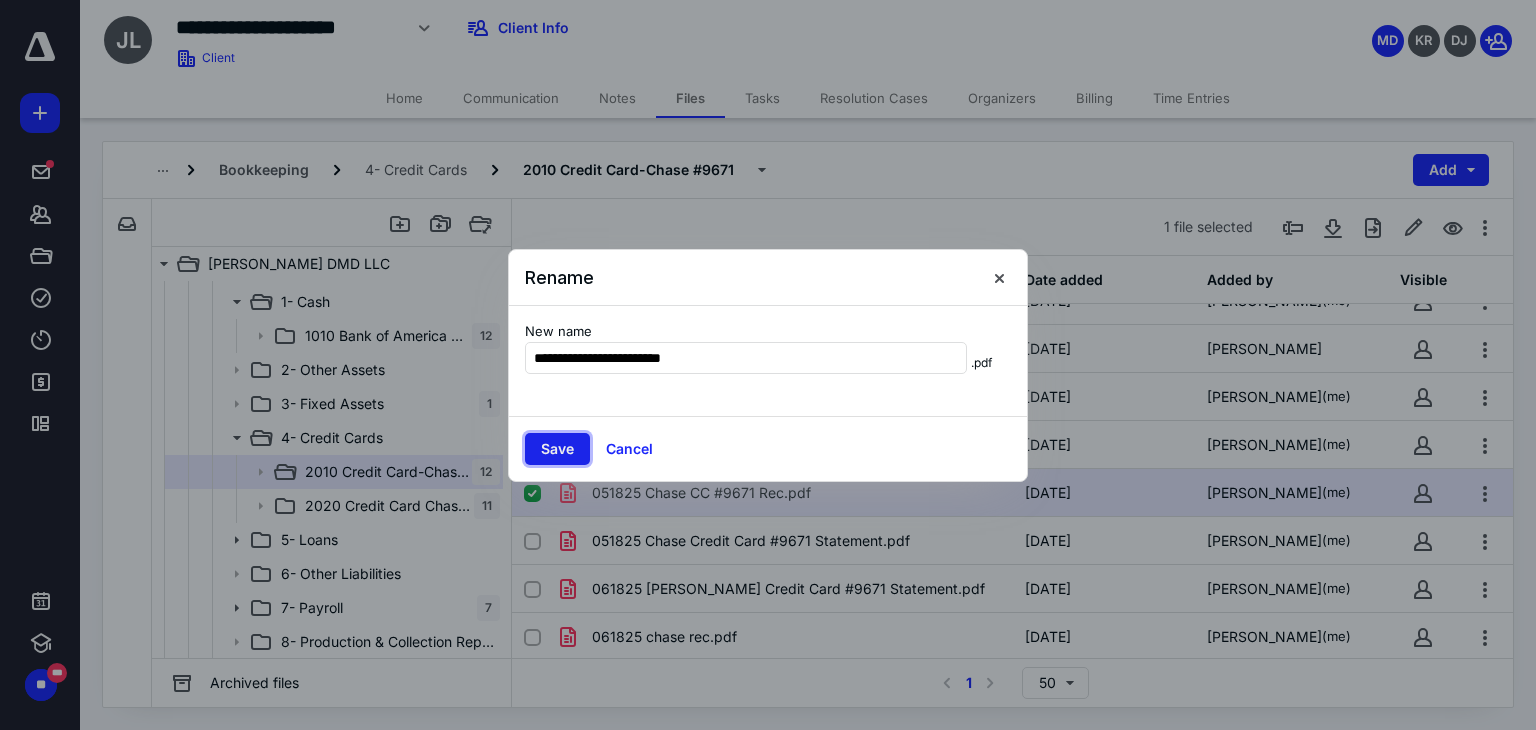 click on "Save" at bounding box center [557, 449] 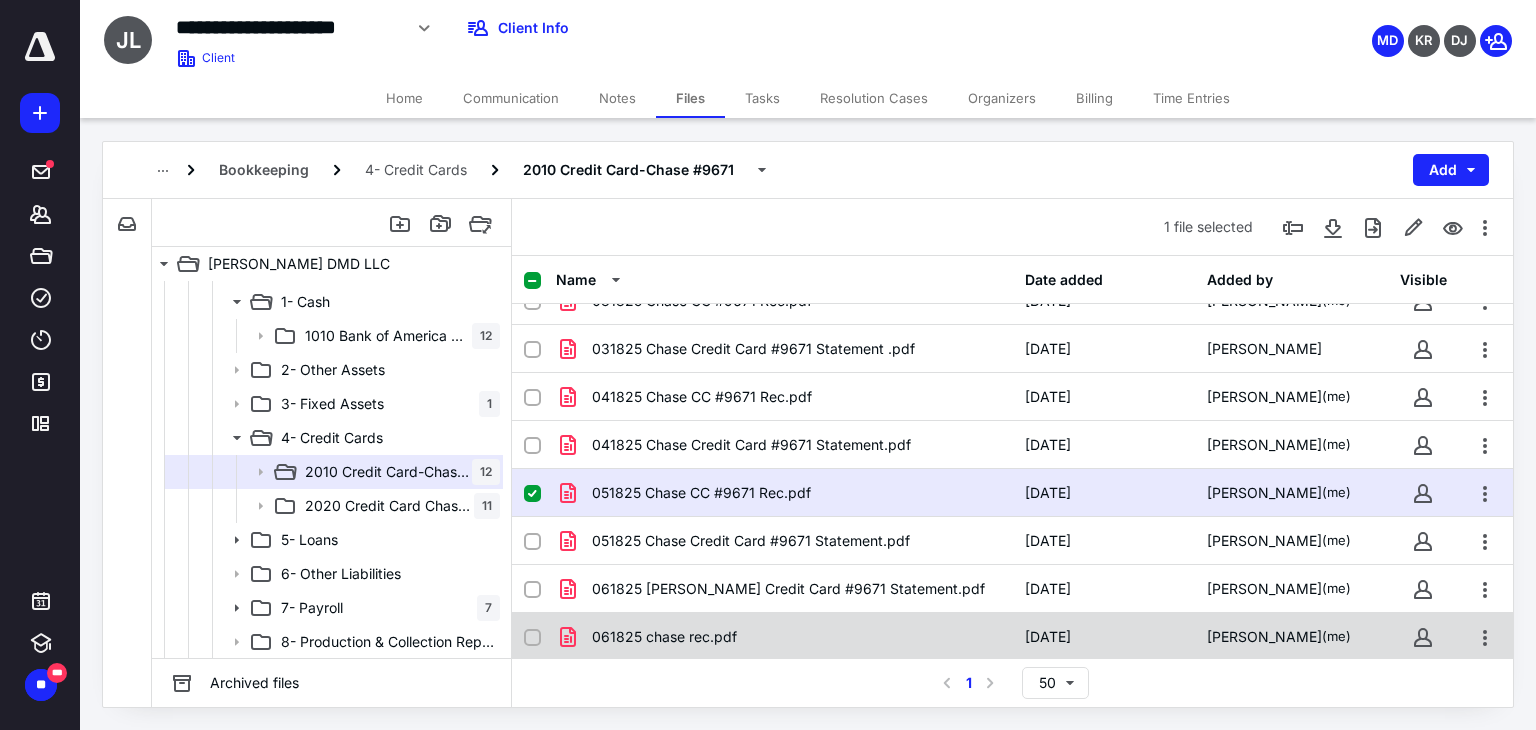checkbox on "false" 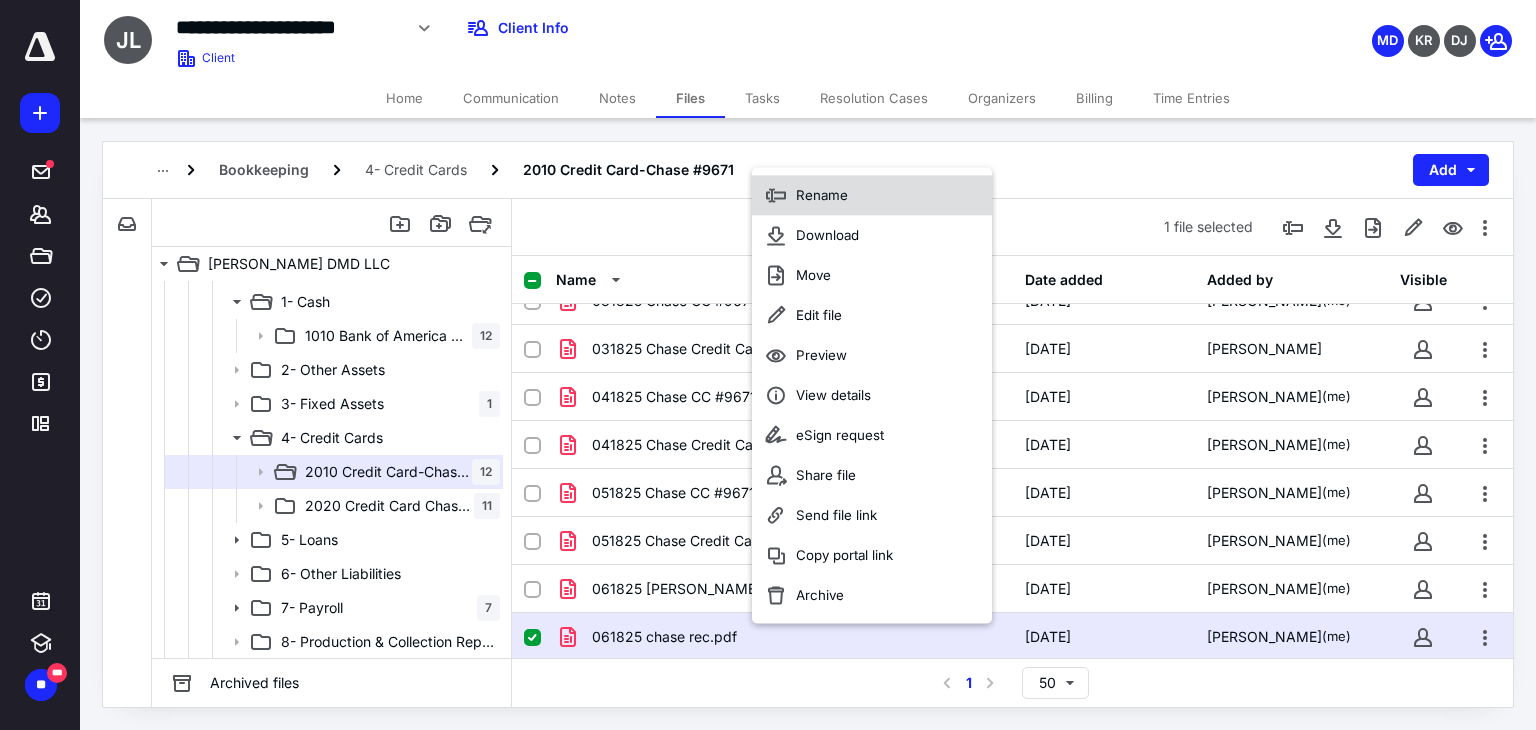 click on "Rename" at bounding box center (822, 195) 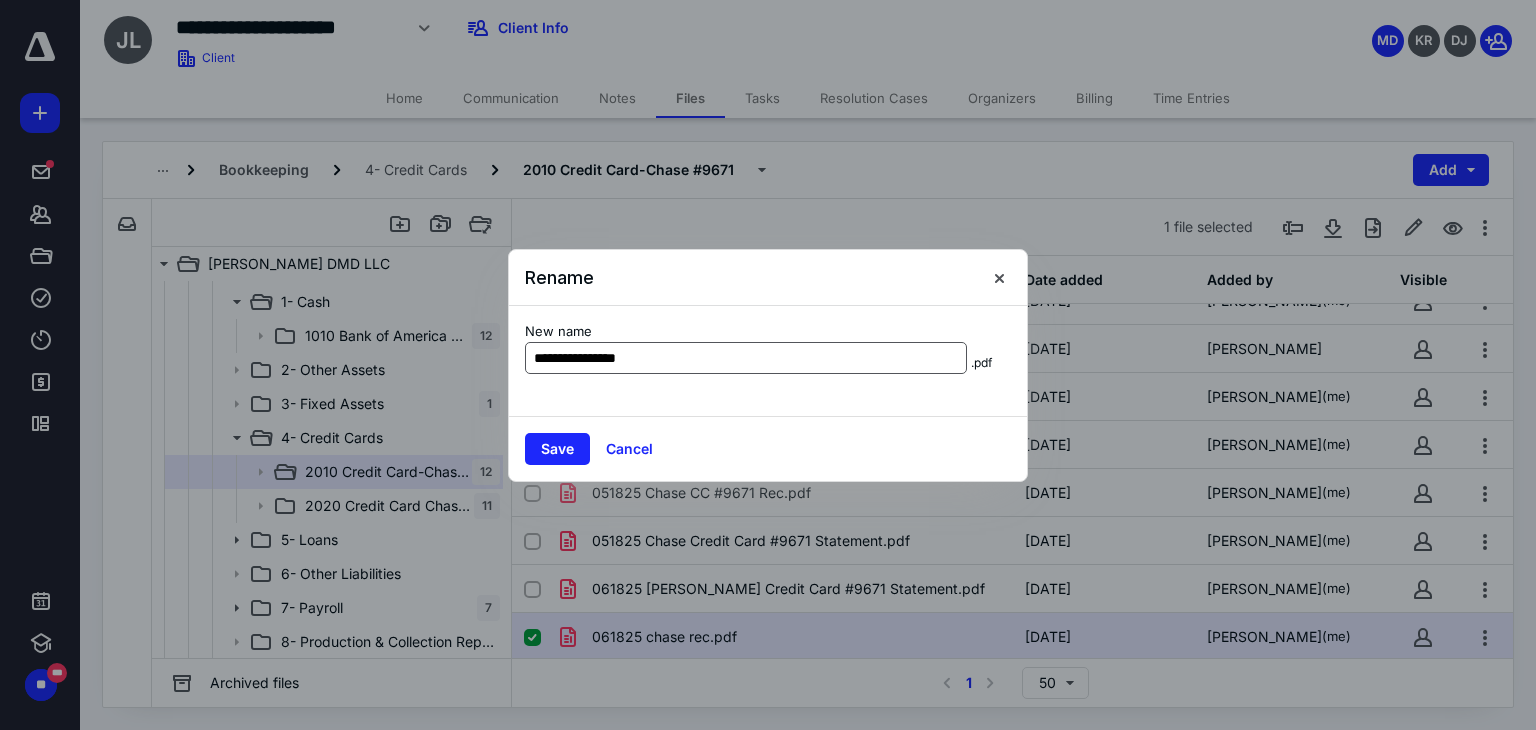 click on "**********" at bounding box center [746, 358] 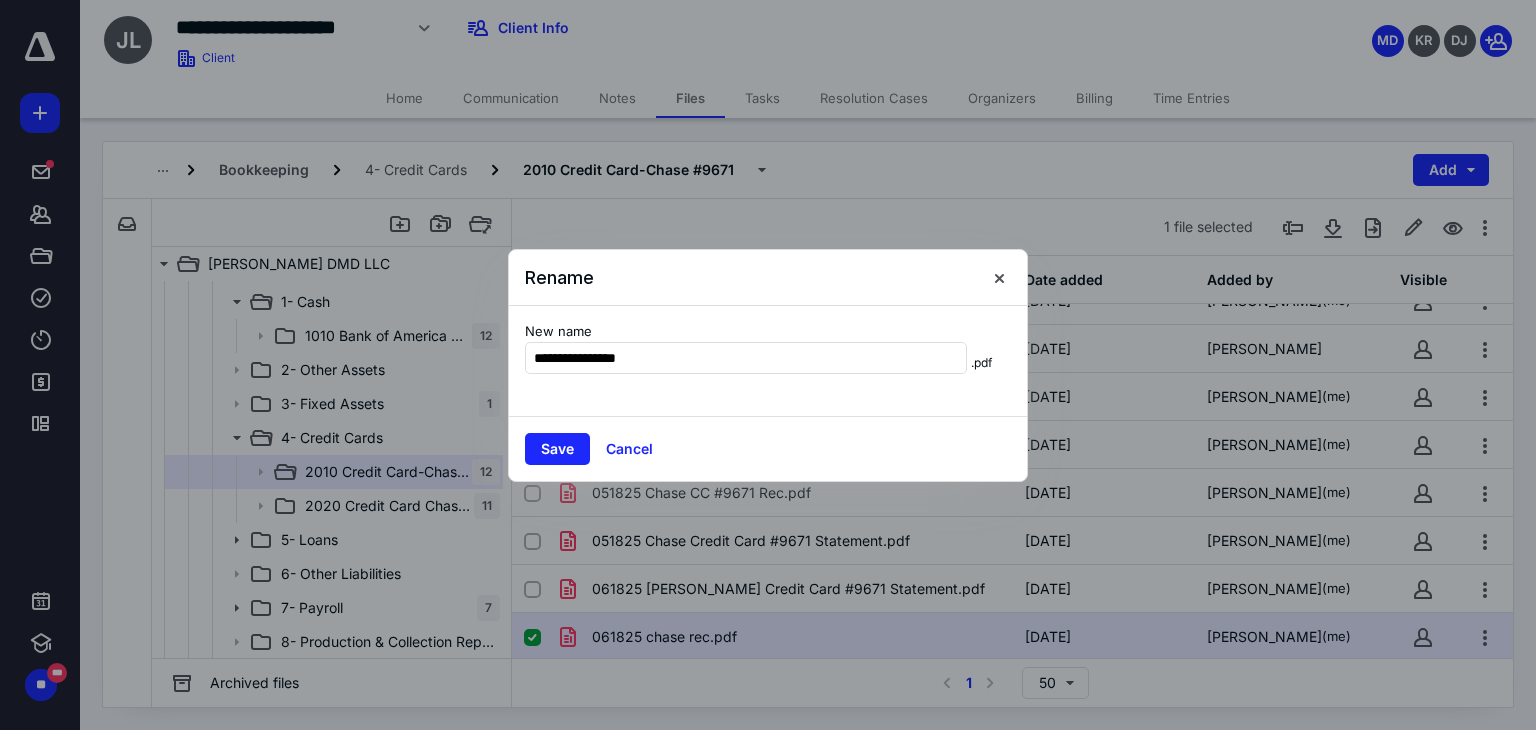 drag, startPoint x: 676, startPoint y: 358, endPoint x: 587, endPoint y: 373, distance: 90.255196 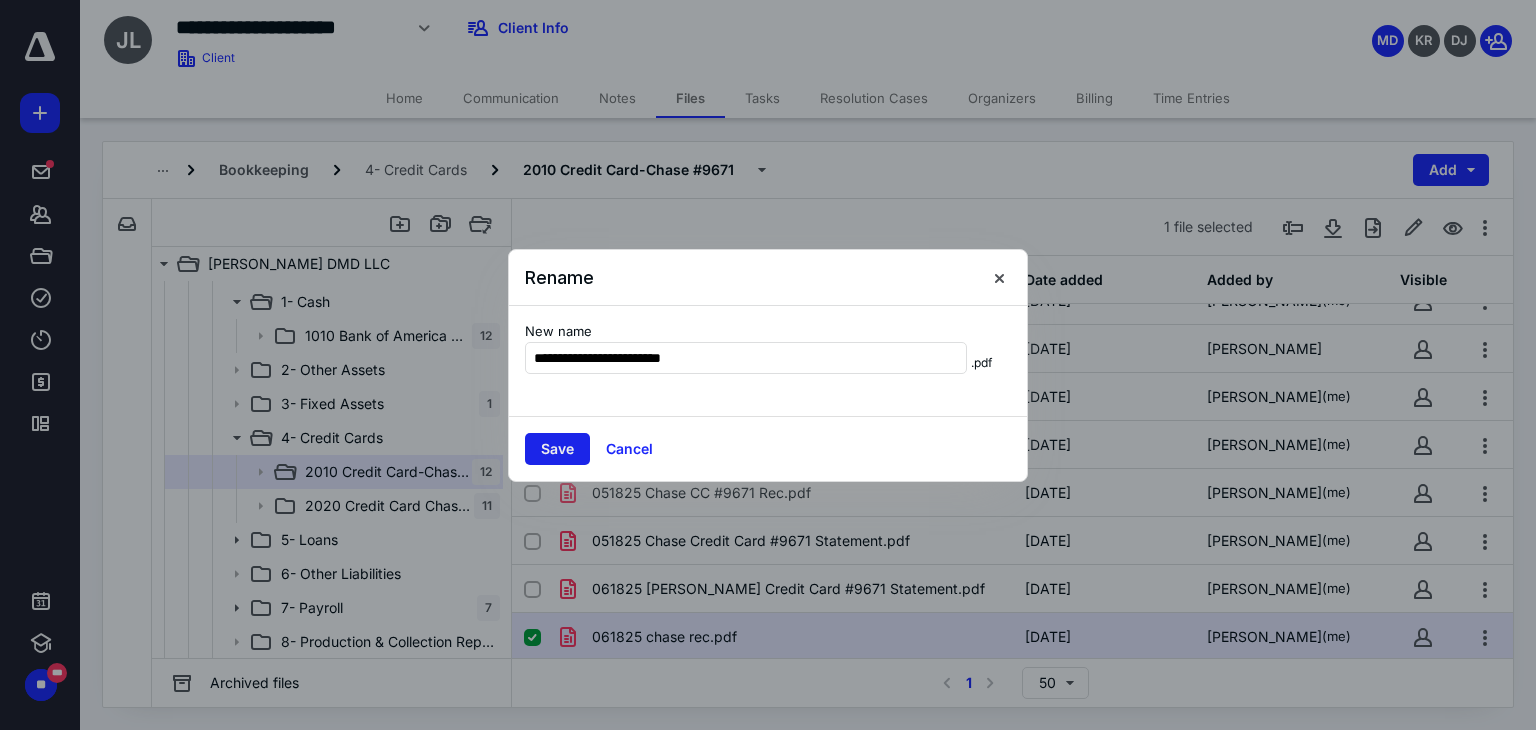 type on "**********" 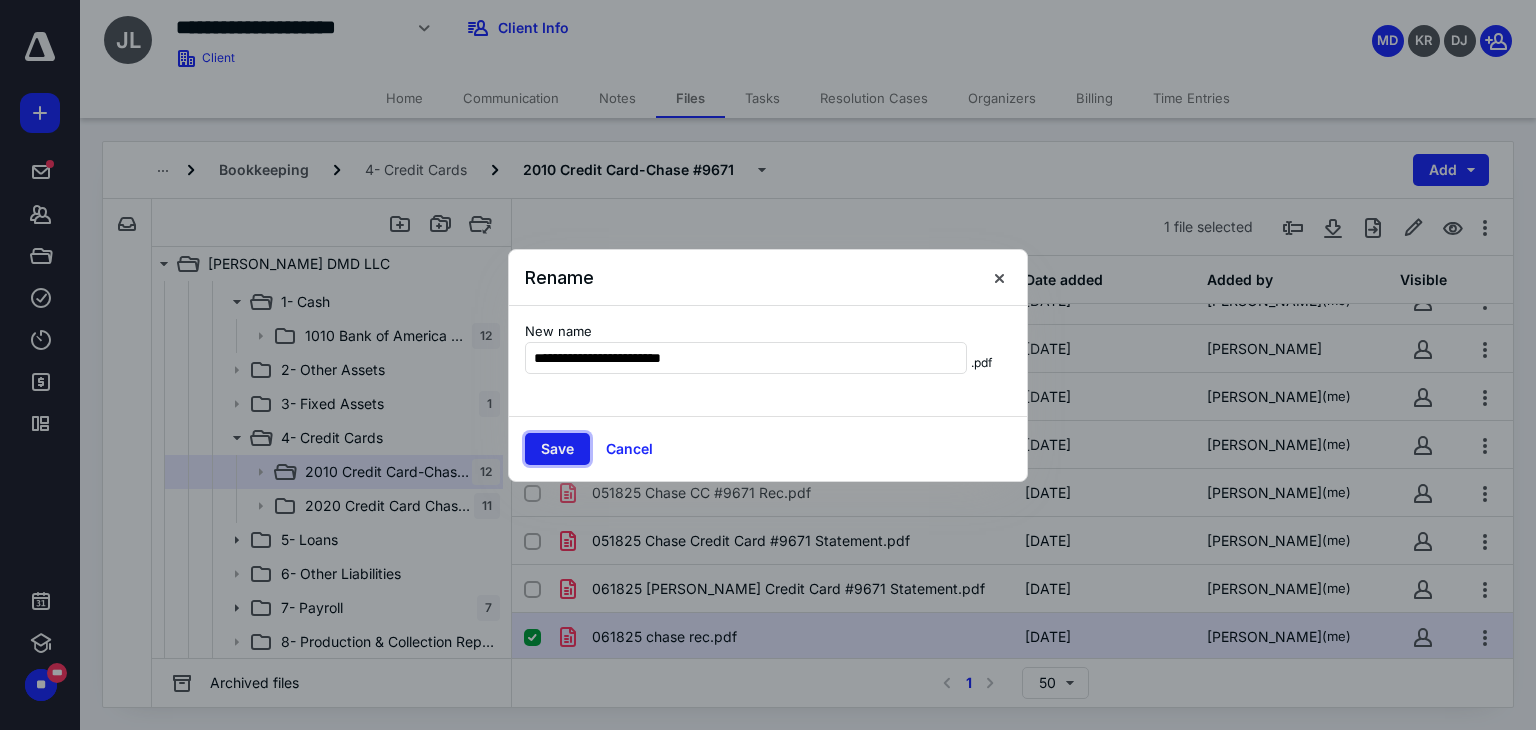 click on "Save" at bounding box center [557, 449] 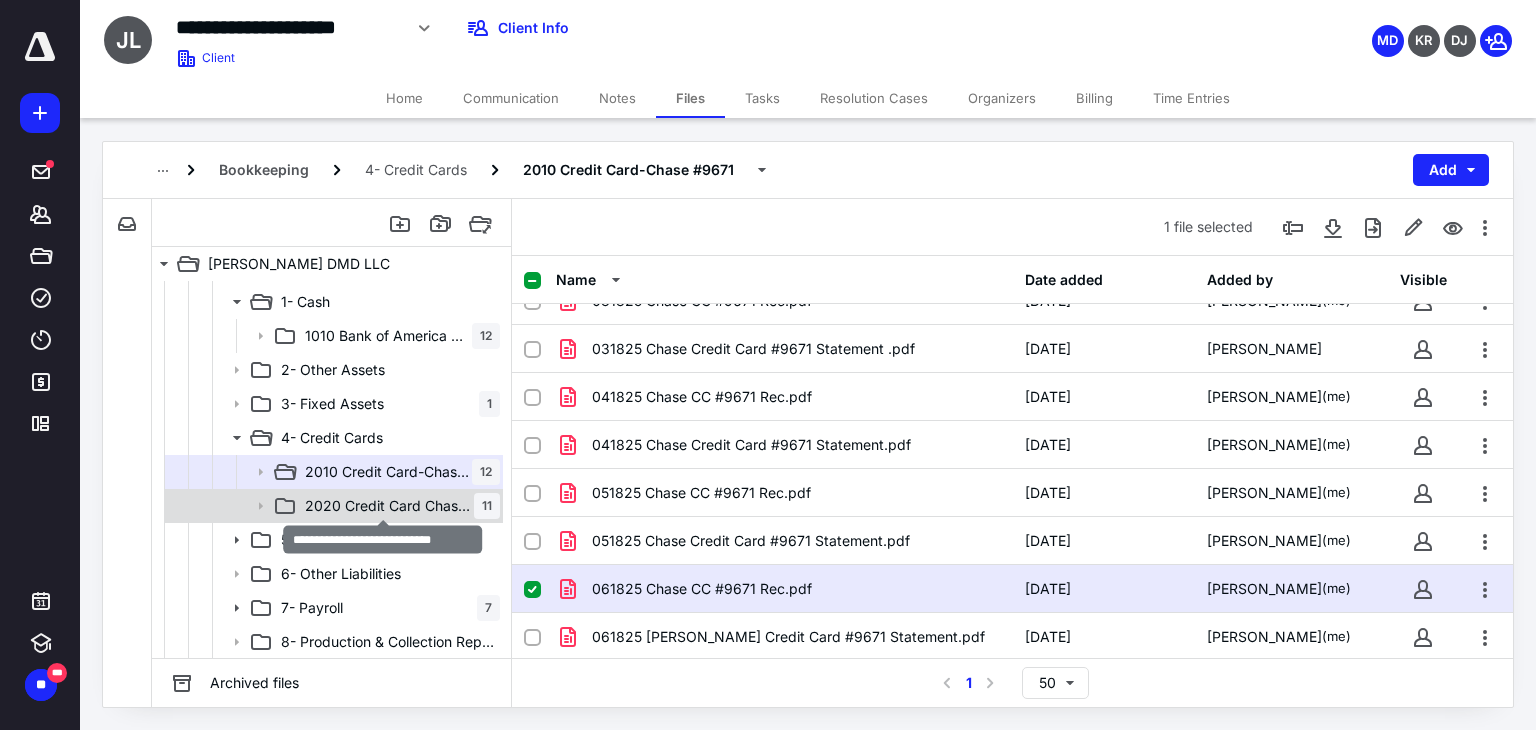 click on "2020 Credit Card Chase #5624" at bounding box center (389, 506) 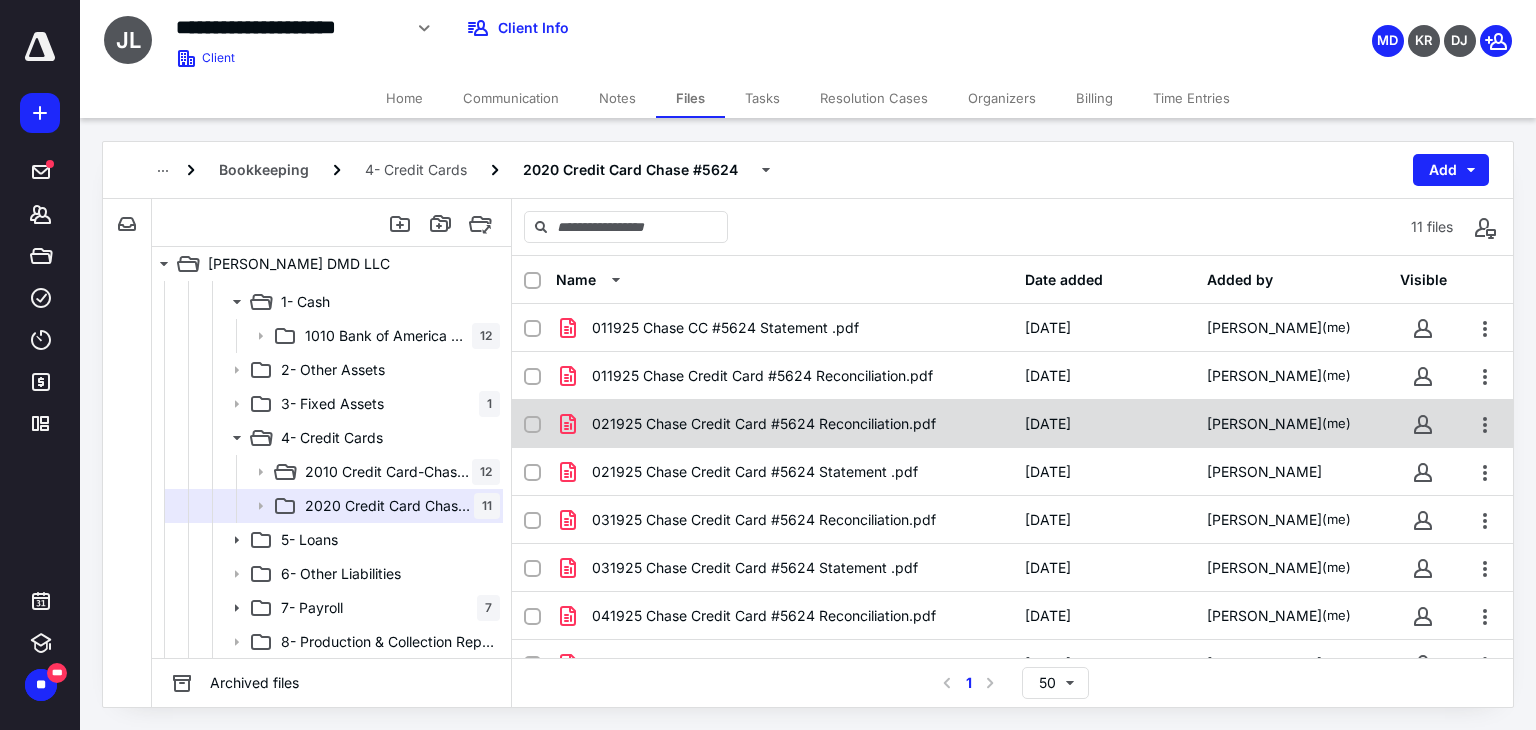 scroll, scrollTop: 171, scrollLeft: 0, axis: vertical 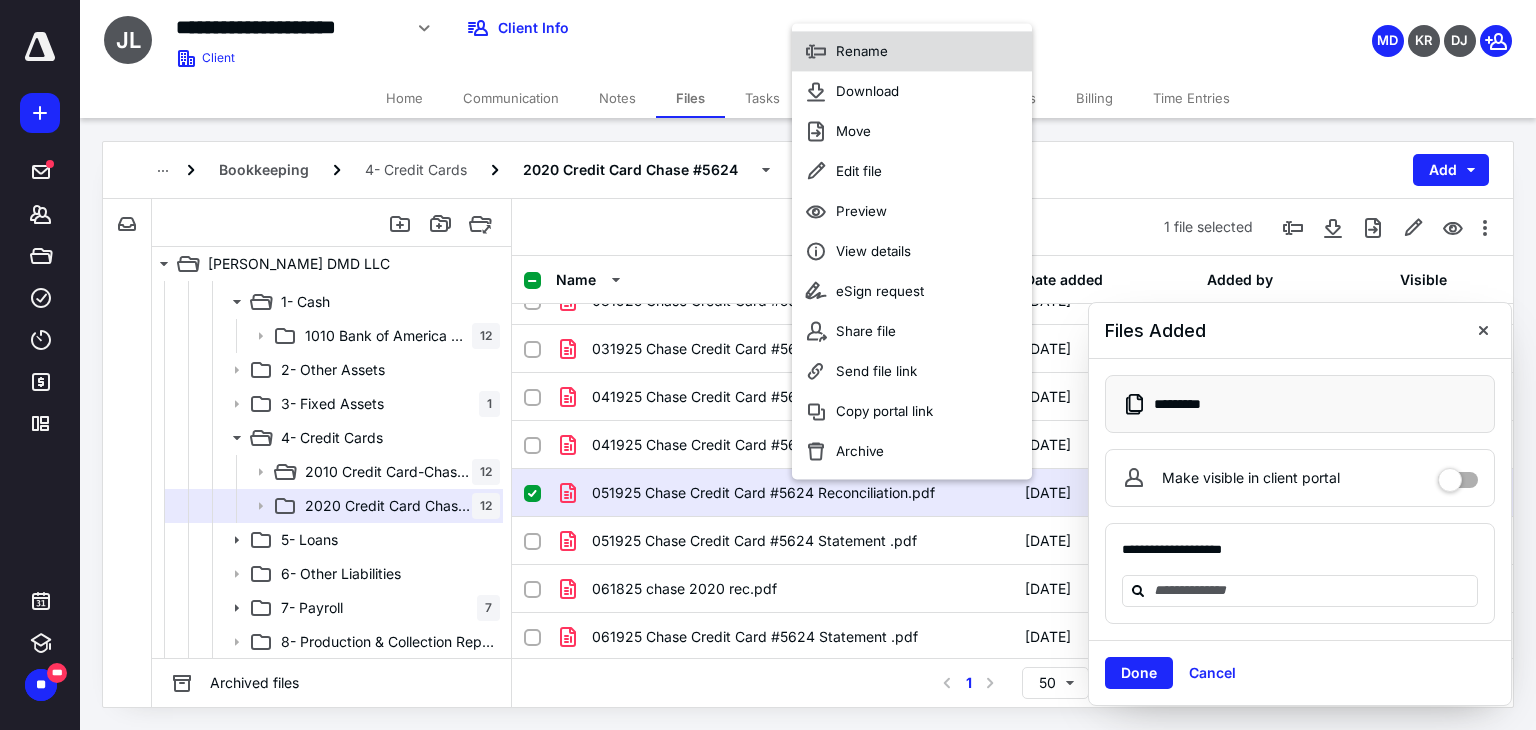 click on "Rename" at bounding box center [912, 51] 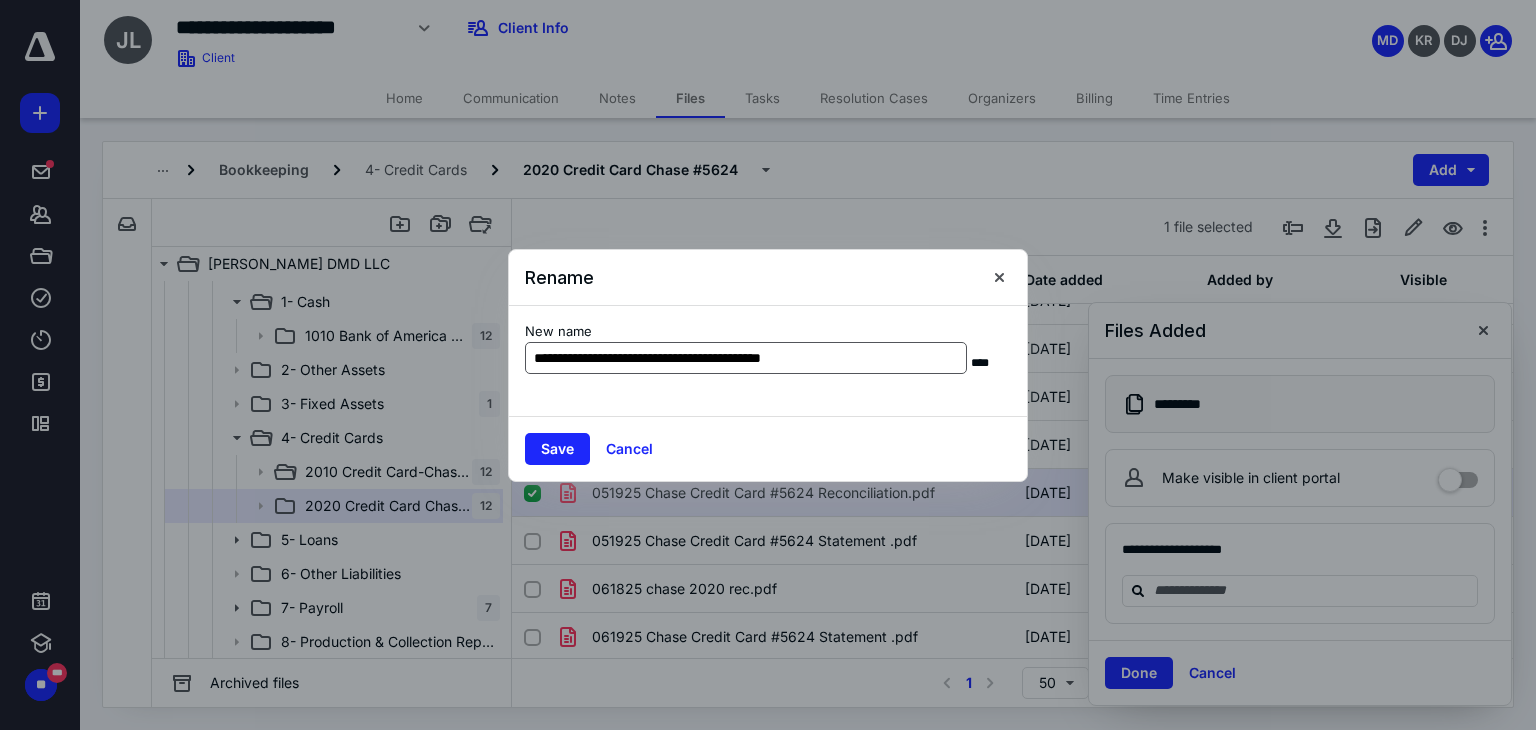 click on "**********" at bounding box center (746, 358) 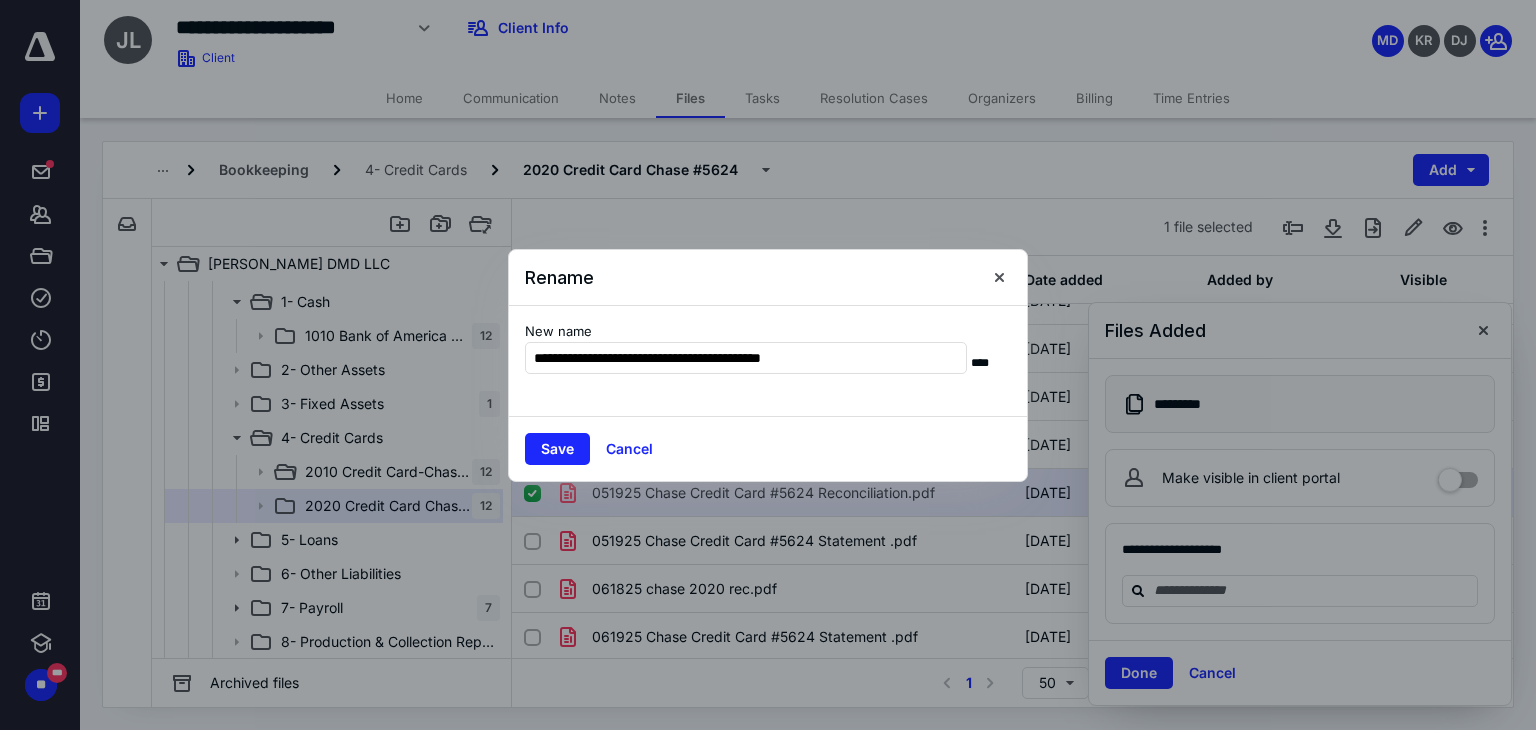 drag, startPoint x: 590, startPoint y: 351, endPoint x: 948, endPoint y: 318, distance: 359.51773 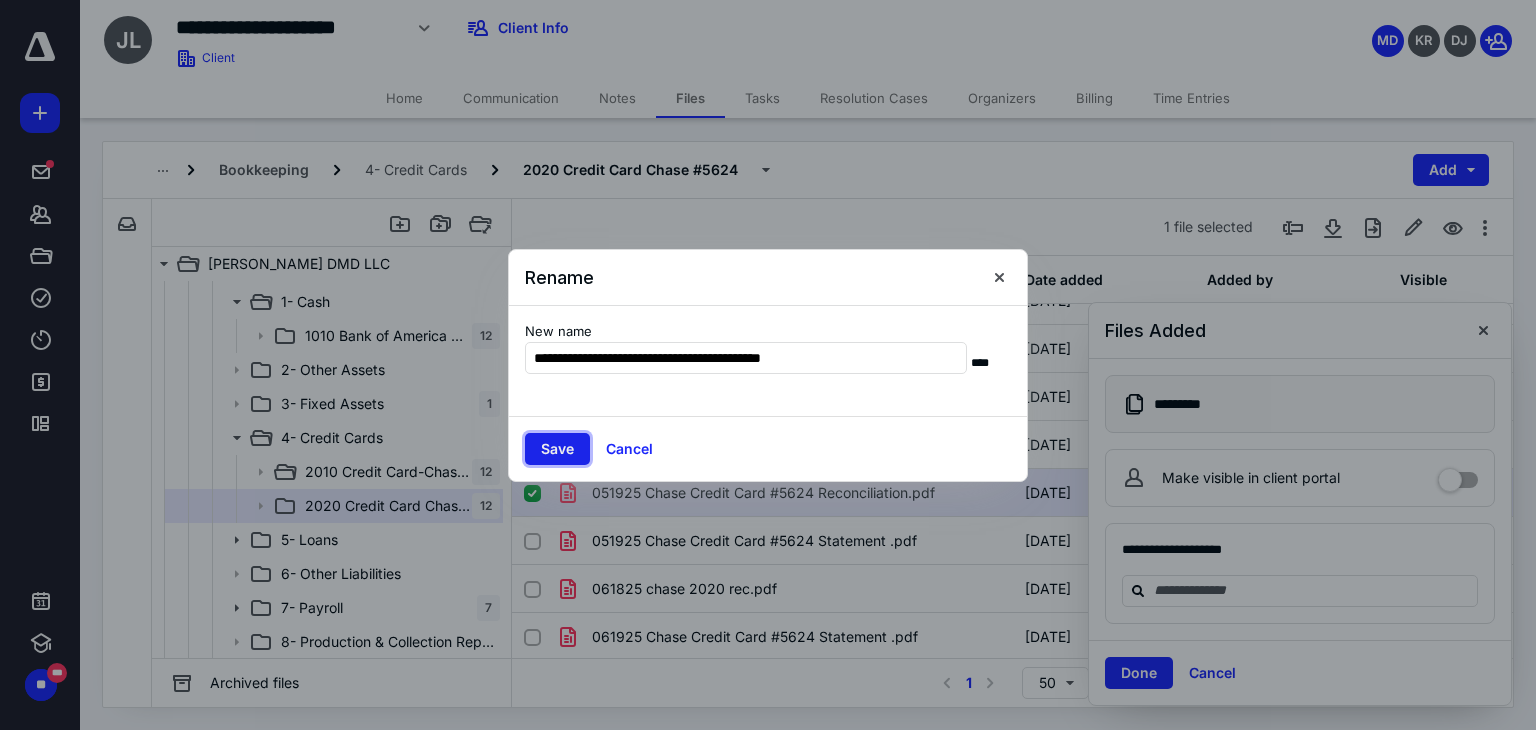 click on "Save" at bounding box center (557, 449) 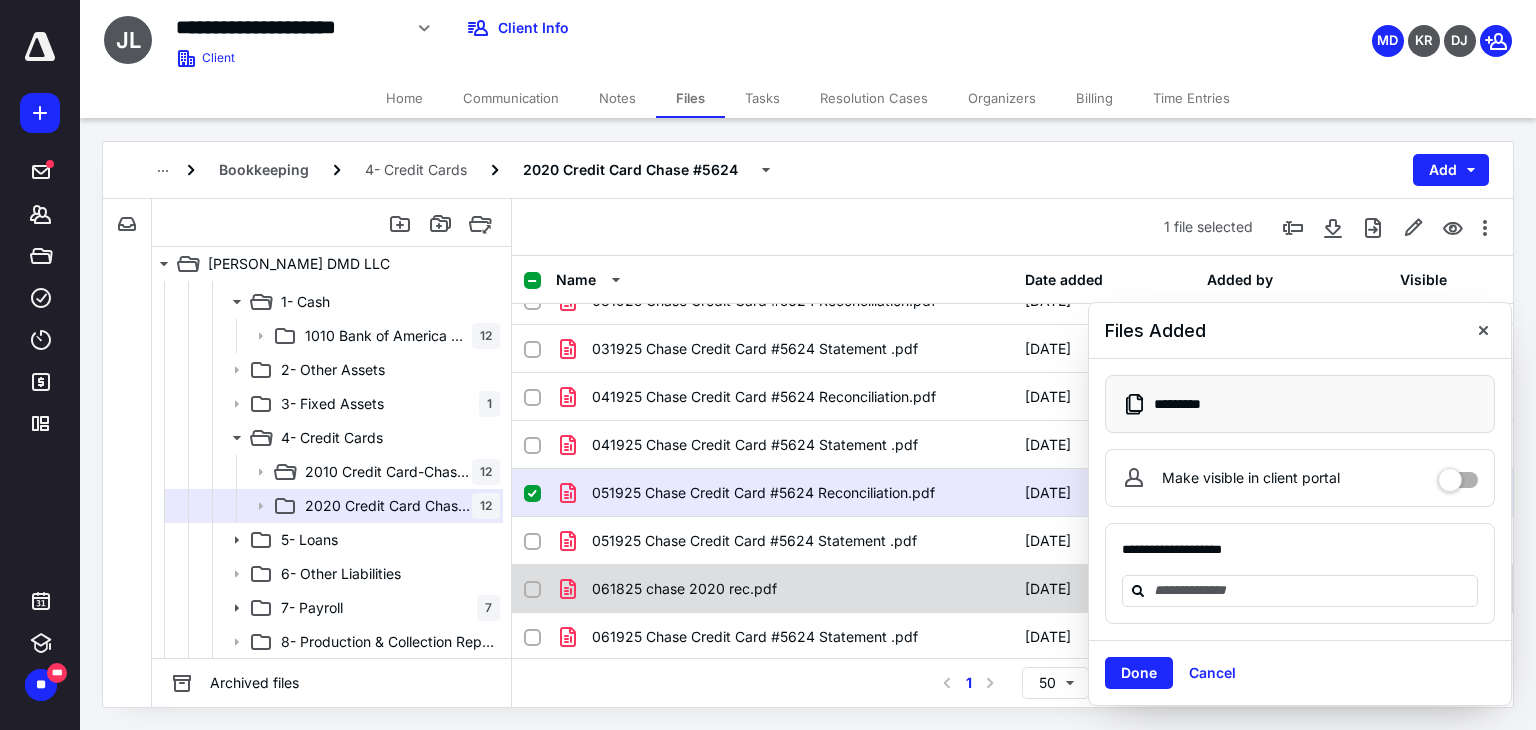click on "061825 chase 2020 rec.pdf [DATE] [PERSON_NAME]  (me)" at bounding box center [1012, 589] 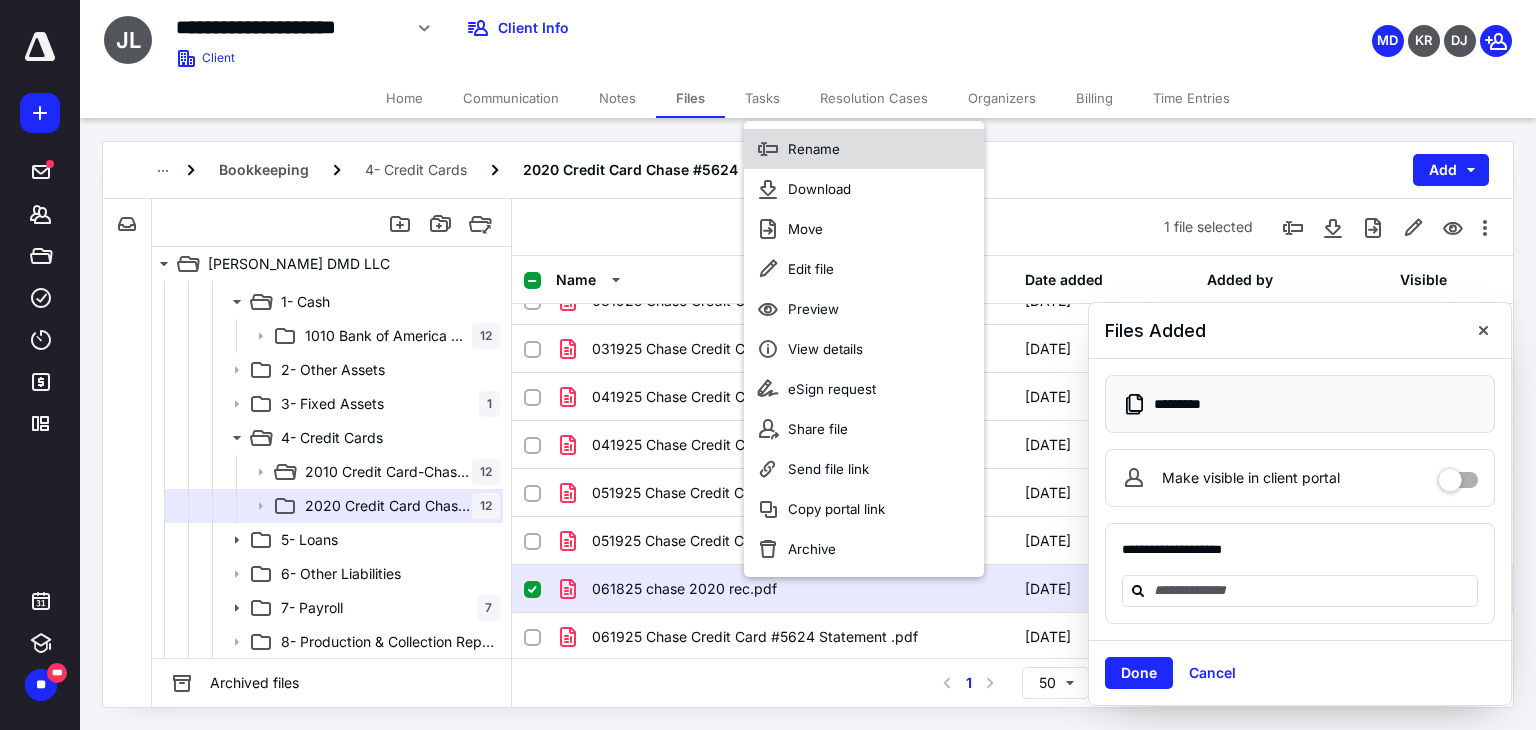 click on "Rename" at bounding box center (864, 149) 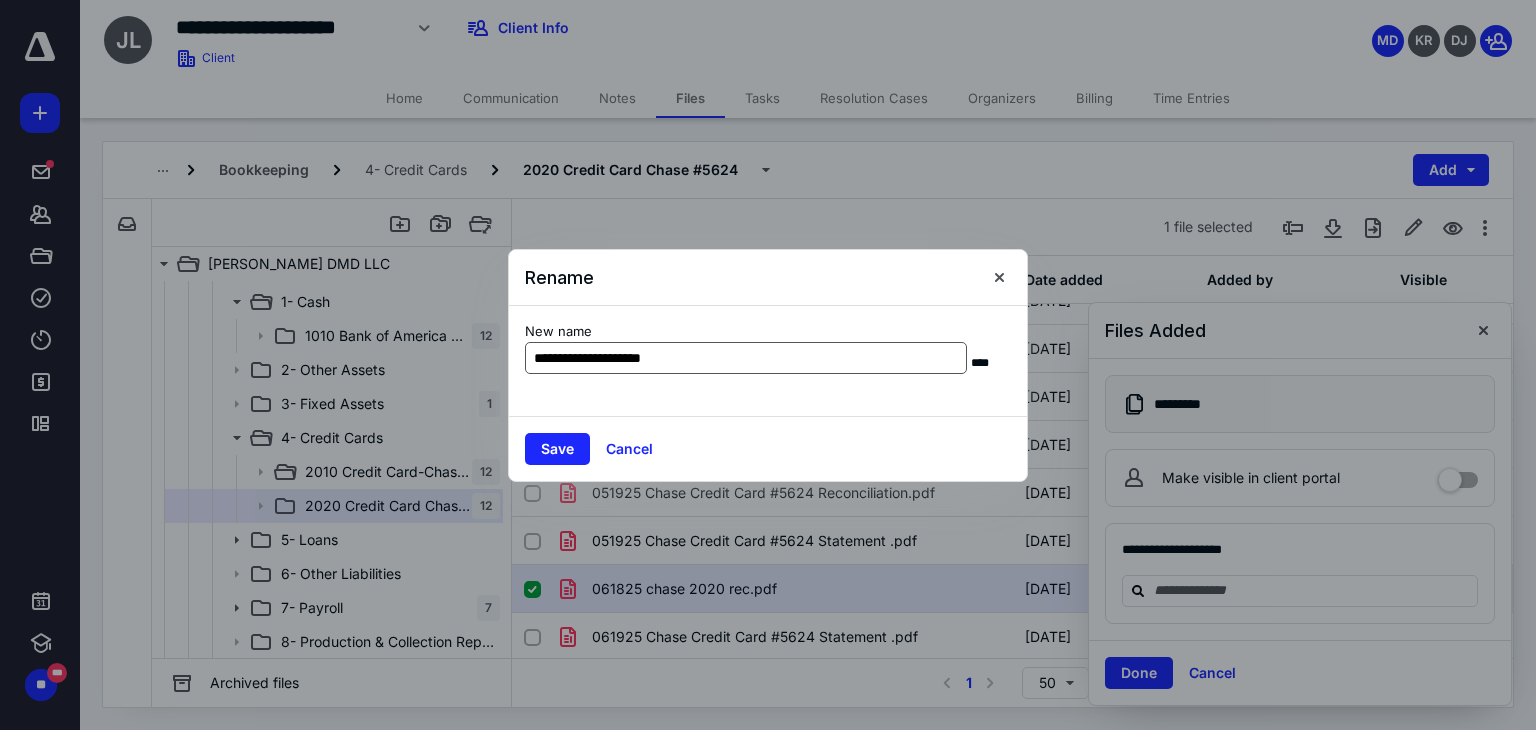 click on "**********" at bounding box center [746, 358] 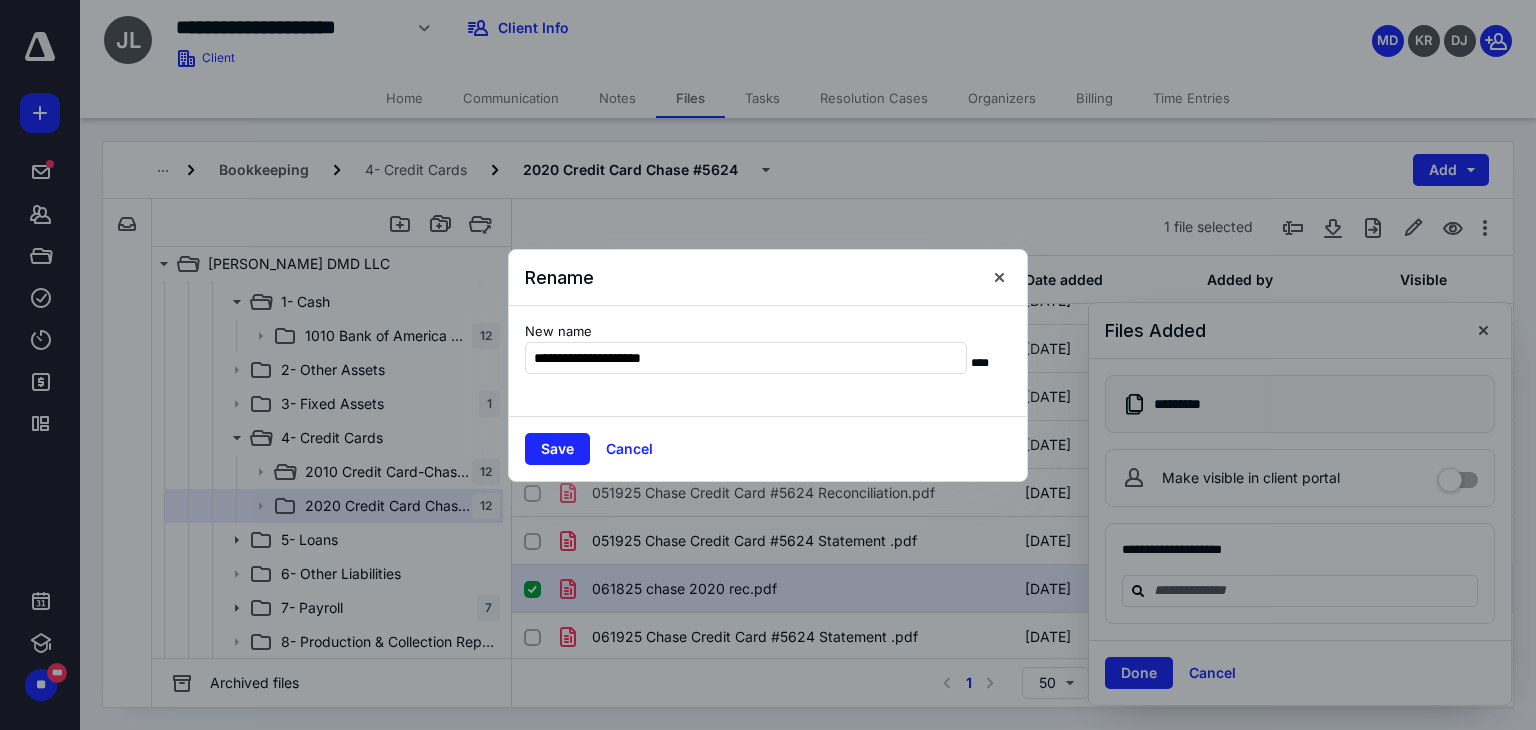 drag, startPoint x: 704, startPoint y: 358, endPoint x: 609, endPoint y: 389, distance: 99.92998 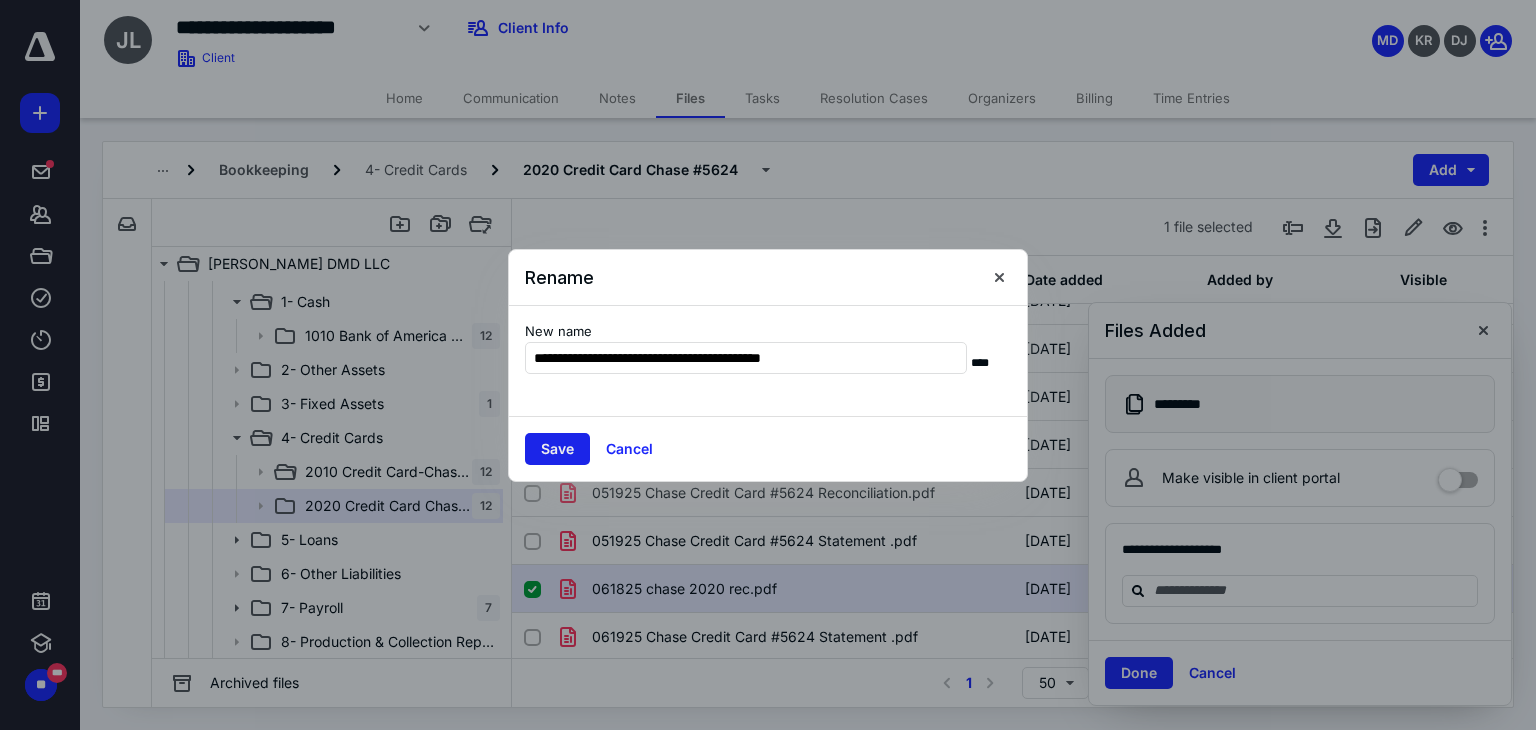 type on "**********" 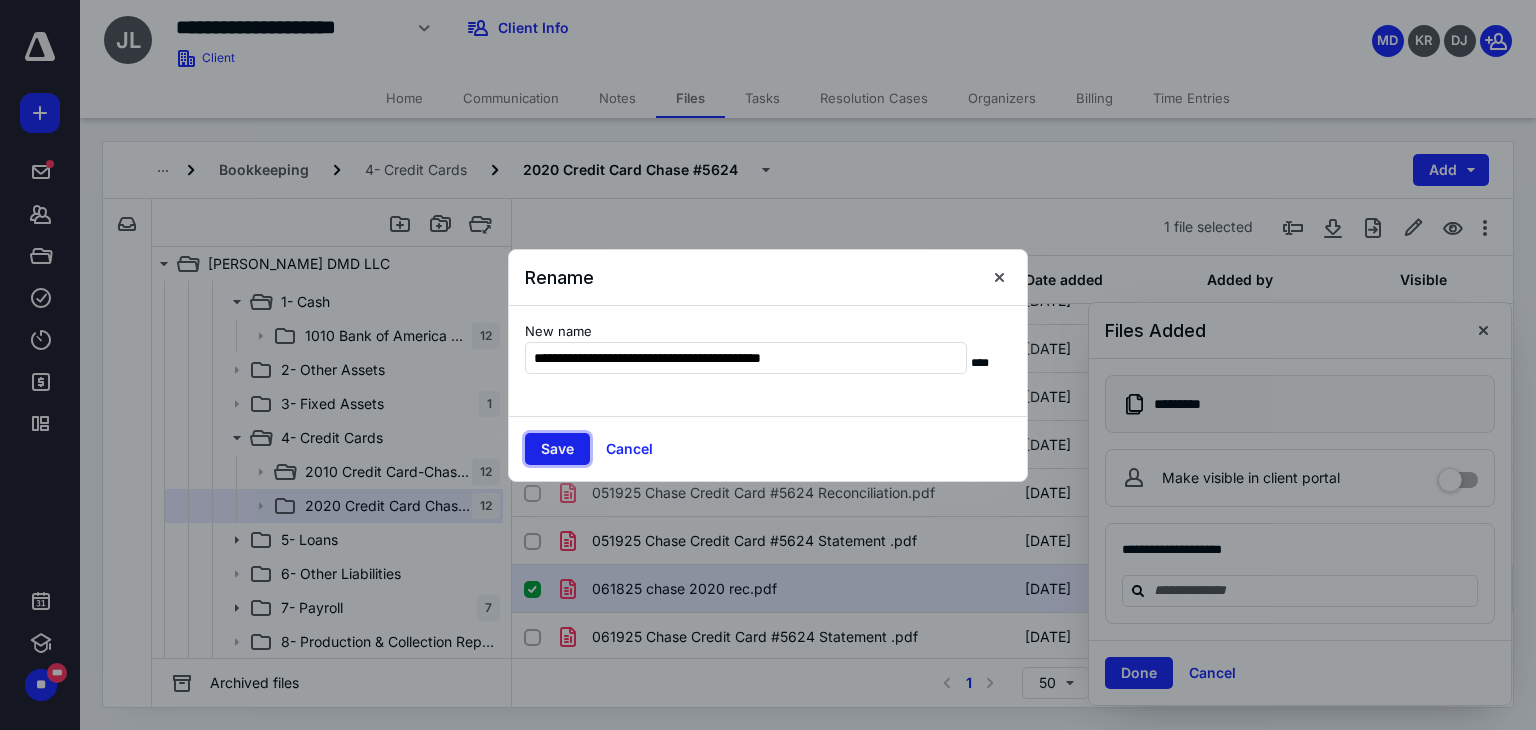 click on "Save" at bounding box center (557, 449) 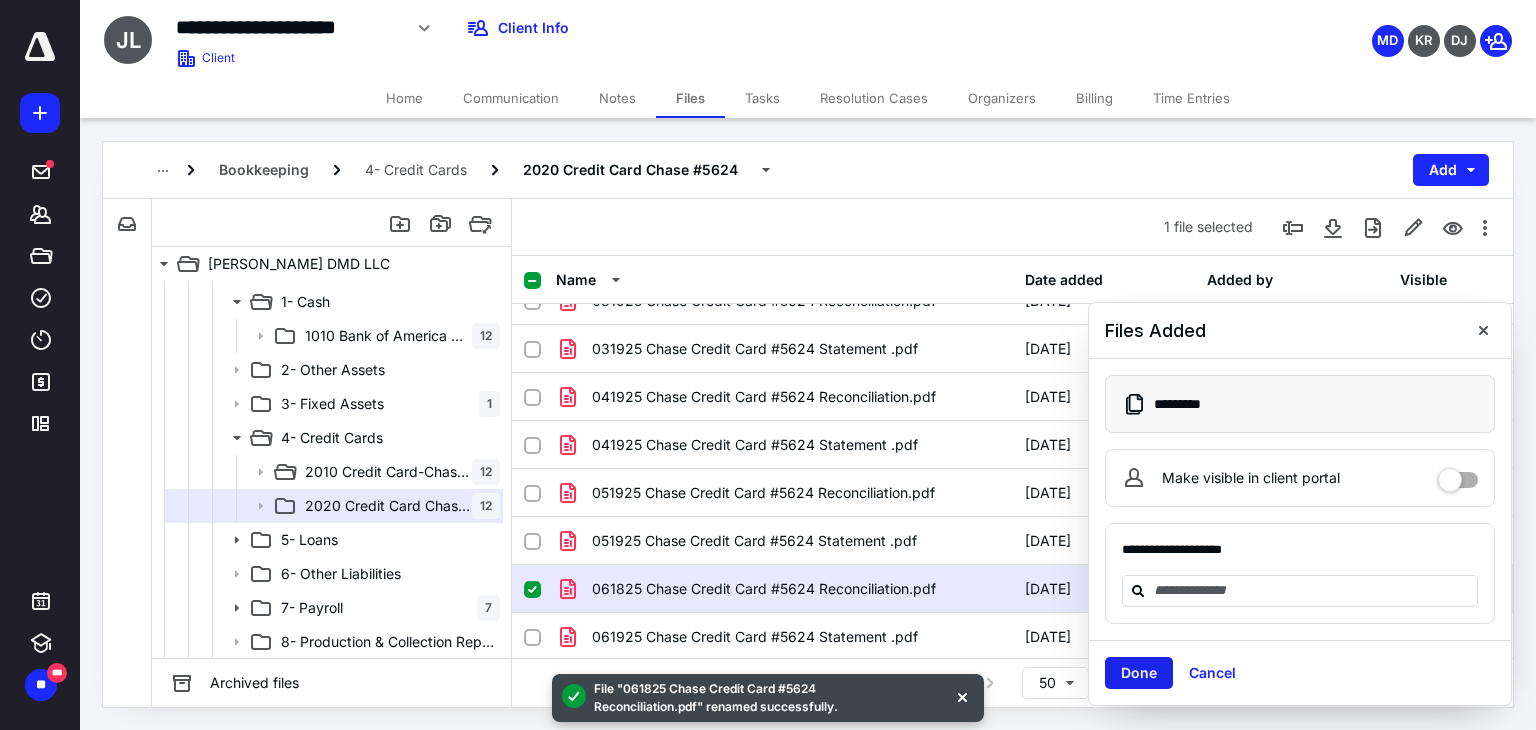 click on "Done" at bounding box center [1139, 673] 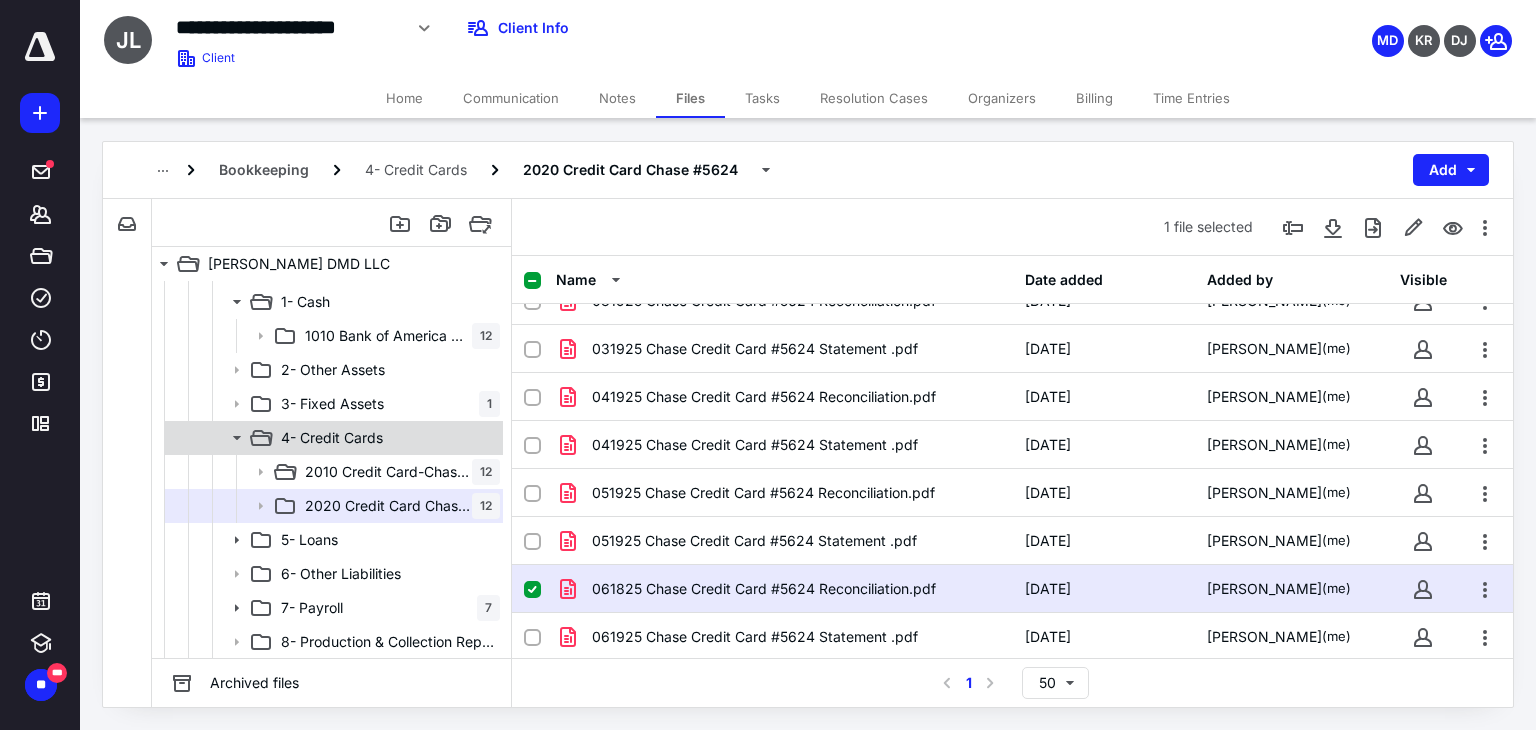 scroll, scrollTop: 100, scrollLeft: 0, axis: vertical 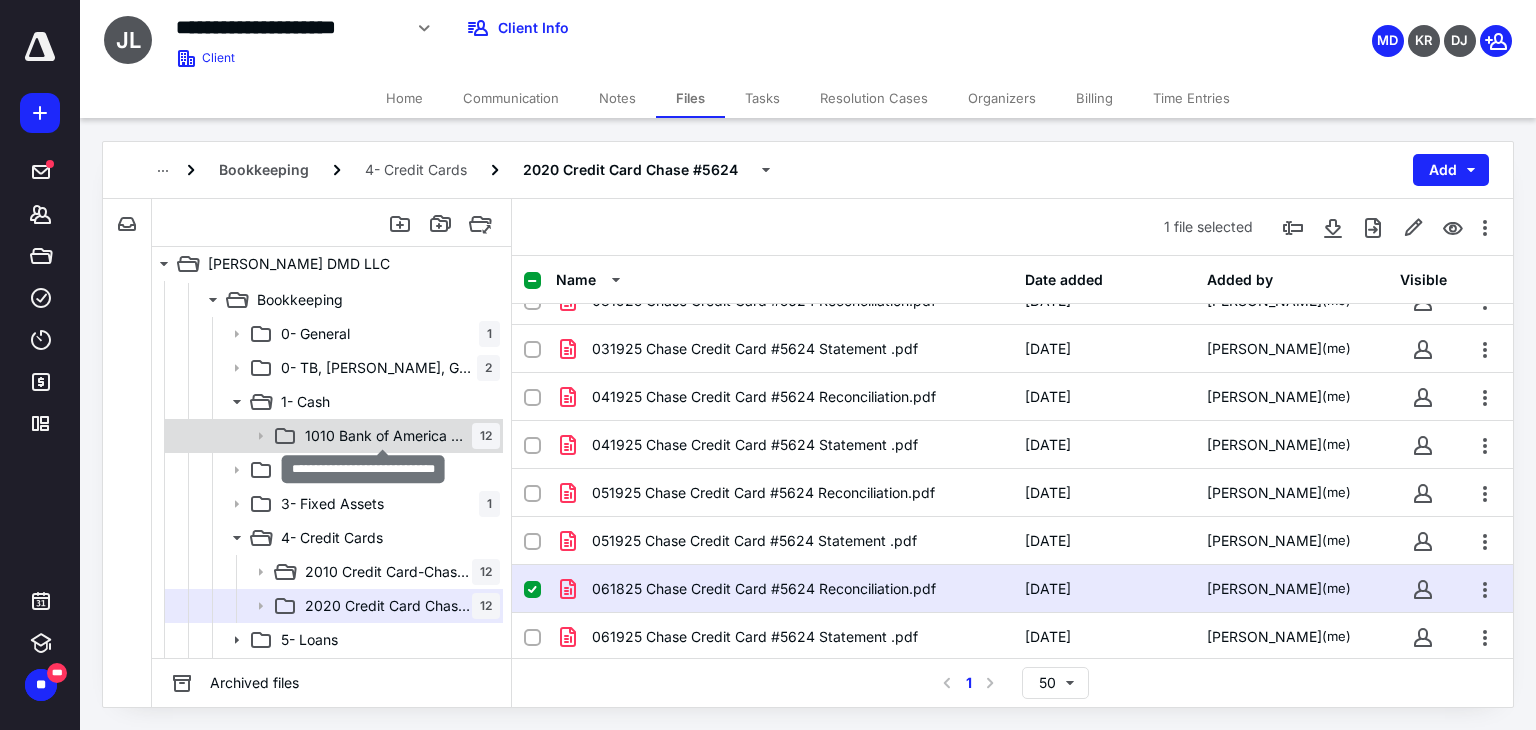 click on "1010 Bank of America Checking" at bounding box center (388, 436) 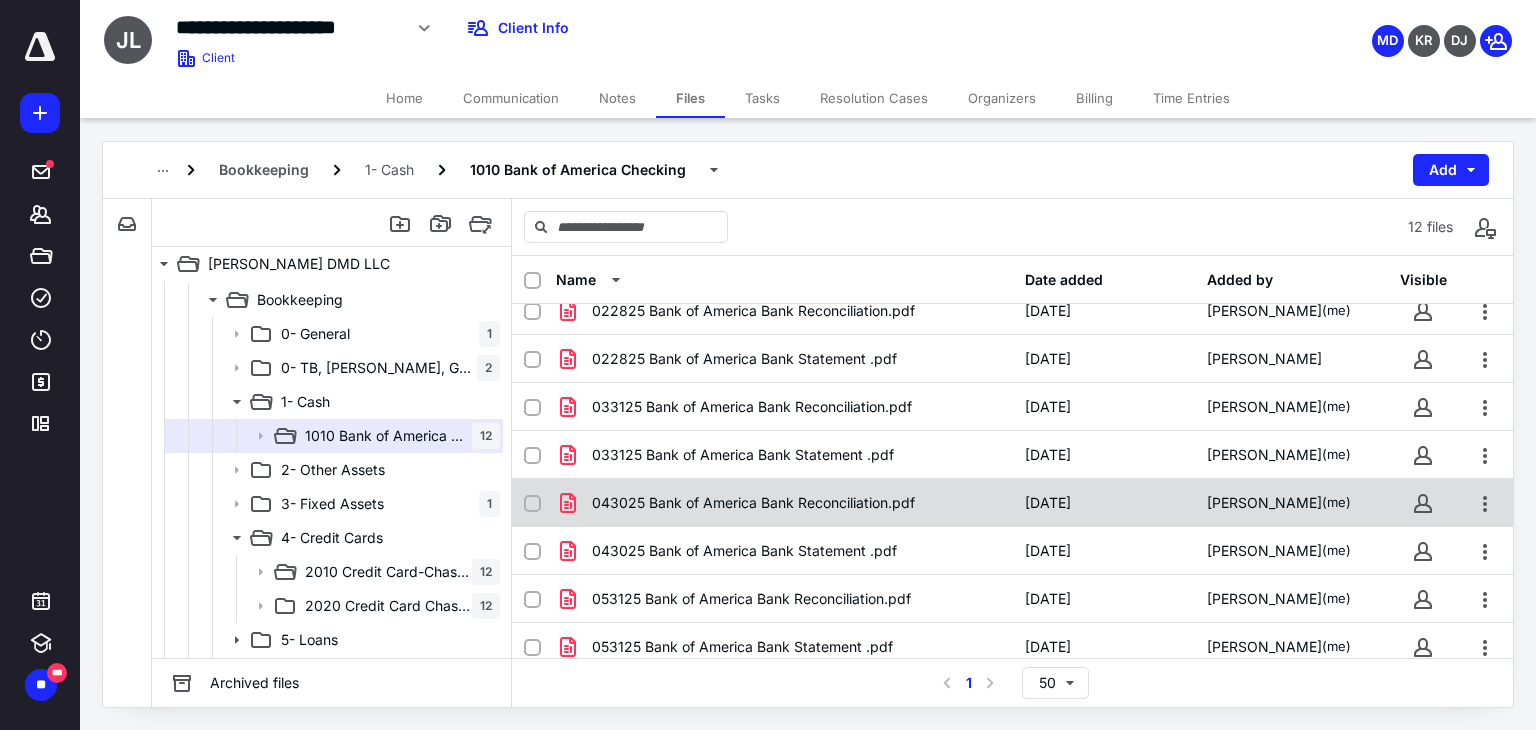 scroll, scrollTop: 219, scrollLeft: 0, axis: vertical 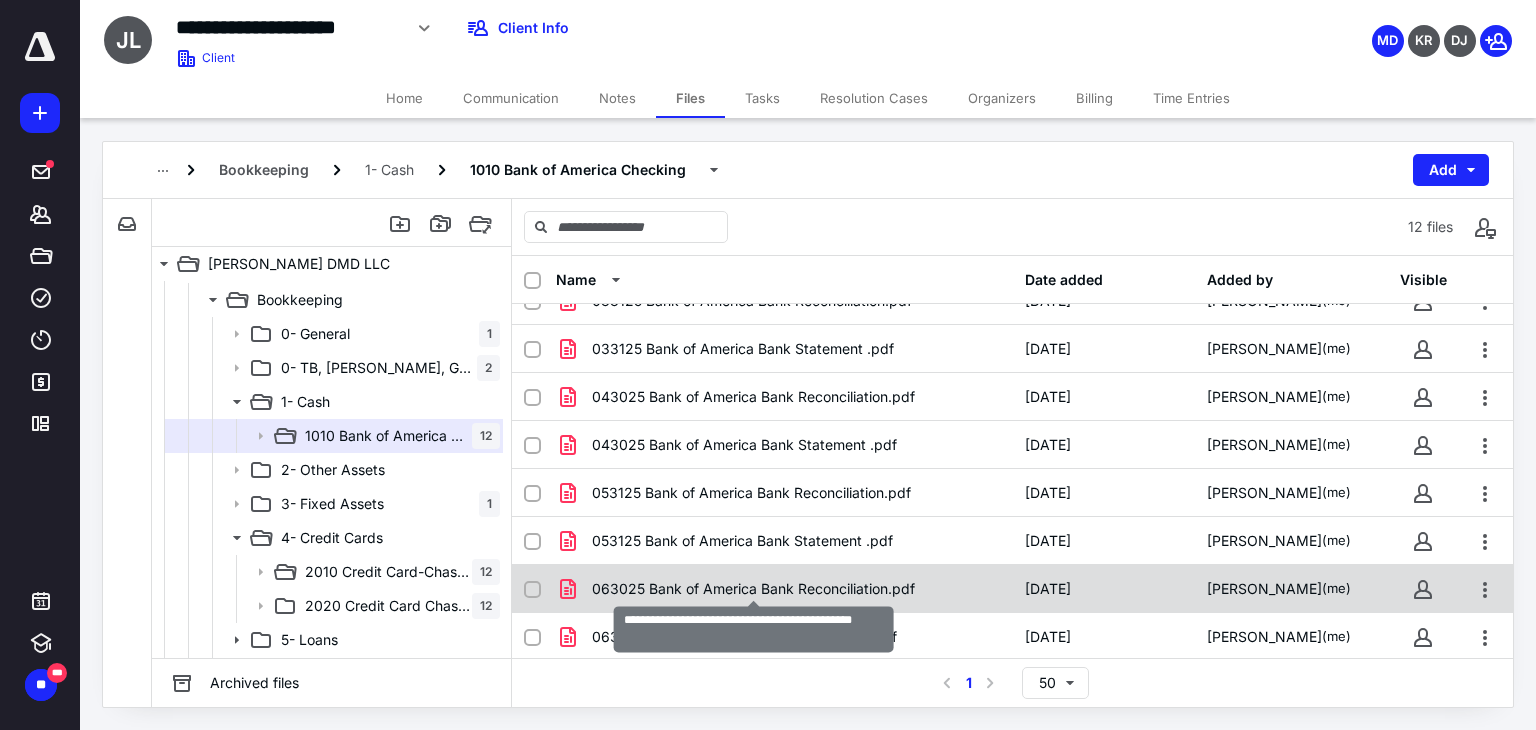 click on "063025 Bank of America Bank Reconciliation.pdf" at bounding box center [753, 589] 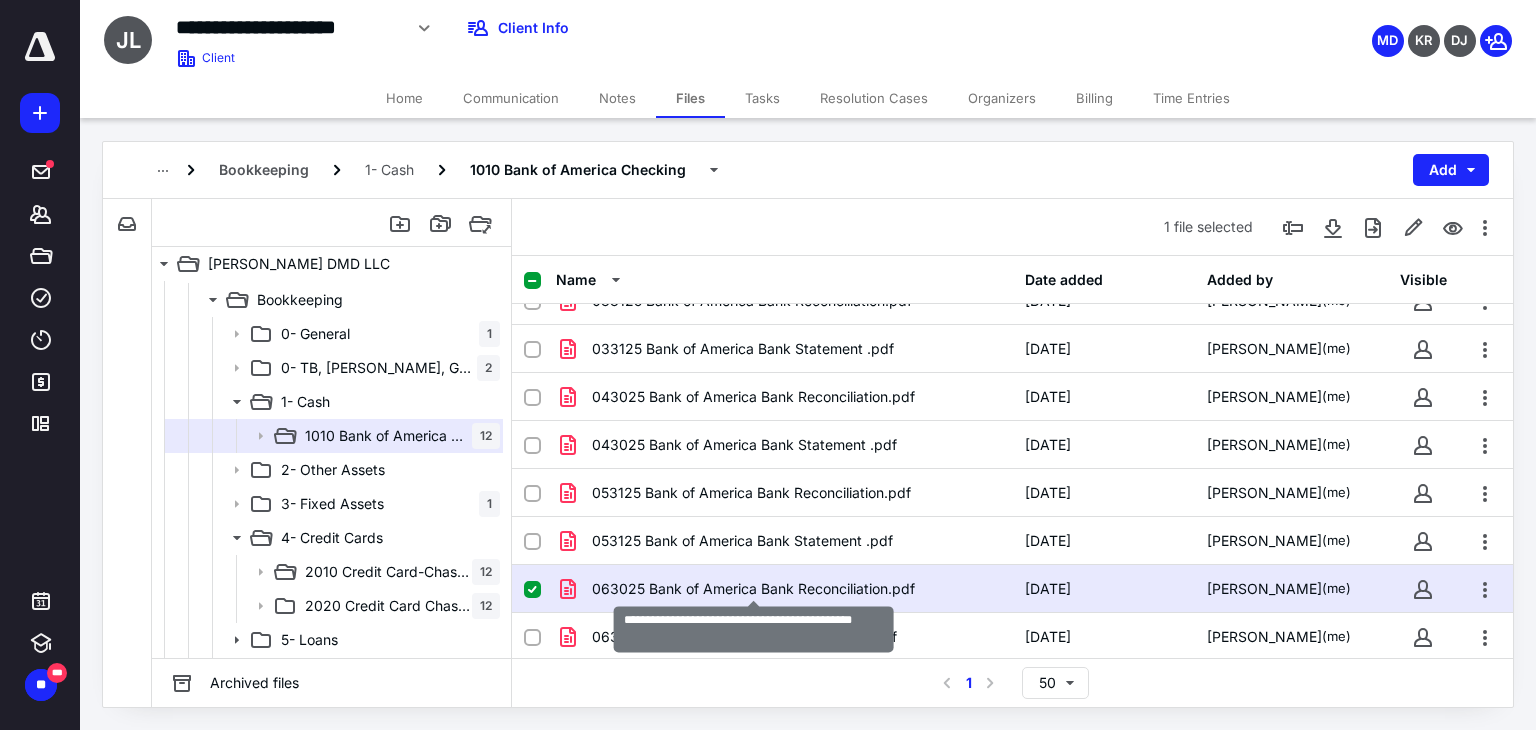 click on "063025 Bank of America Bank Reconciliation.pdf" at bounding box center [753, 589] 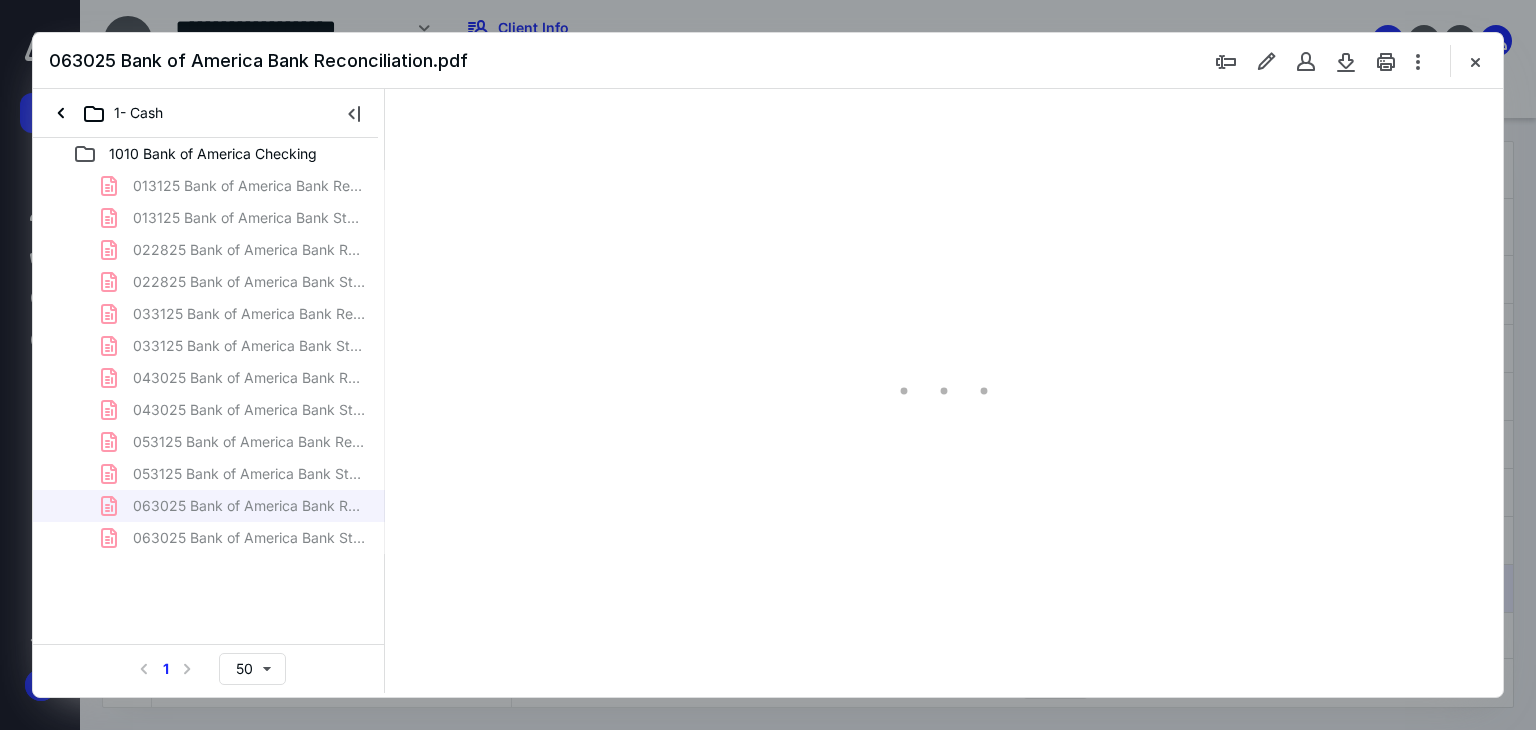 scroll, scrollTop: 0, scrollLeft: 0, axis: both 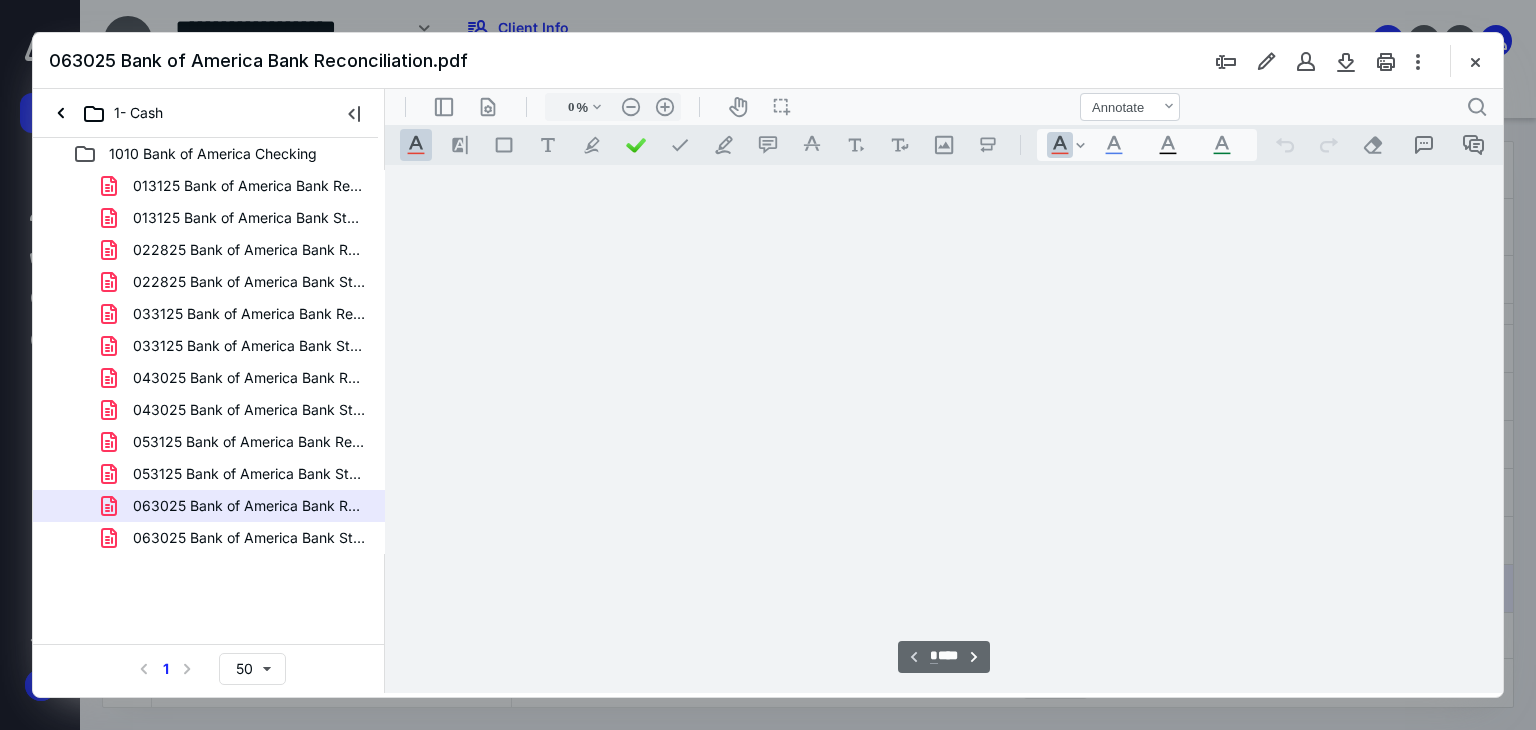 type on "86" 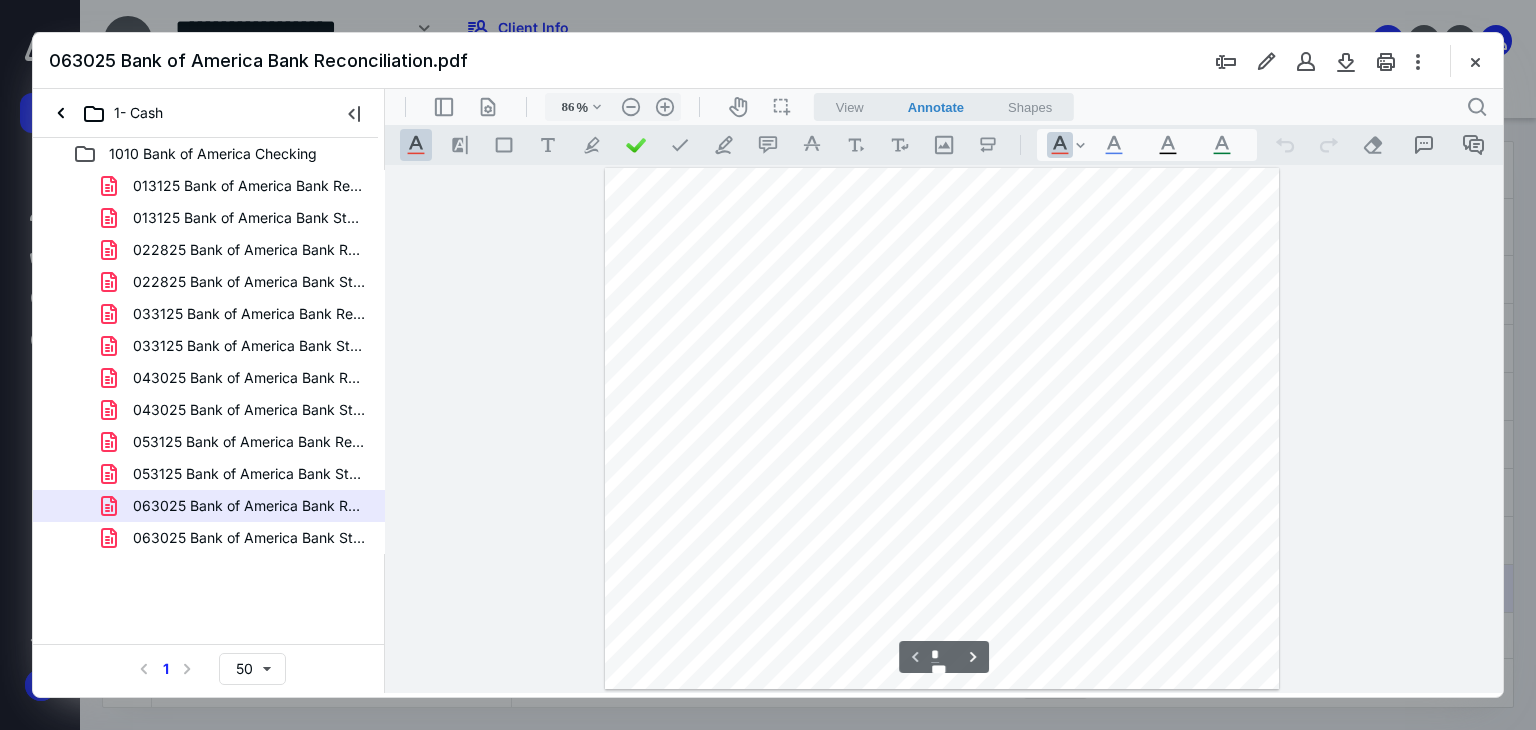 scroll, scrollTop: 79, scrollLeft: 0, axis: vertical 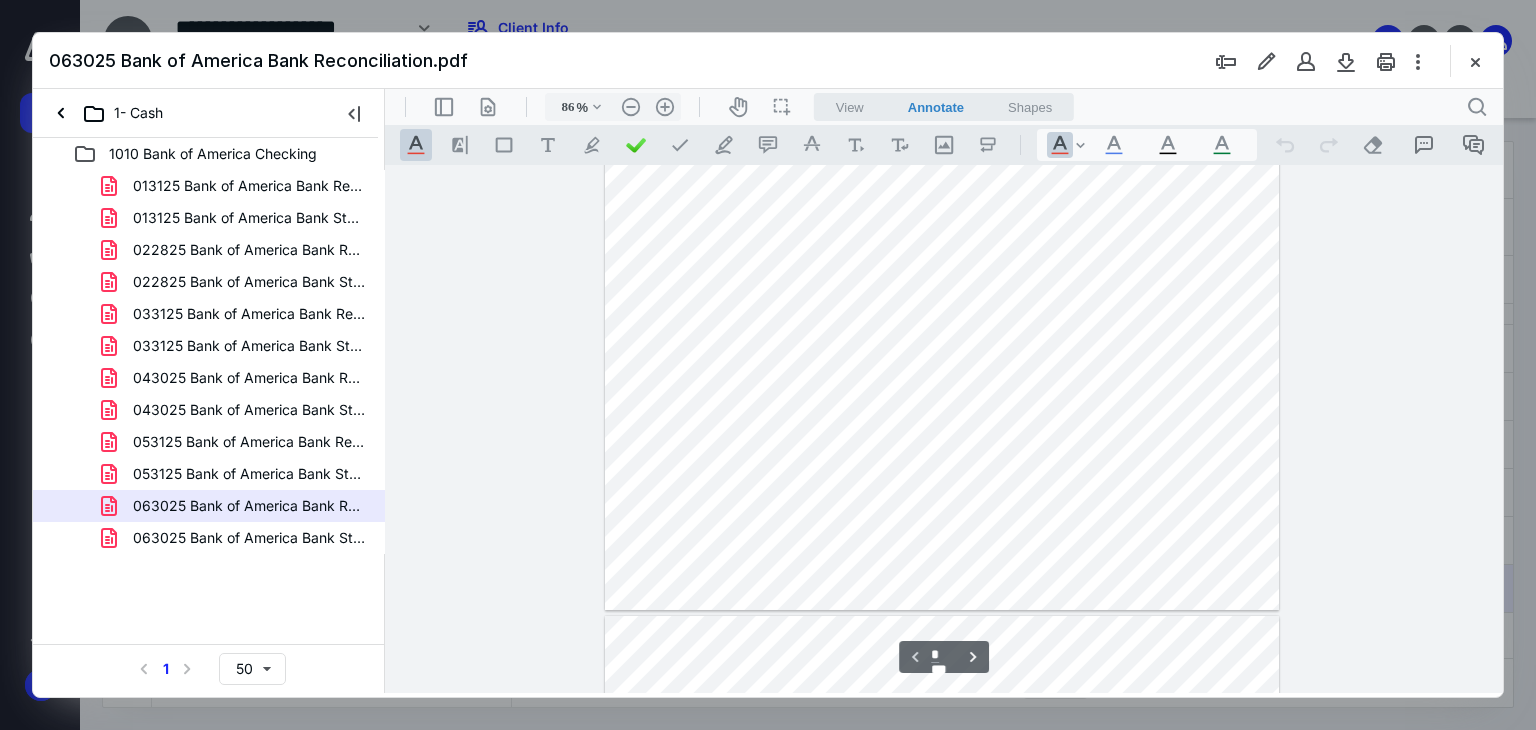 drag, startPoint x: 1471, startPoint y: 58, endPoint x: 1398, endPoint y: 118, distance: 94.493385 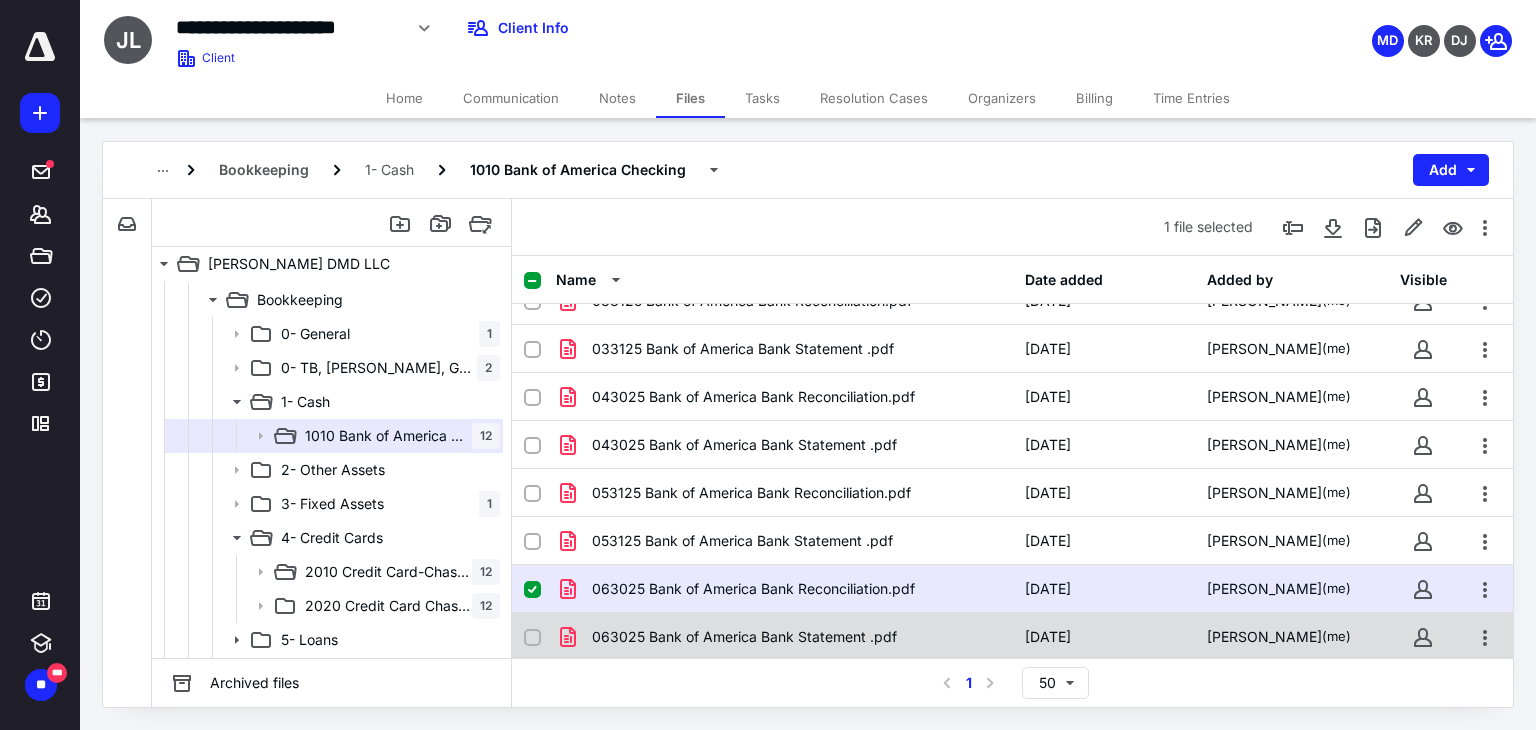 click on "063025 Bank of America Bank Statement .pdf [DATE] [PERSON_NAME]  (me)" at bounding box center [1012, 637] 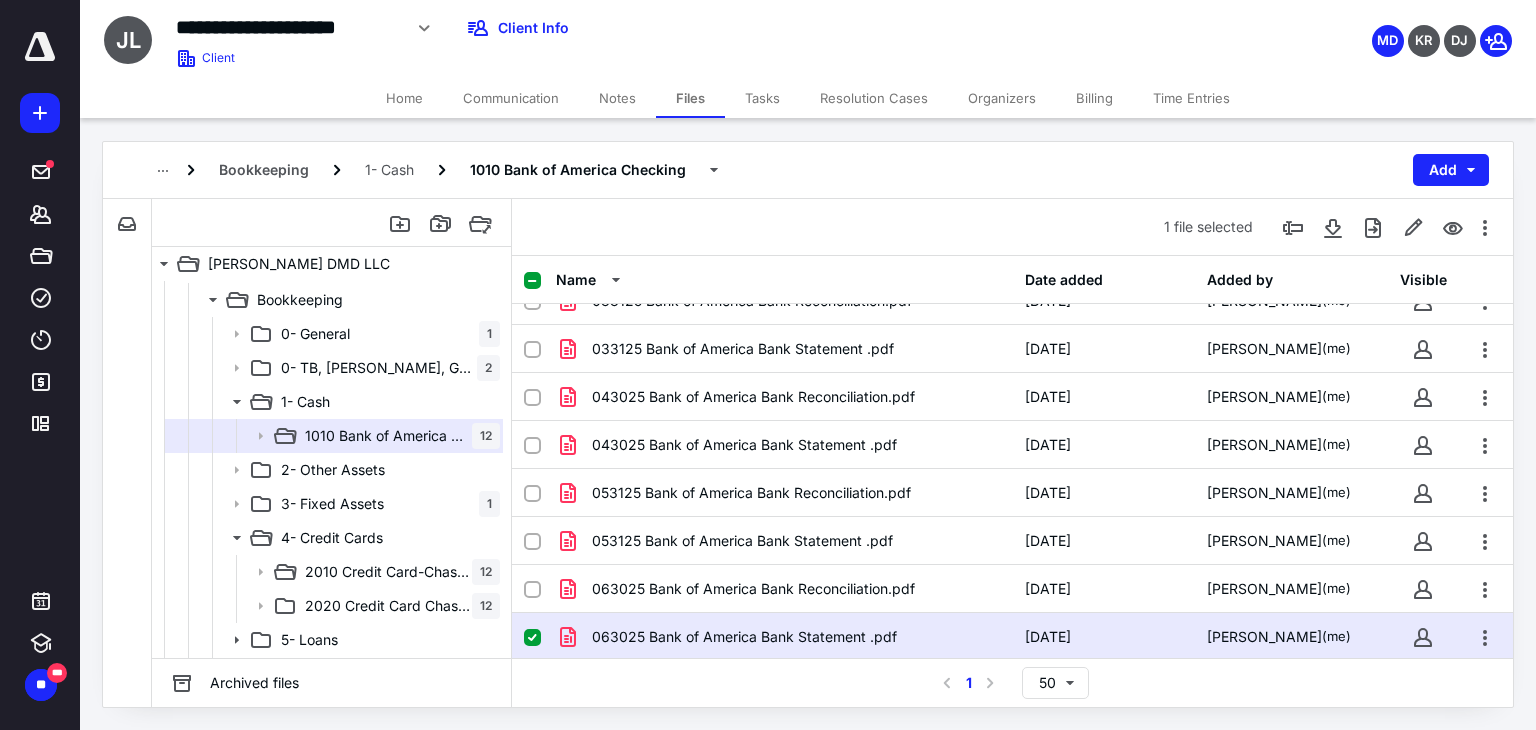 click on "063025 Bank of America Bank Statement .pdf [DATE] [PERSON_NAME]  (me)" at bounding box center (1012, 637) 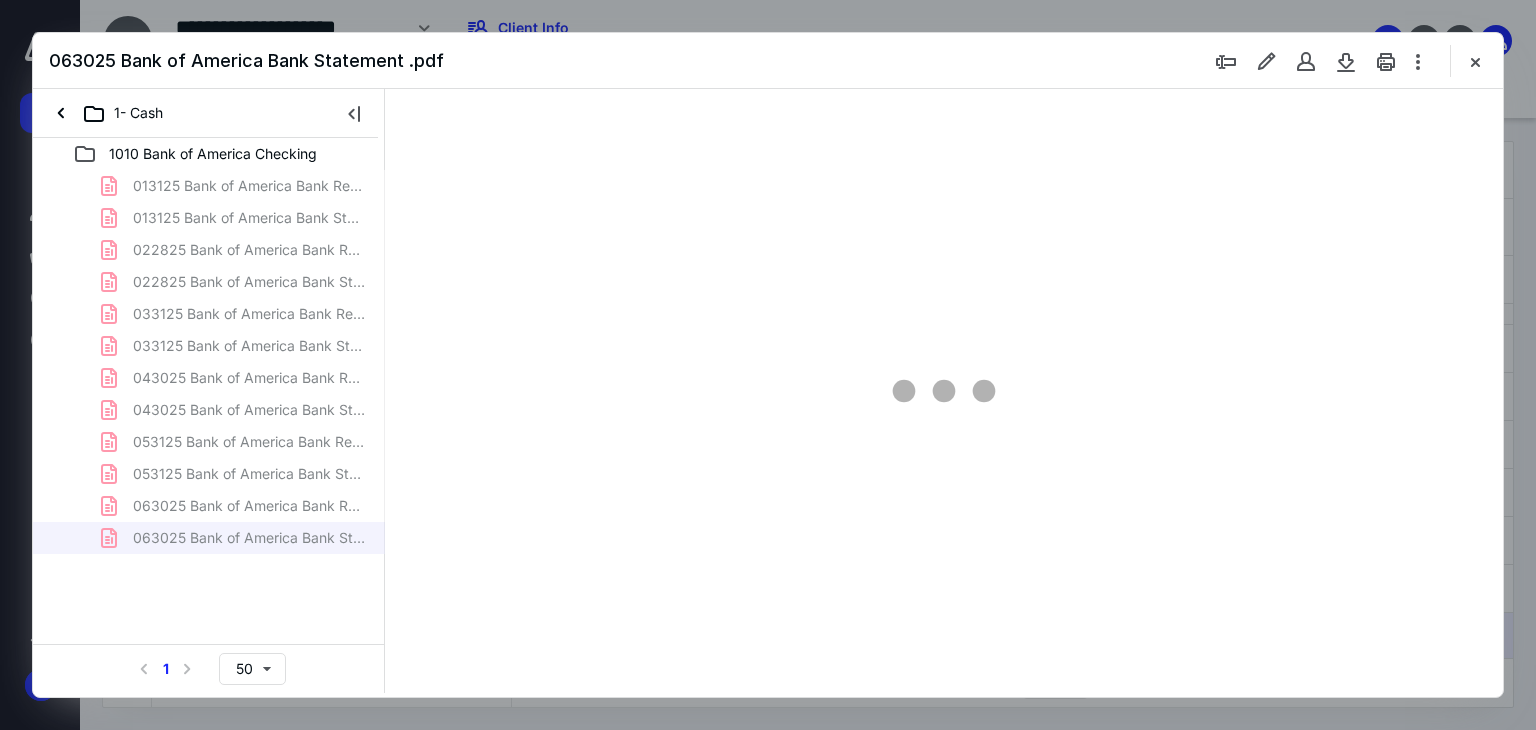scroll, scrollTop: 0, scrollLeft: 0, axis: both 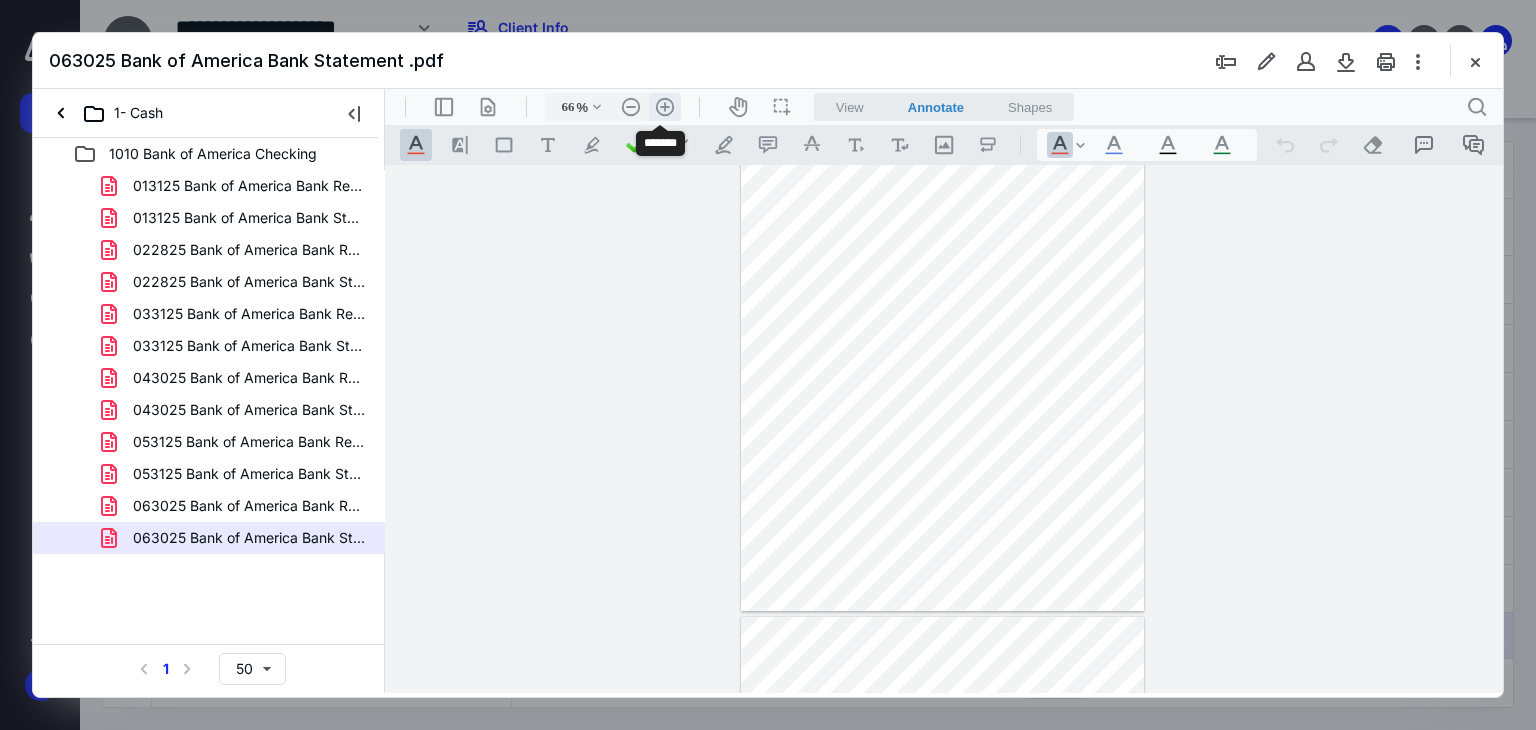 click on ".cls-1{fill:#abb0c4;} icon - header - zoom - in - line" at bounding box center [665, 107] 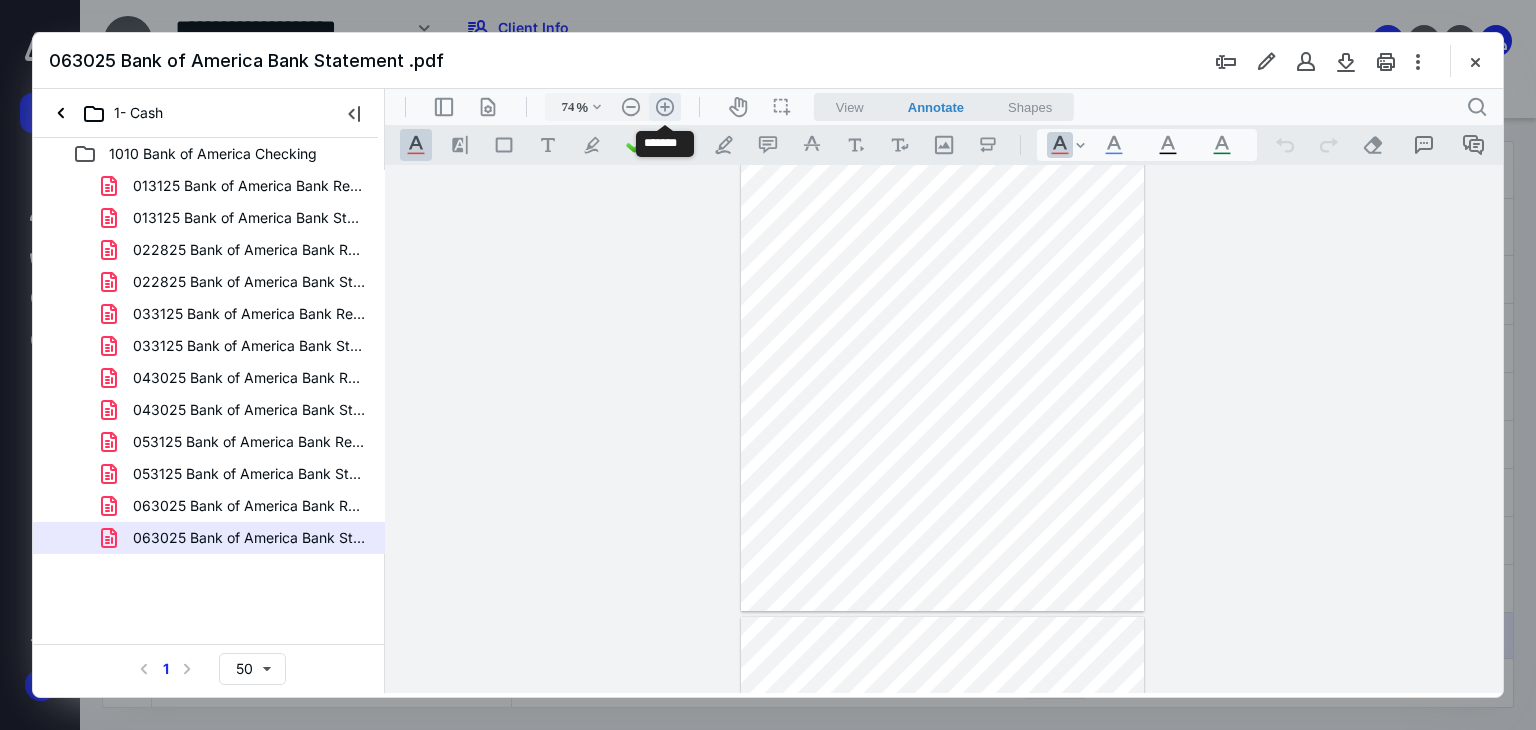 click on ".cls-1{fill:#abb0c4;} icon - header - zoom - in - line" at bounding box center [665, 107] 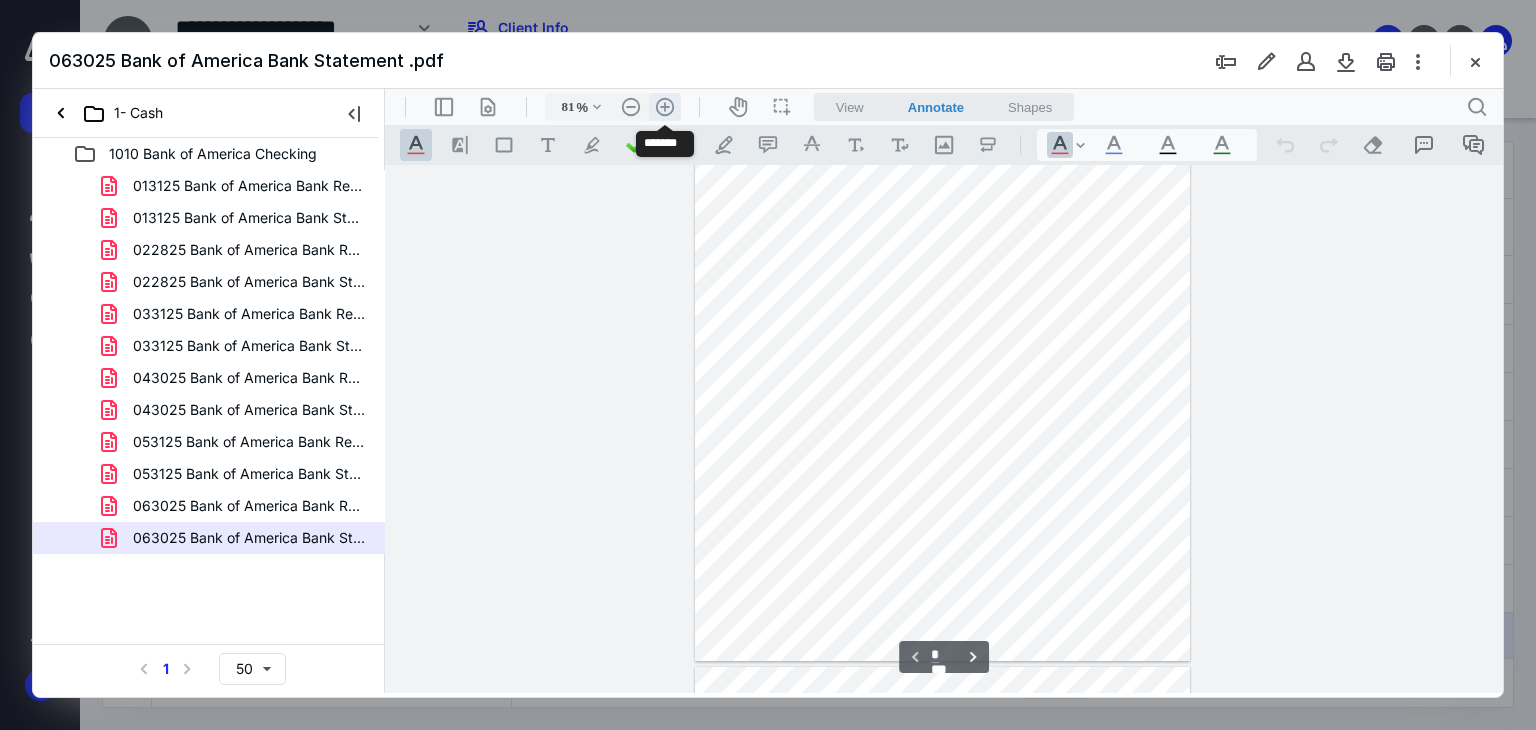 click on ".cls-1{fill:#abb0c4;} icon - header - zoom - in - line" at bounding box center [665, 107] 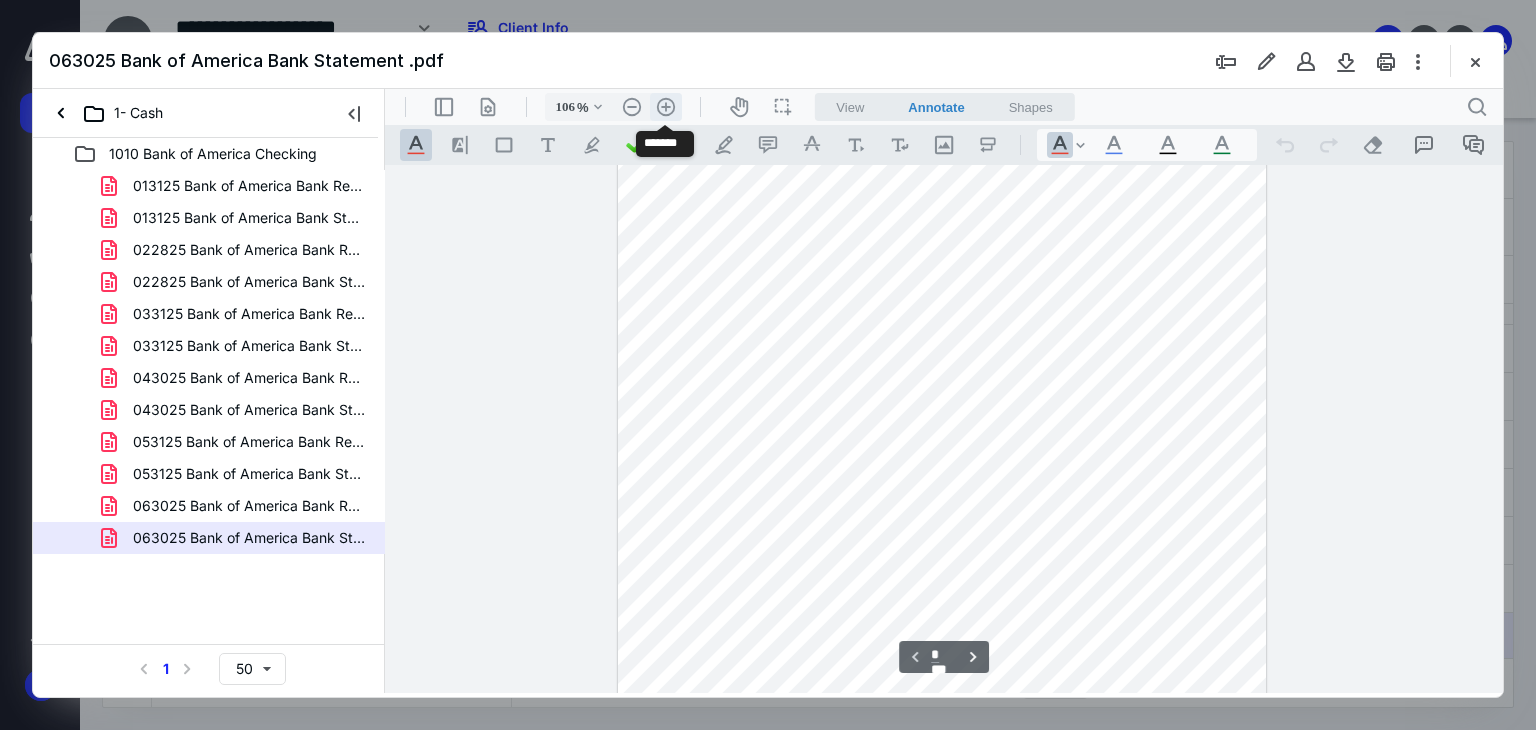click on ".cls-1{fill:#abb0c4;} icon - header - zoom - in - line" at bounding box center (666, 107) 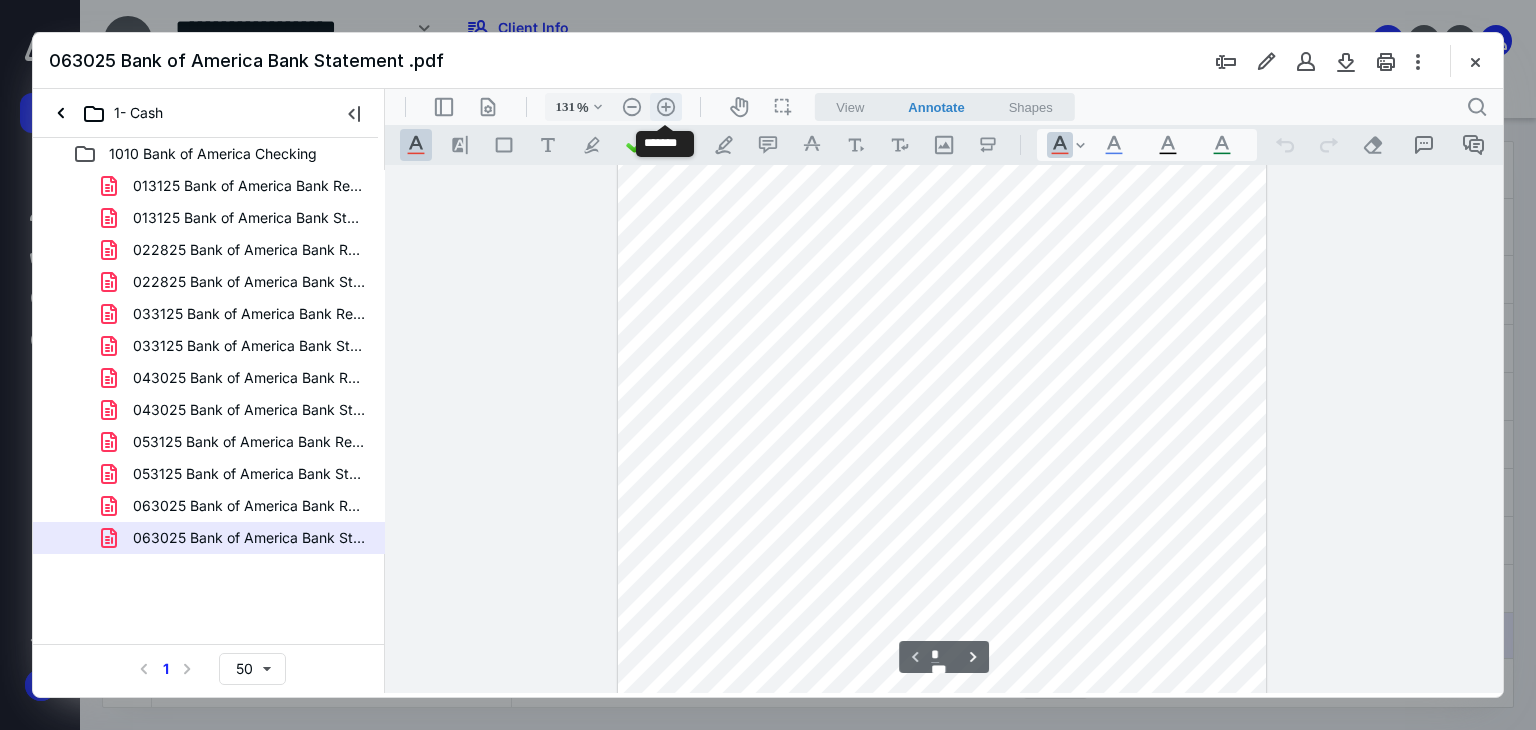 click on ".cls-1{fill:#abb0c4;} icon - header - zoom - in - line" at bounding box center (666, 107) 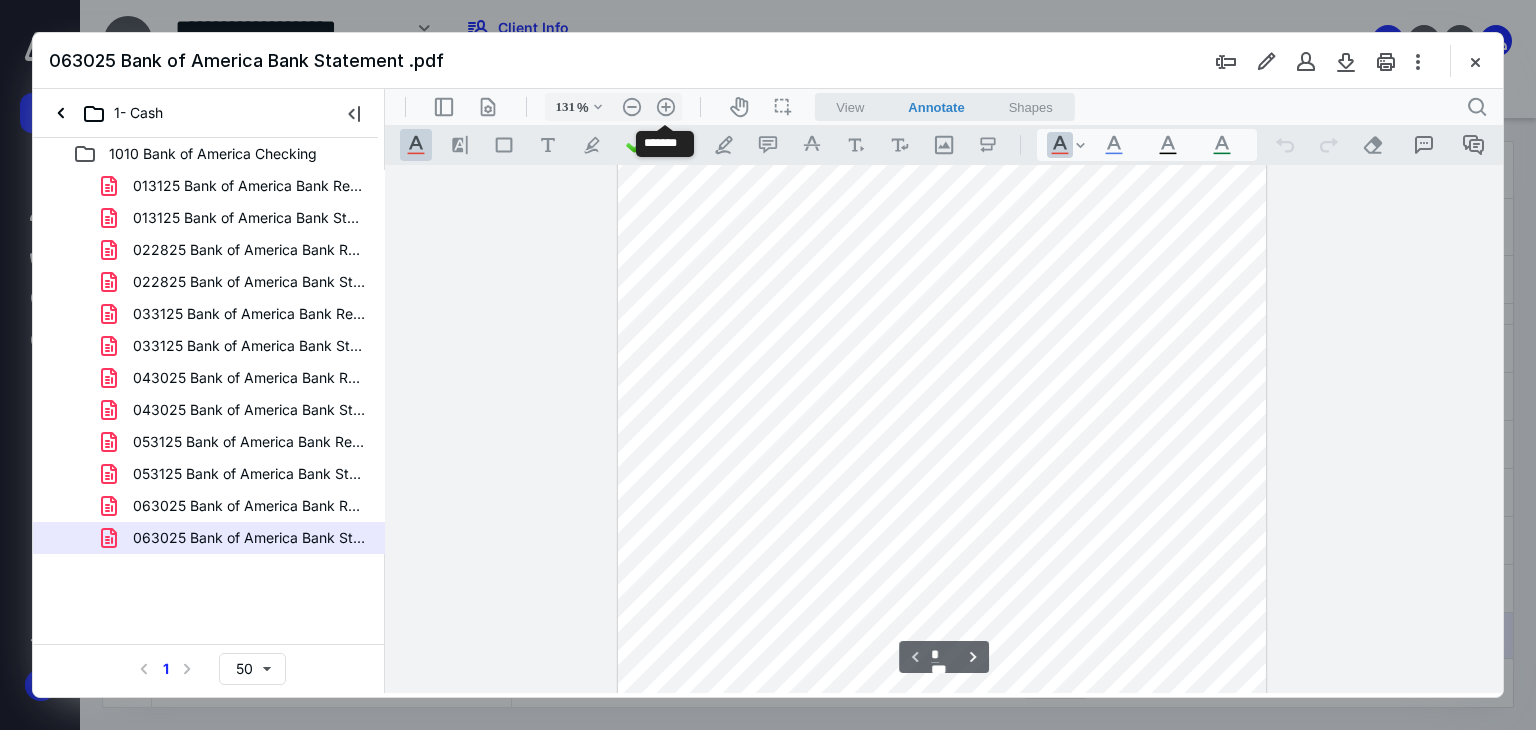 scroll, scrollTop: 493, scrollLeft: 0, axis: vertical 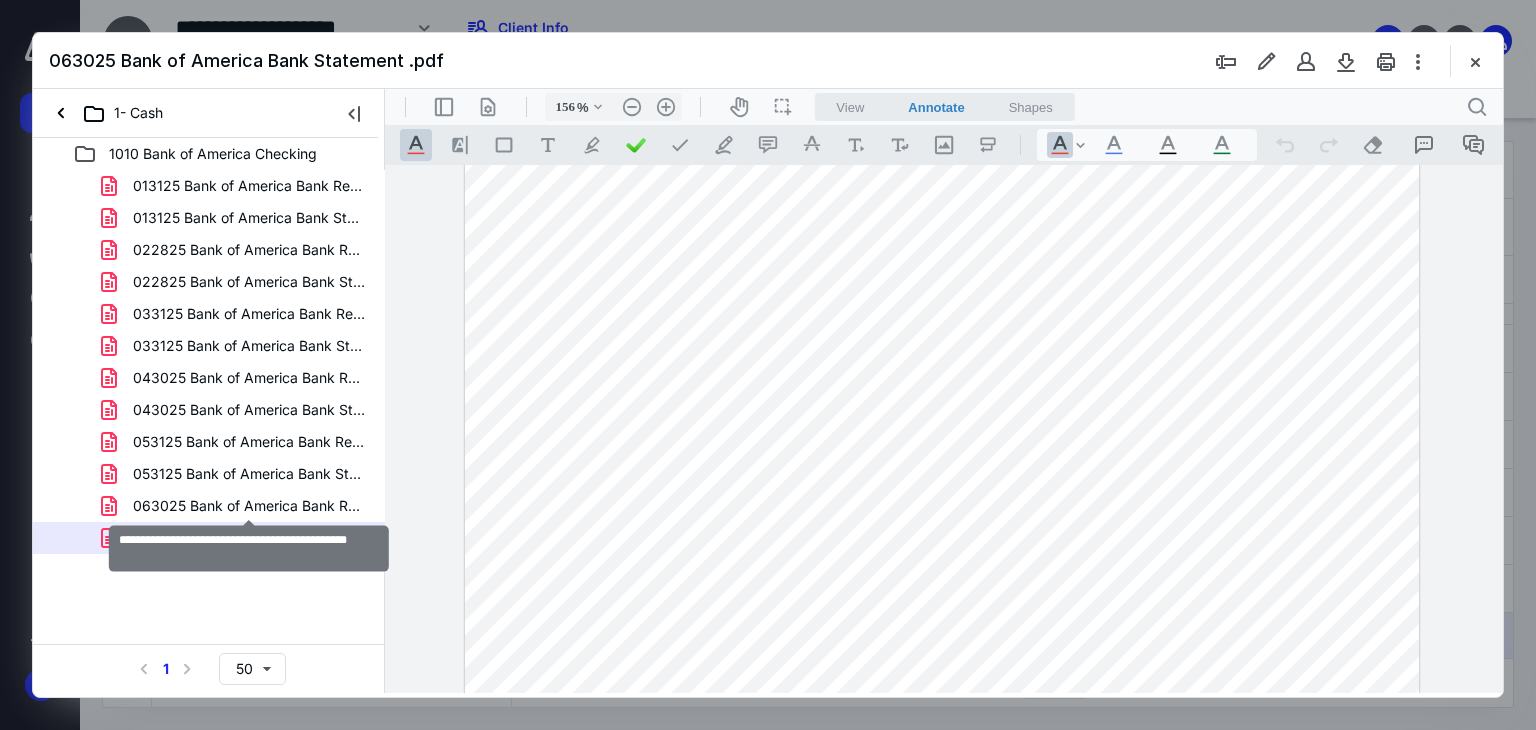 click on "063025 Bank of America Bank Reconciliation.pdf" at bounding box center (249, 506) 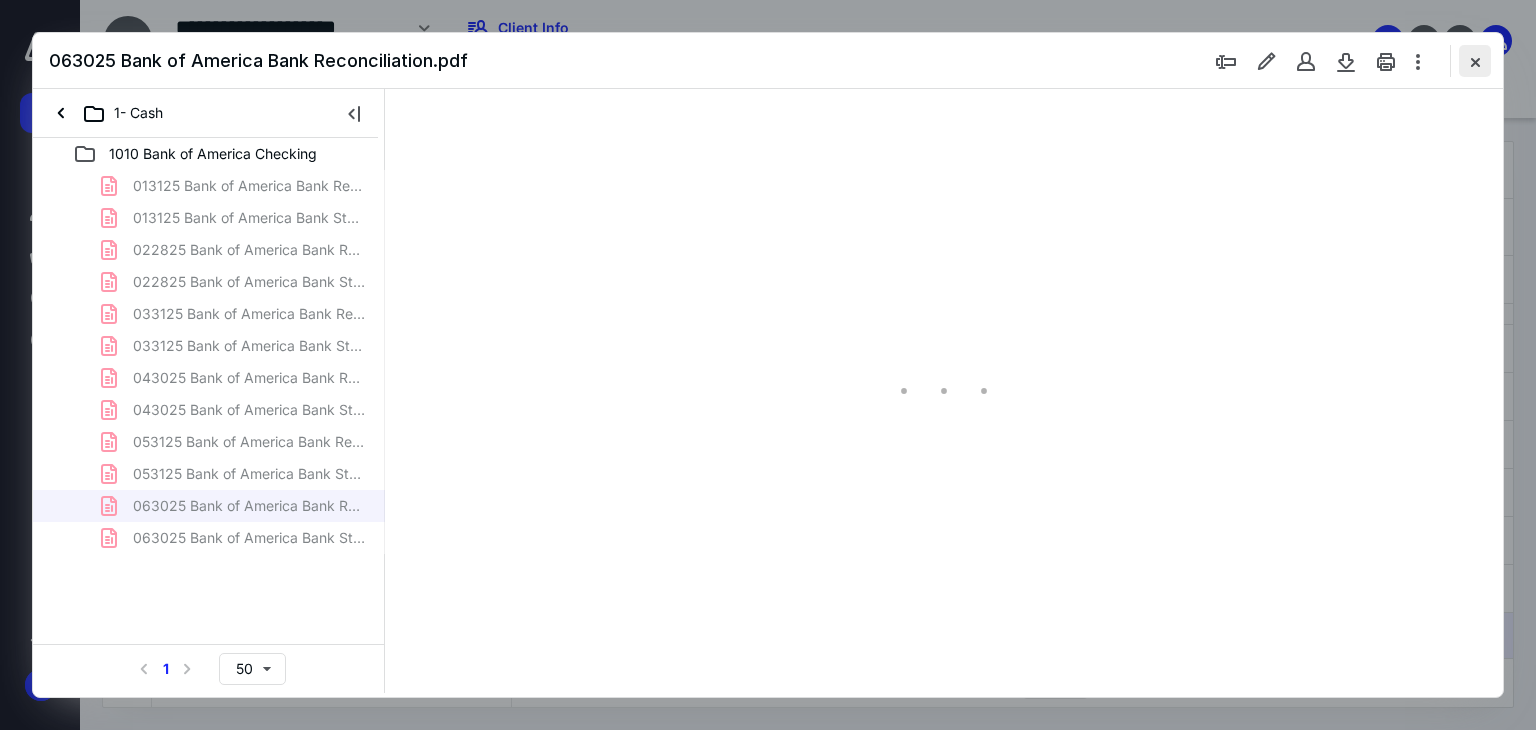 type on "86" 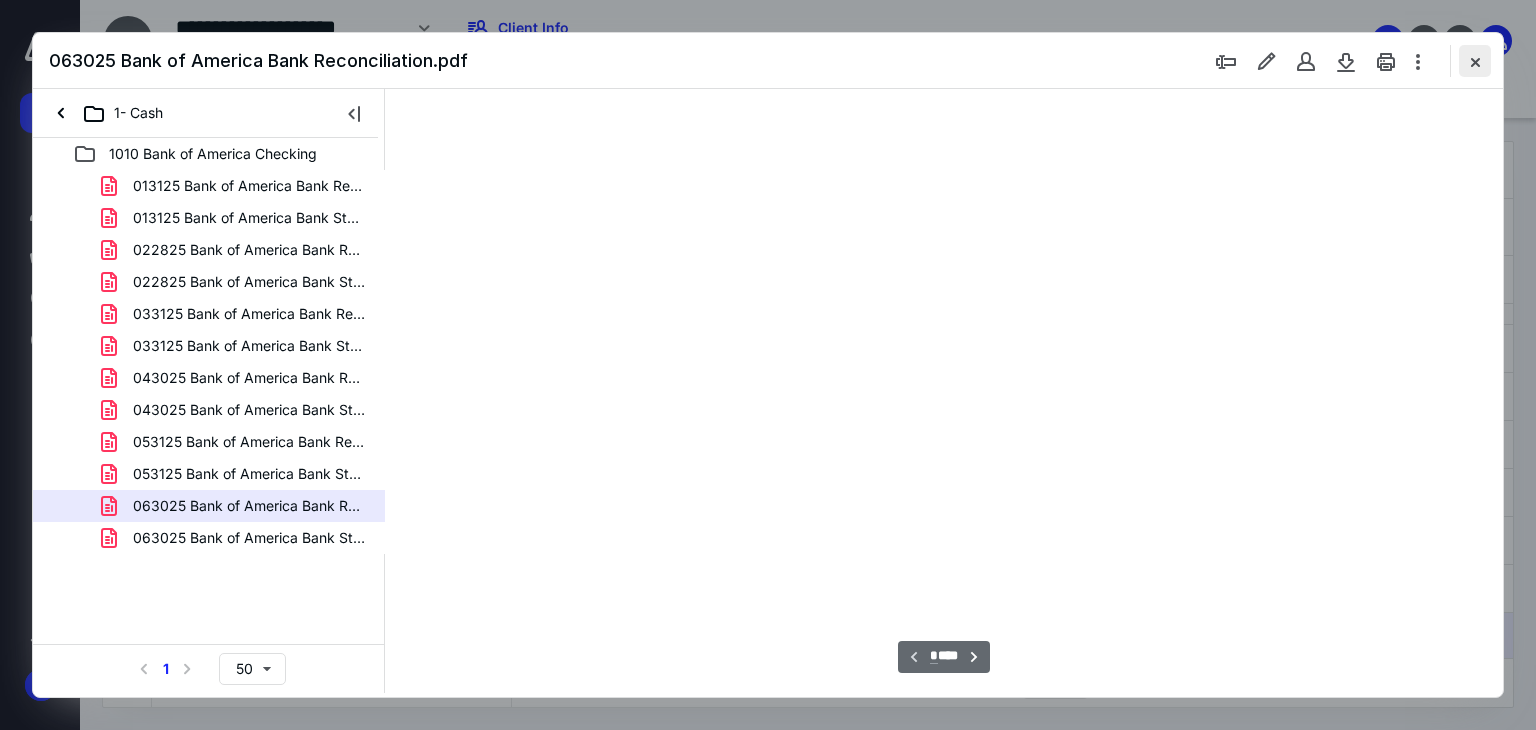 scroll, scrollTop: 79, scrollLeft: 0, axis: vertical 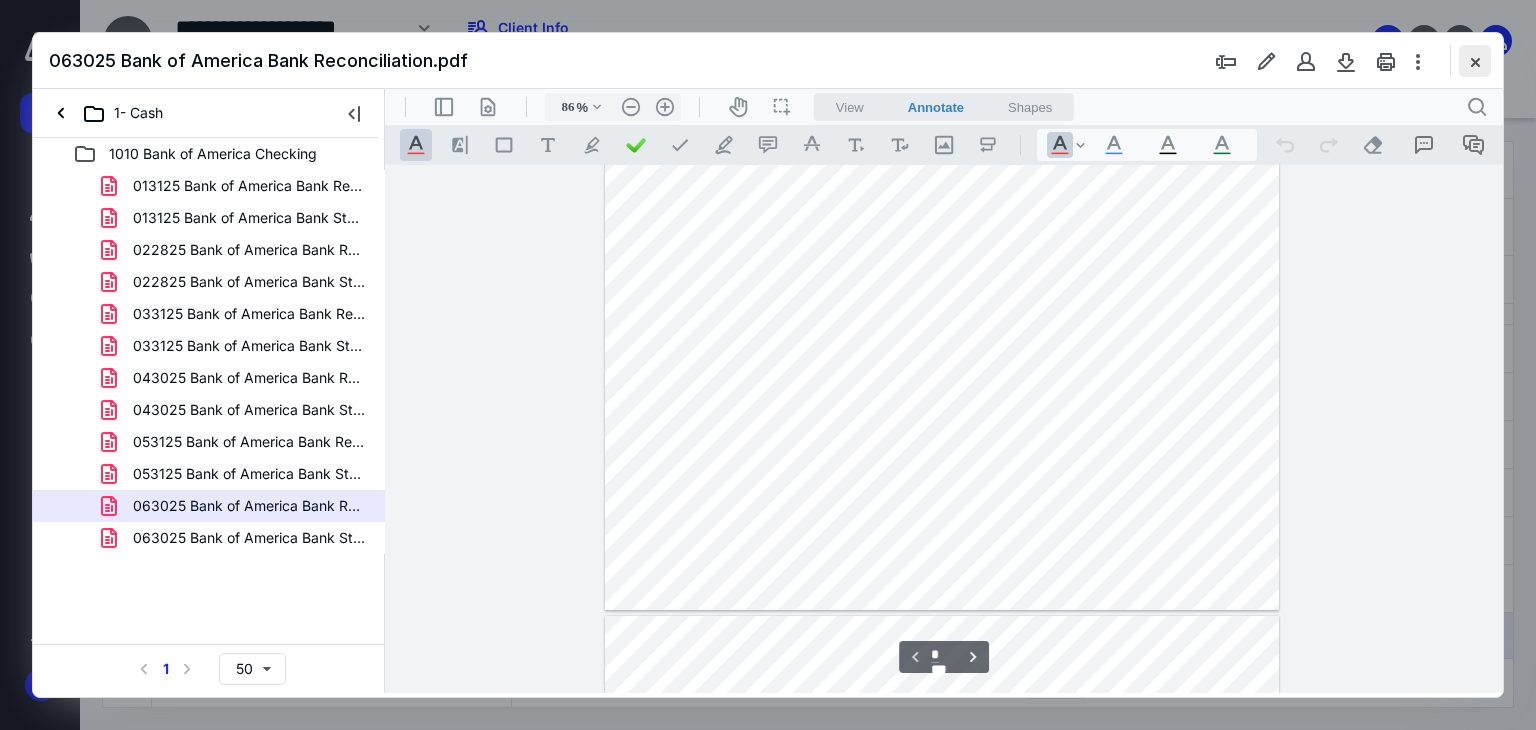 click at bounding box center (1475, 61) 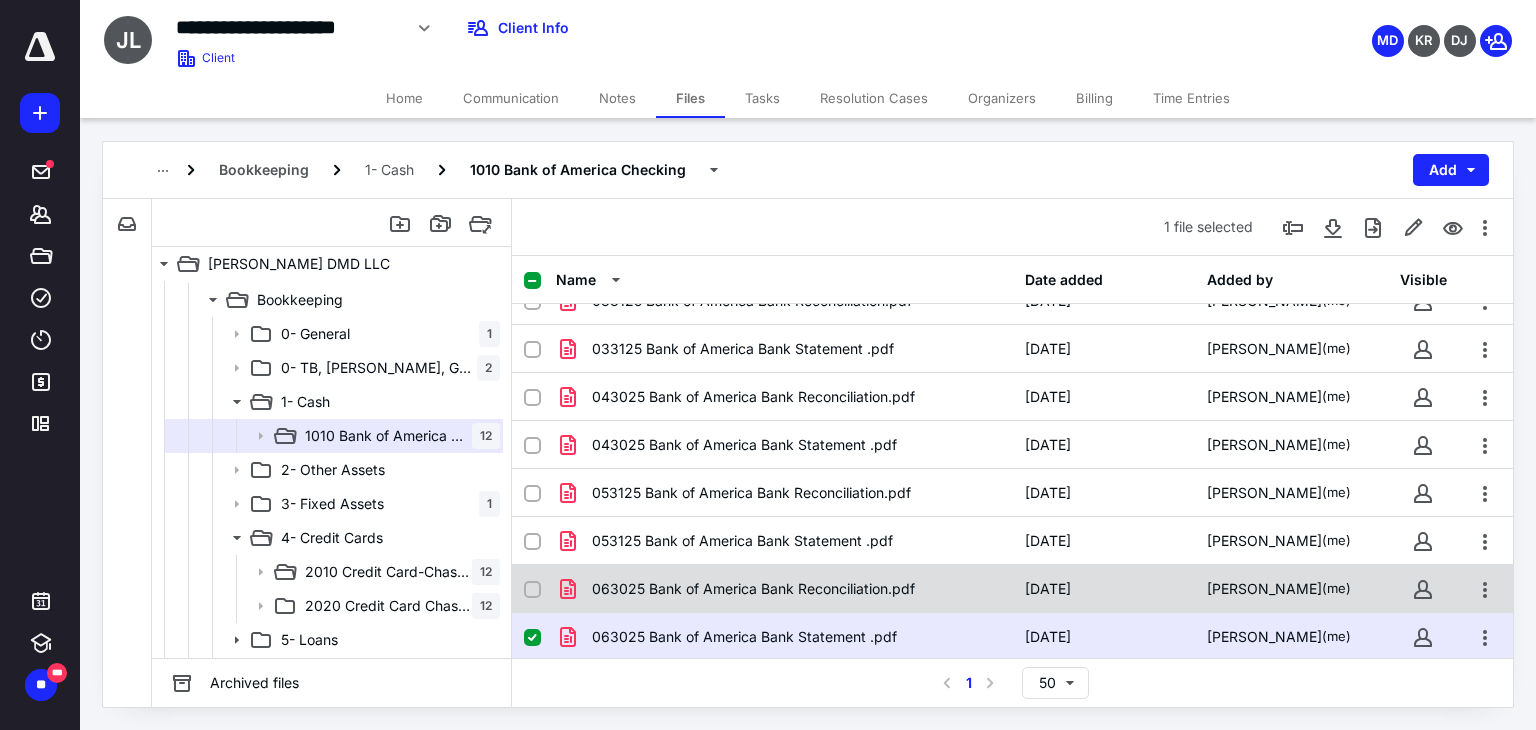 click on "063025 Bank of America Bank Reconciliation.pdf" at bounding box center (784, 589) 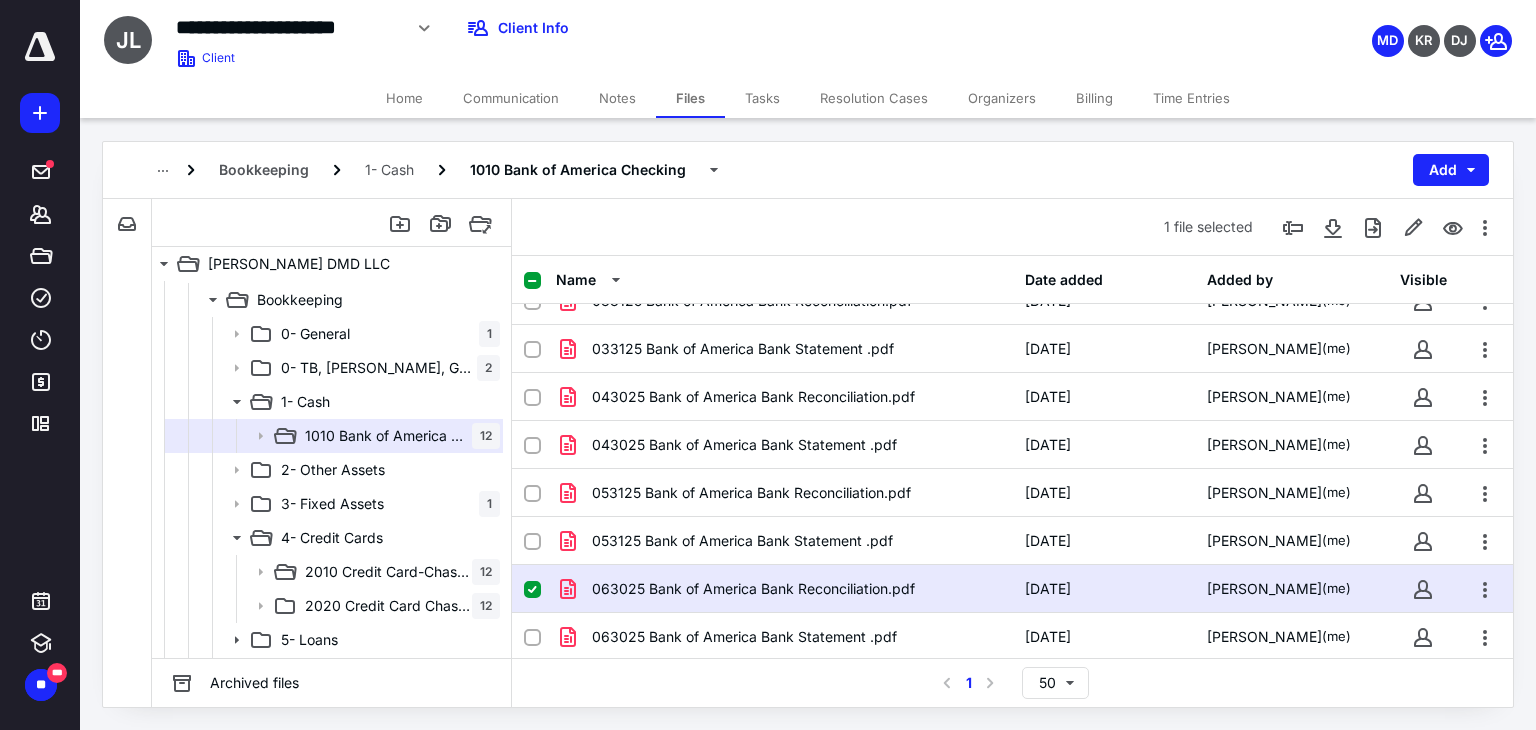 checkbox on "true" 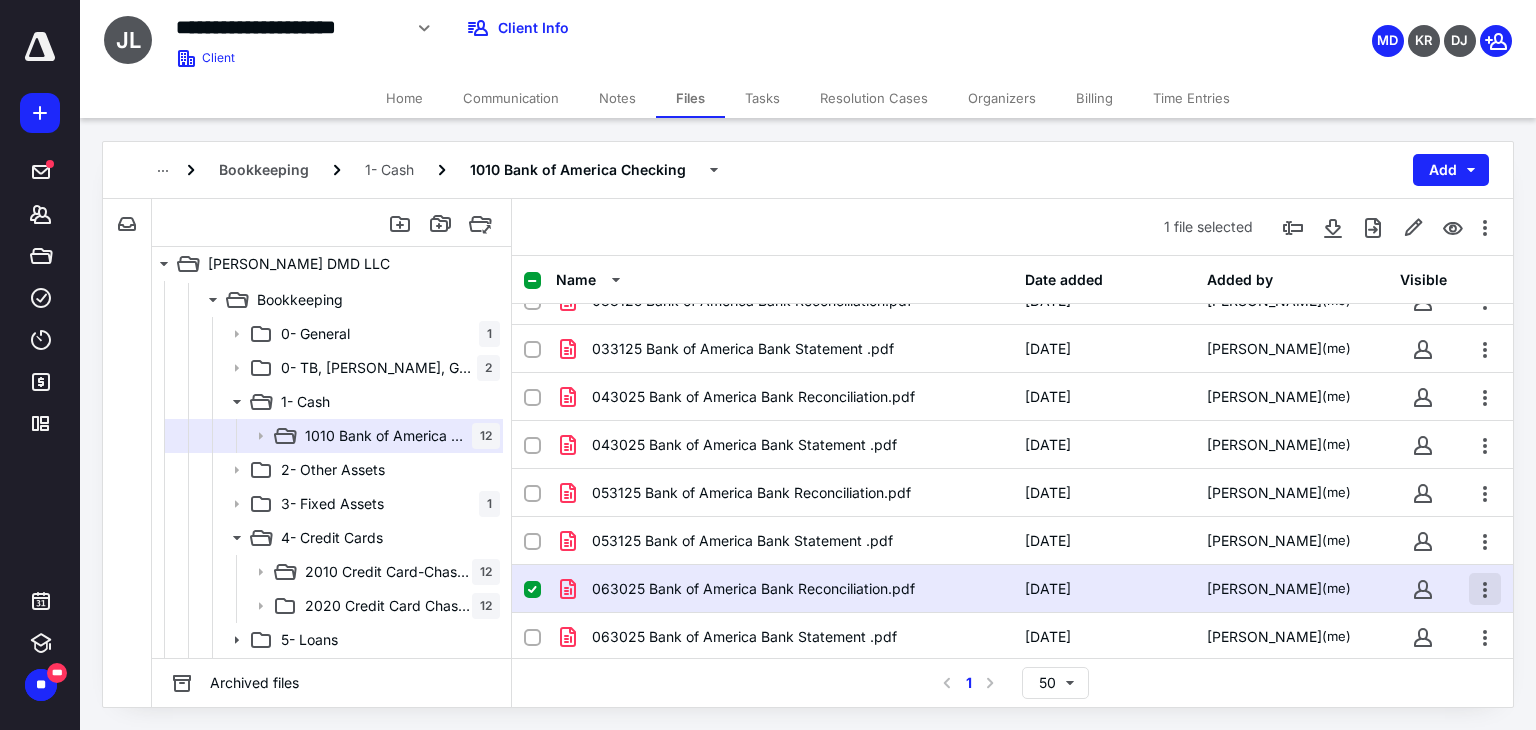 click at bounding box center (1485, 589) 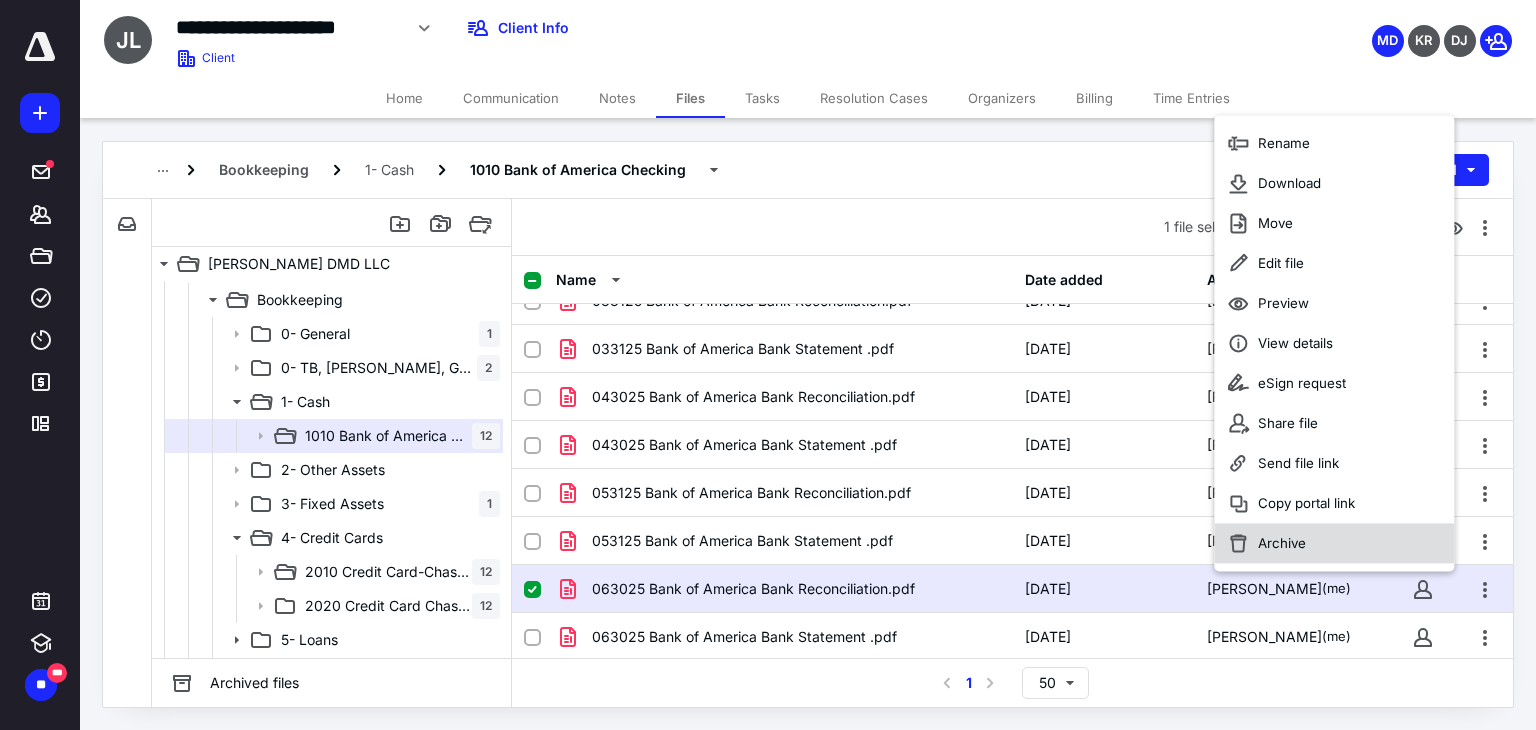 click on "Archive" at bounding box center (1334, 543) 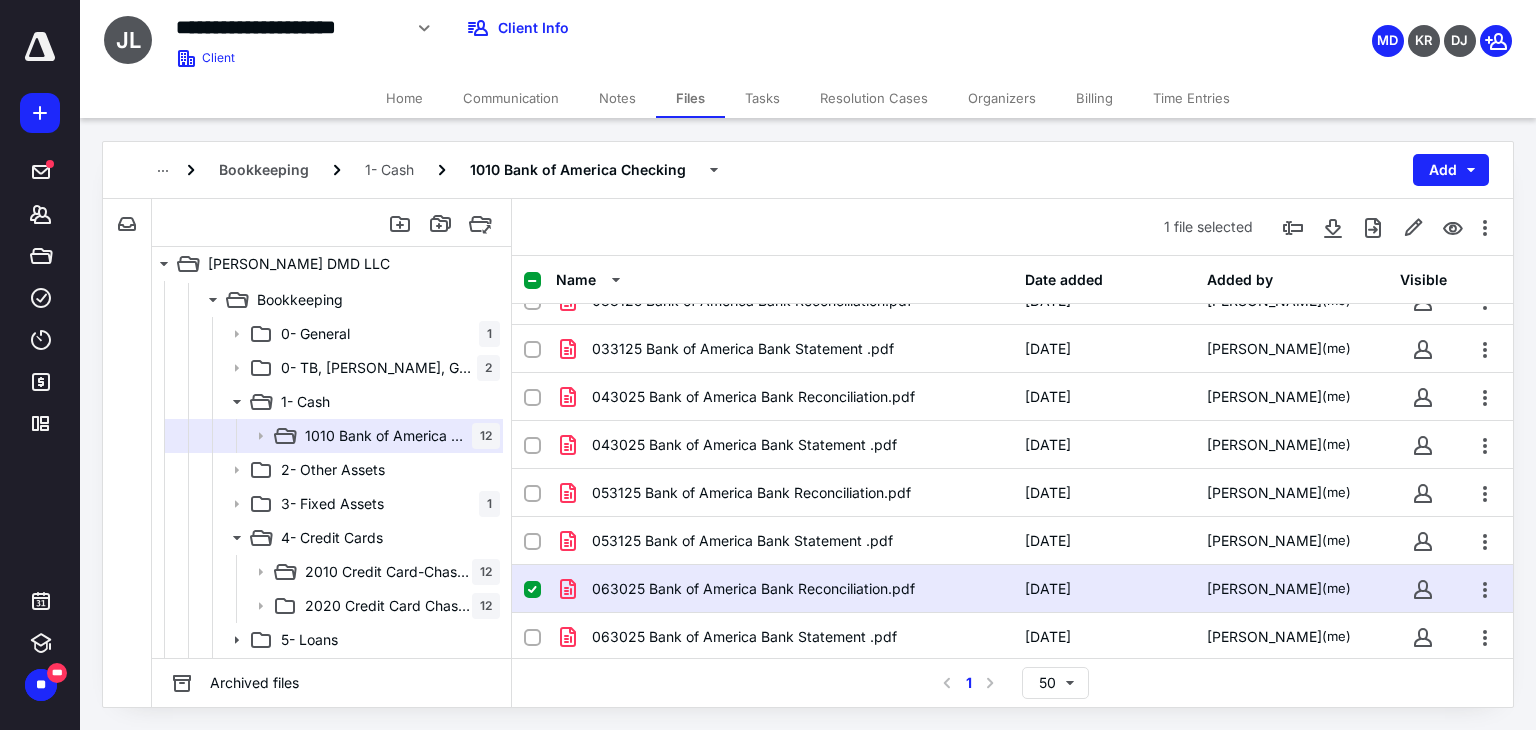 checkbox on "false" 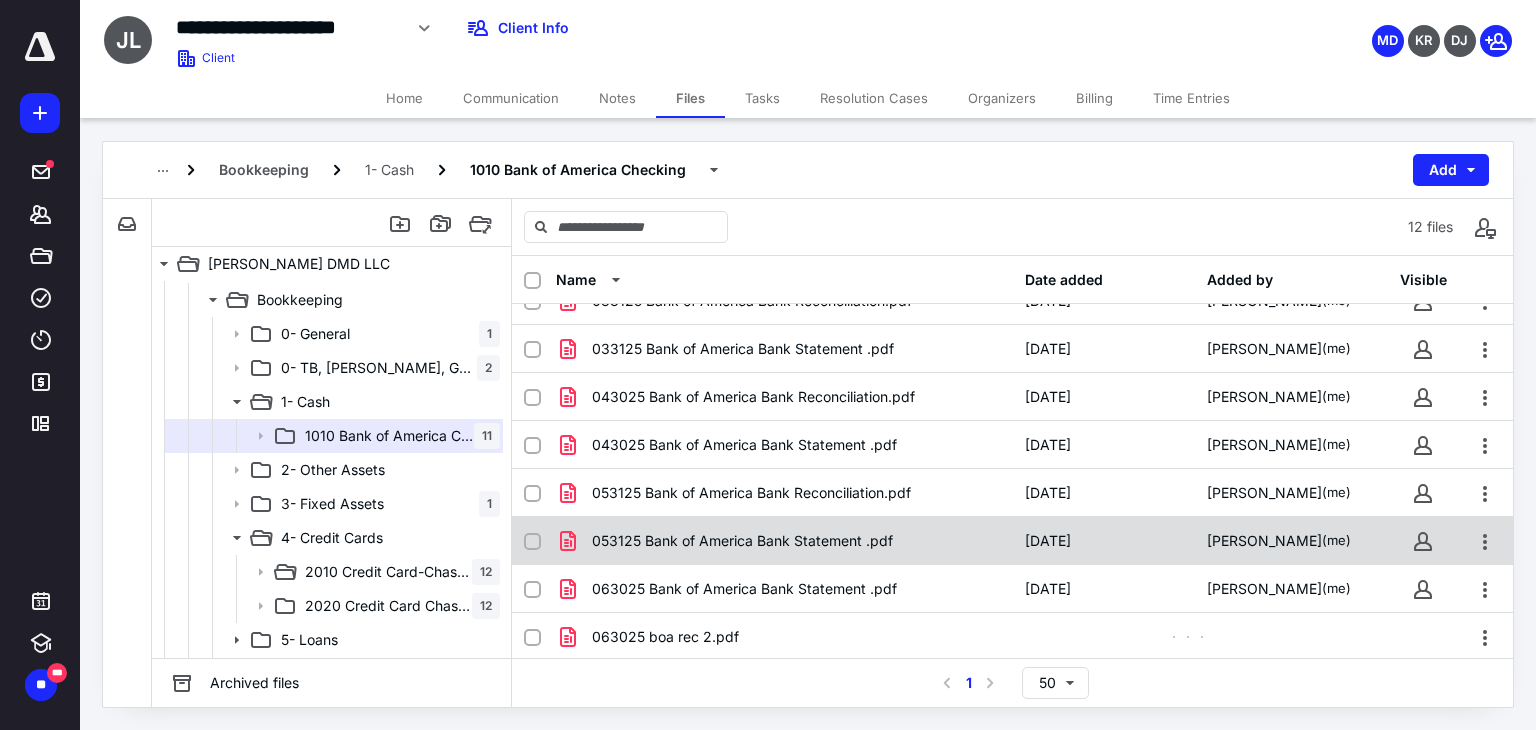 scroll, scrollTop: 219, scrollLeft: 0, axis: vertical 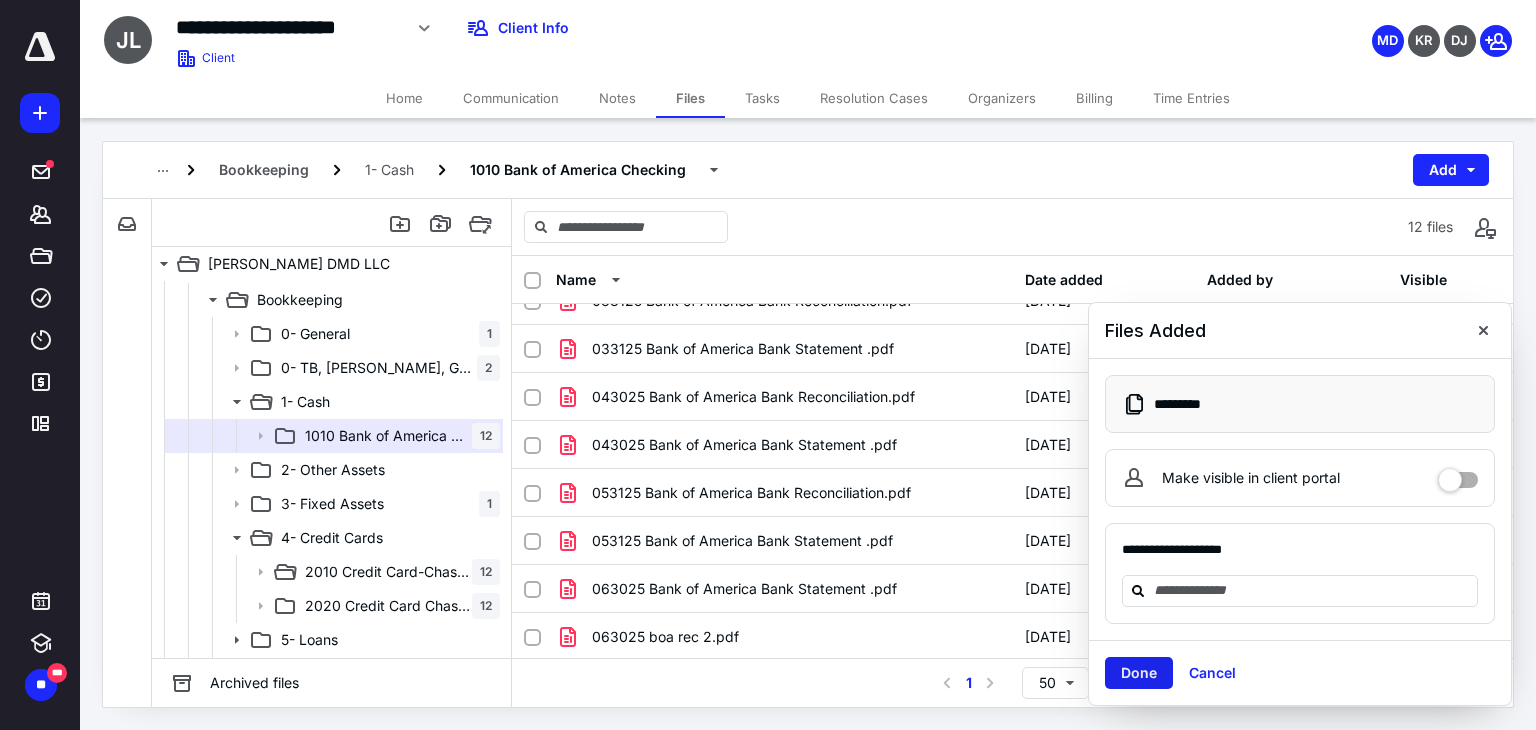 click on "Done" at bounding box center (1139, 673) 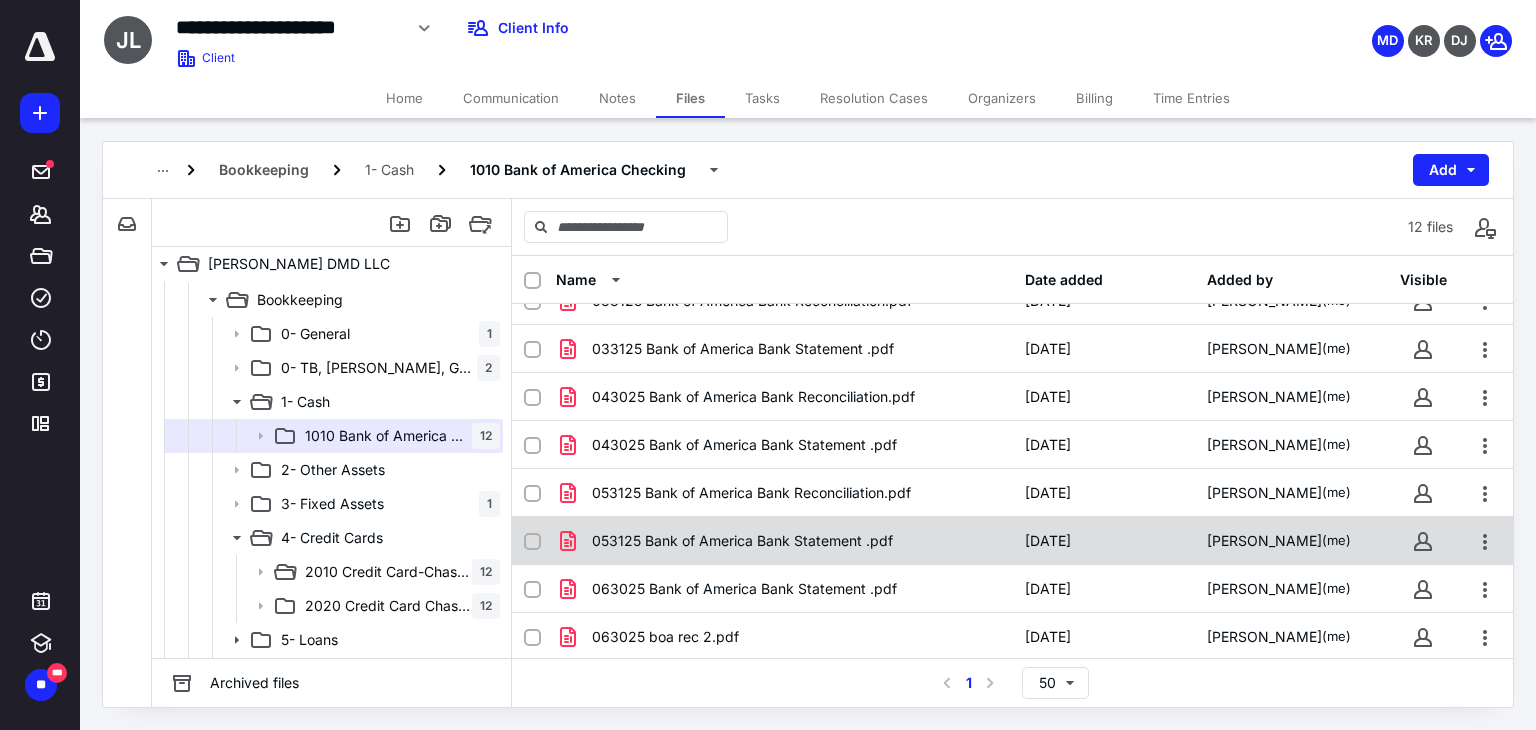 checkbox on "true" 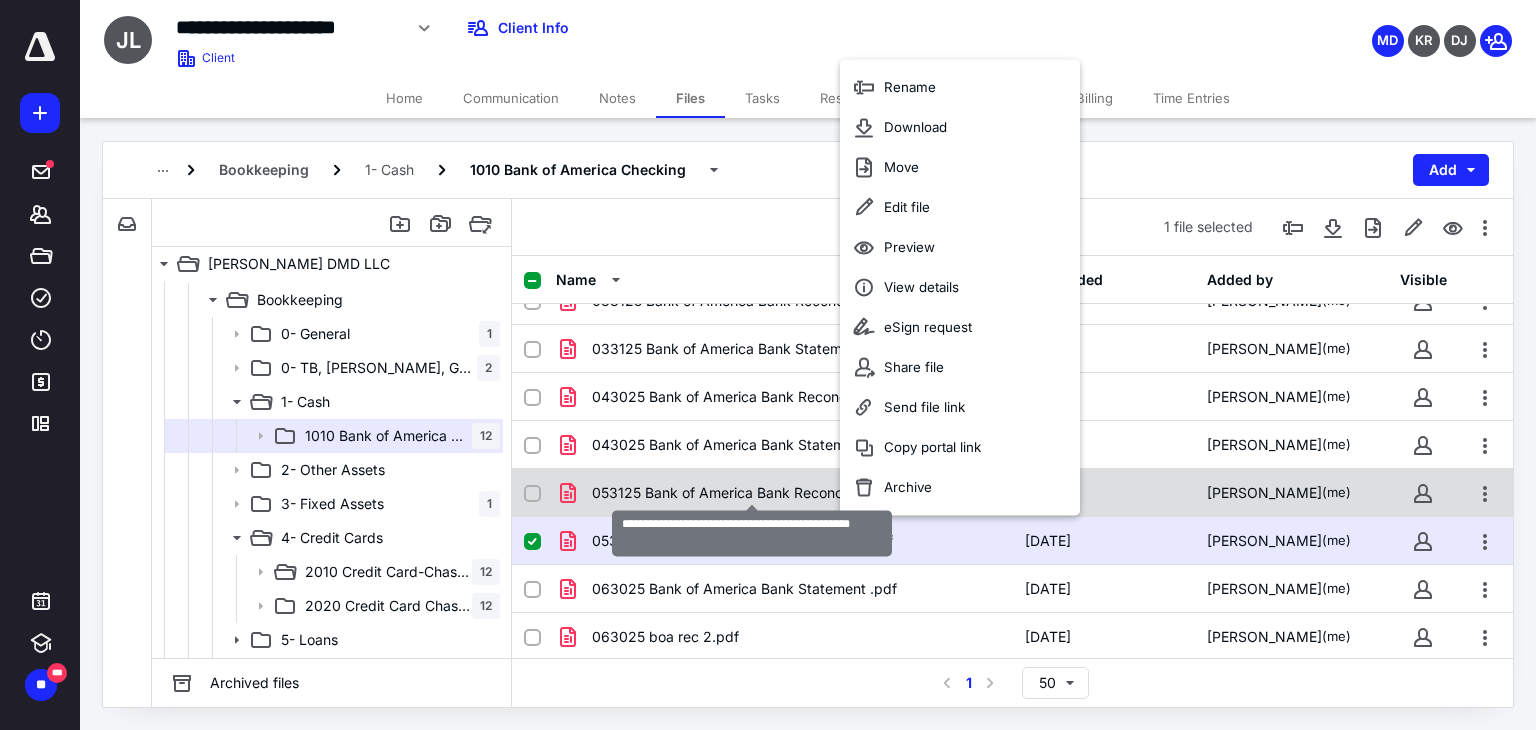 checkbox on "true" 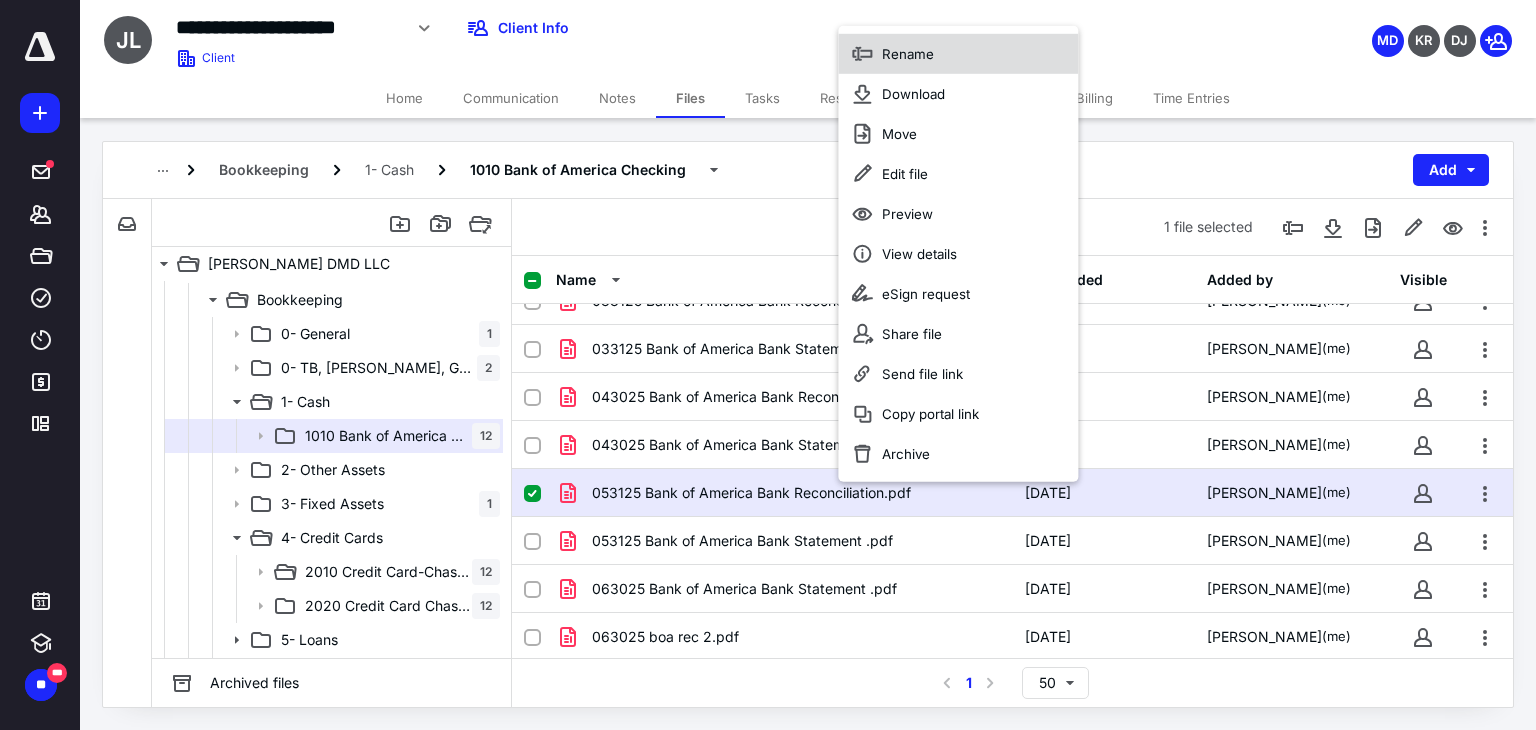 click on "Rename" at bounding box center (958, 53) 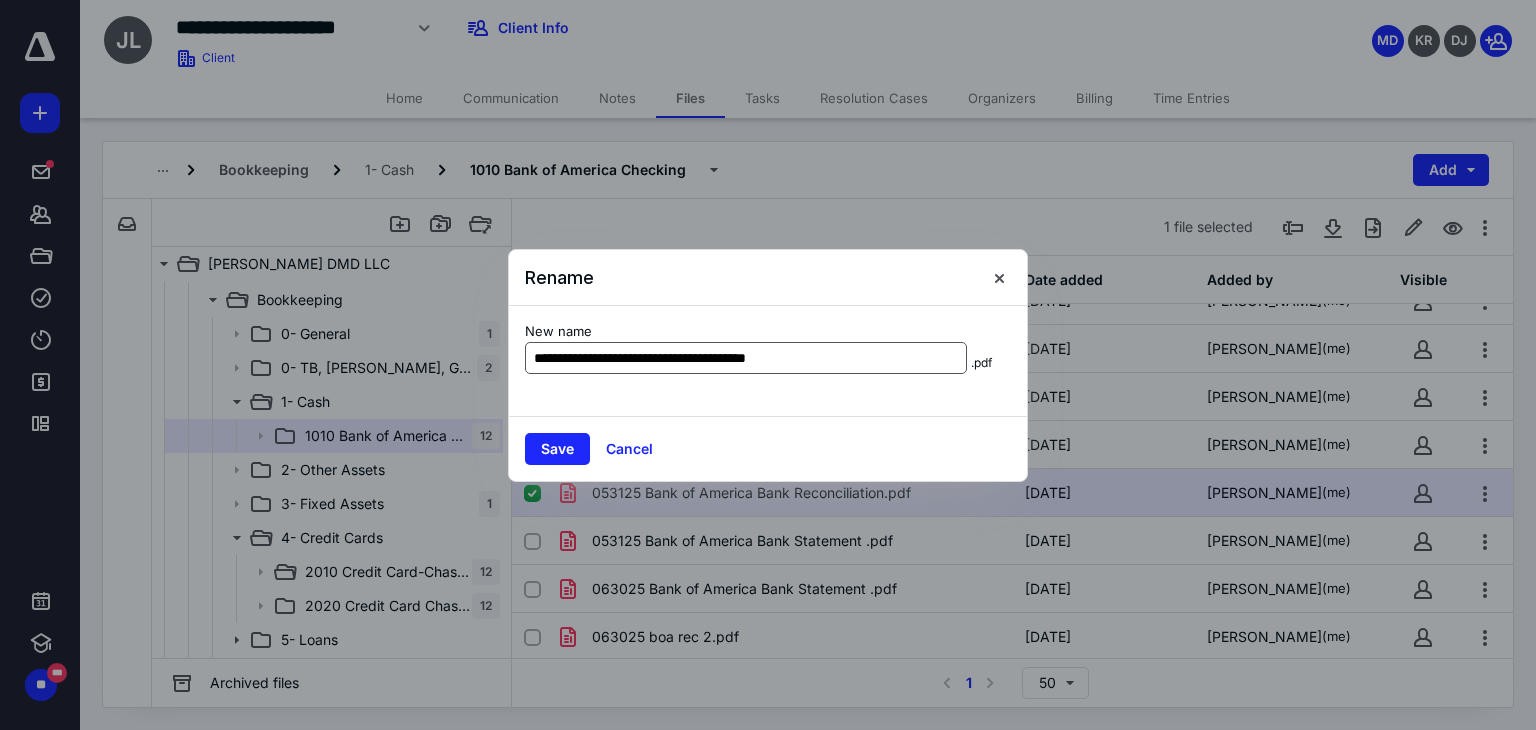 click on "**********" at bounding box center [746, 358] 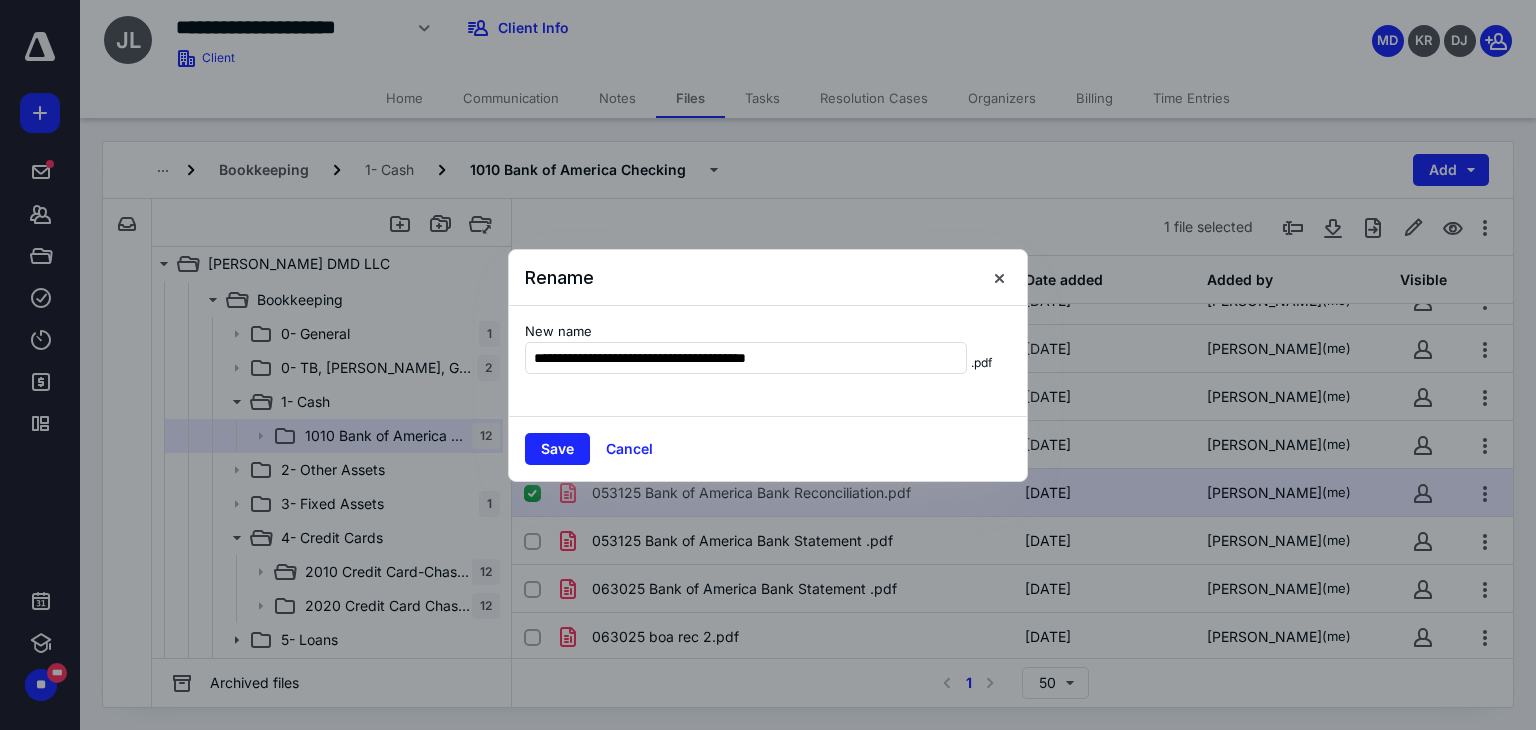 drag, startPoint x: 580, startPoint y: 353, endPoint x: 885, endPoint y: 339, distance: 305.32114 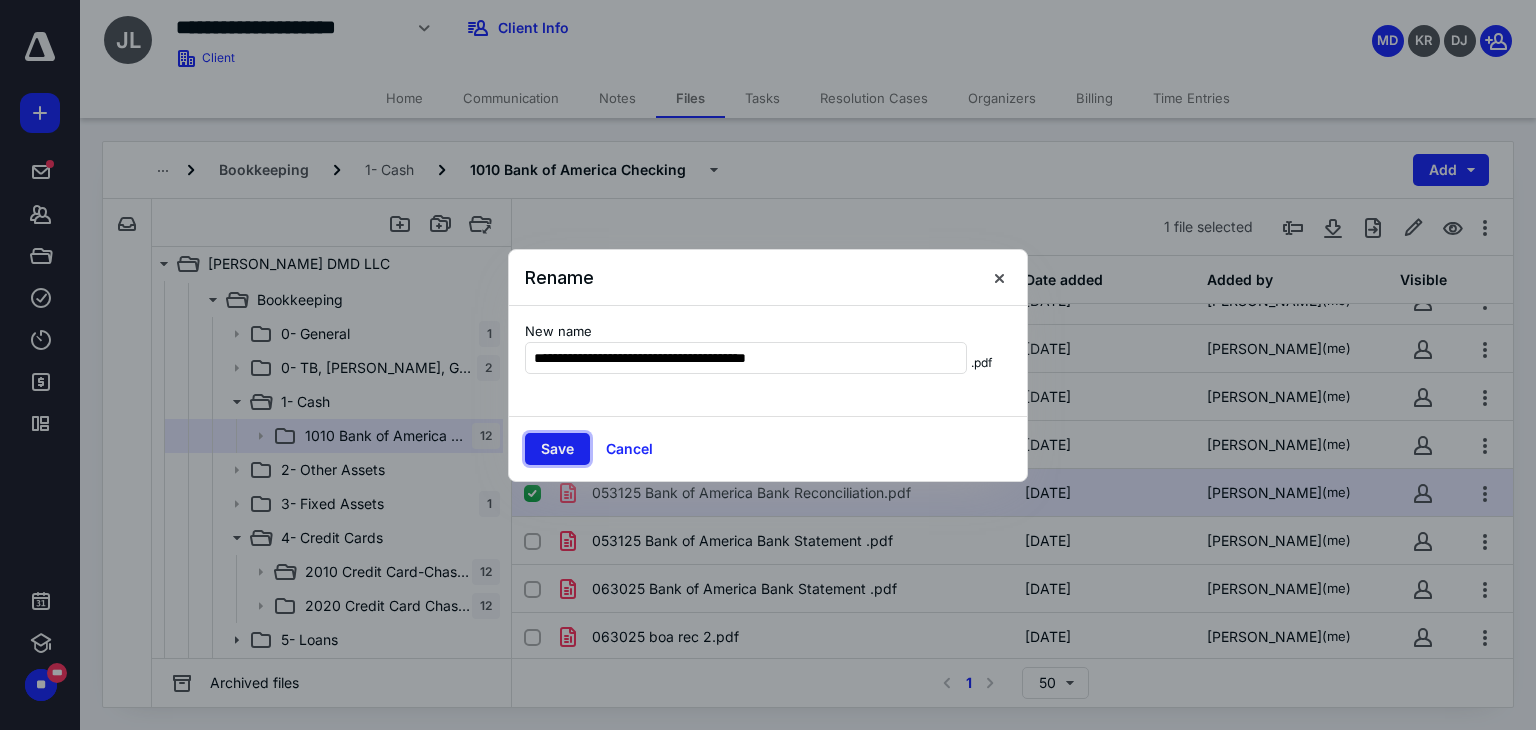 click on "Save" at bounding box center (557, 449) 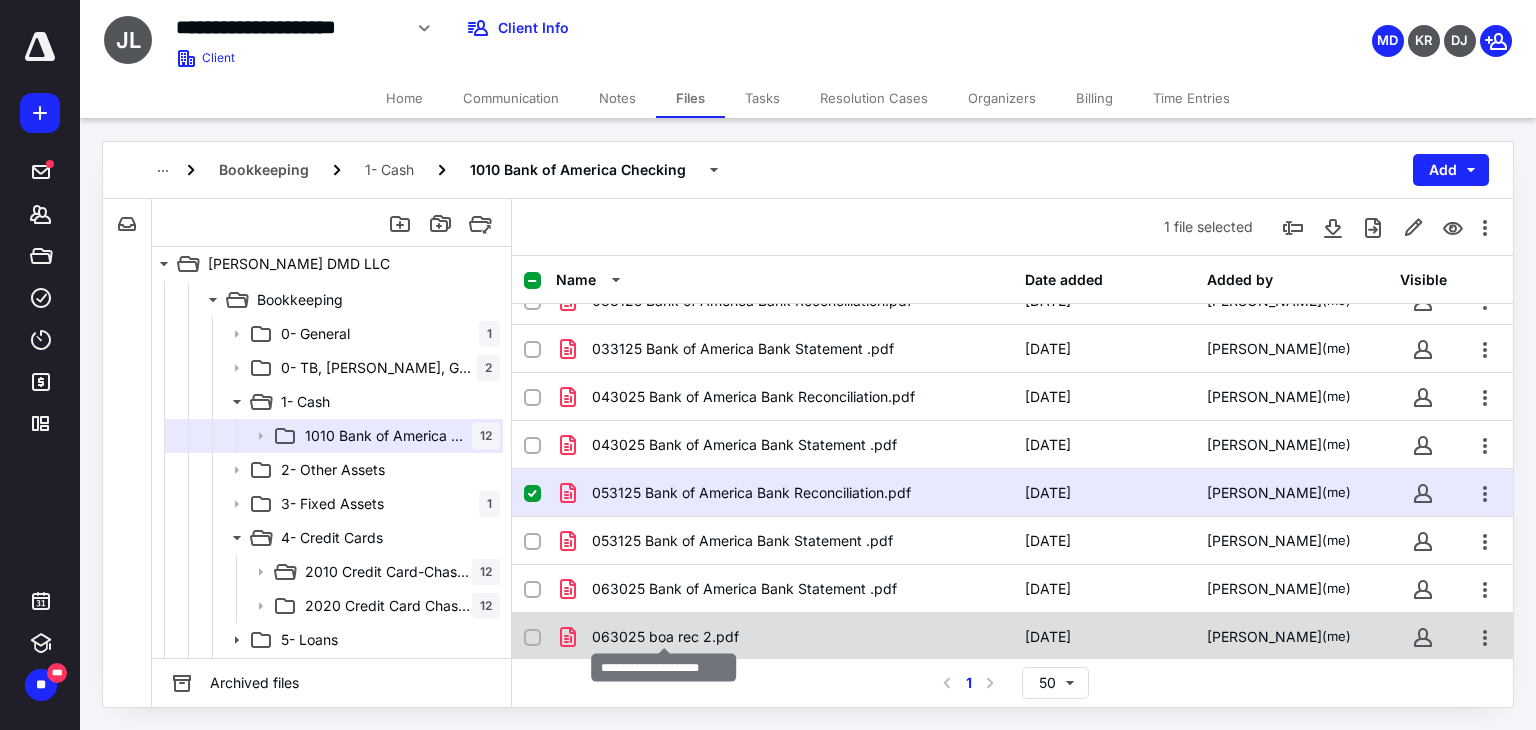checkbox on "false" 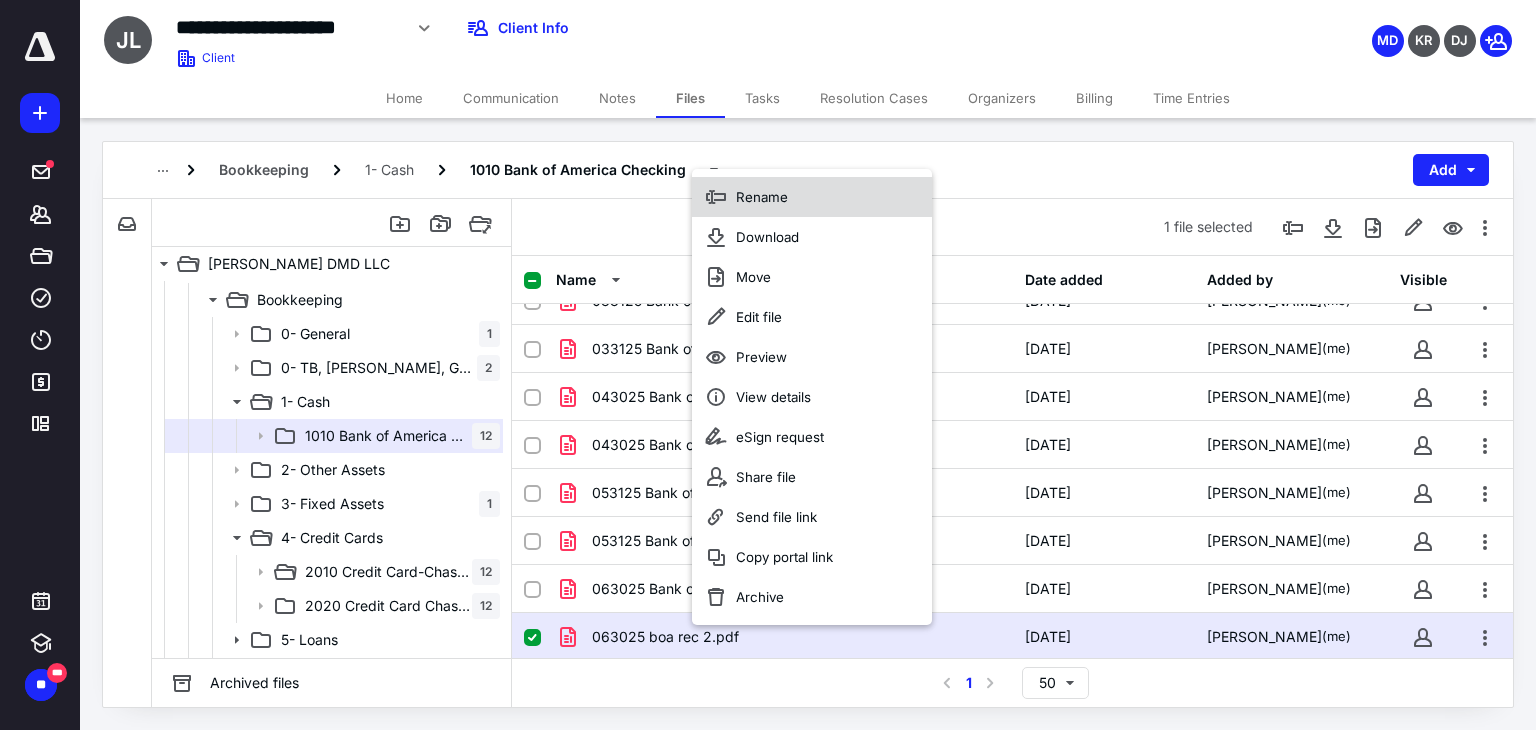 click on "Rename" at bounding box center [762, 197] 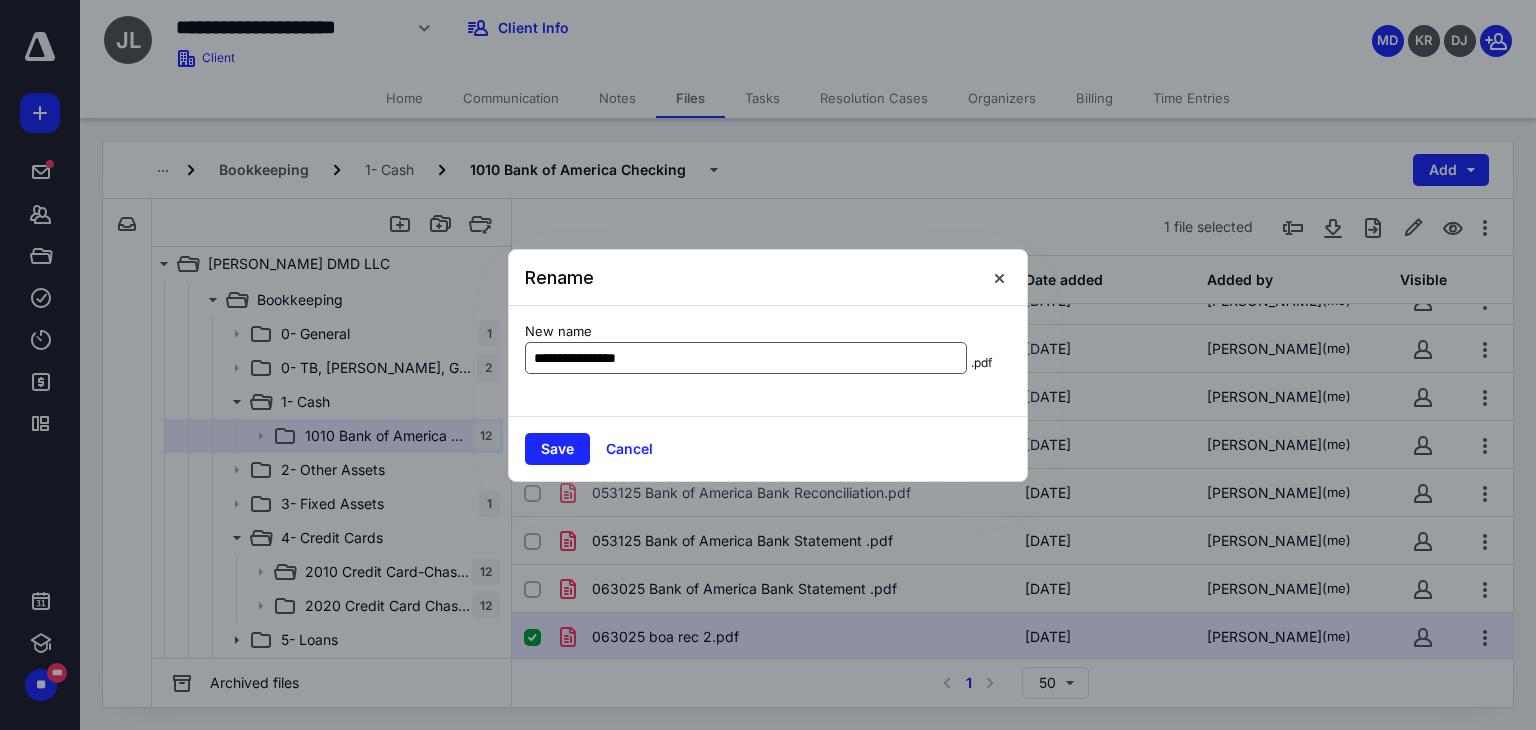 click on "**********" at bounding box center [746, 358] 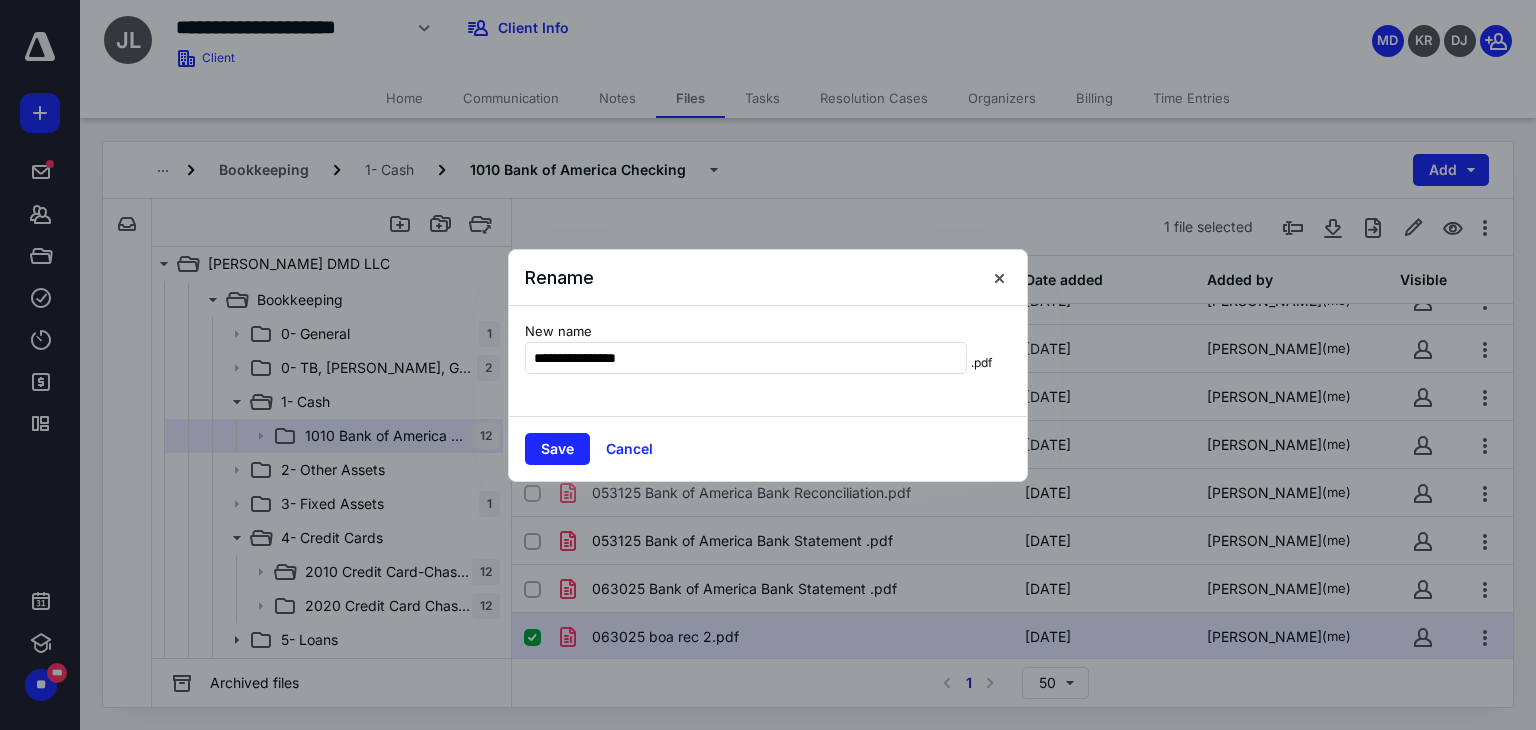 drag, startPoint x: 672, startPoint y: 358, endPoint x: 586, endPoint y: 377, distance: 88.07383 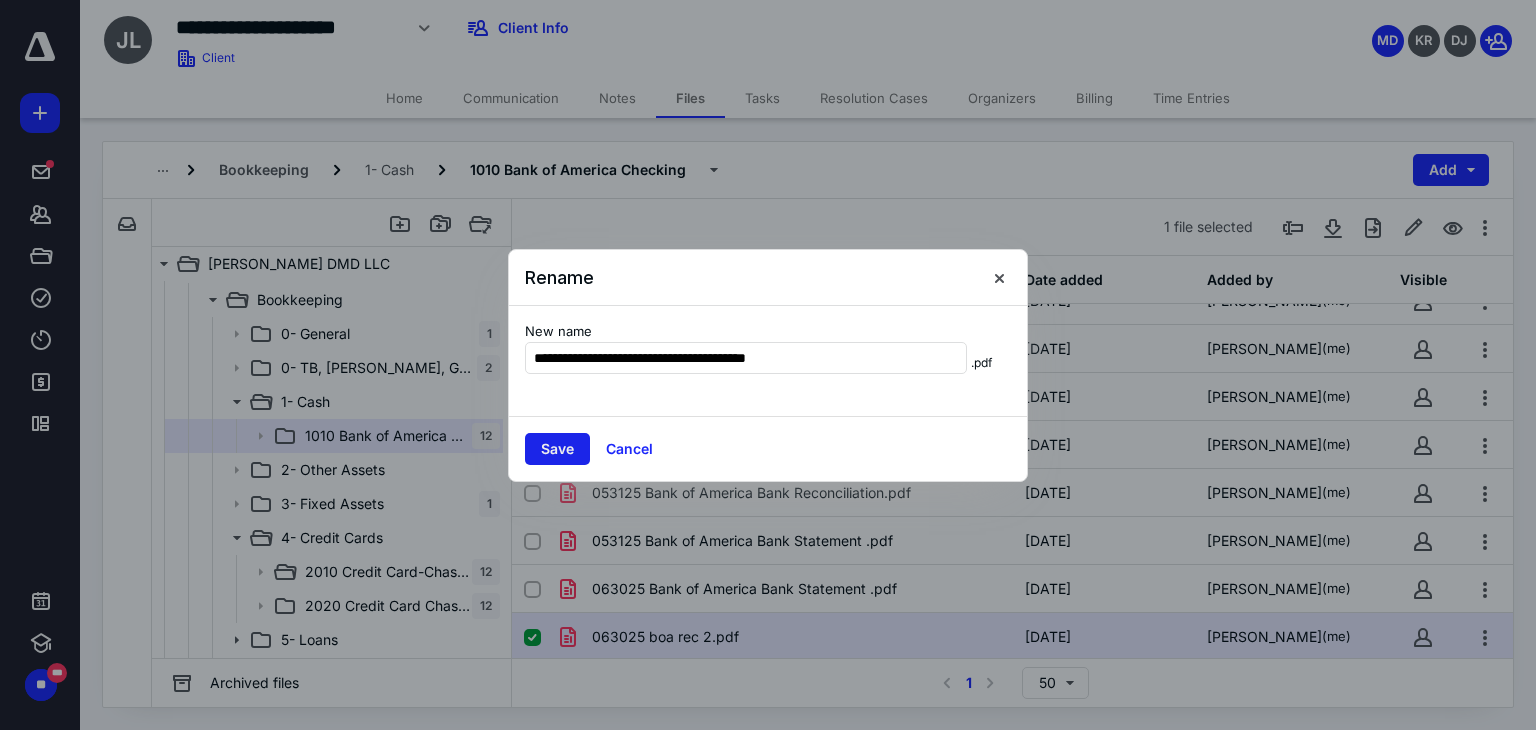 type on "**********" 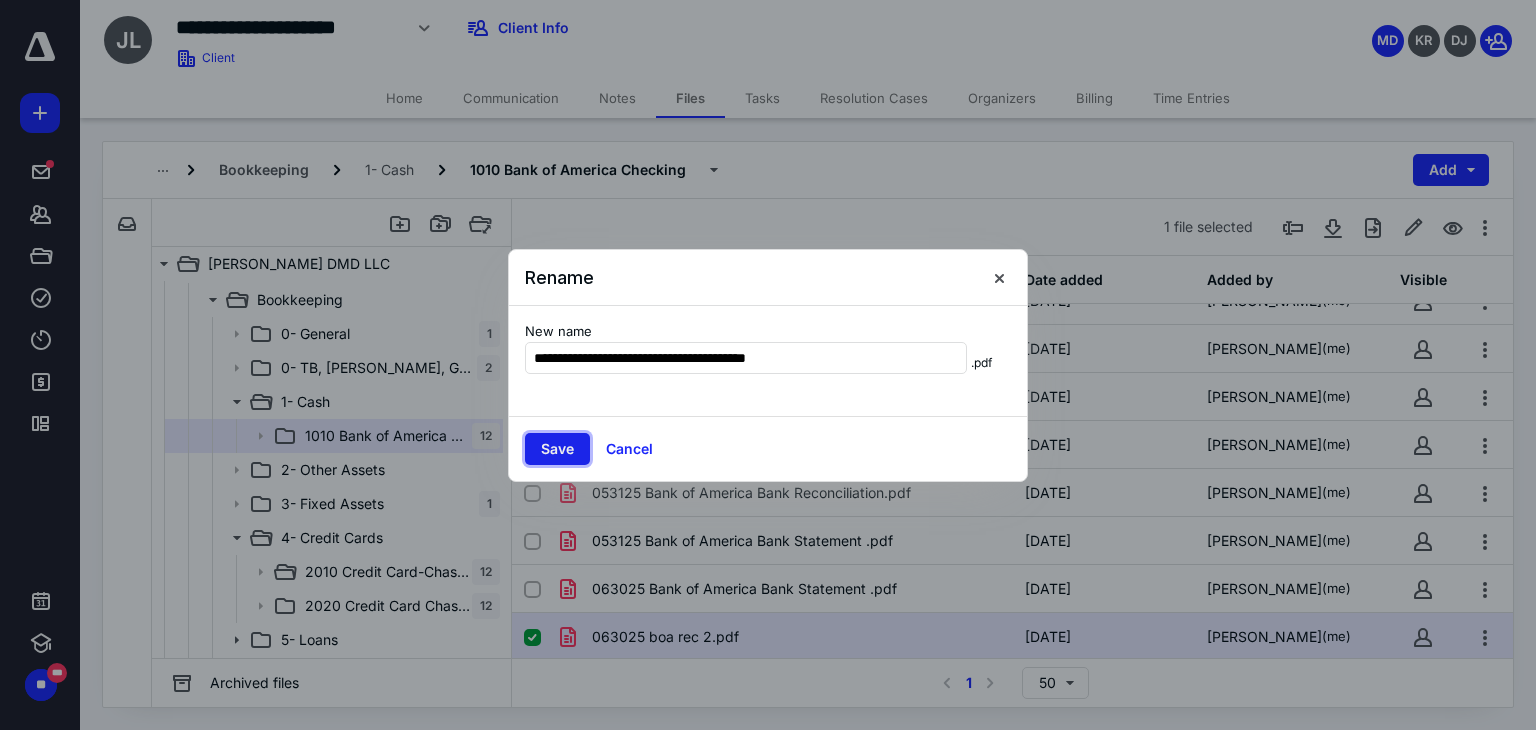click on "Save" at bounding box center [557, 449] 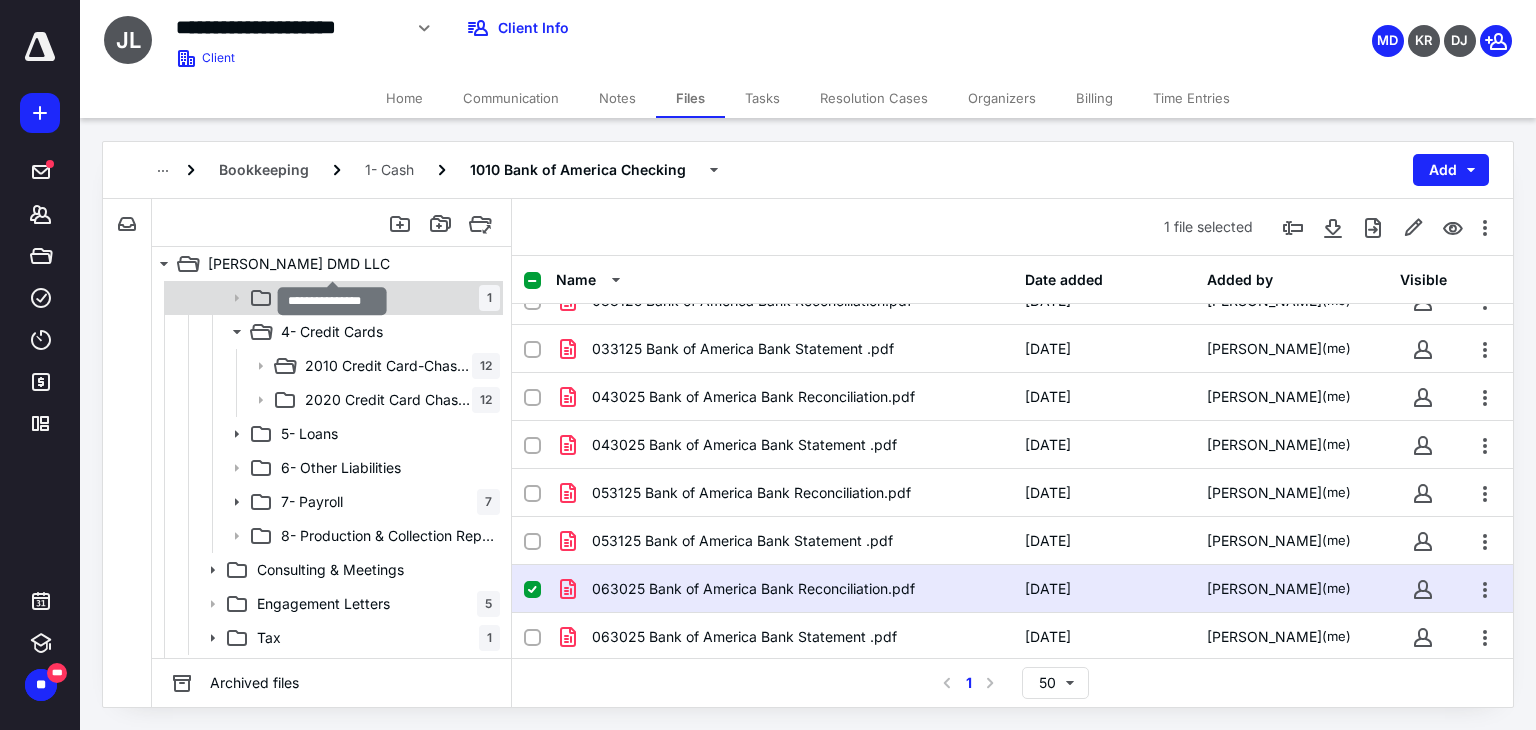 scroll, scrollTop: 336, scrollLeft: 0, axis: vertical 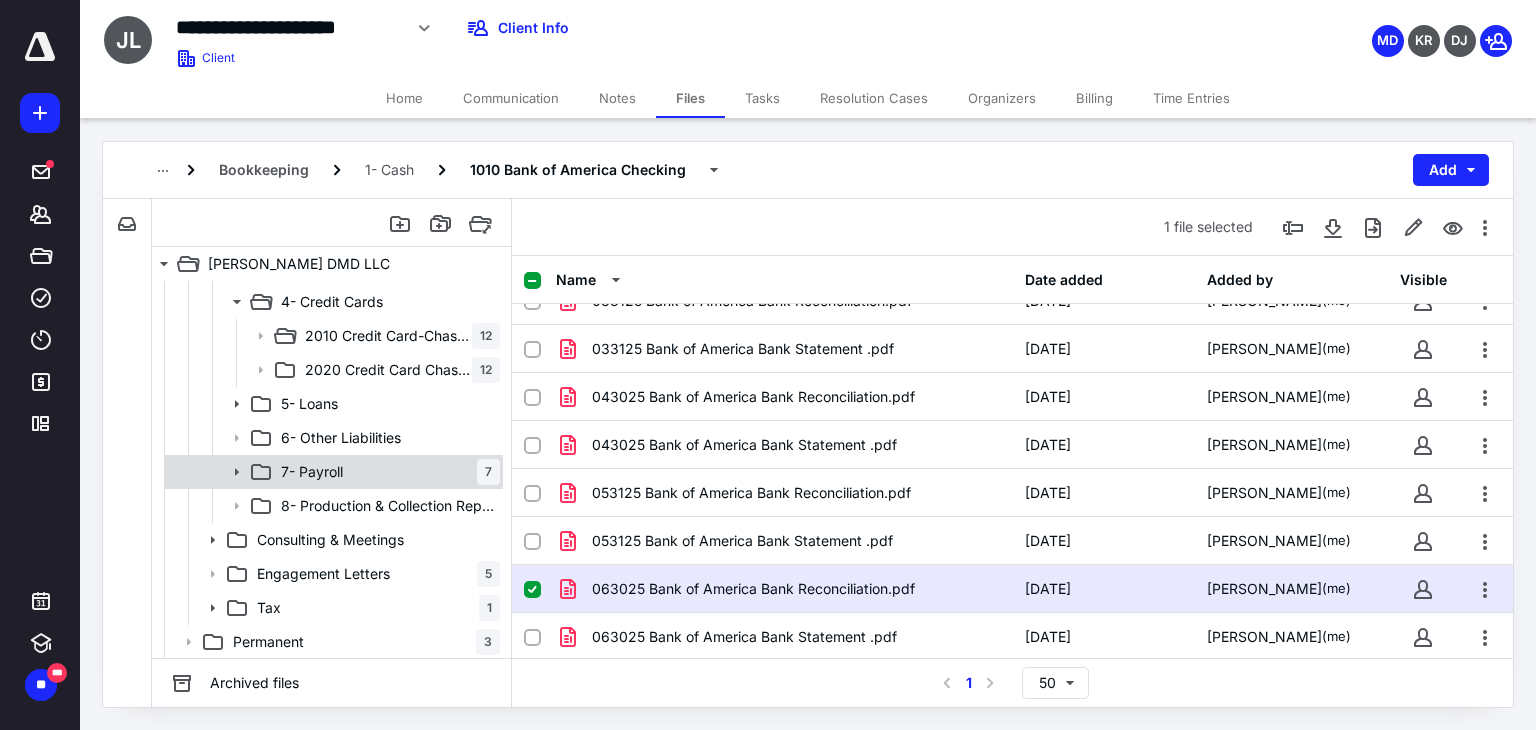 click on "7- Payroll 7" at bounding box center [386, 472] 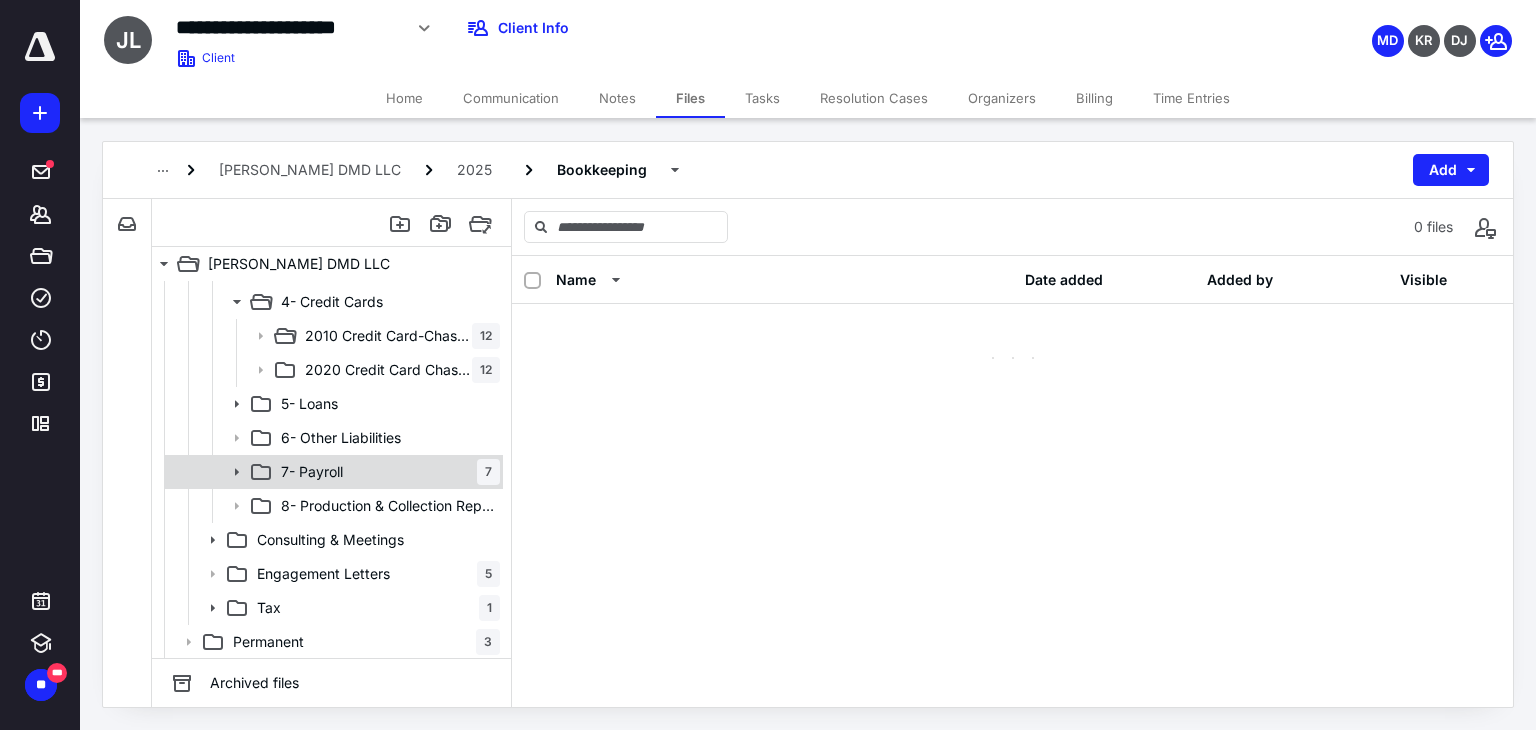 click on "7- Payroll 7" at bounding box center (386, 472) 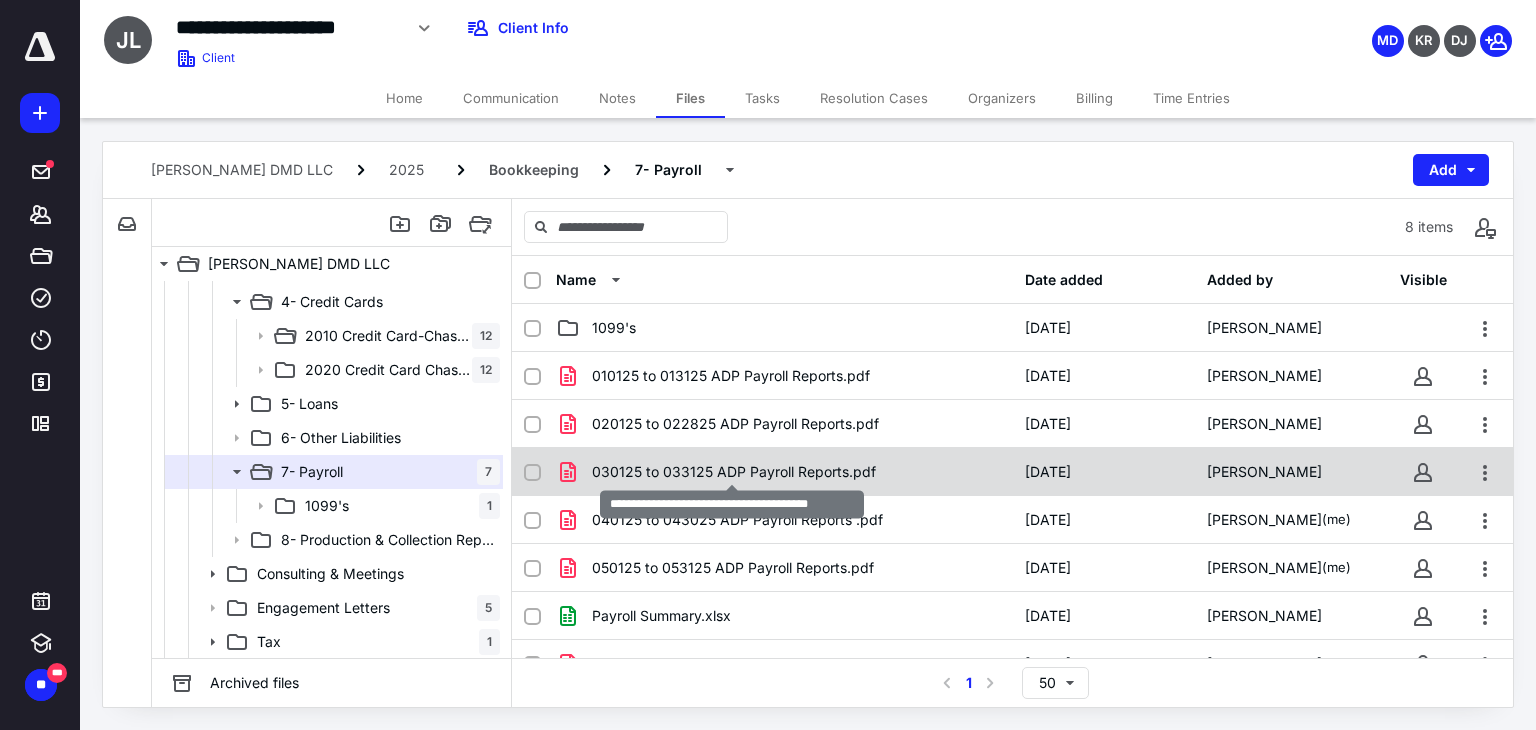 scroll, scrollTop: 28, scrollLeft: 0, axis: vertical 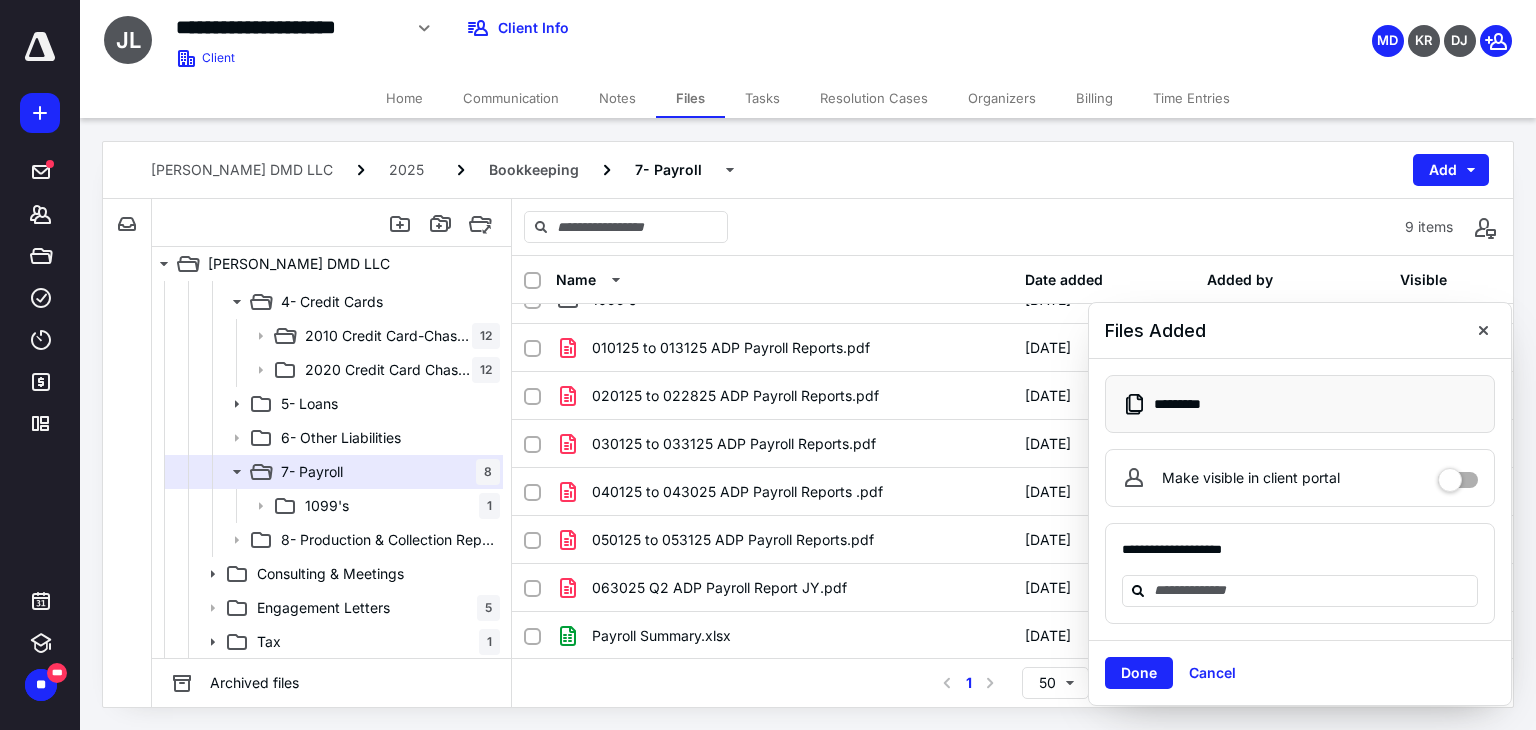 drag, startPoint x: 1120, startPoint y: 670, endPoint x: 1129, endPoint y: 661, distance: 12.727922 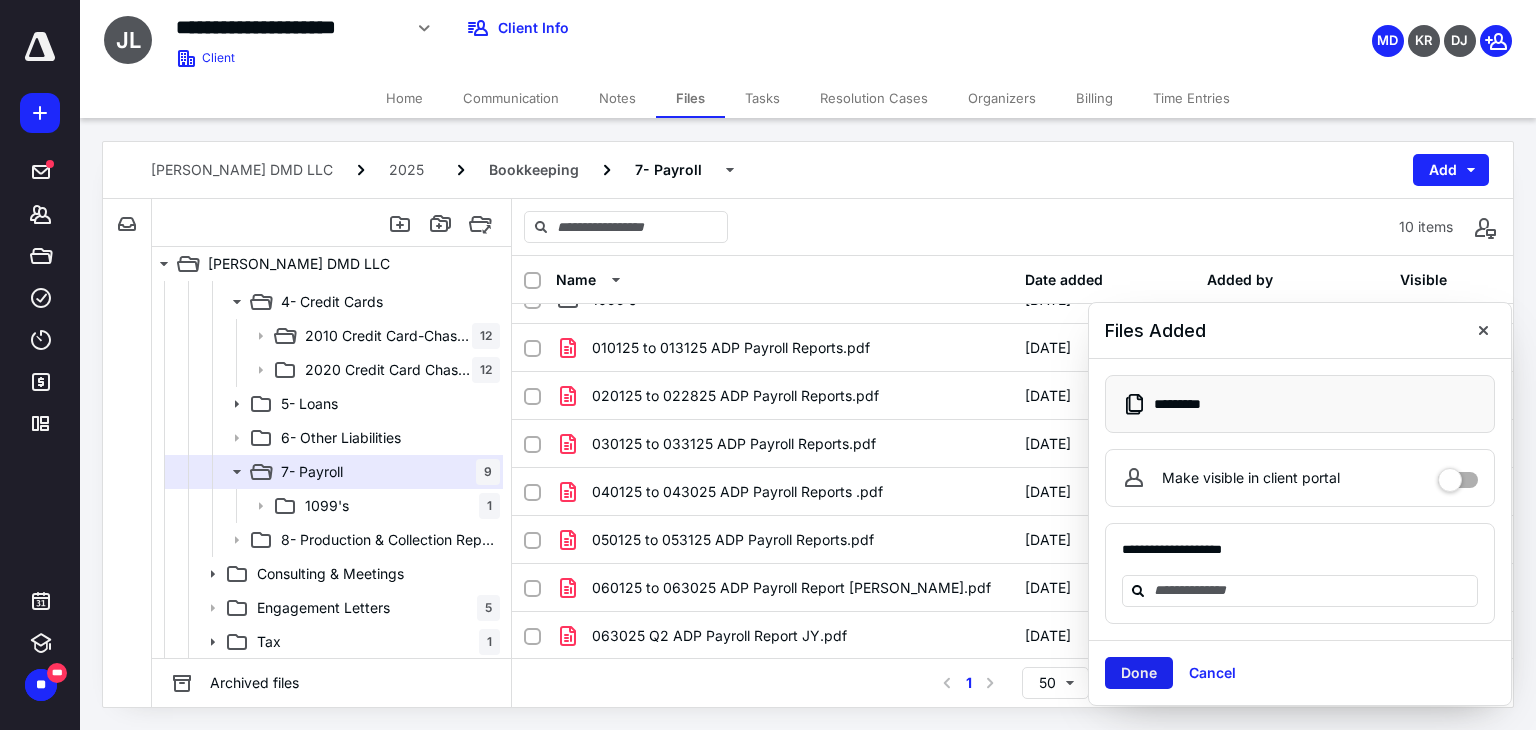 click on "Done" at bounding box center [1139, 673] 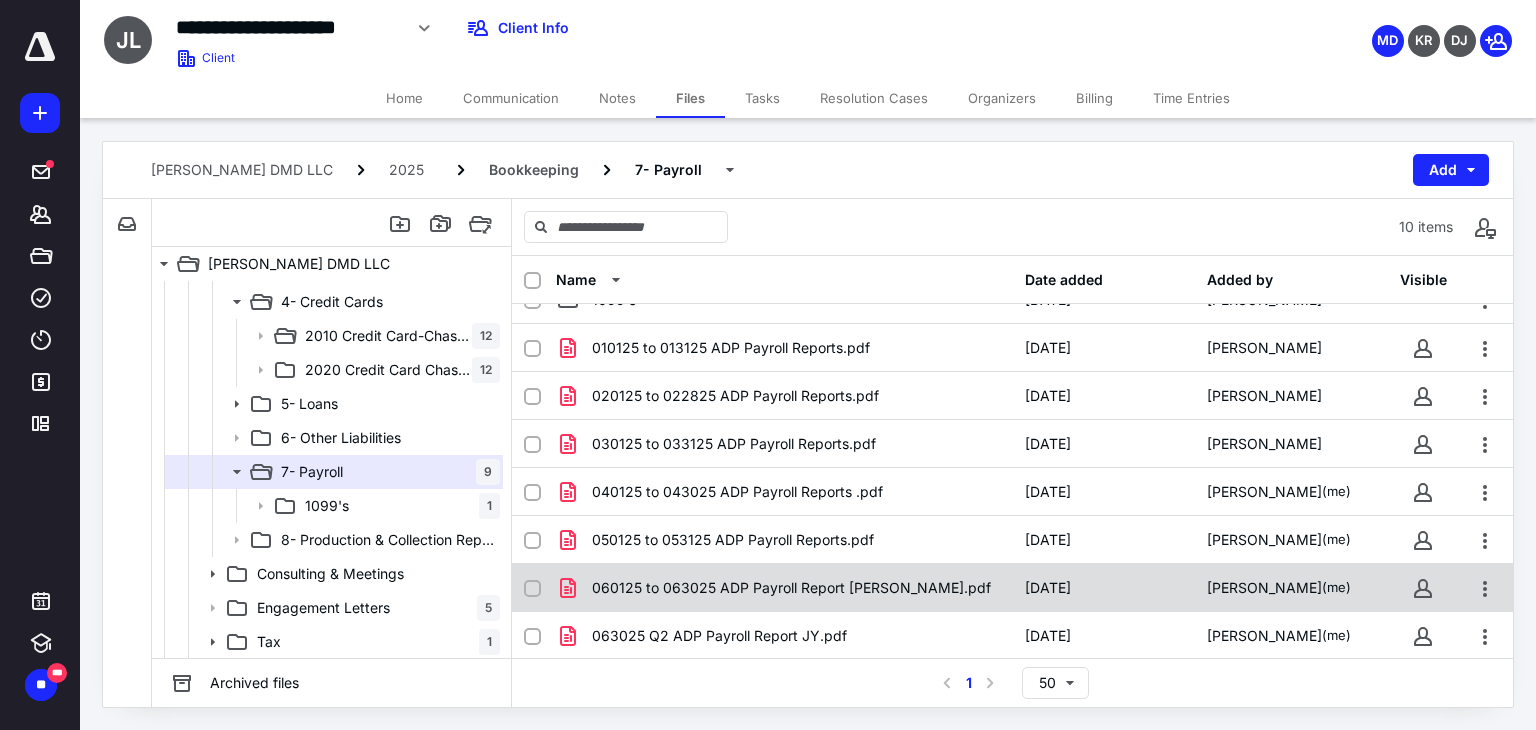 checkbox on "true" 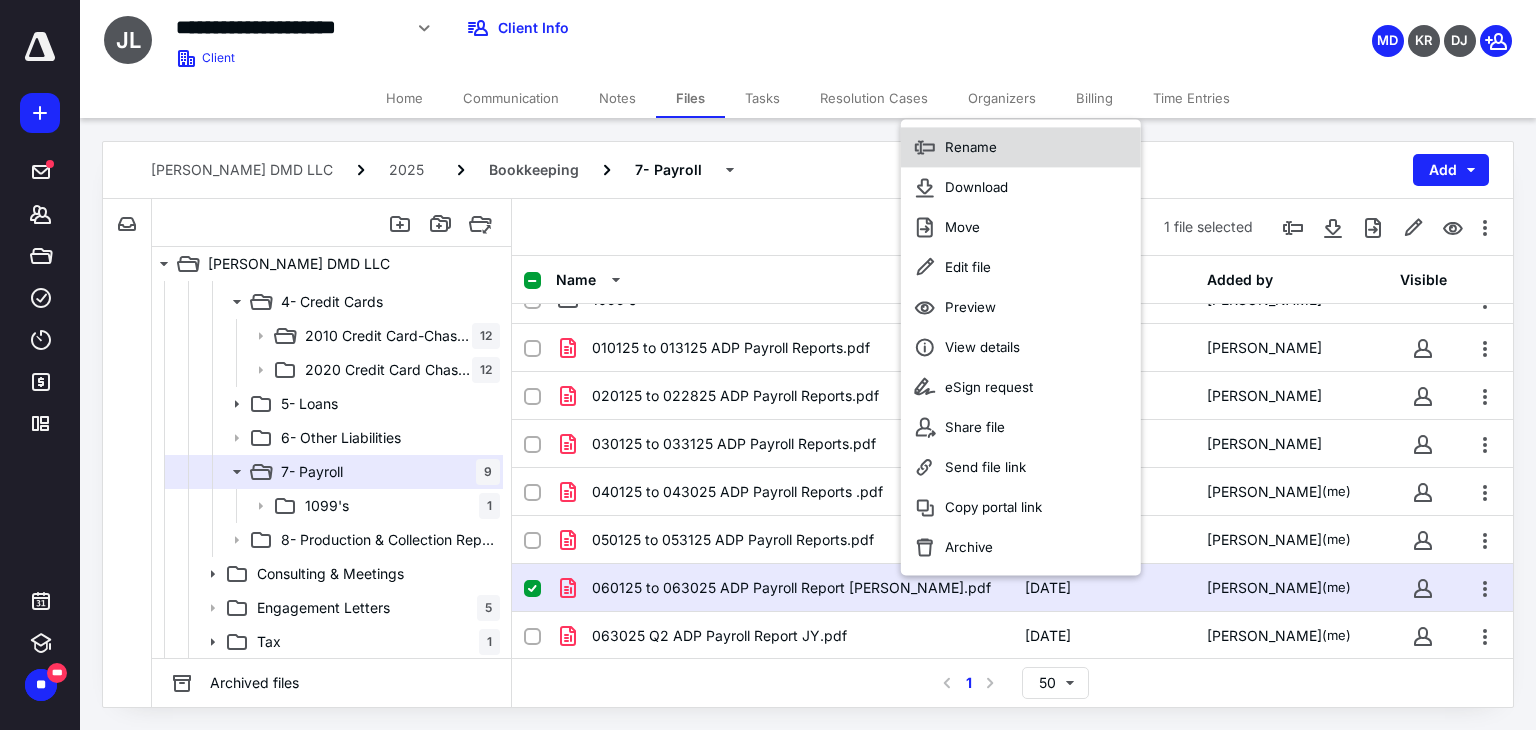 click on "Rename" at bounding box center [1021, 147] 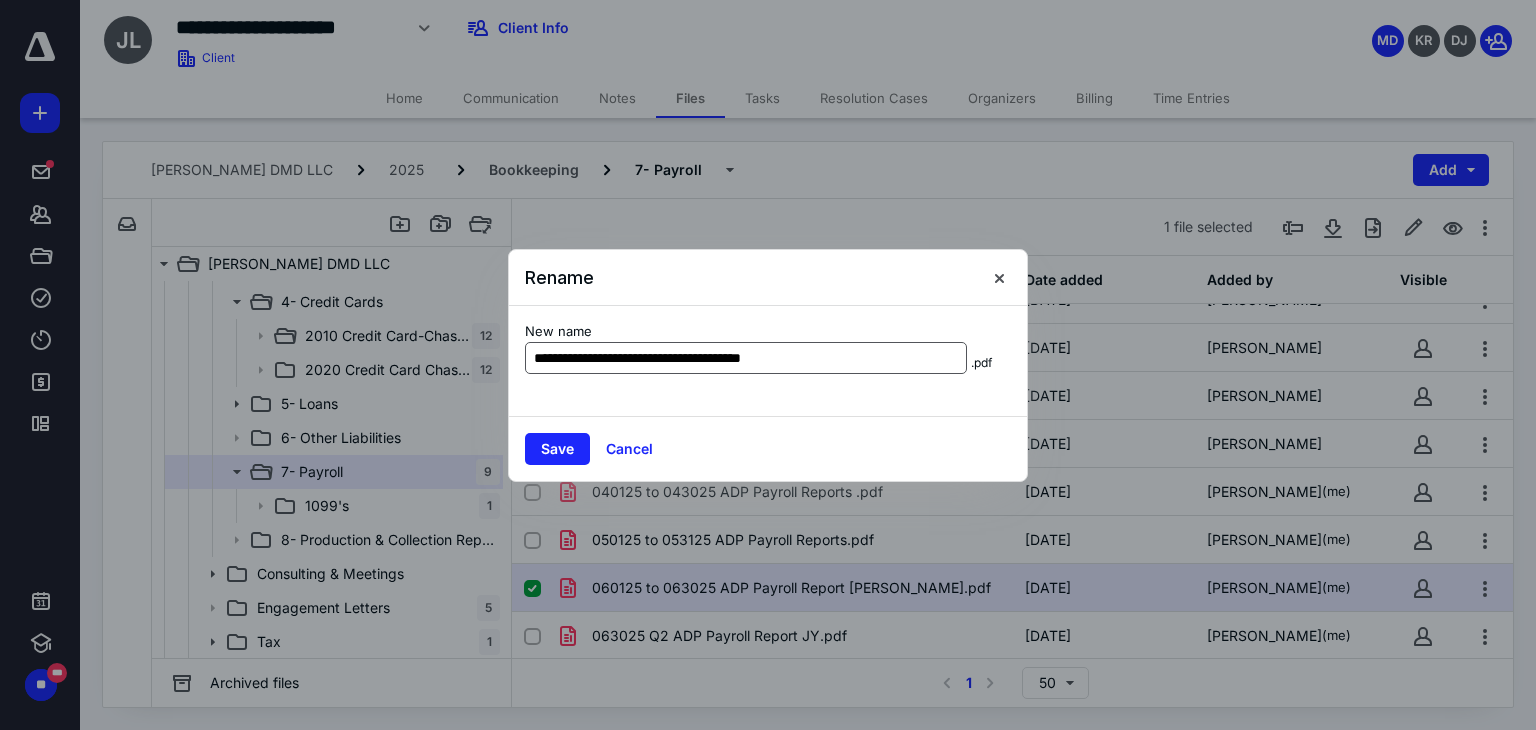 click on "**********" at bounding box center (746, 358) 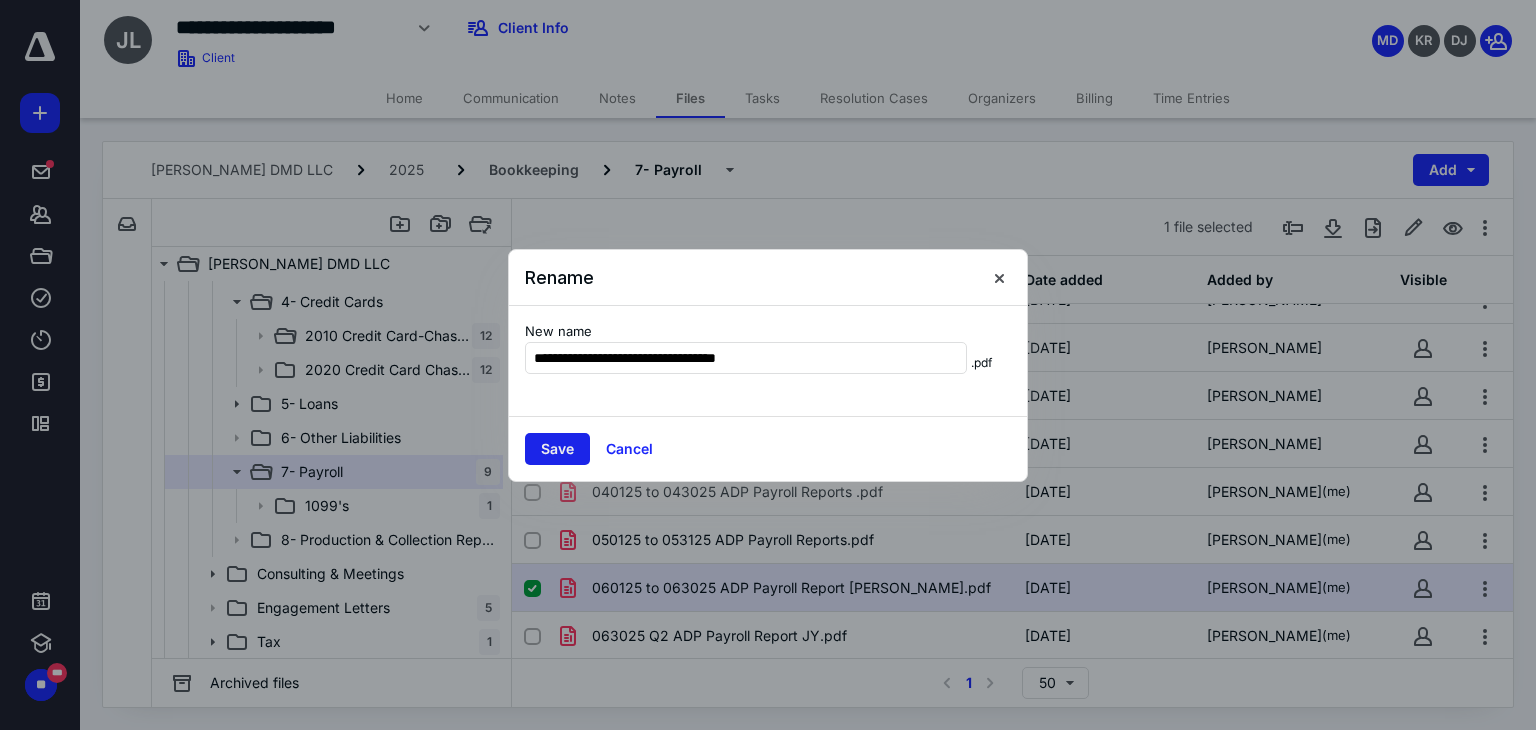 type on "**********" 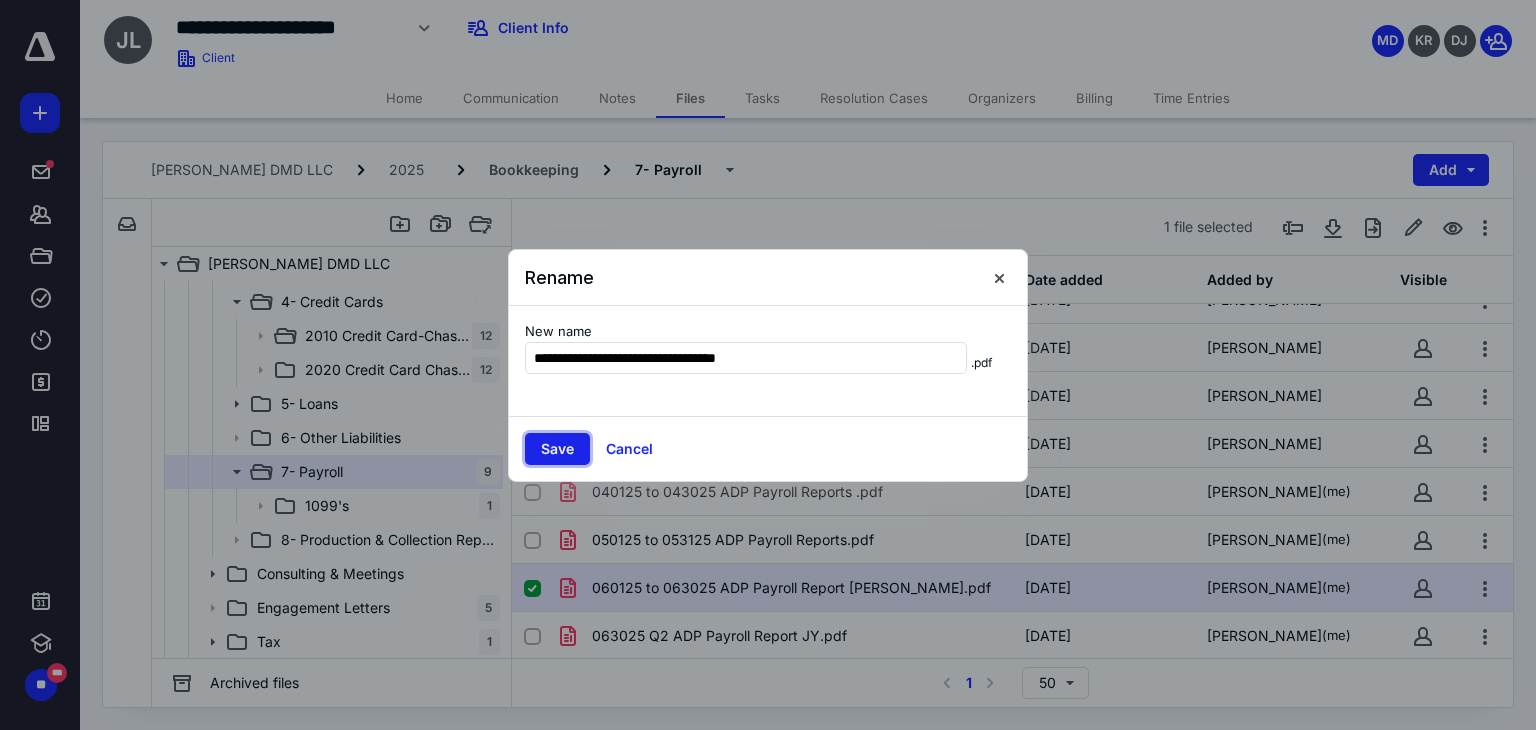 click on "Save" at bounding box center [557, 449] 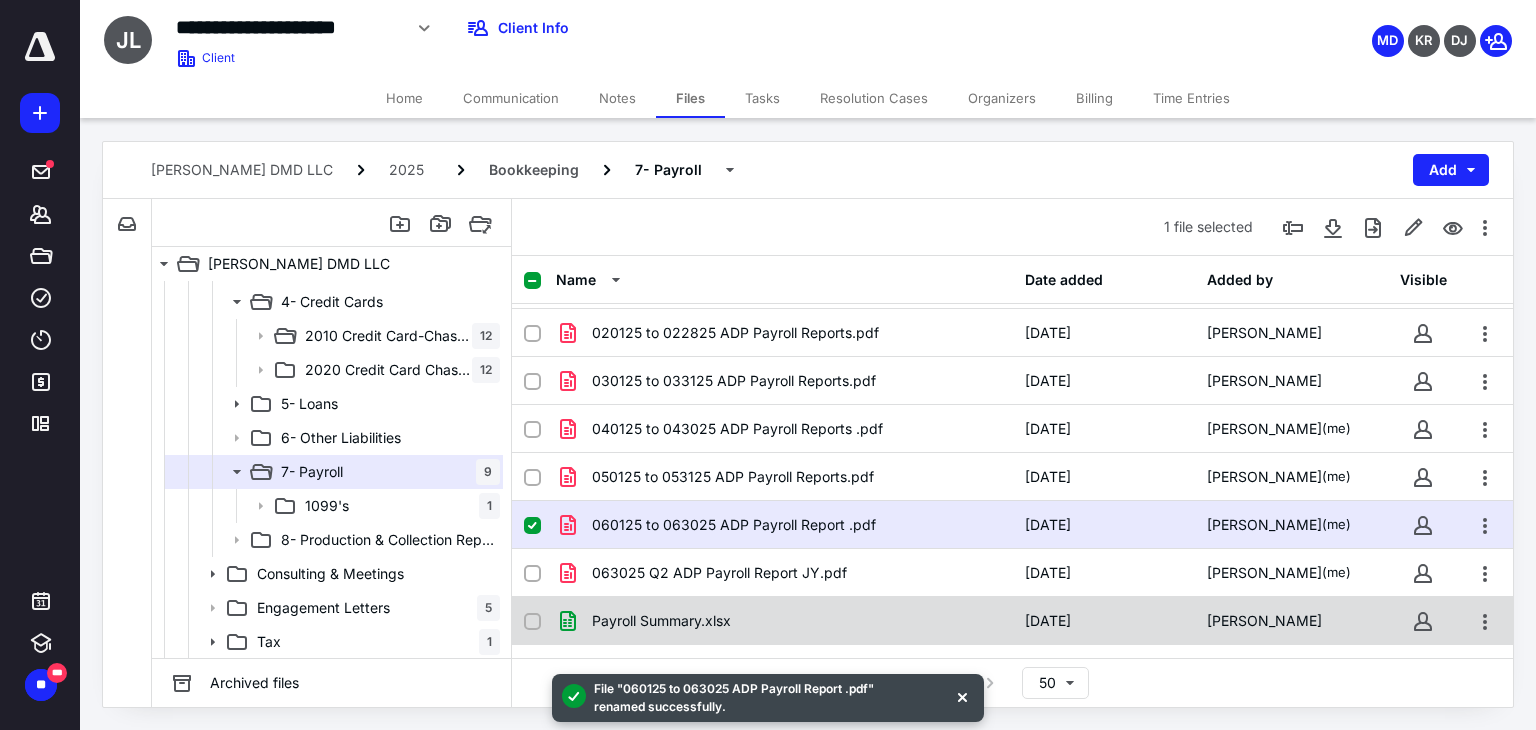 scroll, scrollTop: 124, scrollLeft: 0, axis: vertical 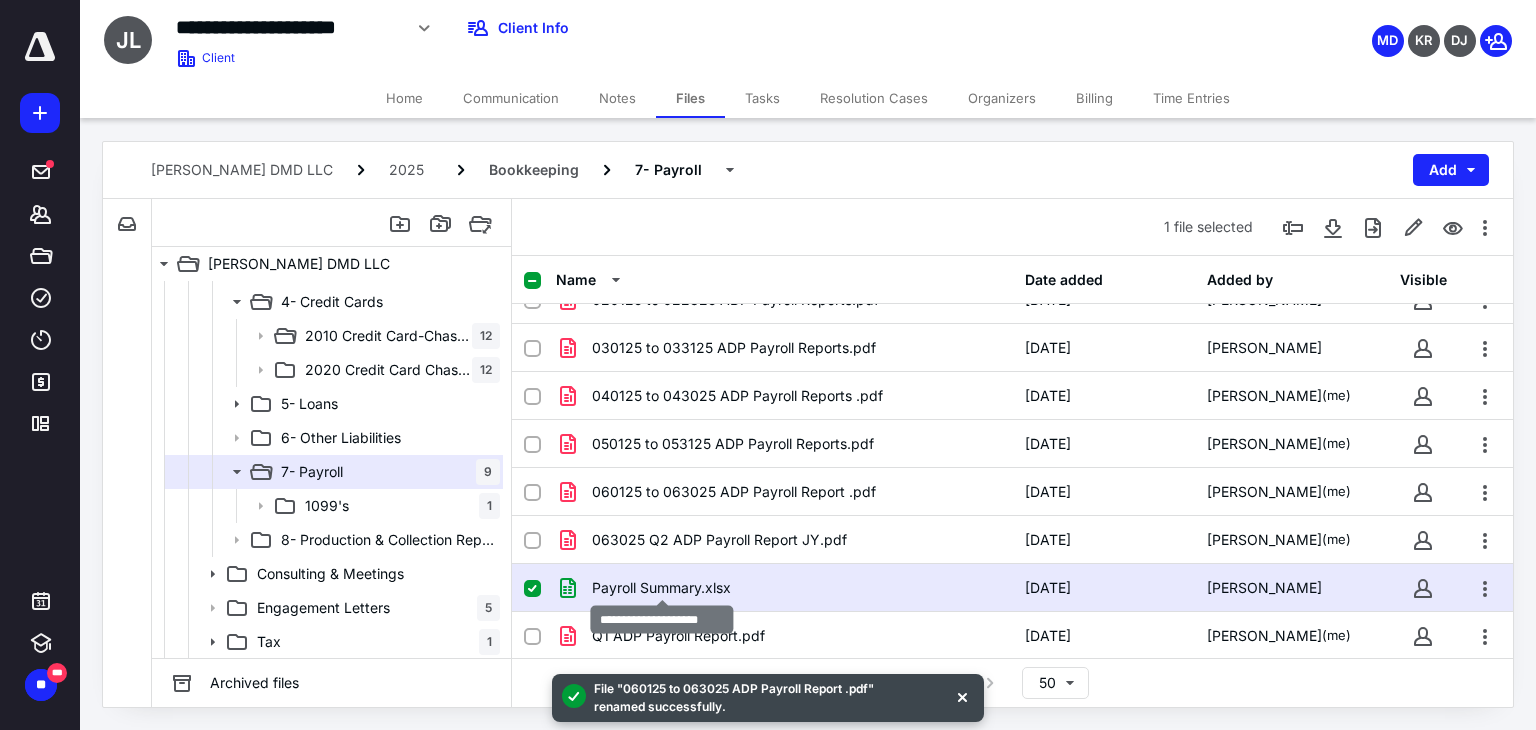 checkbox on "false" 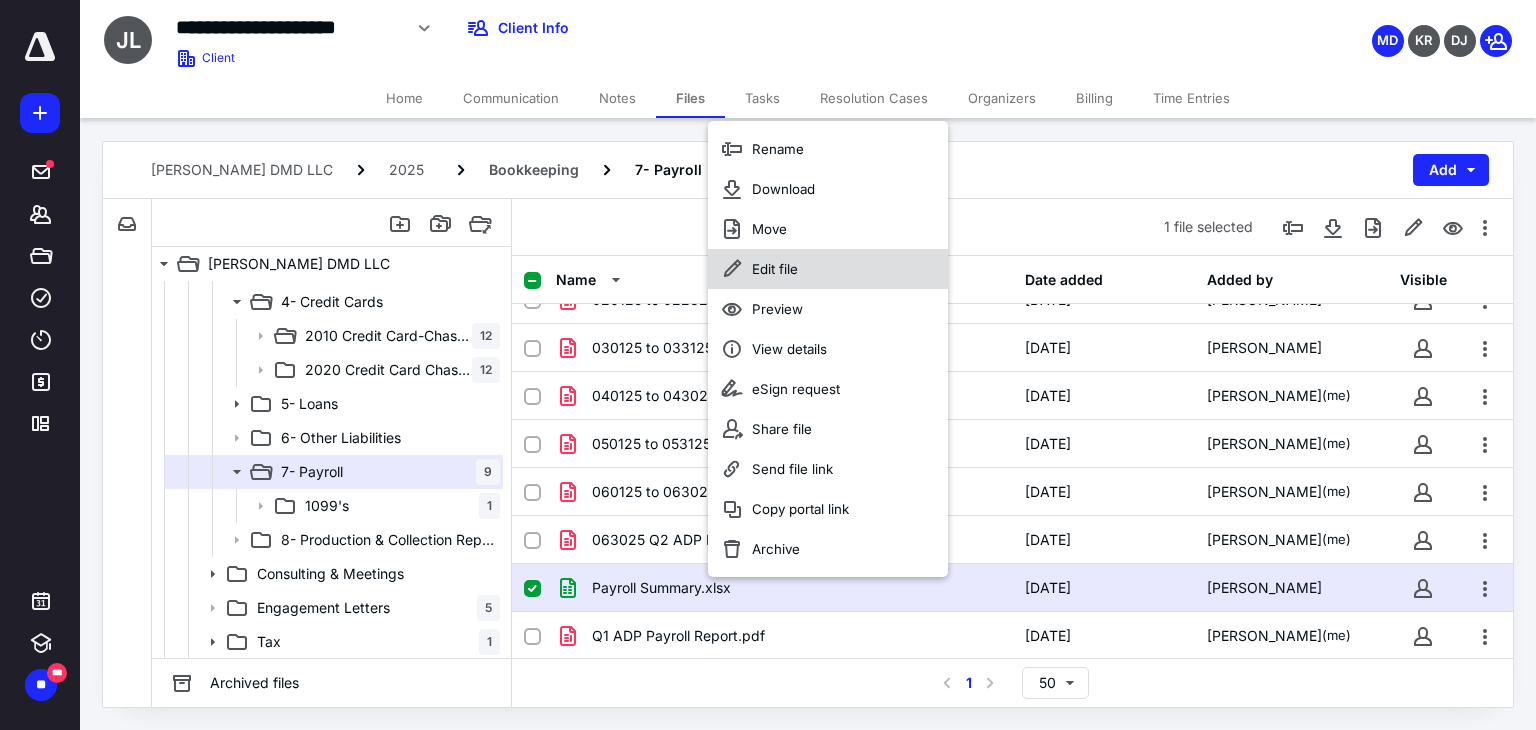 click on "Edit file" at bounding box center (775, 269) 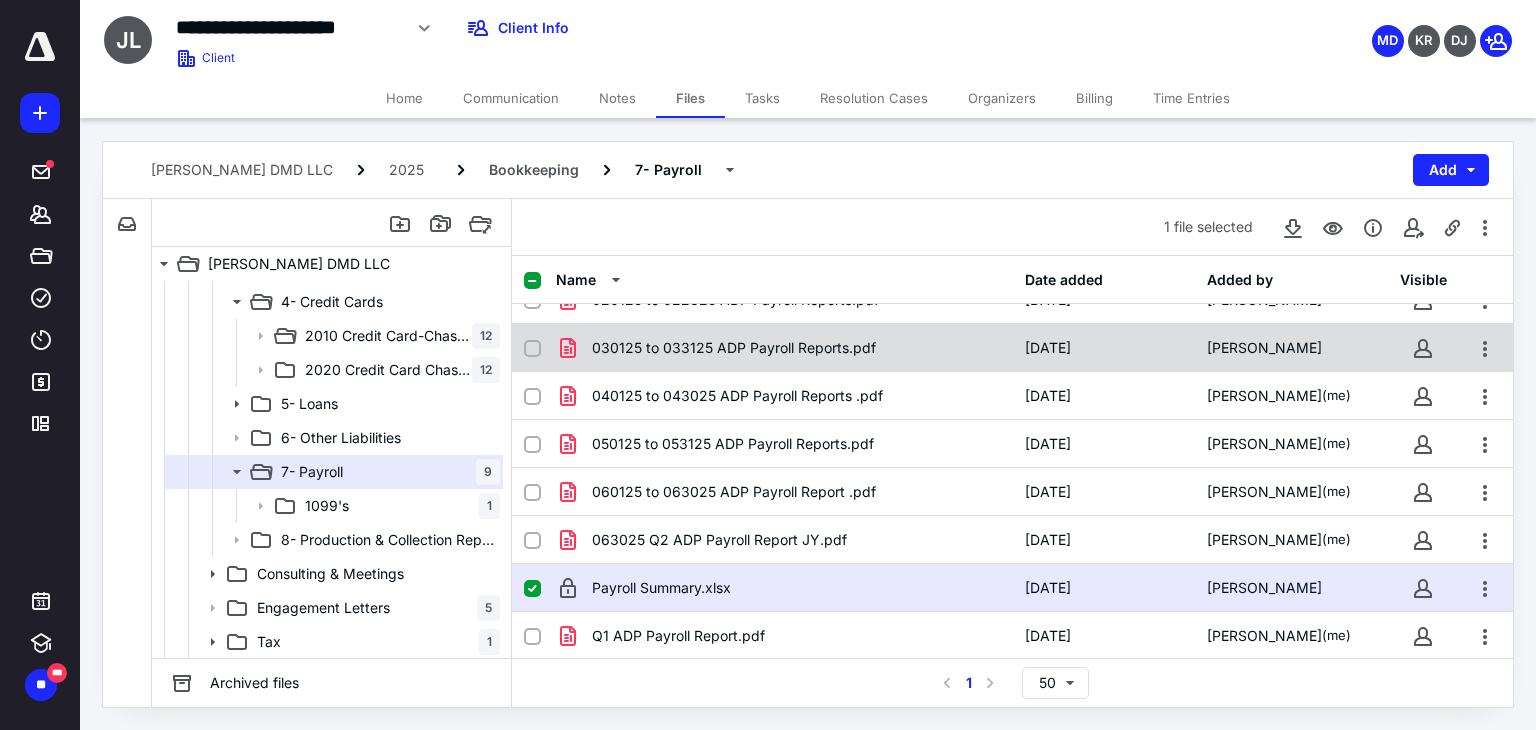 click on "030125 to 033125 ADP Payroll Reports.pdf [DATE] [PERSON_NAME]" at bounding box center (1012, 348) 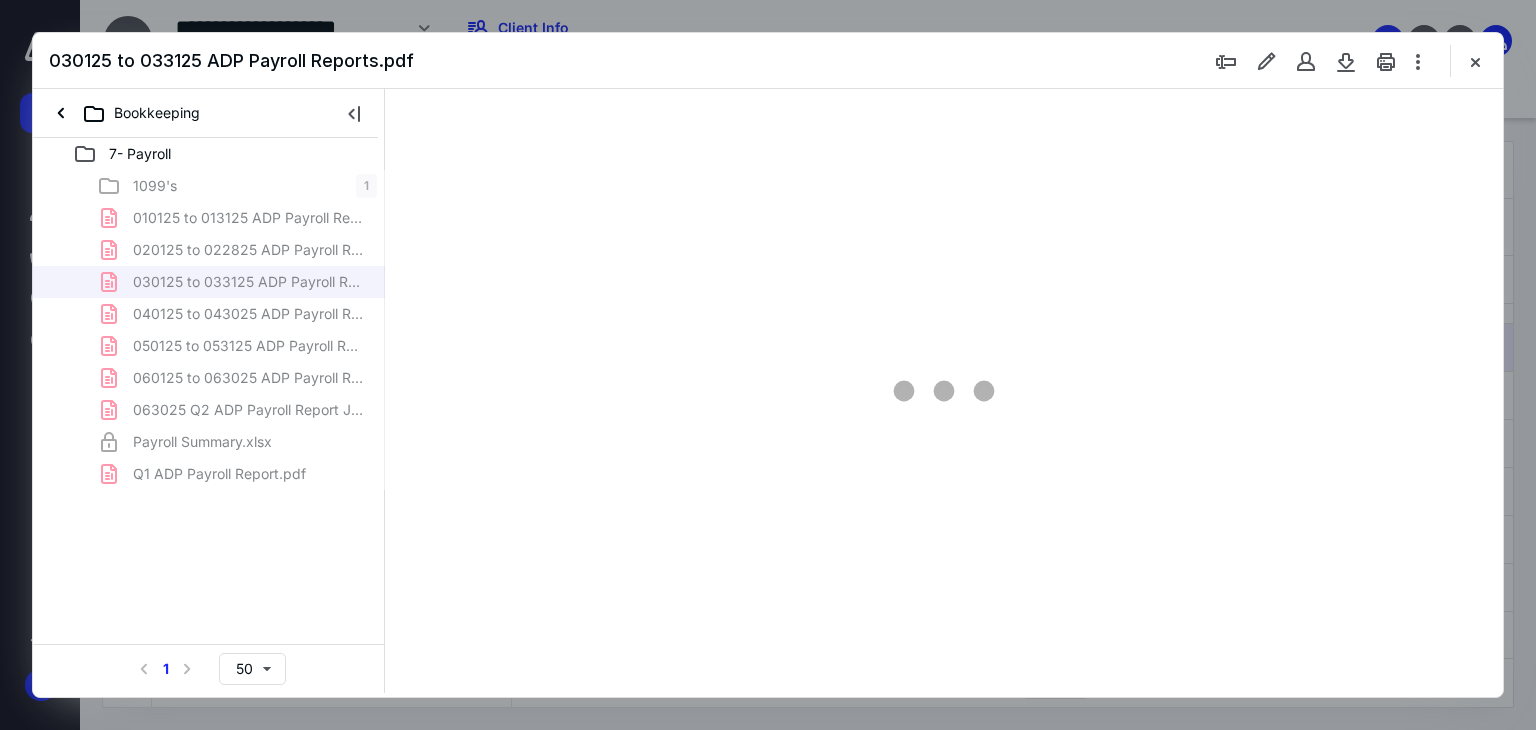 scroll, scrollTop: 0, scrollLeft: 0, axis: both 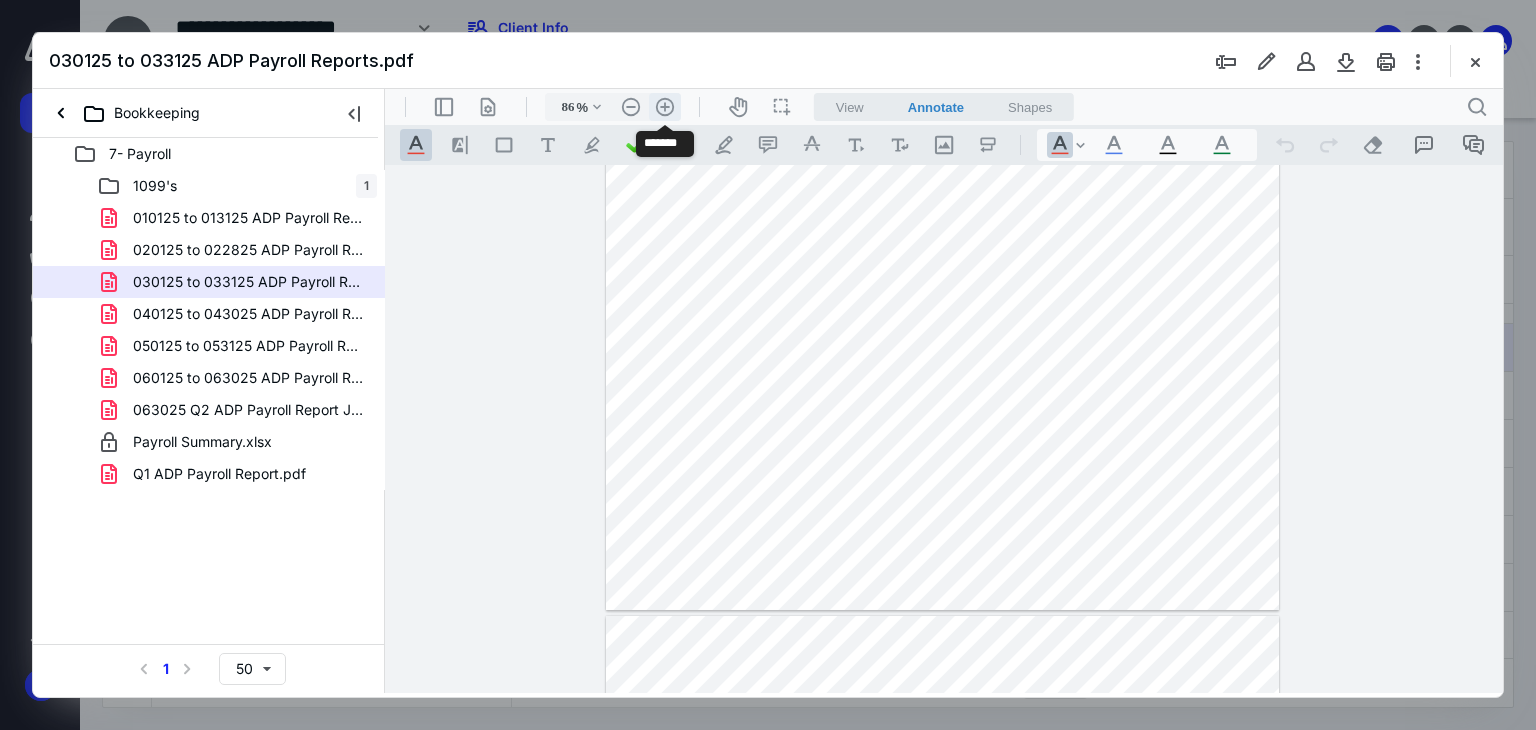 click on ".cls-1{fill:#abb0c4;} icon - header - zoom - in - line" at bounding box center [665, 107] 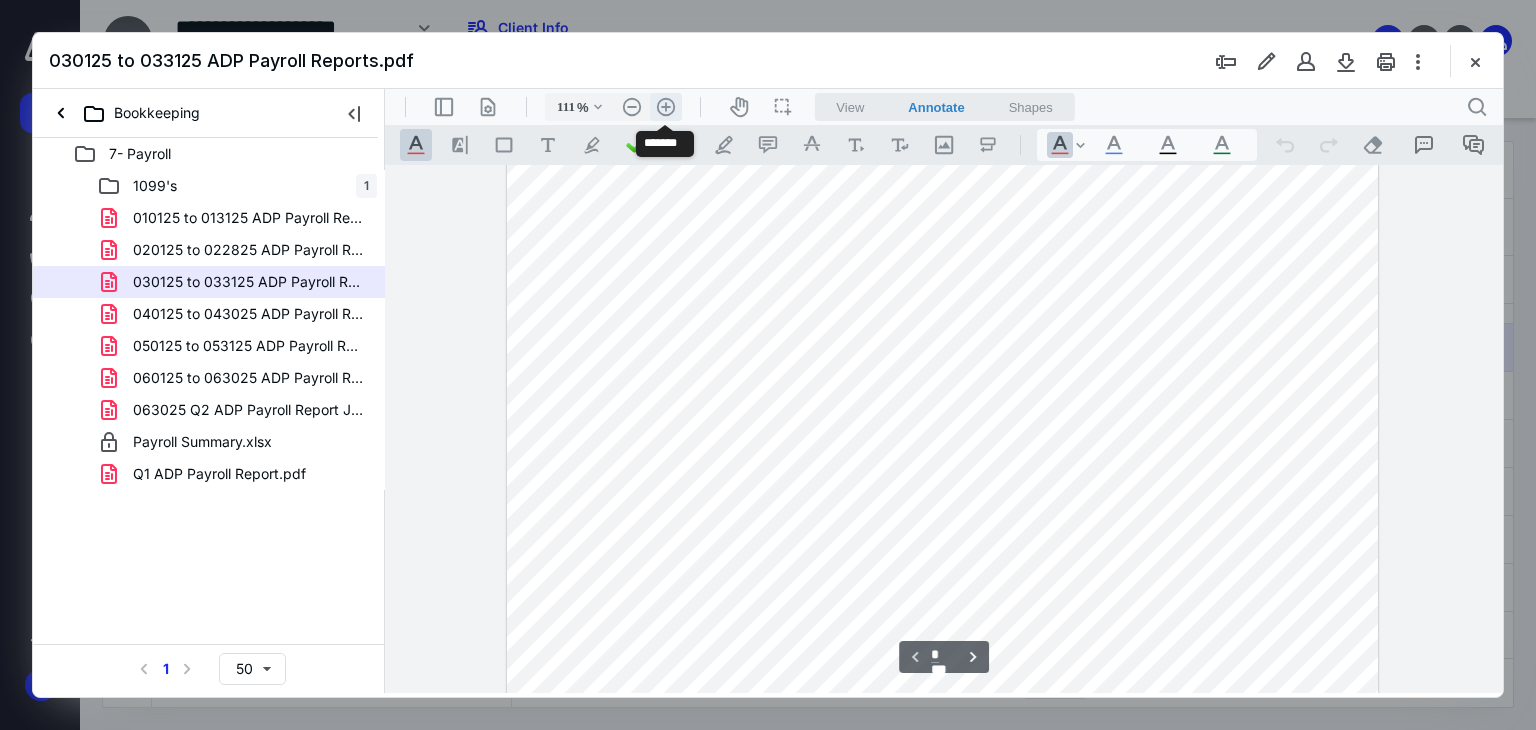 scroll, scrollTop: 258, scrollLeft: 0, axis: vertical 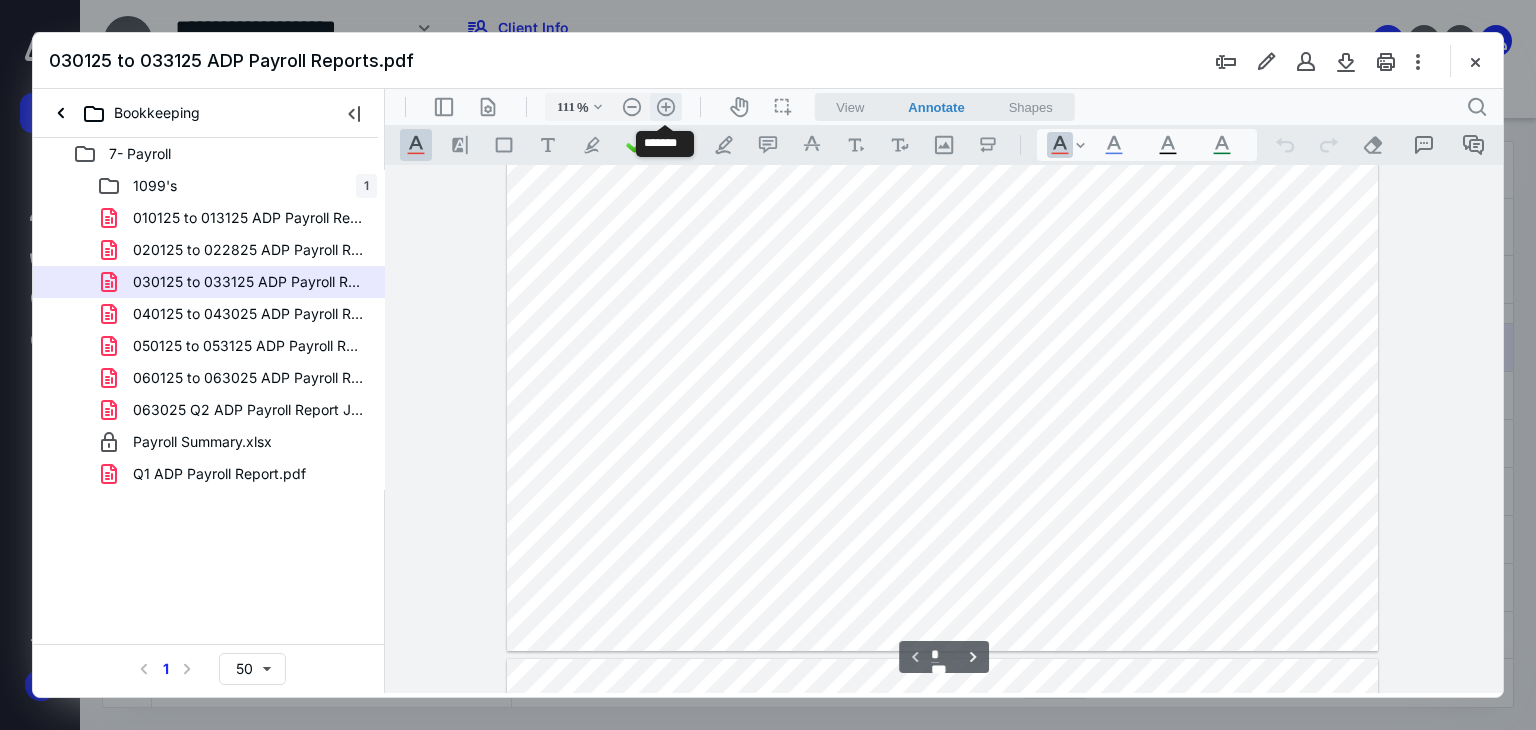 click on ".cls-1{fill:#abb0c4;} icon - header - zoom - in - line" at bounding box center [666, 107] 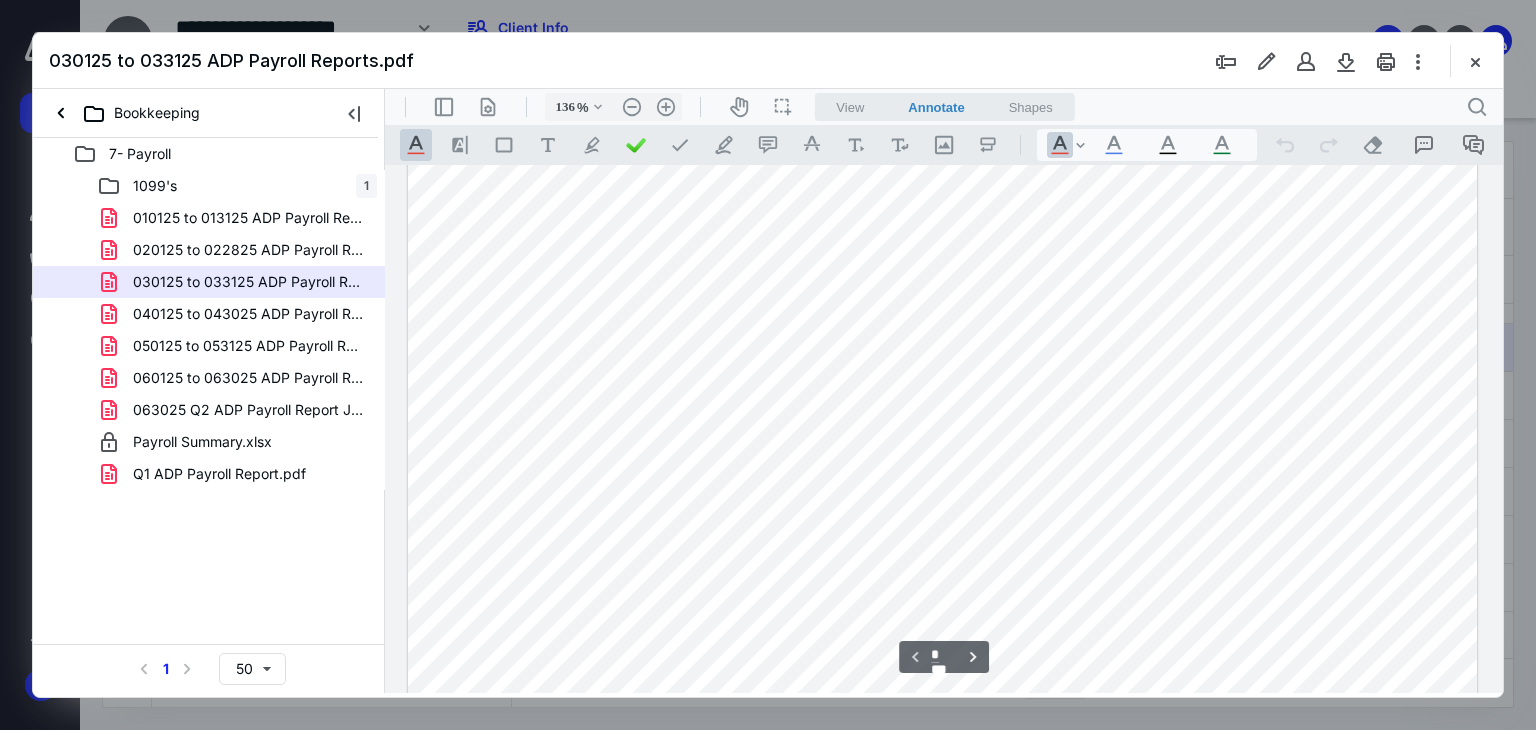 scroll, scrollTop: 200, scrollLeft: 0, axis: vertical 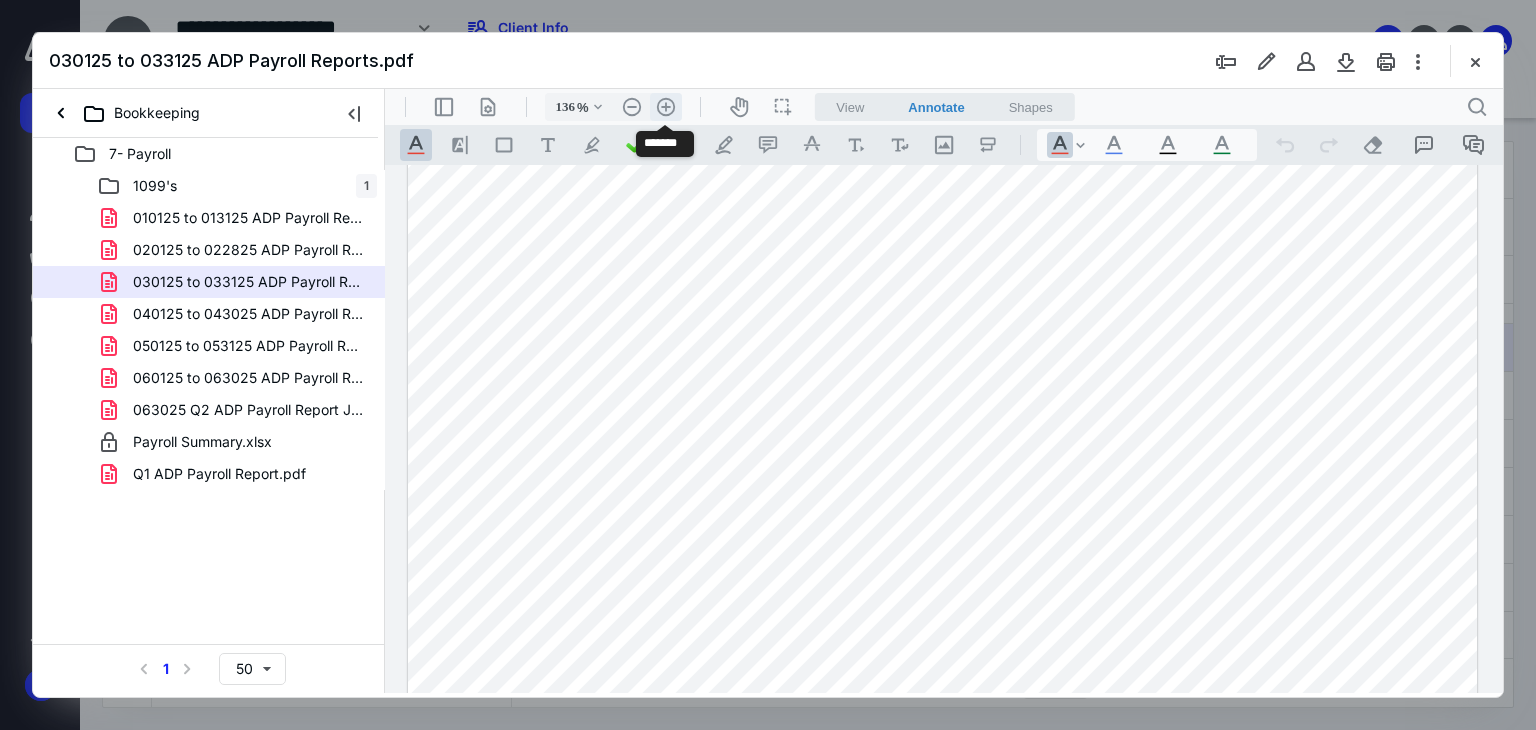 click on ".cls-1{fill:#abb0c4;} icon - header - zoom - in - line" at bounding box center (666, 107) 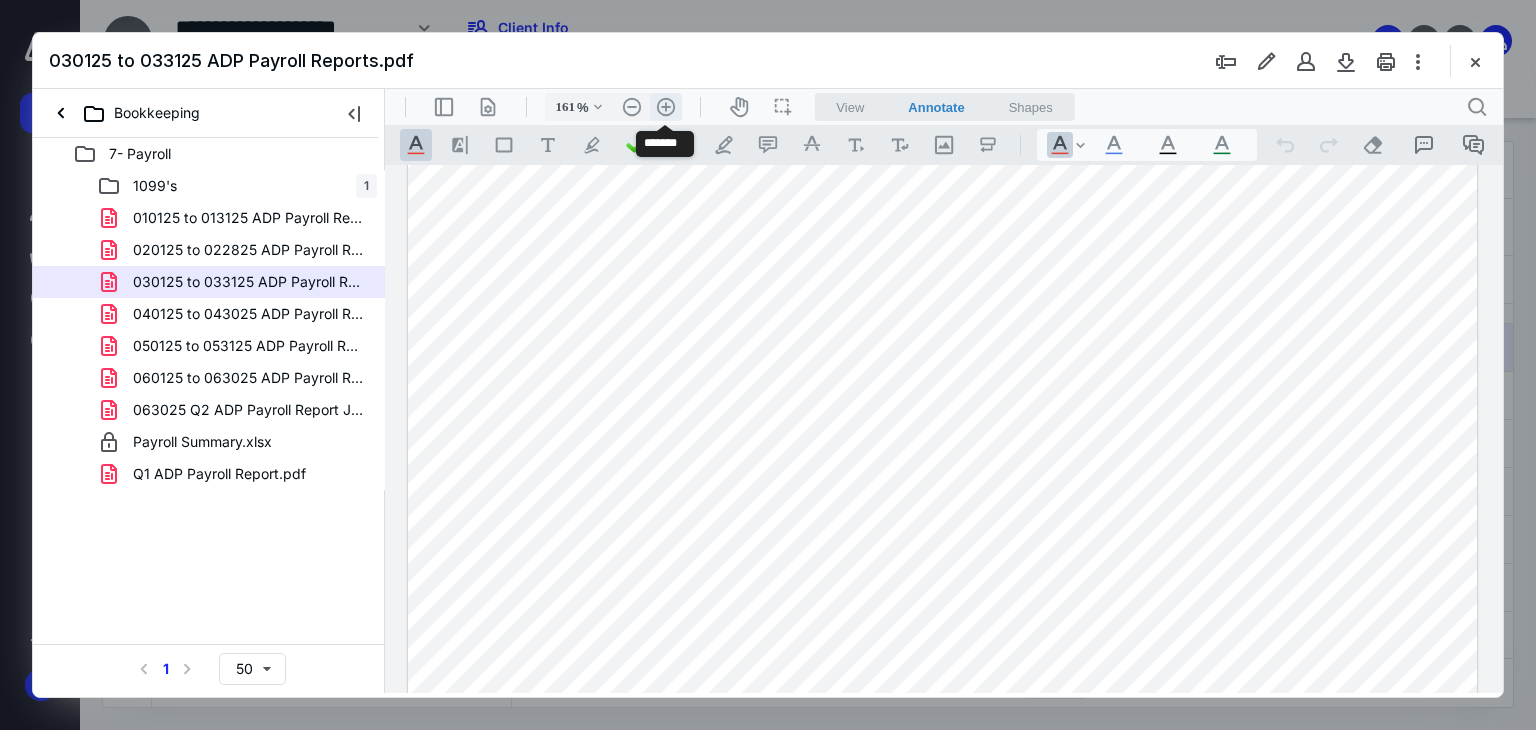 scroll, scrollTop: 278, scrollLeft: 85, axis: both 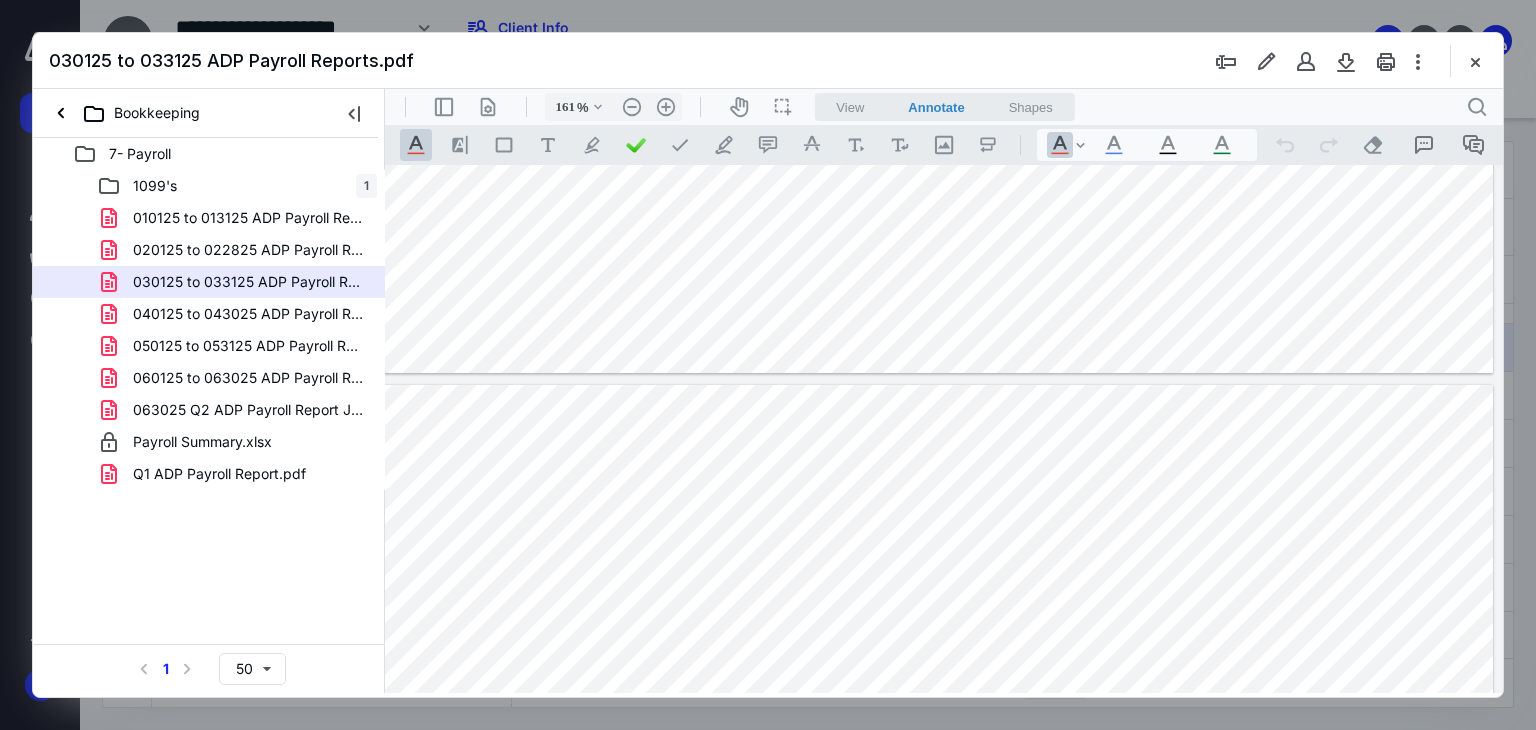 type on "*" 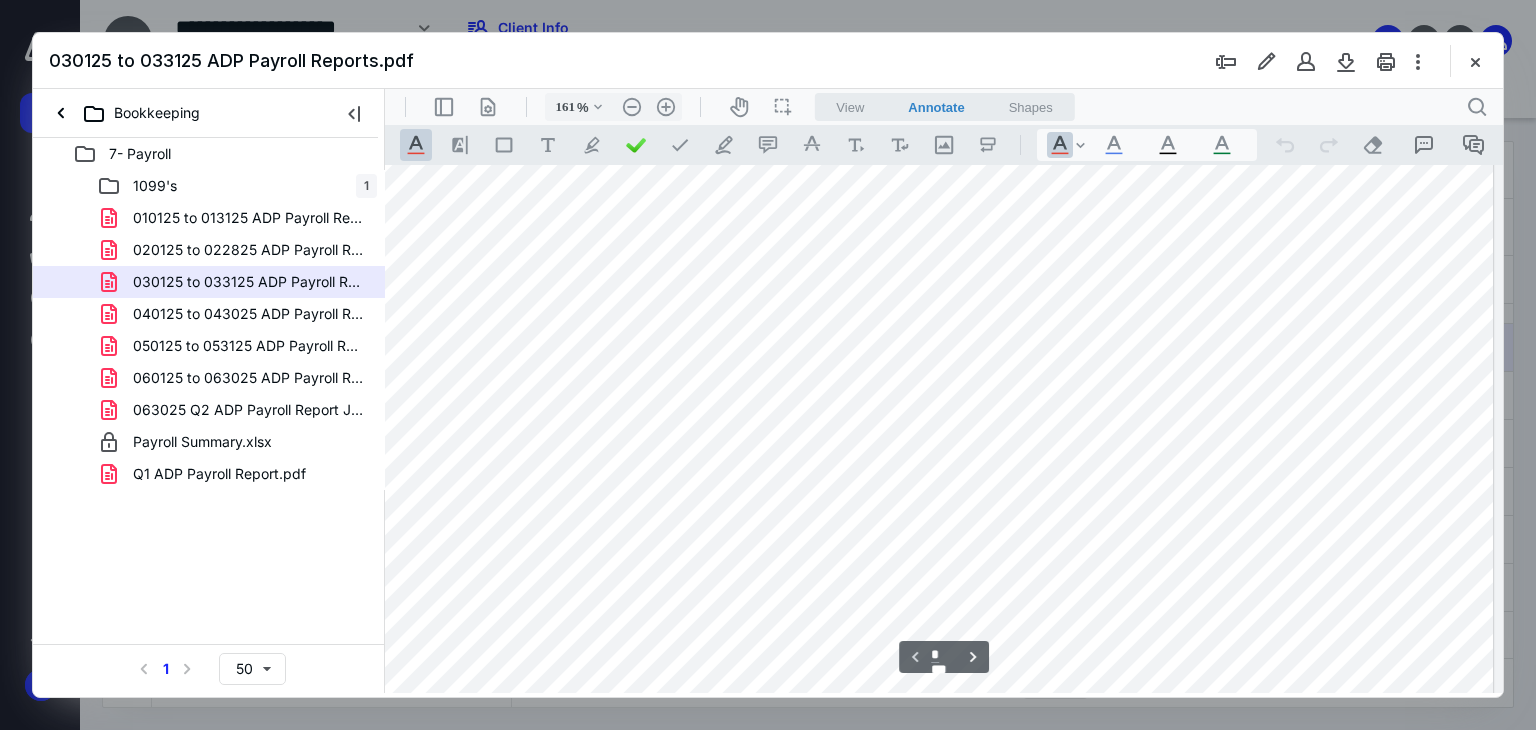 scroll, scrollTop: 278, scrollLeft: 169, axis: both 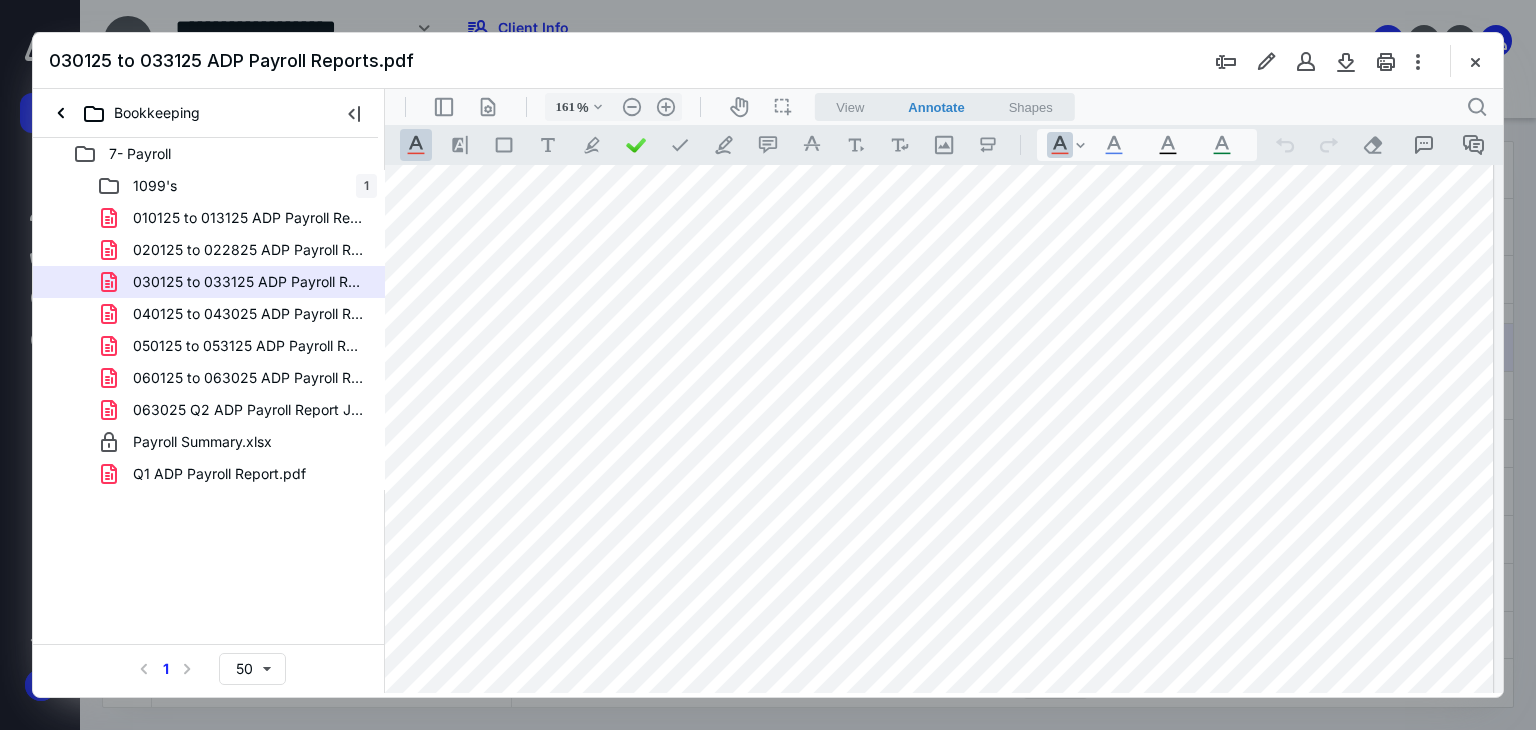 click on "040125 to 043025 ADP Payroll Reports .pdf" at bounding box center (249, 314) 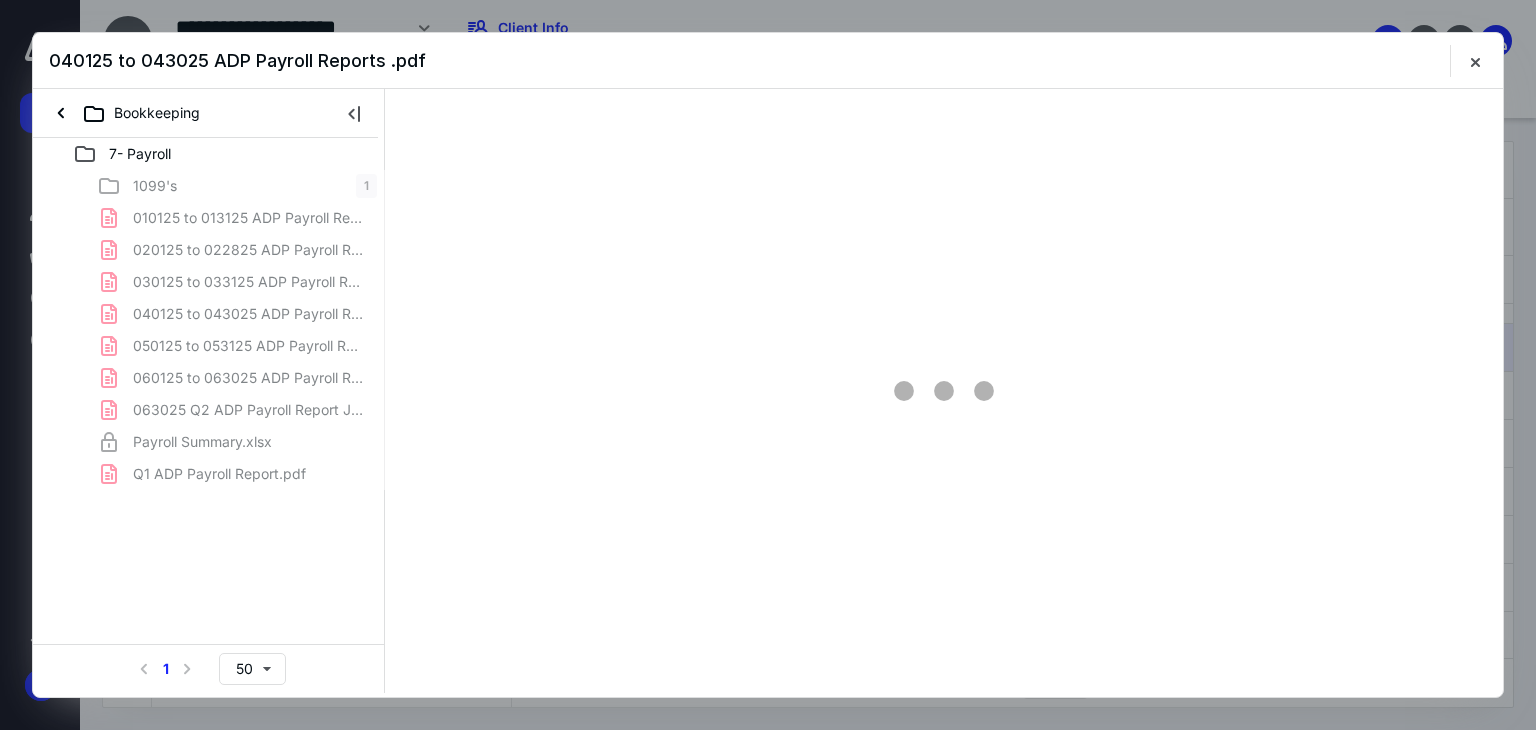 click on "1099's 1 010125 to 013125 ADP Payroll Reports.pdf 020125 to 022825 ADP Payroll Reports.pdf 030125 to 033125 ADP Payroll Reports.pdf 040125 to 043025 ADP Payroll Reports .pdf 050125 to 053125 ADP Payroll Reports.pdf 060125 to 063025 ADP Payroll Report .pdf 063025 Q2 ADP Payroll Report JY.pdf Payroll Summary.xlsx Q1 ADP Payroll Report.pdf" at bounding box center (209, 330) 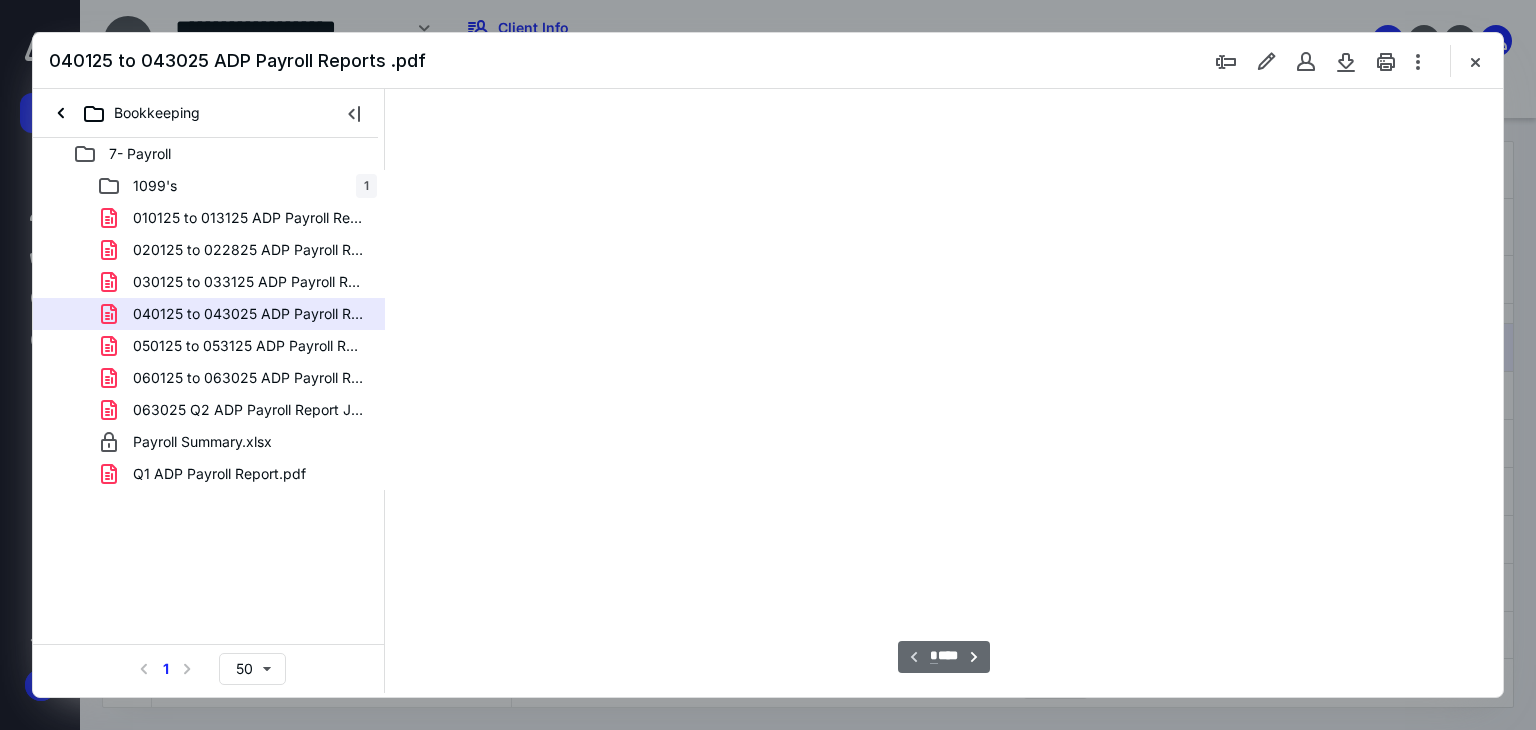 scroll, scrollTop: 79, scrollLeft: 0, axis: vertical 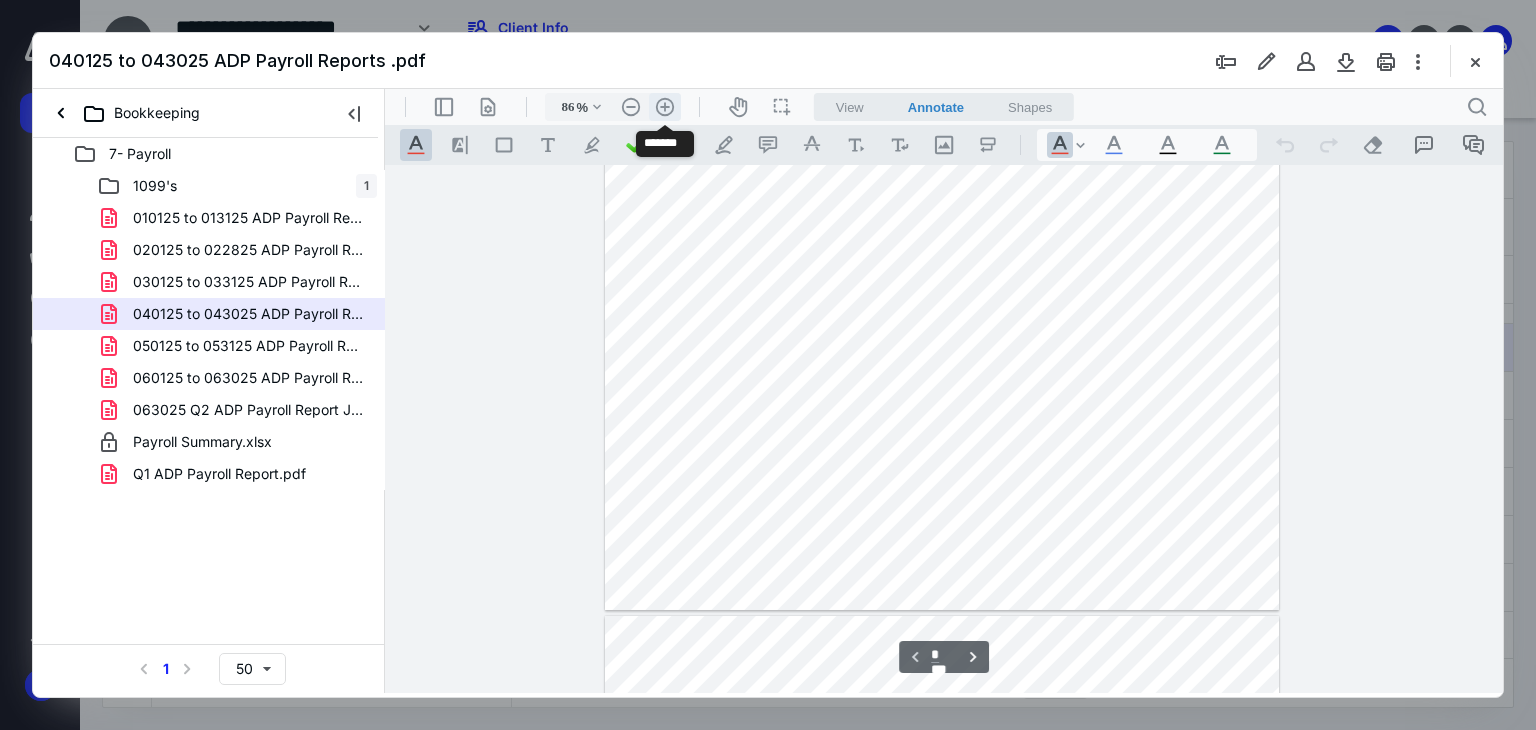 click on ".cls-1{fill:#abb0c4;} icon - header - zoom - in - line" at bounding box center (665, 107) 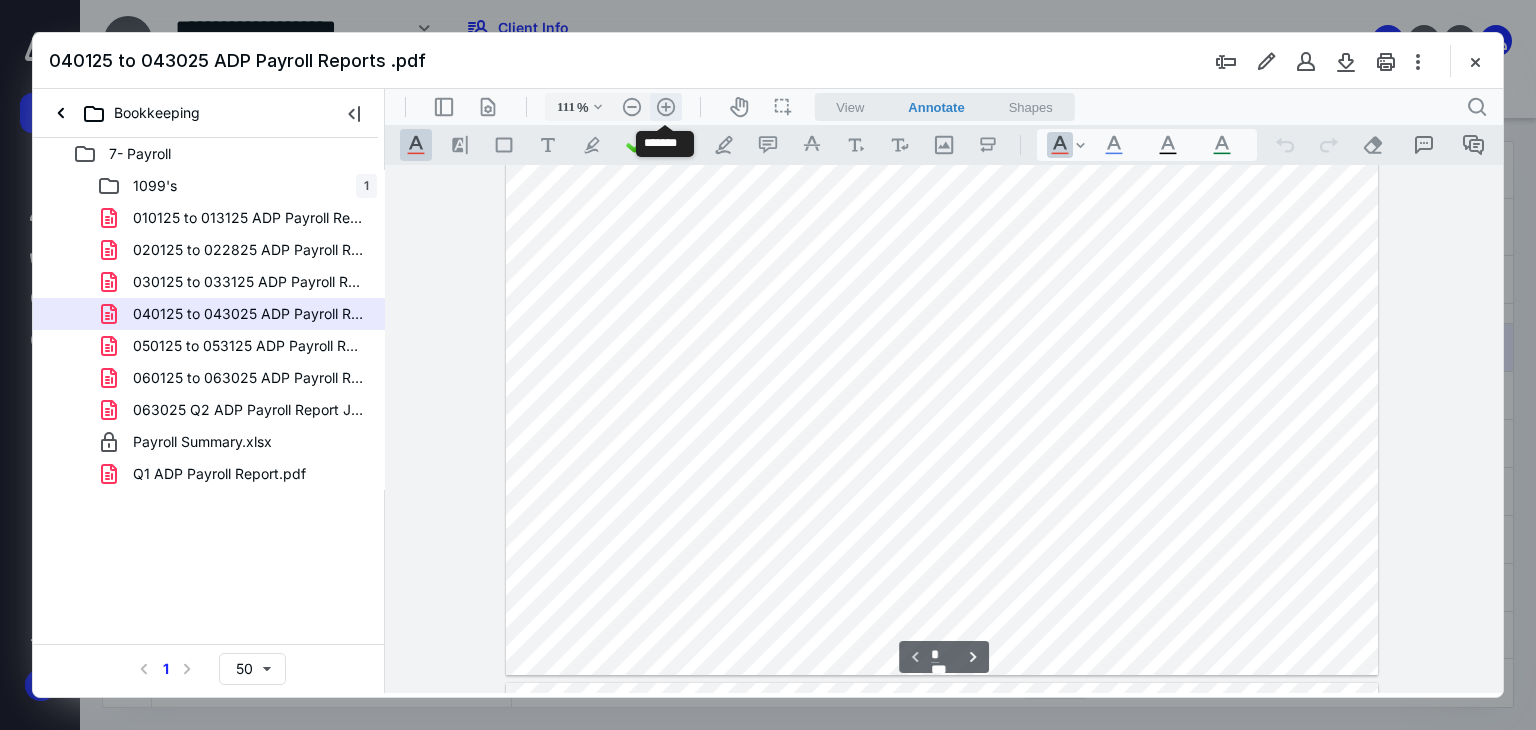 click on ".cls-1{fill:#abb0c4;} icon - header - zoom - in - line" at bounding box center (666, 107) 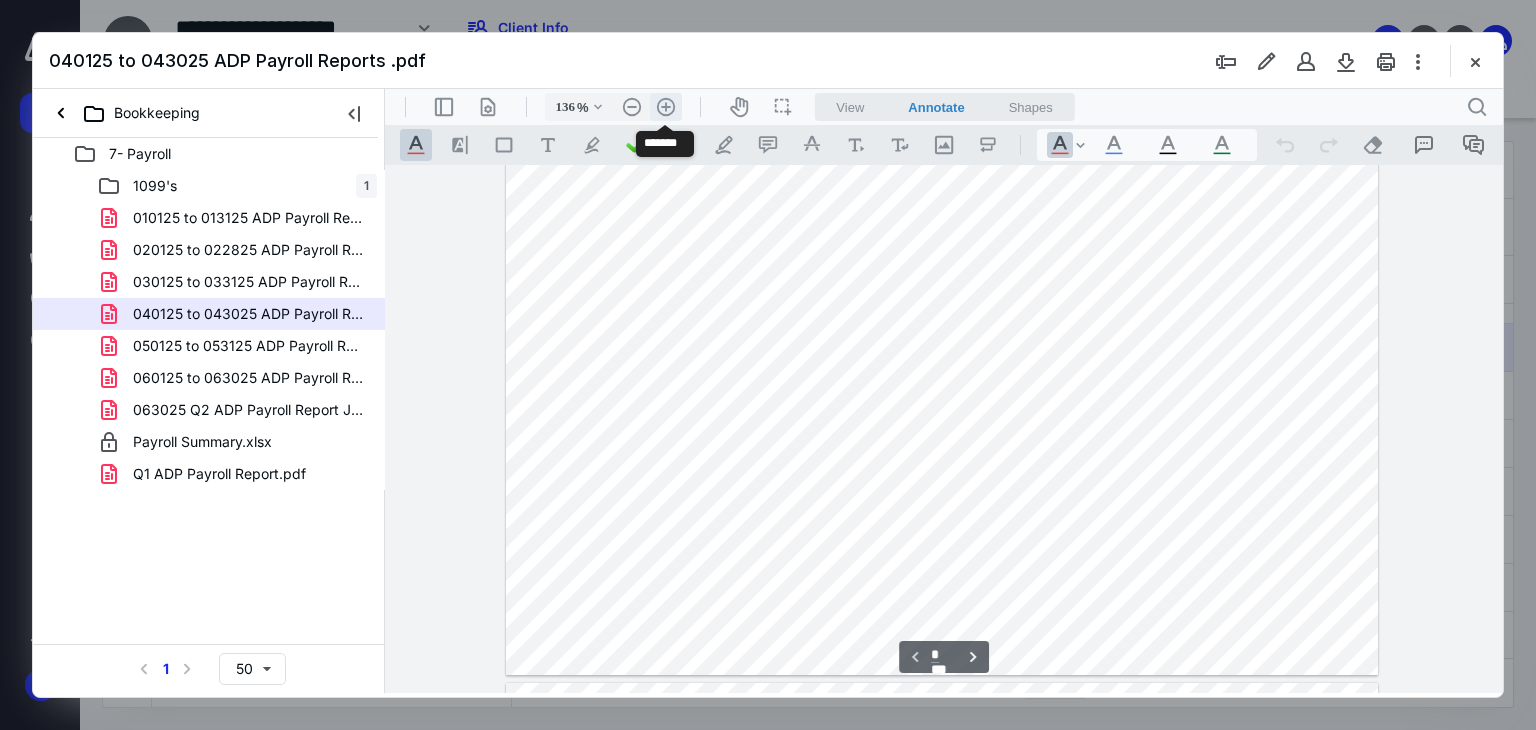 scroll, scrollTop: 258, scrollLeft: 0, axis: vertical 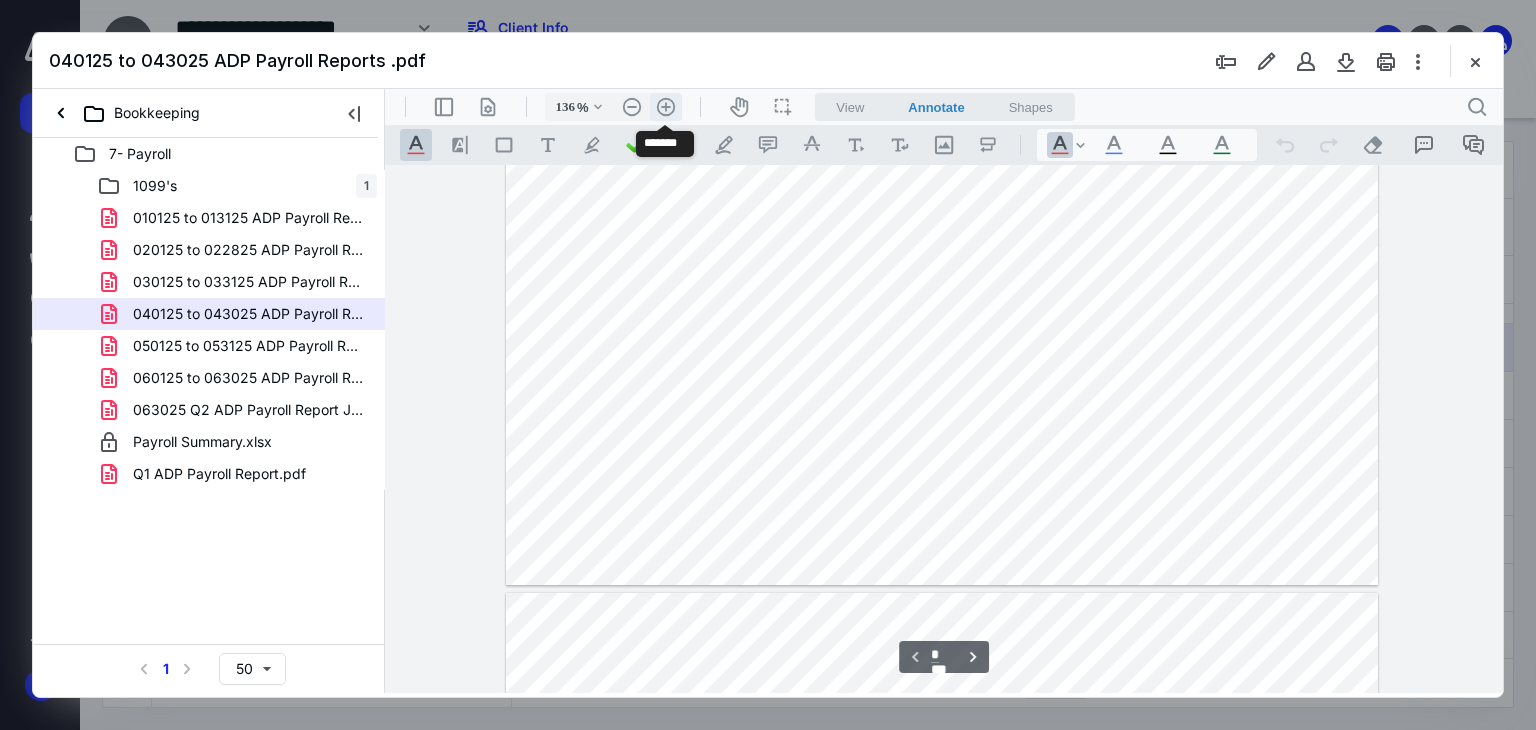 click on ".cls-1{fill:#abb0c4;} icon - header - zoom - in - line" at bounding box center (666, 107) 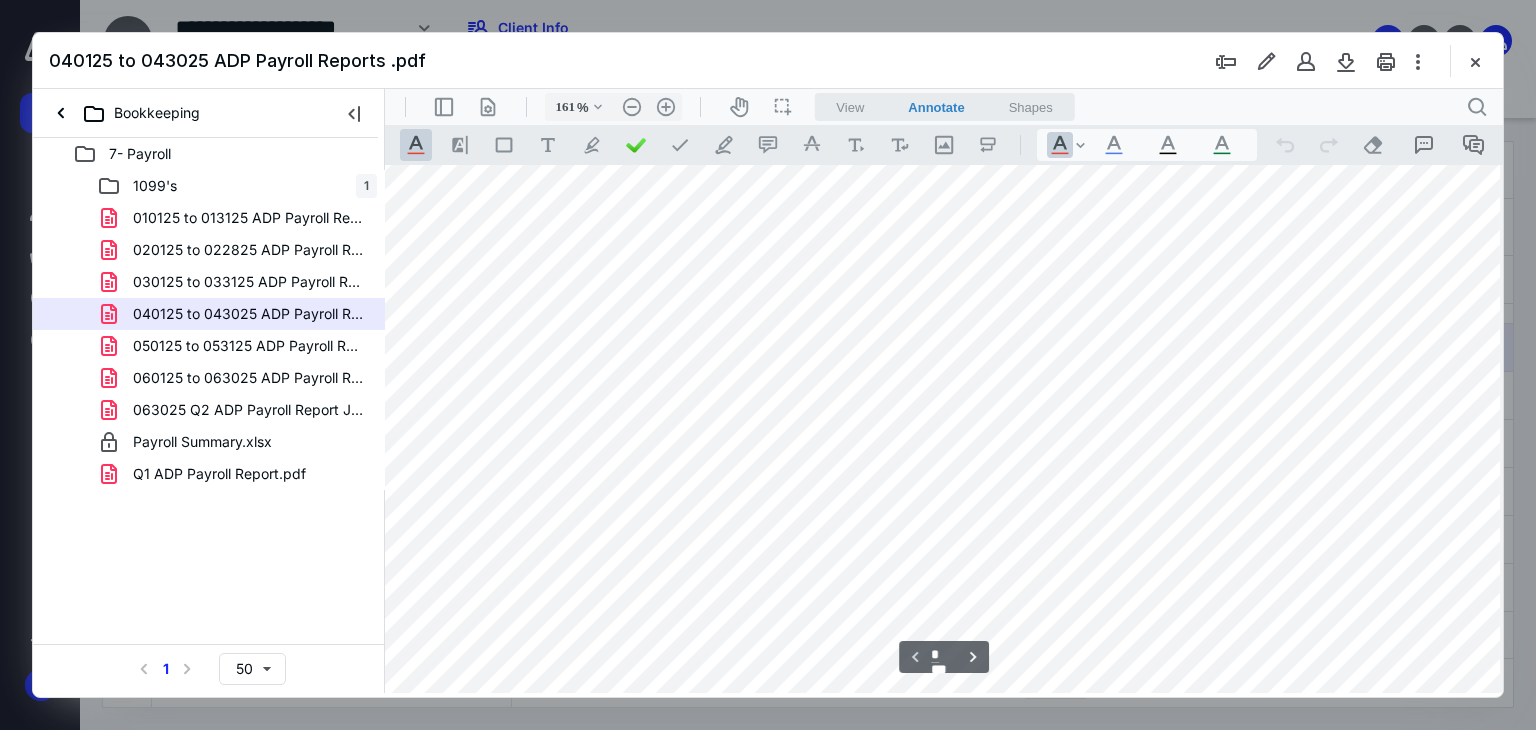 scroll, scrollTop: 400, scrollLeft: 87, axis: both 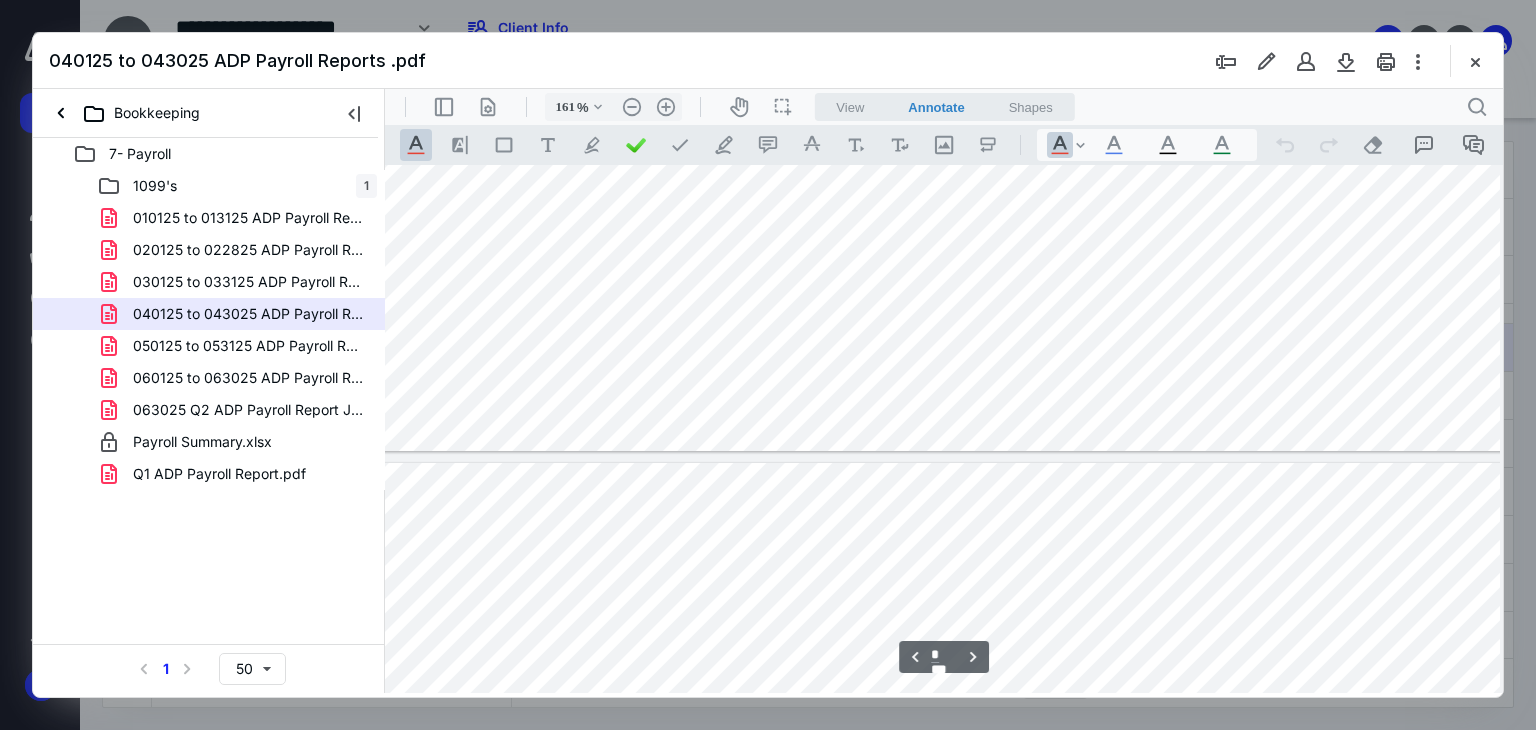 type on "*" 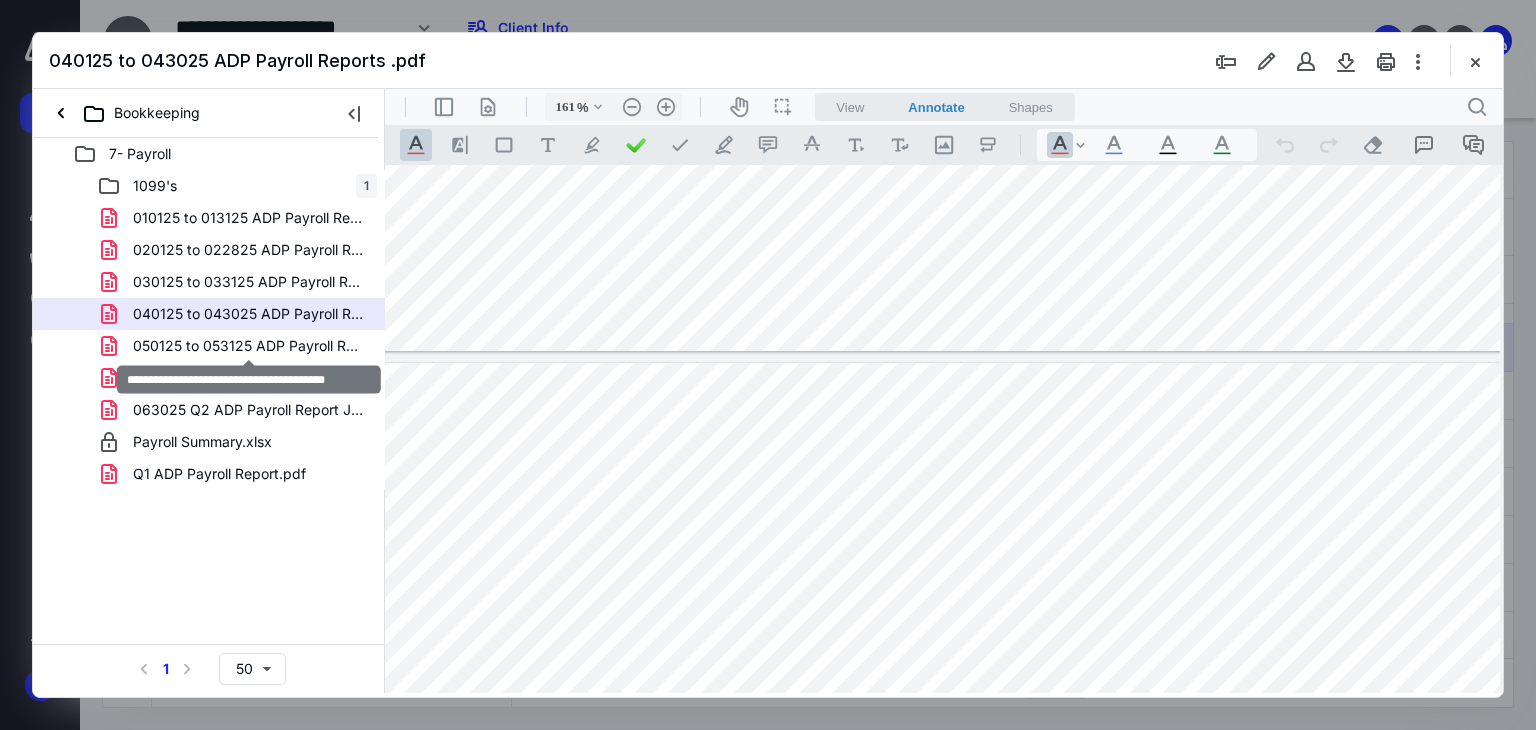 click on "050125 to 053125 ADP Payroll Reports.pdf" at bounding box center [249, 346] 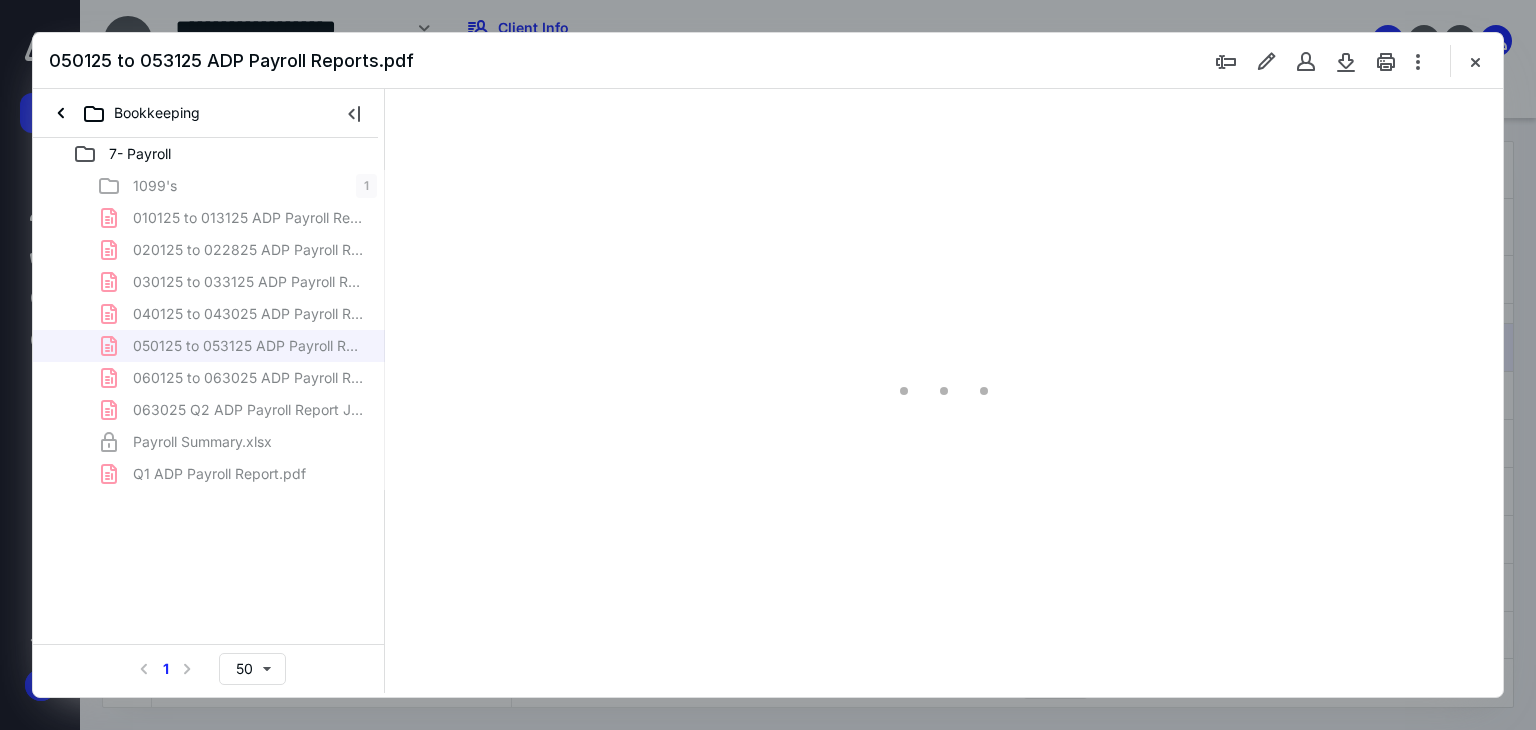 scroll, scrollTop: 79, scrollLeft: 0, axis: vertical 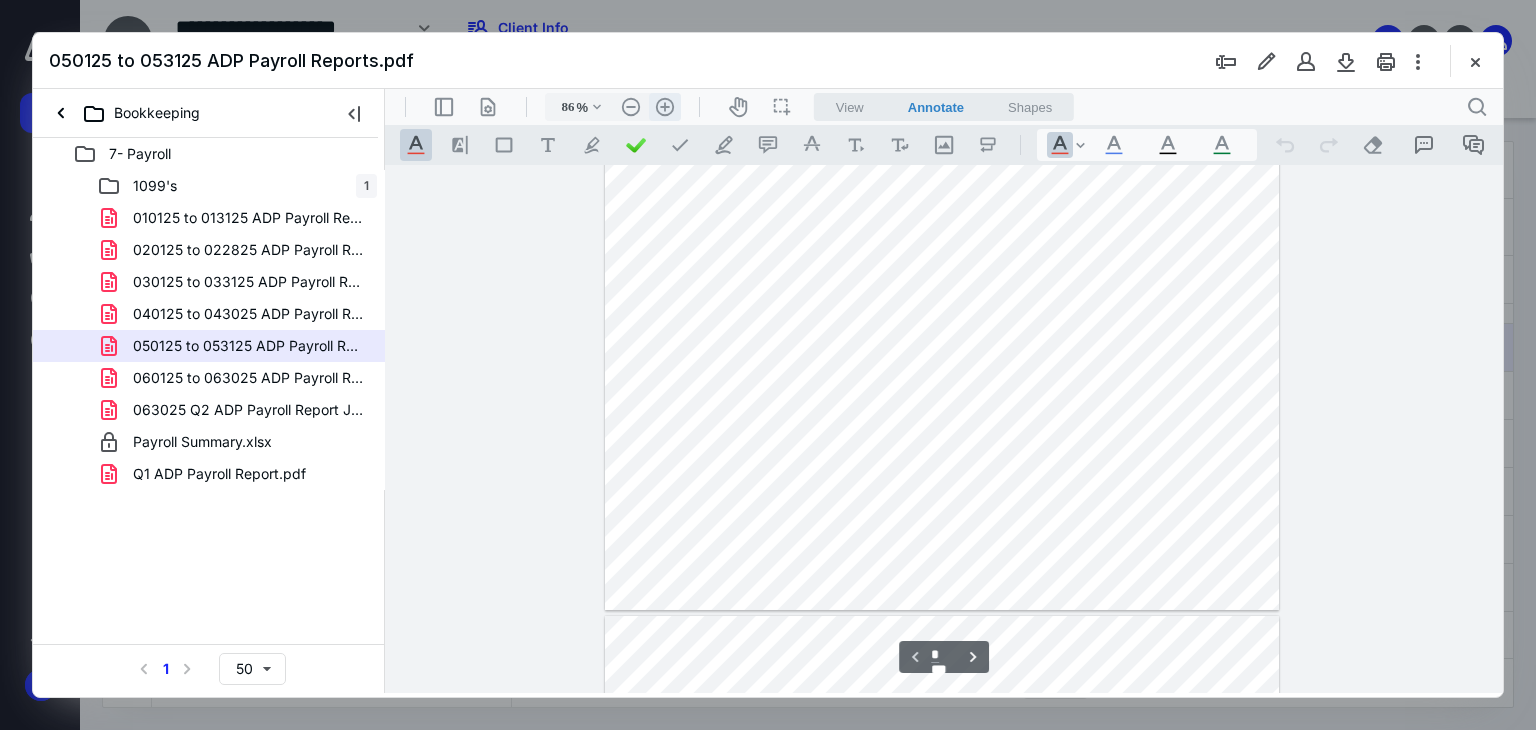 click on ".cls-1{fill:#abb0c4;} icon - header - zoom - in - line" at bounding box center [665, 107] 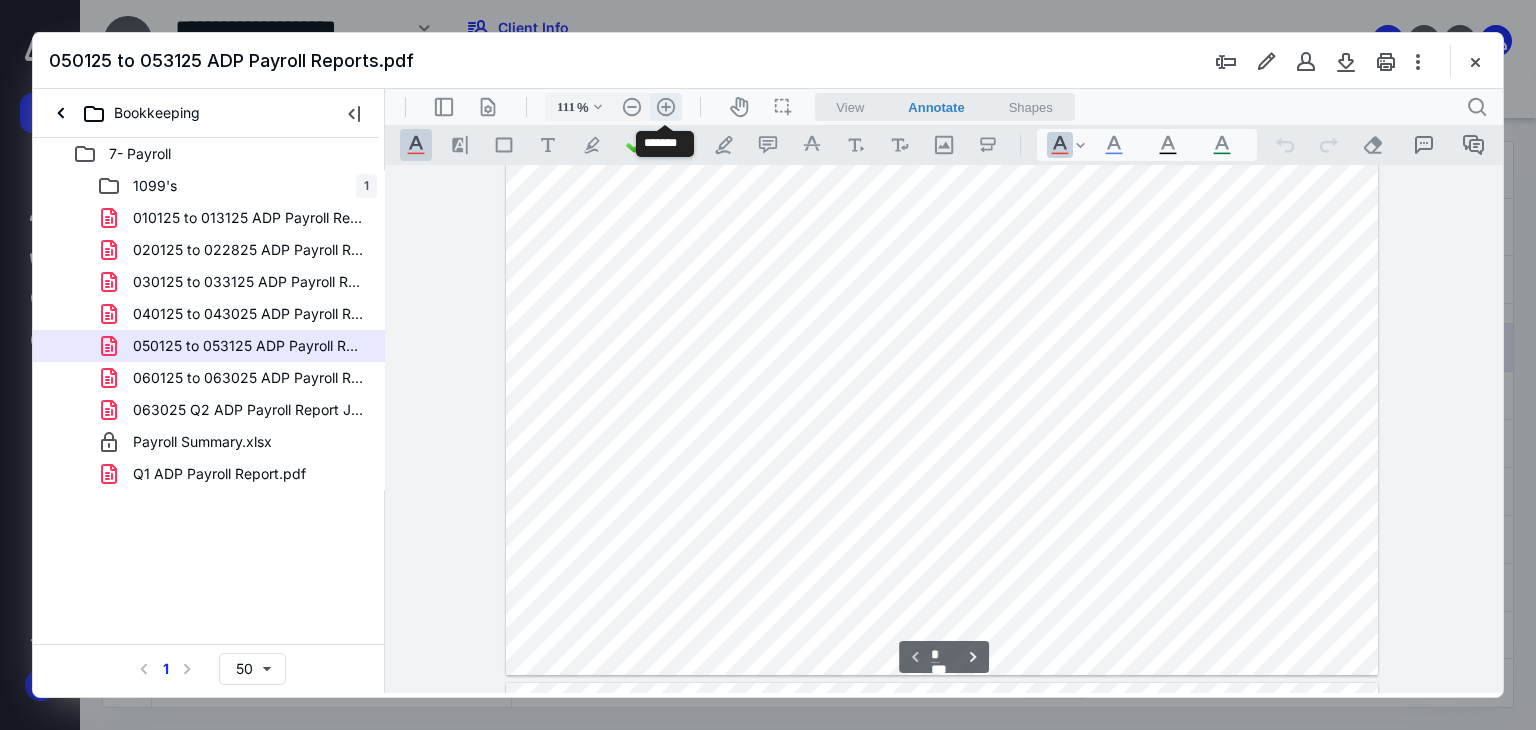 click on ".cls-1{fill:#abb0c4;} icon - header - zoom - in - line" at bounding box center (666, 107) 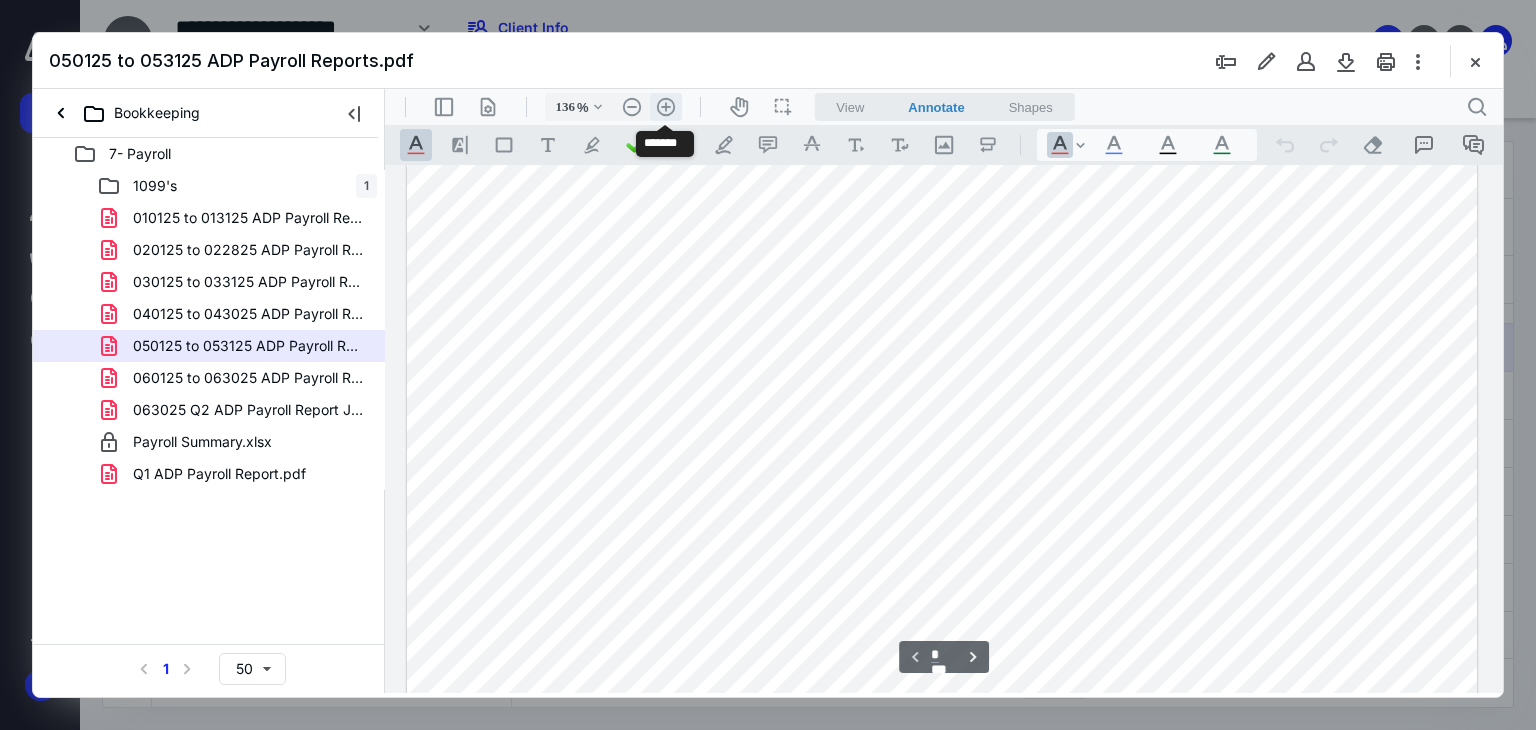 scroll, scrollTop: 258, scrollLeft: 0, axis: vertical 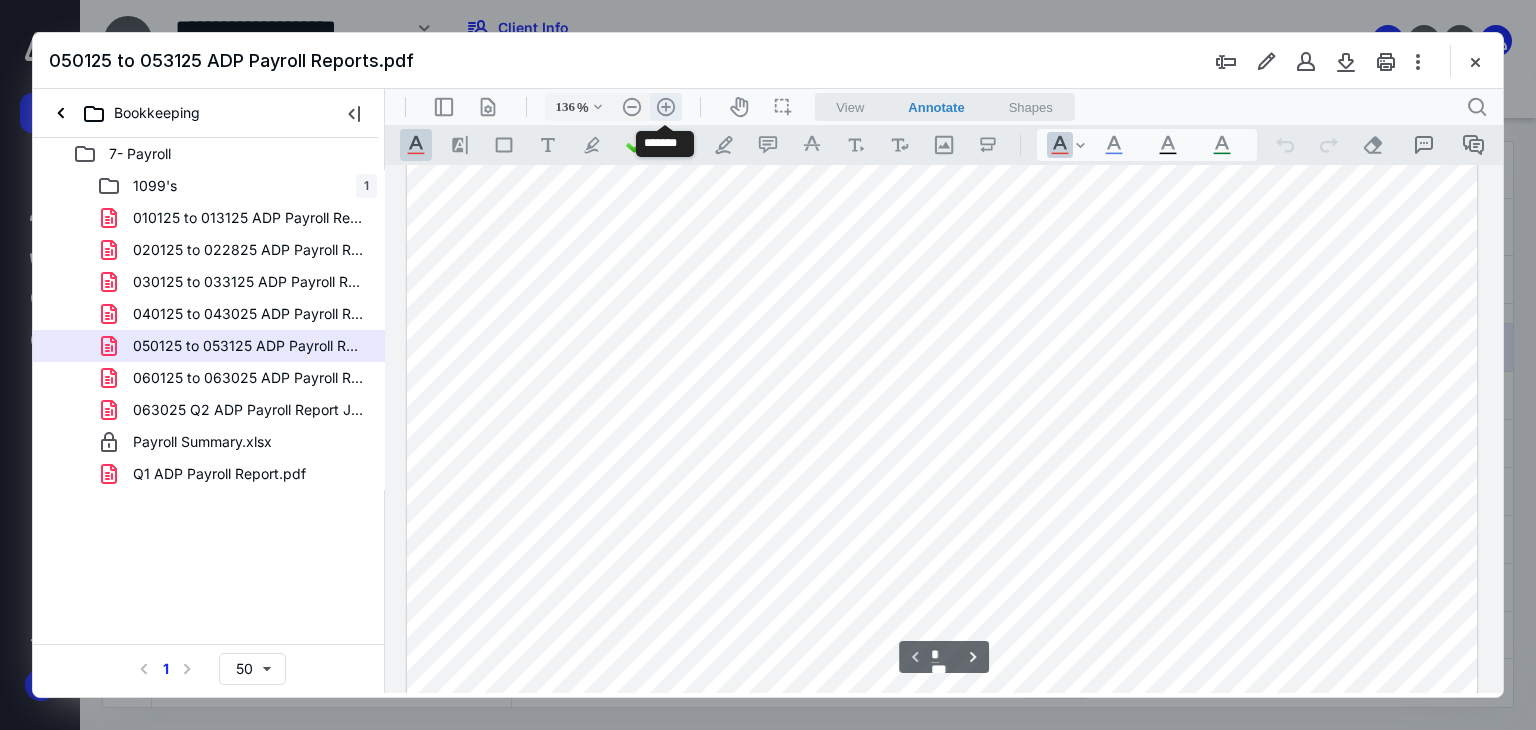 click on ".cls-1{fill:#abb0c4;} icon - header - zoom - in - line" at bounding box center (666, 107) 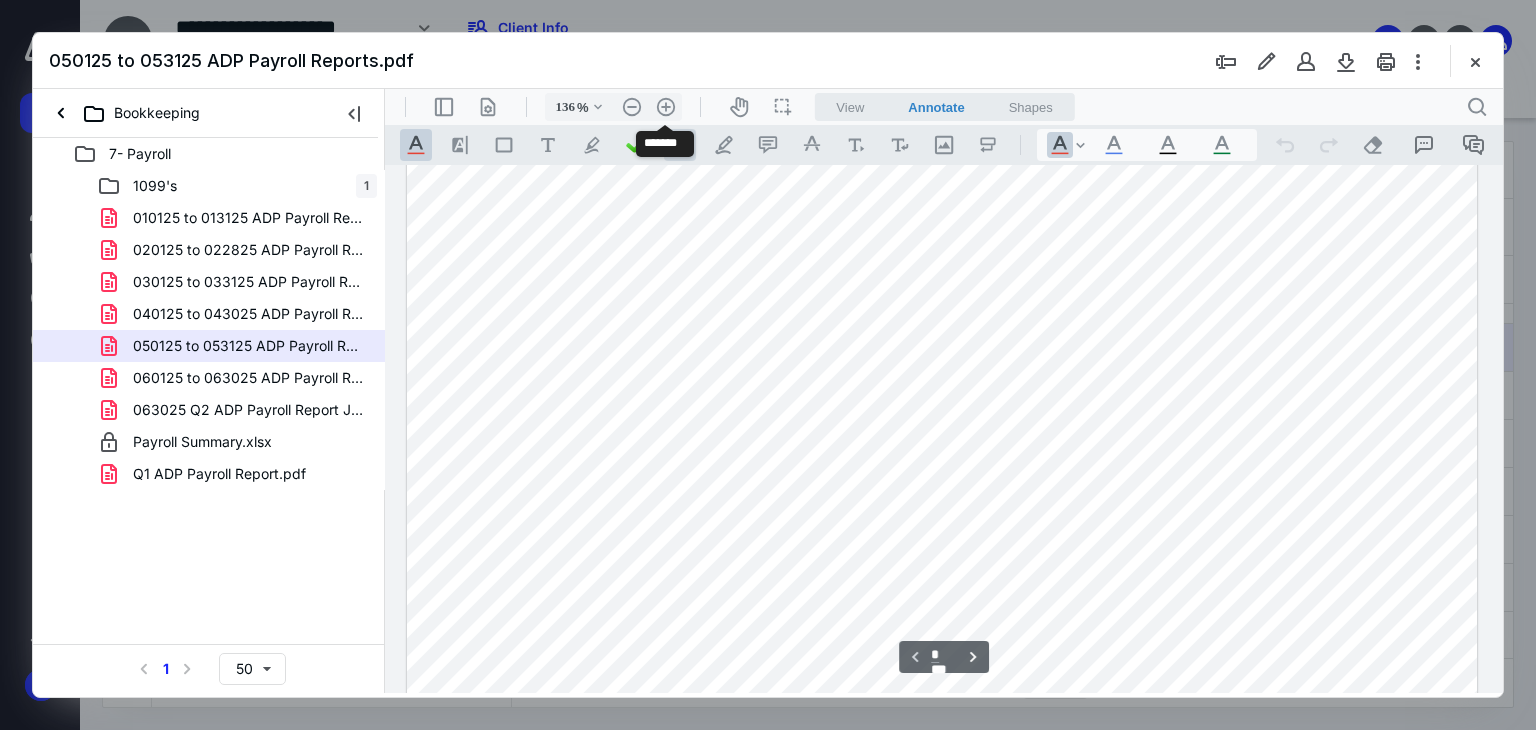 type on "161" 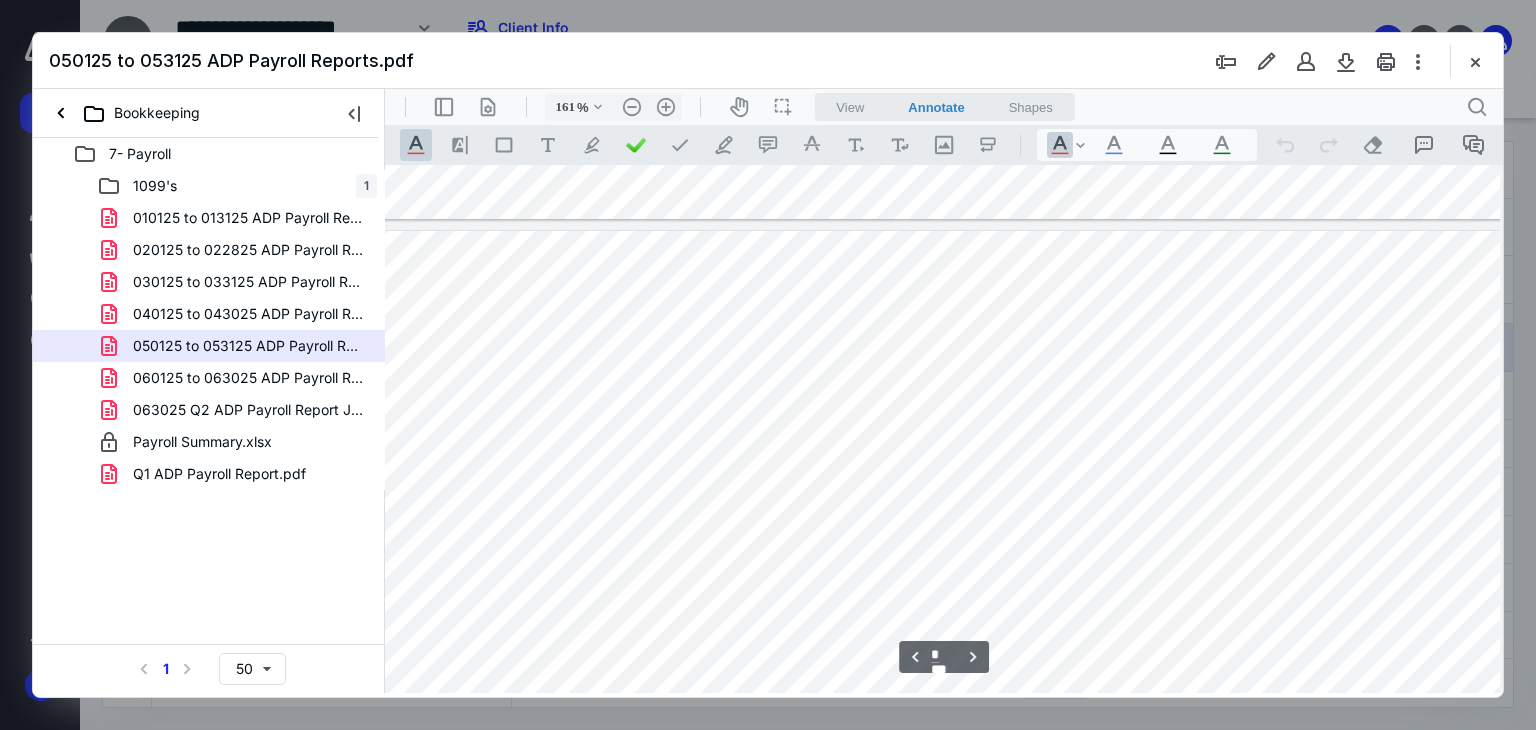 scroll, scrollTop: 1000, scrollLeft: 87, axis: both 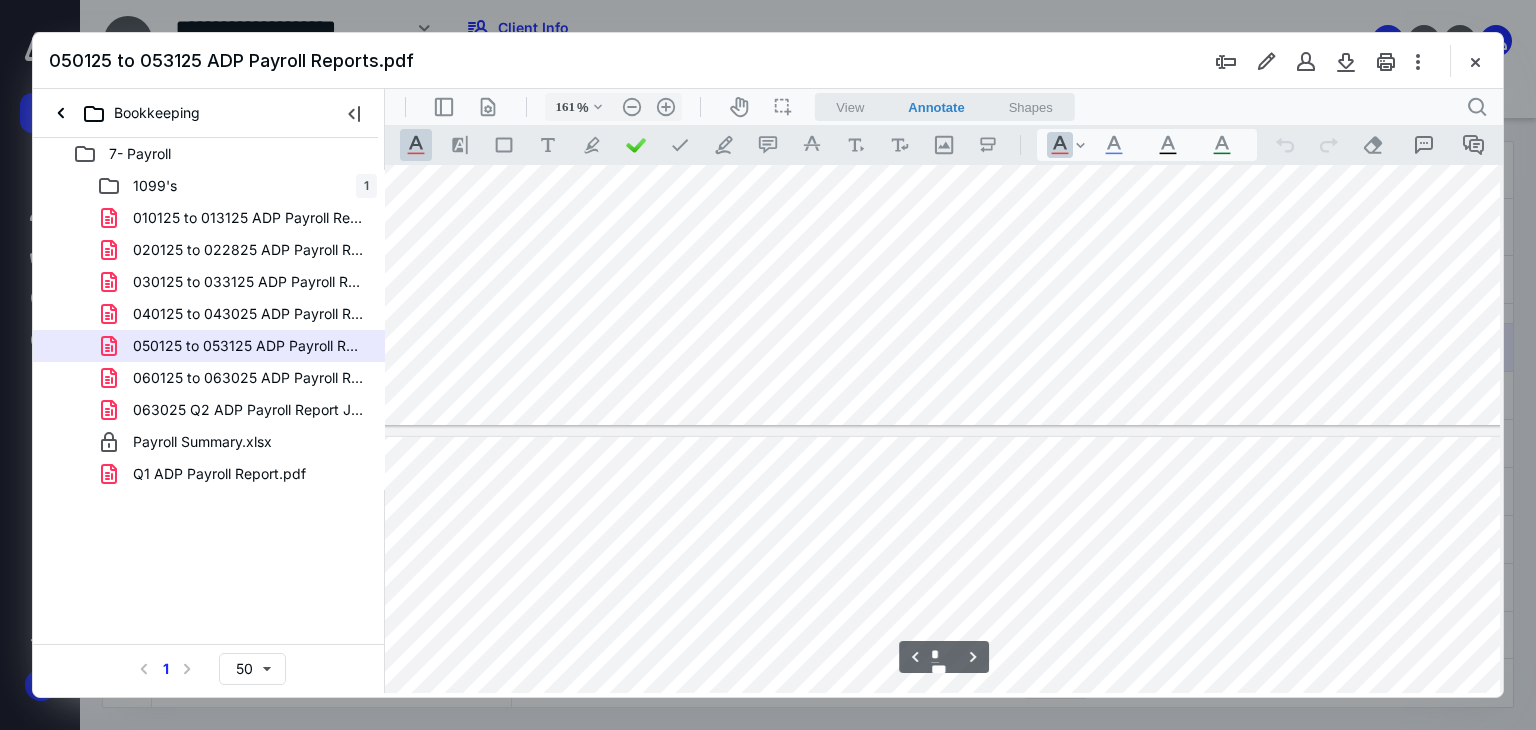 type on "*" 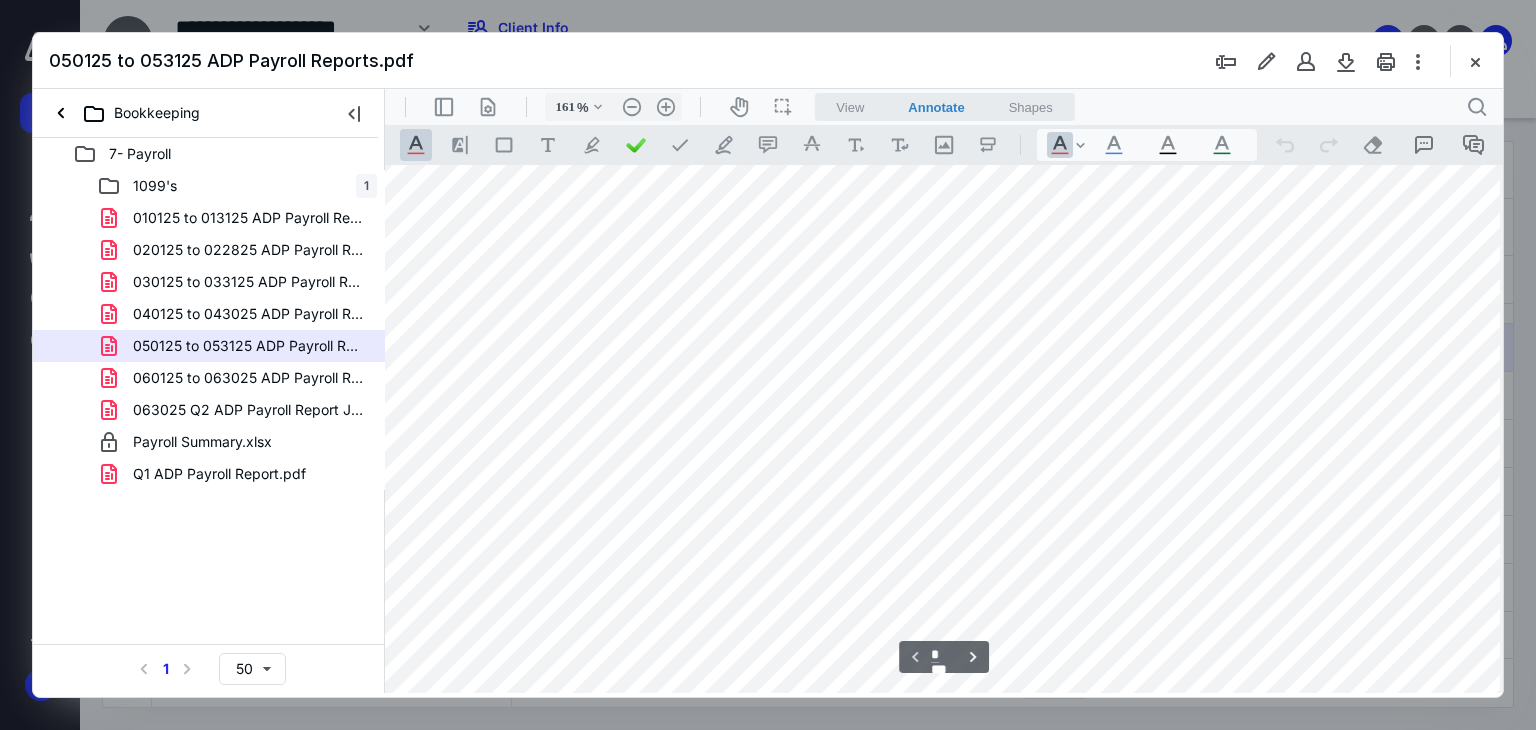 scroll, scrollTop: 100, scrollLeft: 87, axis: both 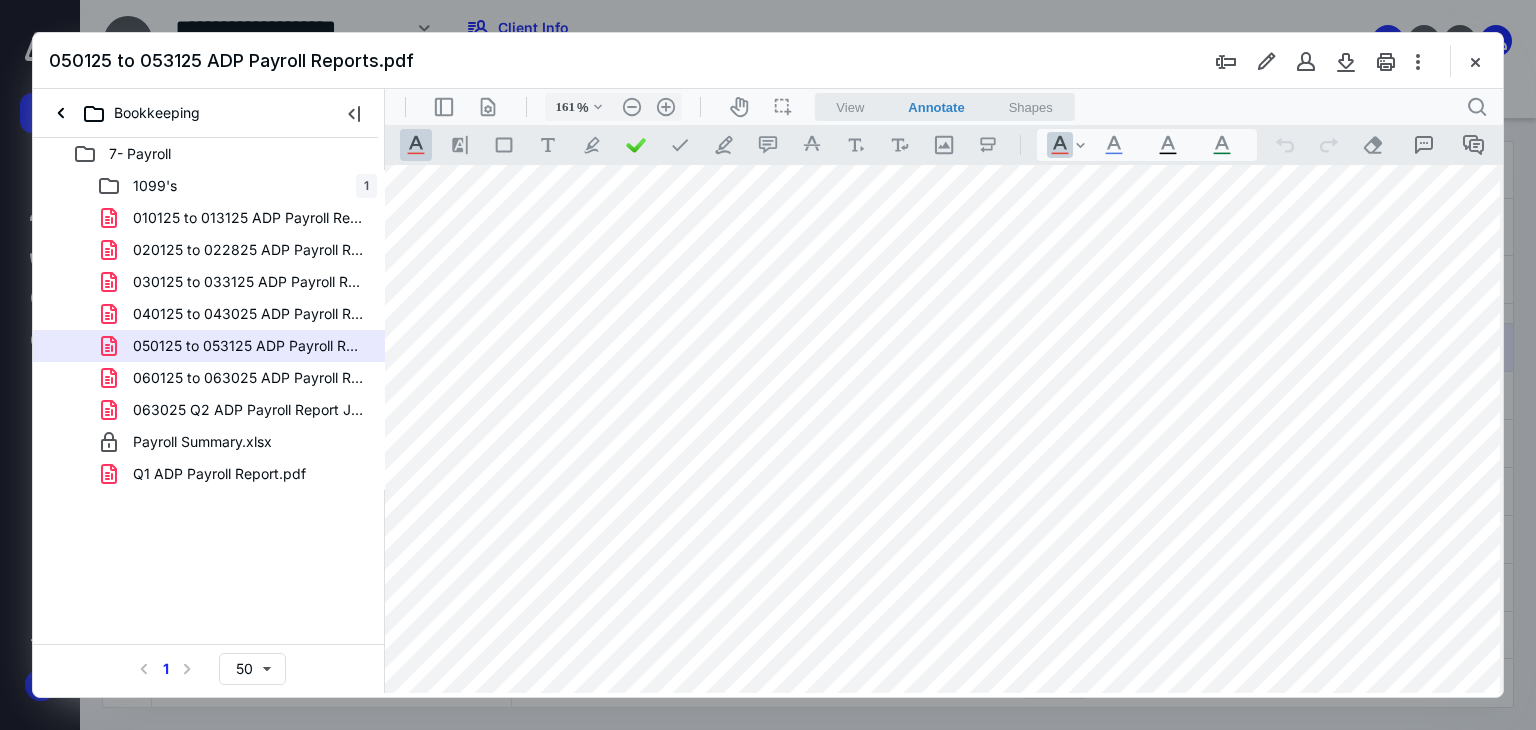 click at bounding box center (938, 561) 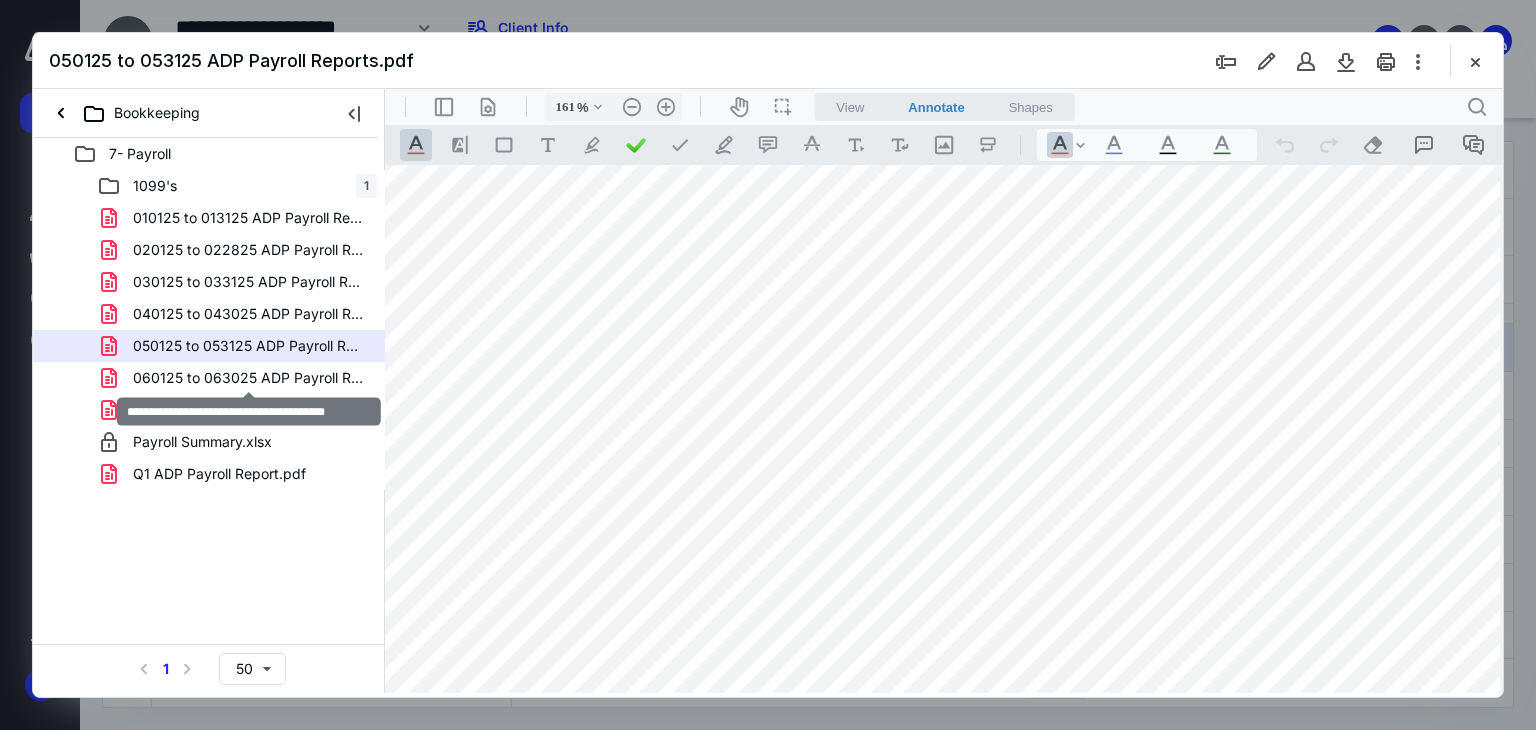 click on "060125 to 063025 ADP Payroll Report .pdf" at bounding box center (249, 378) 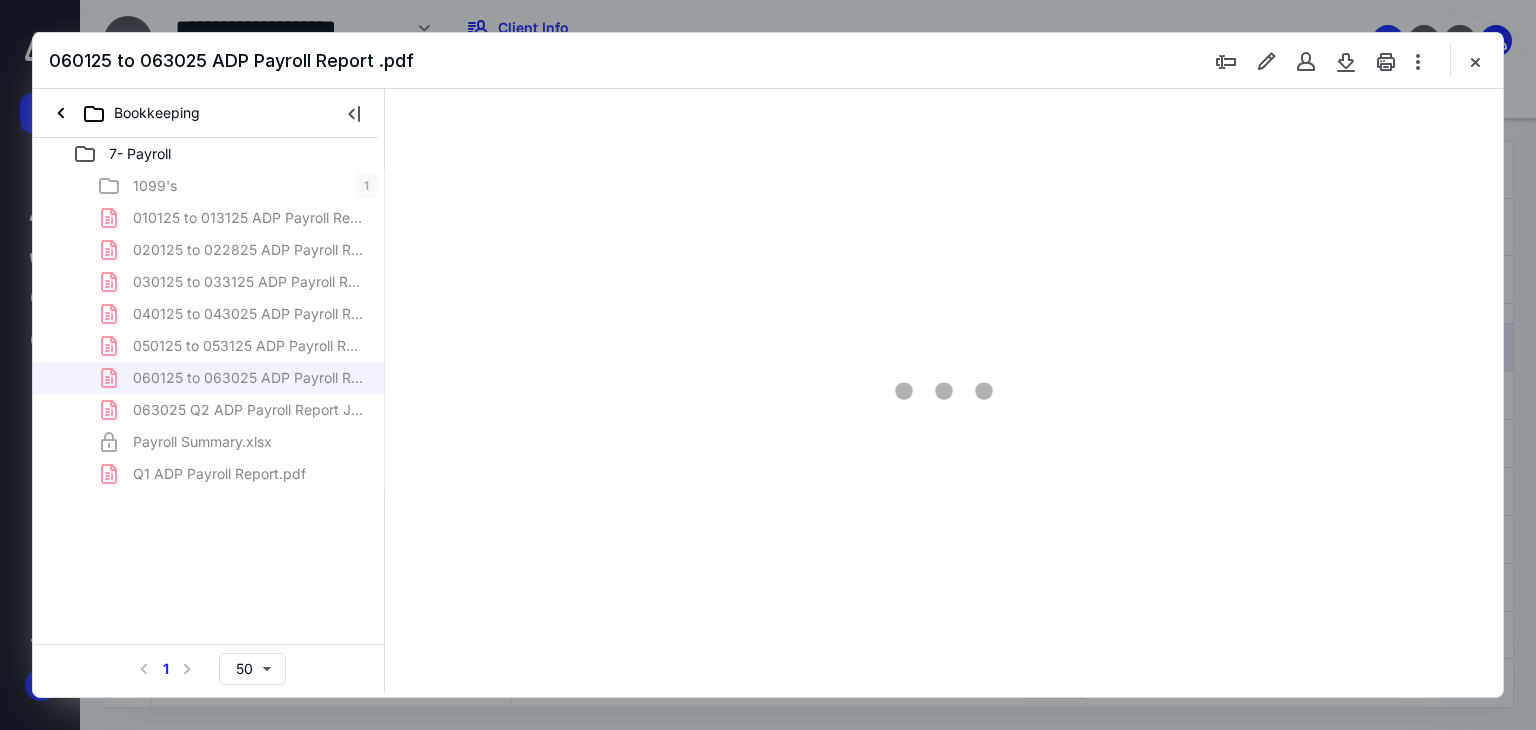 scroll, scrollTop: 79, scrollLeft: 0, axis: vertical 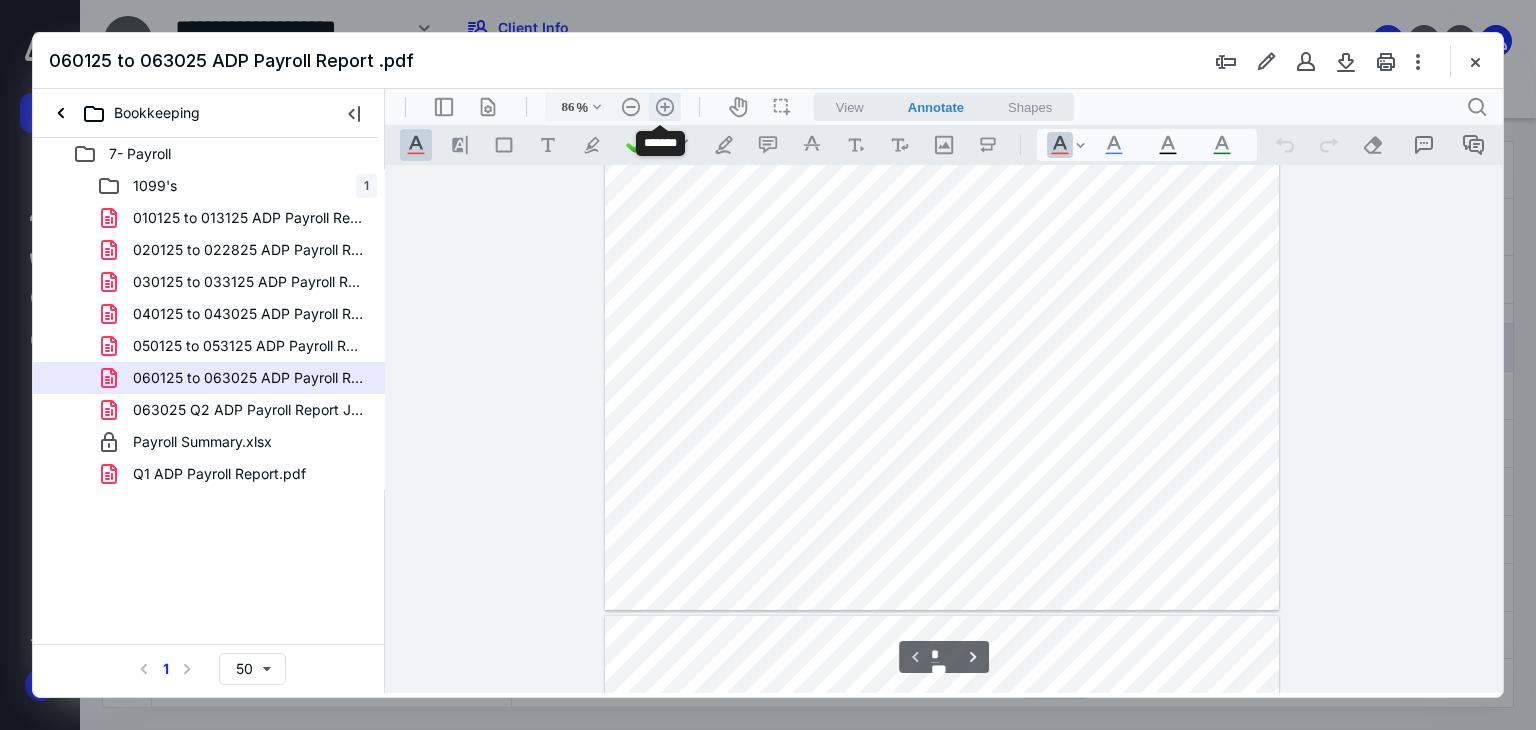click on ".cls-1{fill:#abb0c4;} icon - header - zoom - in - line" at bounding box center (665, 107) 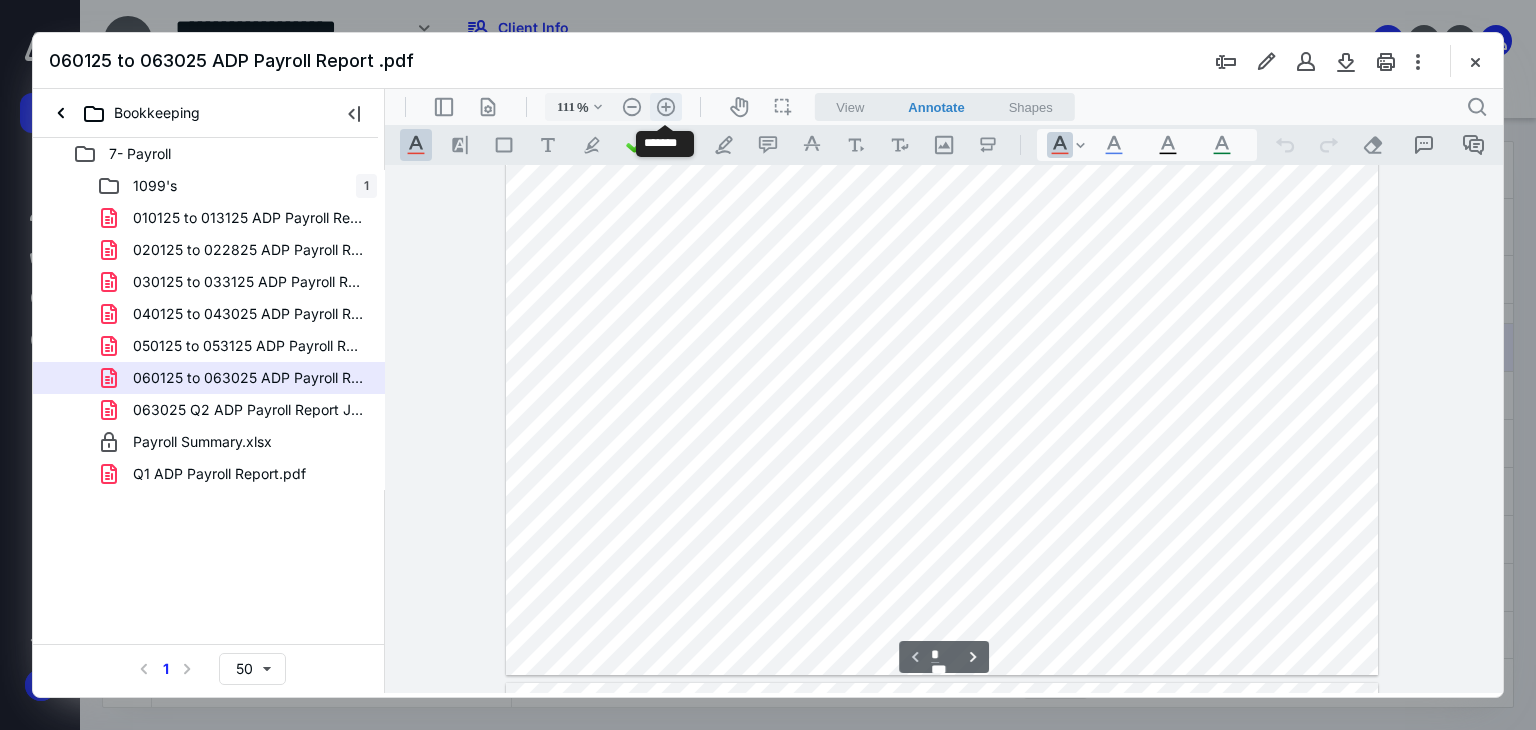 click on ".cls-1{fill:#abb0c4;} icon - header - zoom - in - line" at bounding box center [666, 107] 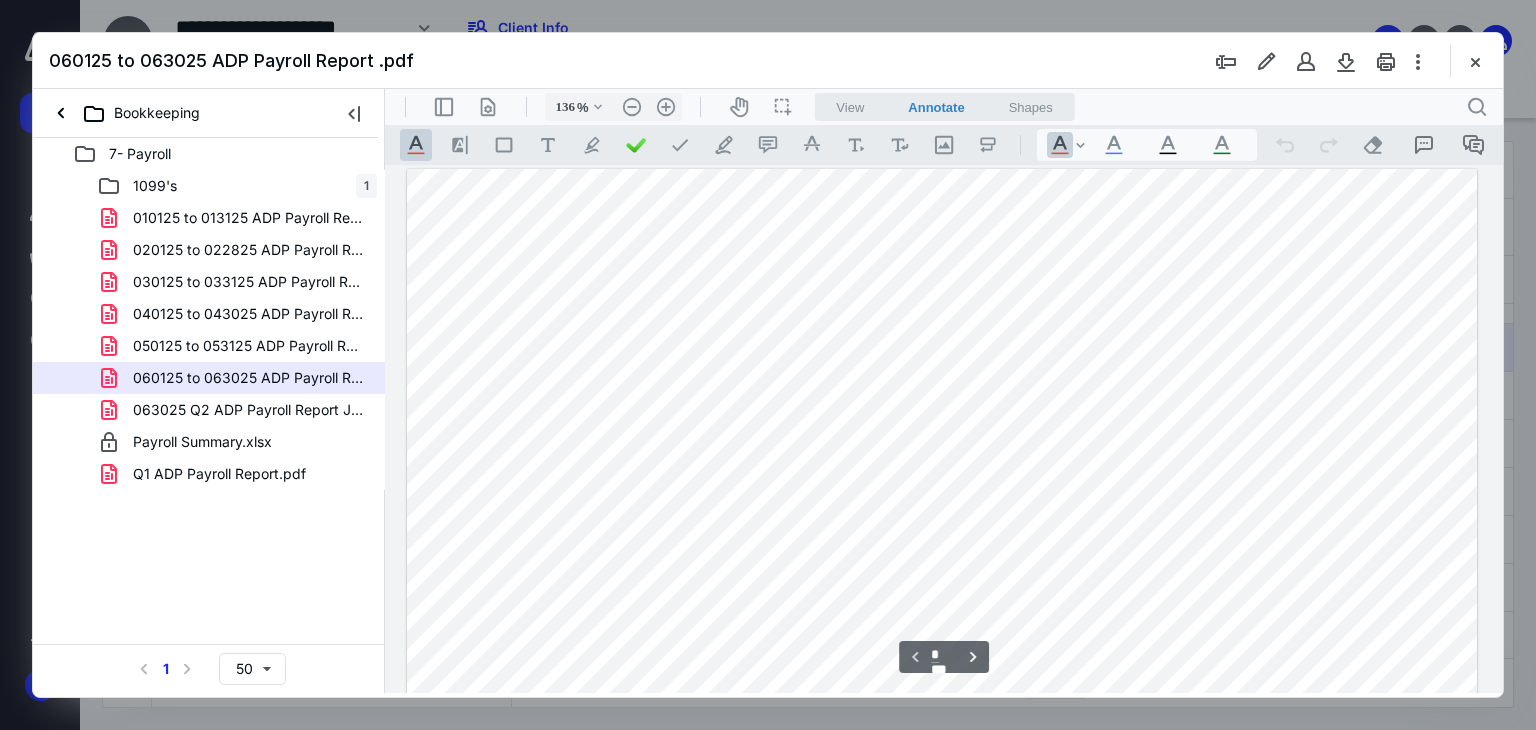 scroll, scrollTop: 0, scrollLeft: 0, axis: both 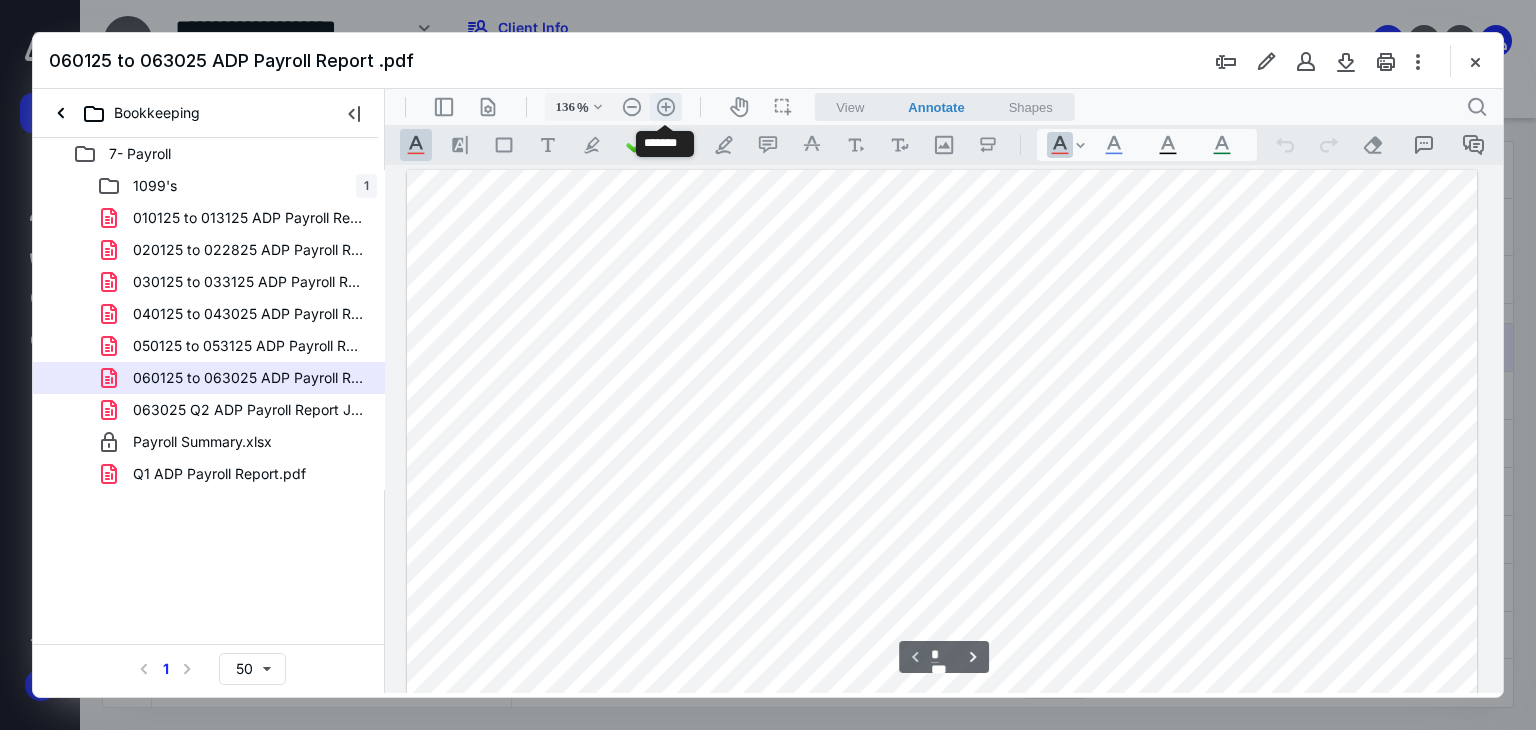 click on ".cls-1{fill:#abb0c4;} icon - header - zoom - in - line" at bounding box center [666, 107] 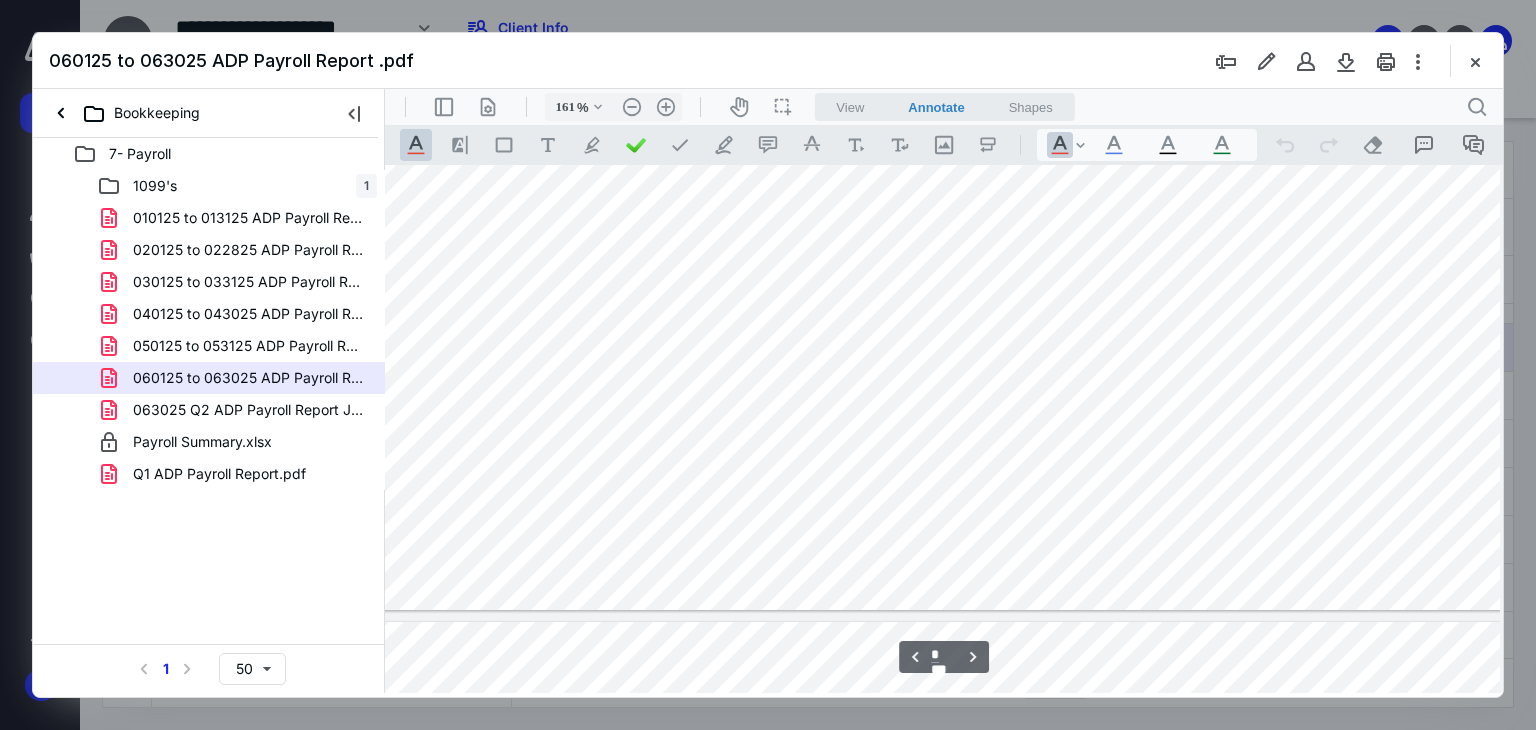 scroll, scrollTop: 941, scrollLeft: 87, axis: both 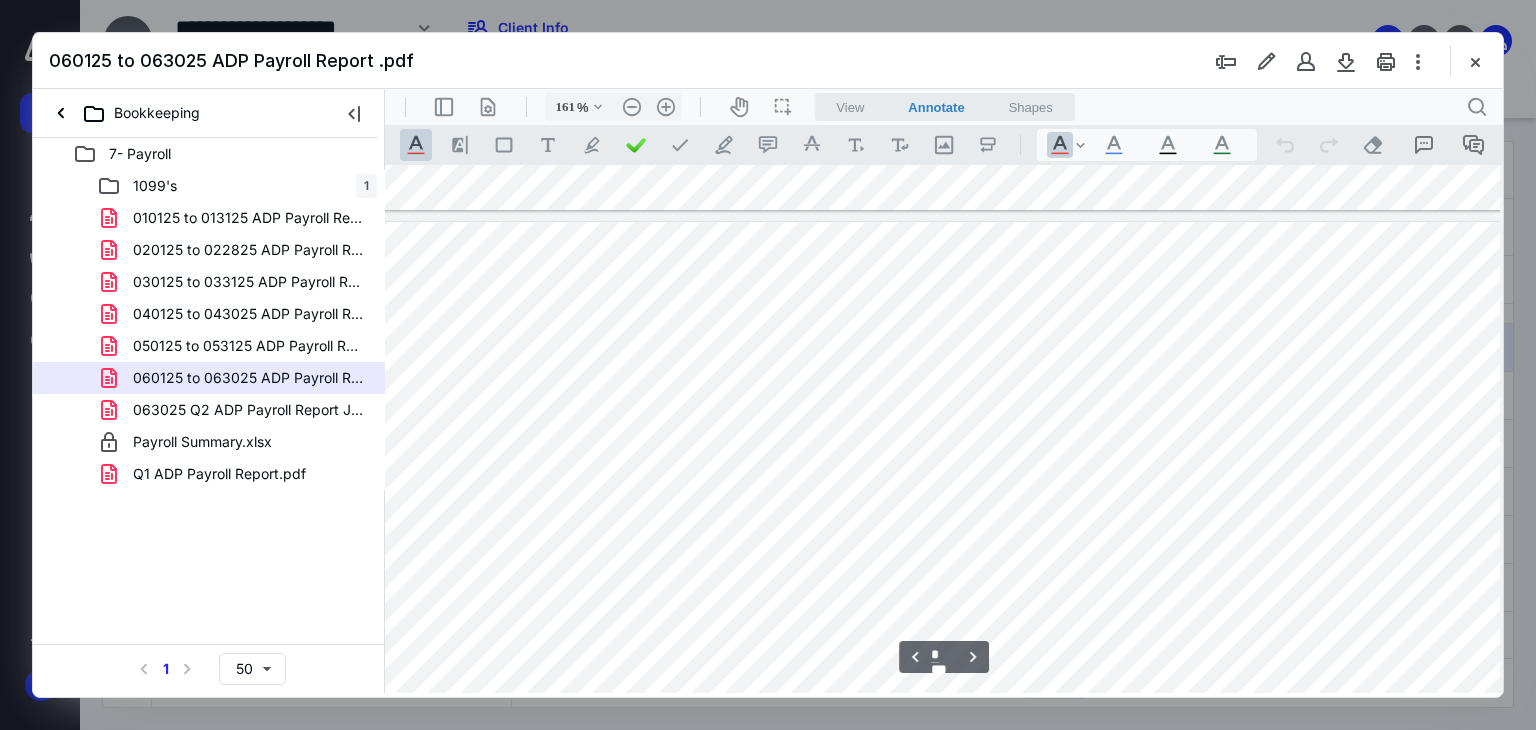 type on "*" 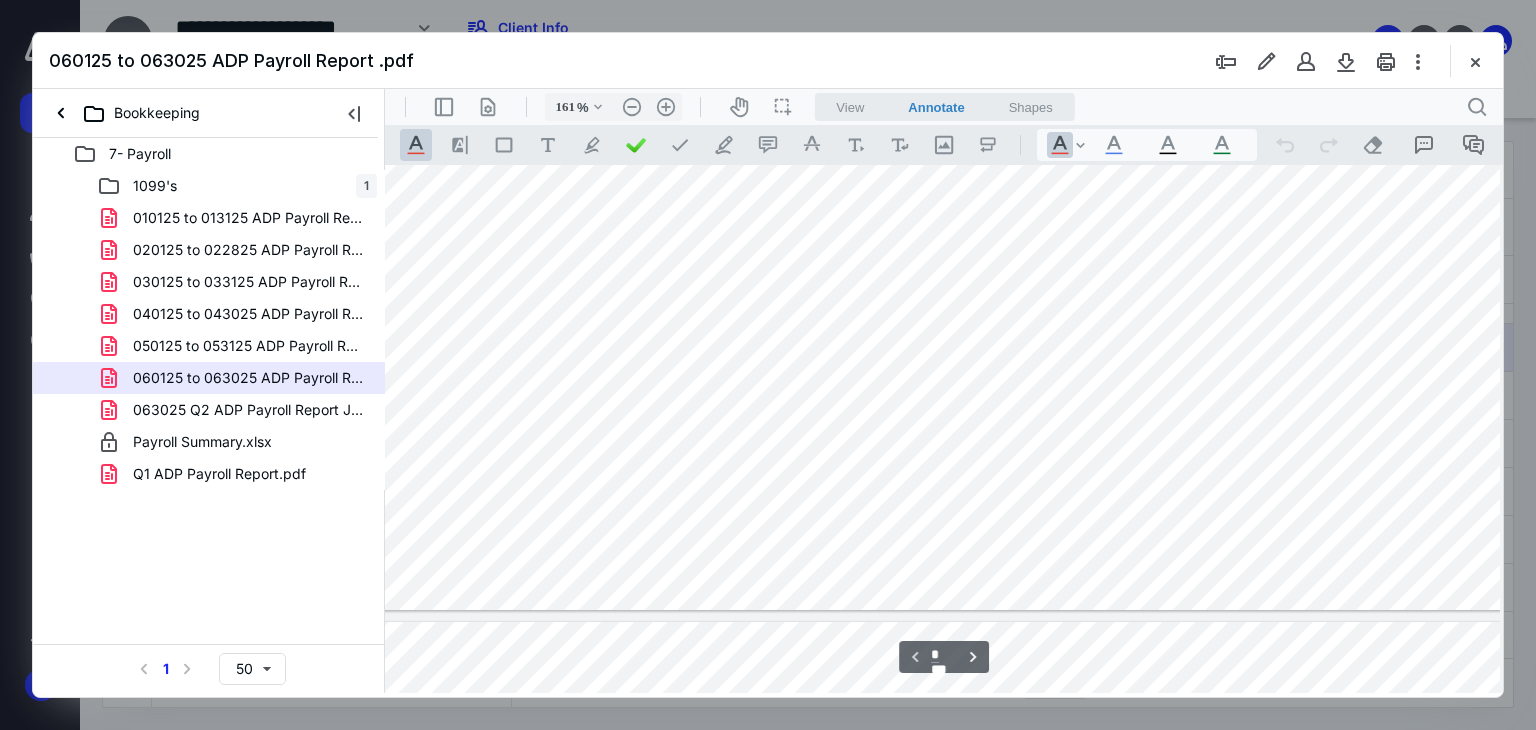 scroll, scrollTop: 141, scrollLeft: 87, axis: both 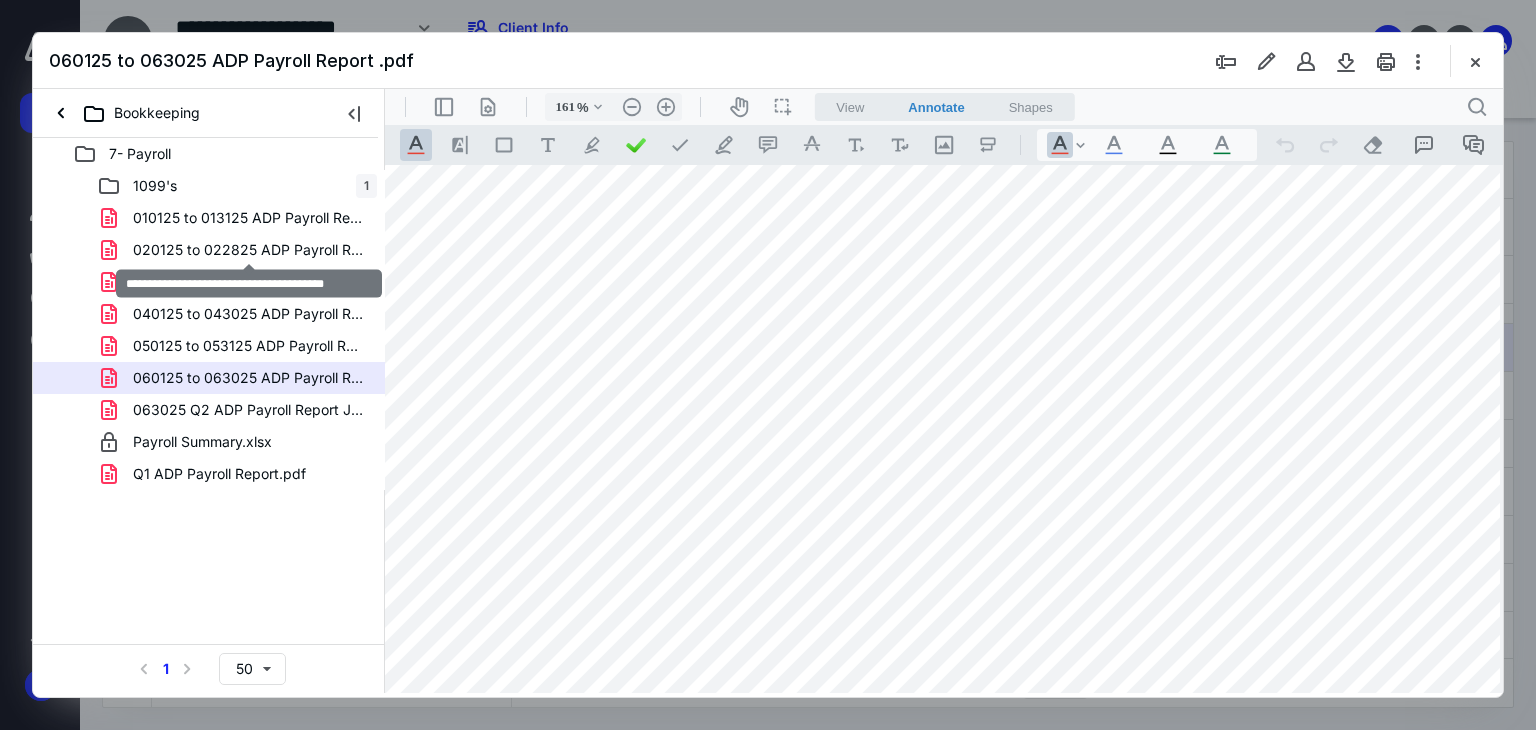 click on "020125 to 022825 ADP Payroll Reports.pdf" at bounding box center [249, 250] 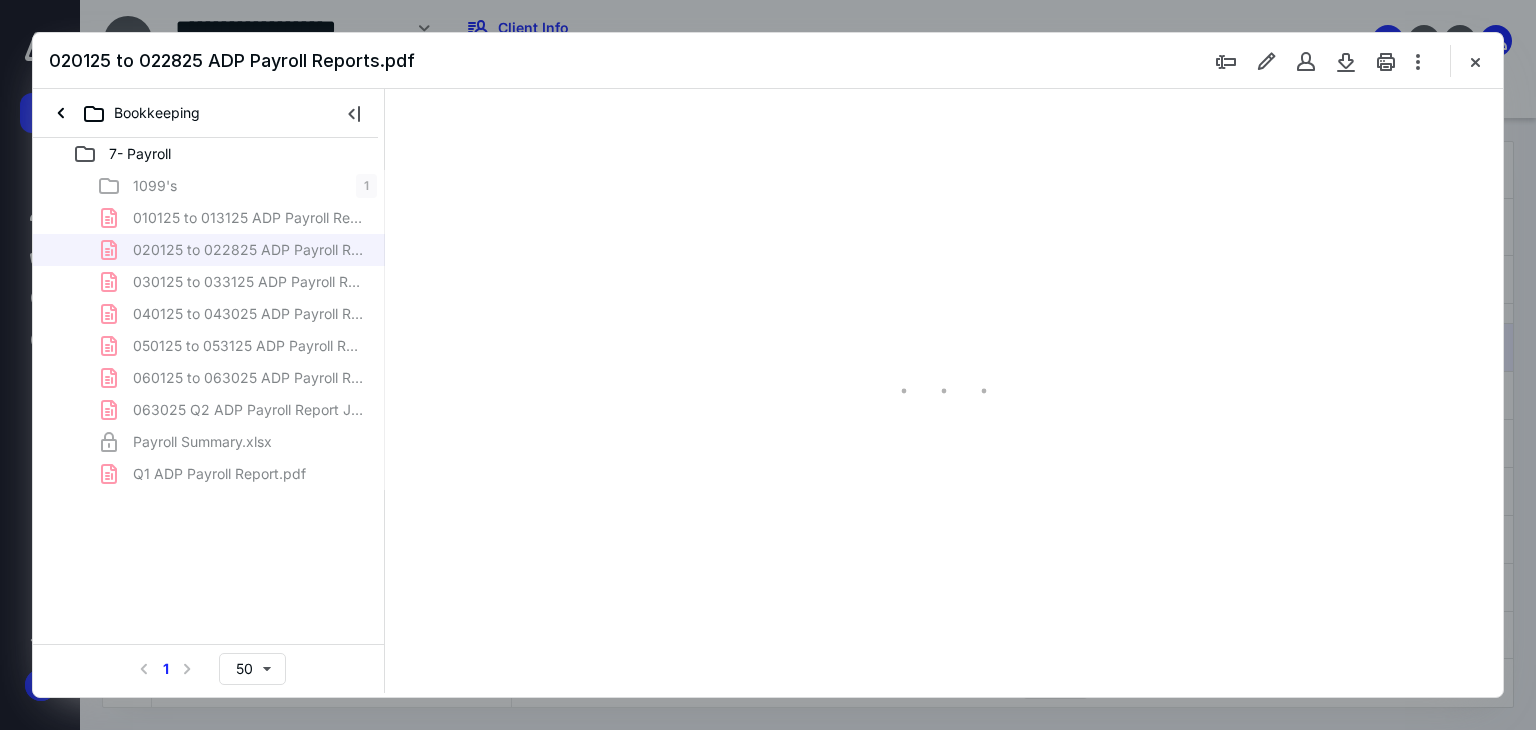 scroll, scrollTop: 79, scrollLeft: 0, axis: vertical 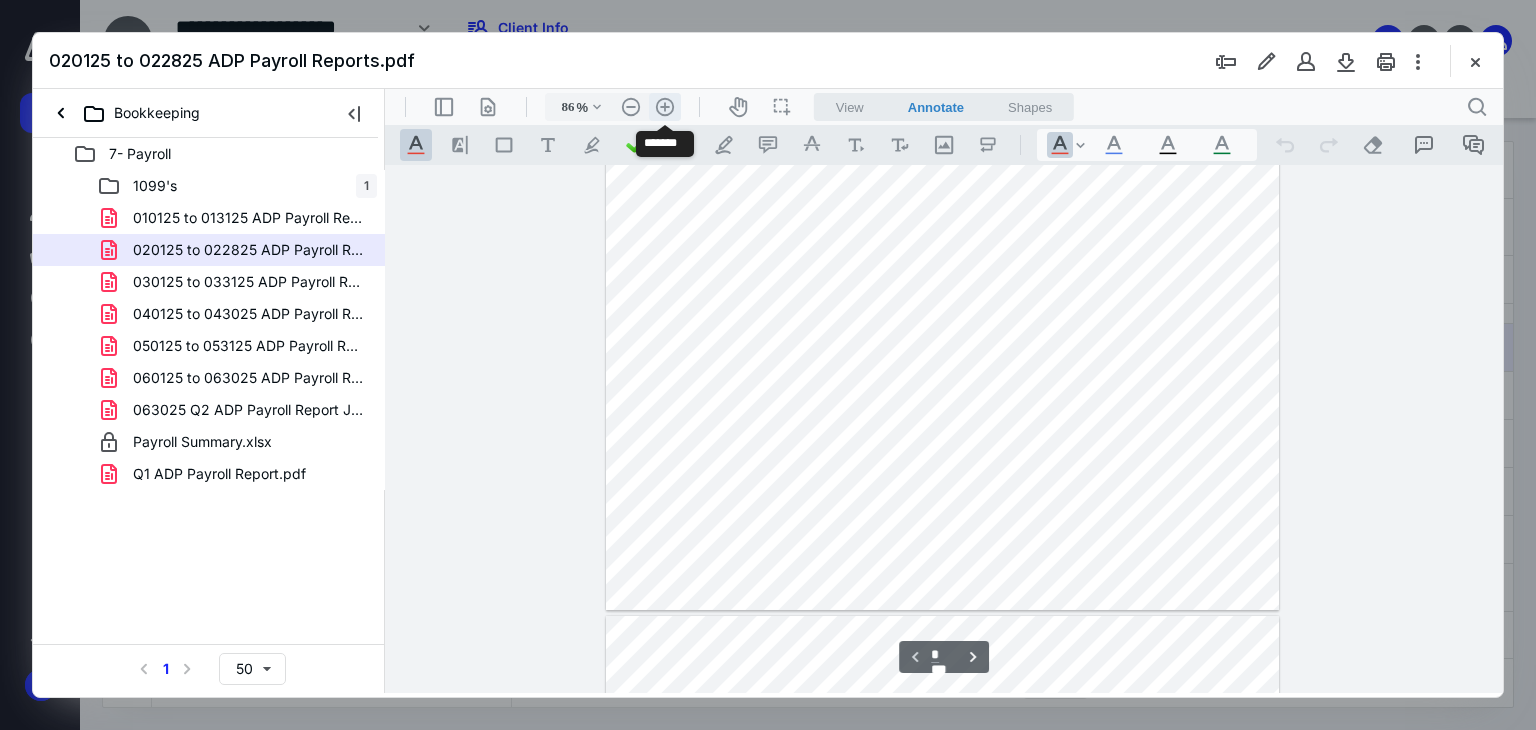 click on ".cls-1{fill:#abb0c4;} icon - header - zoom - in - line" at bounding box center (665, 107) 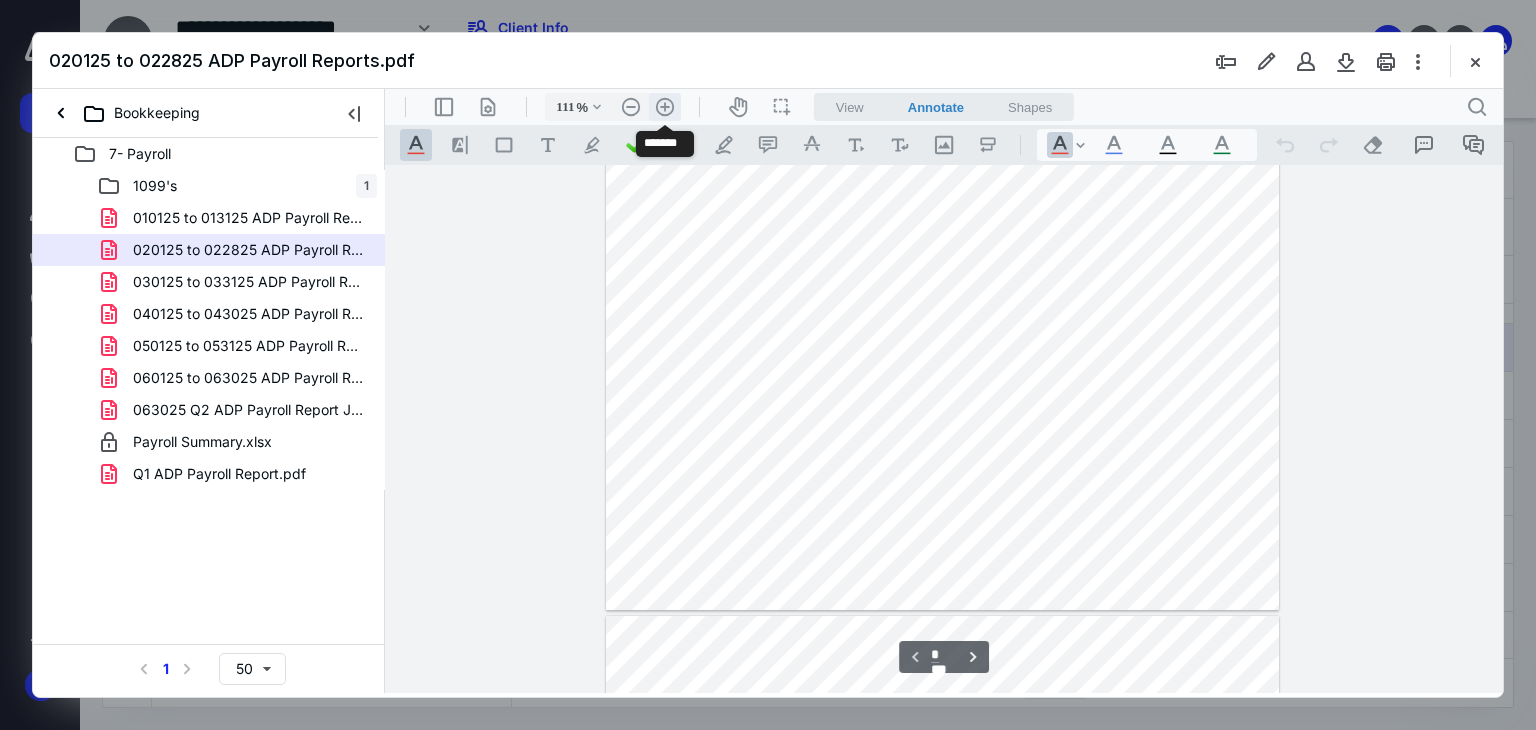 scroll, scrollTop: 168, scrollLeft: 0, axis: vertical 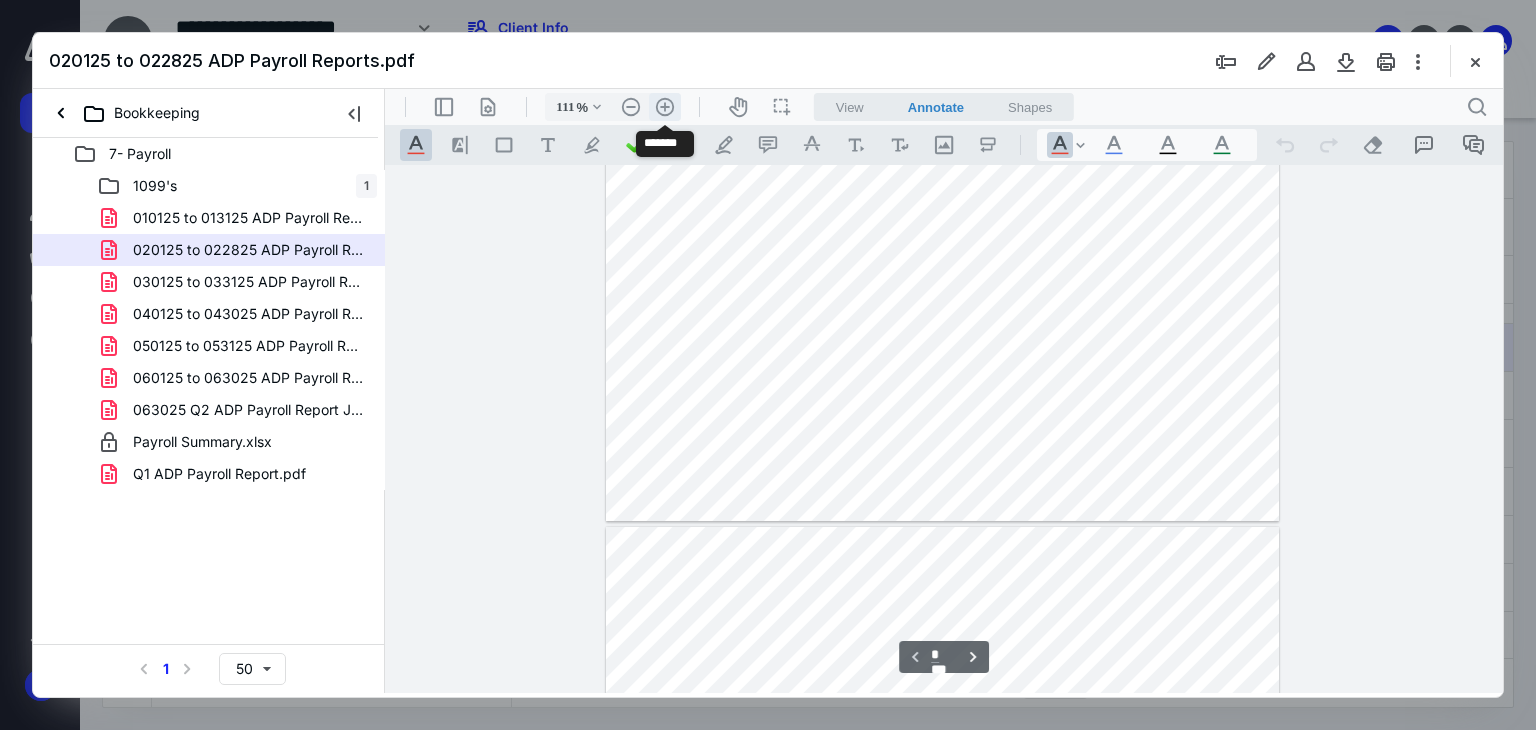click on ".cls-1{fill:#abb0c4;} icon - header - zoom - in - line" at bounding box center (665, 107) 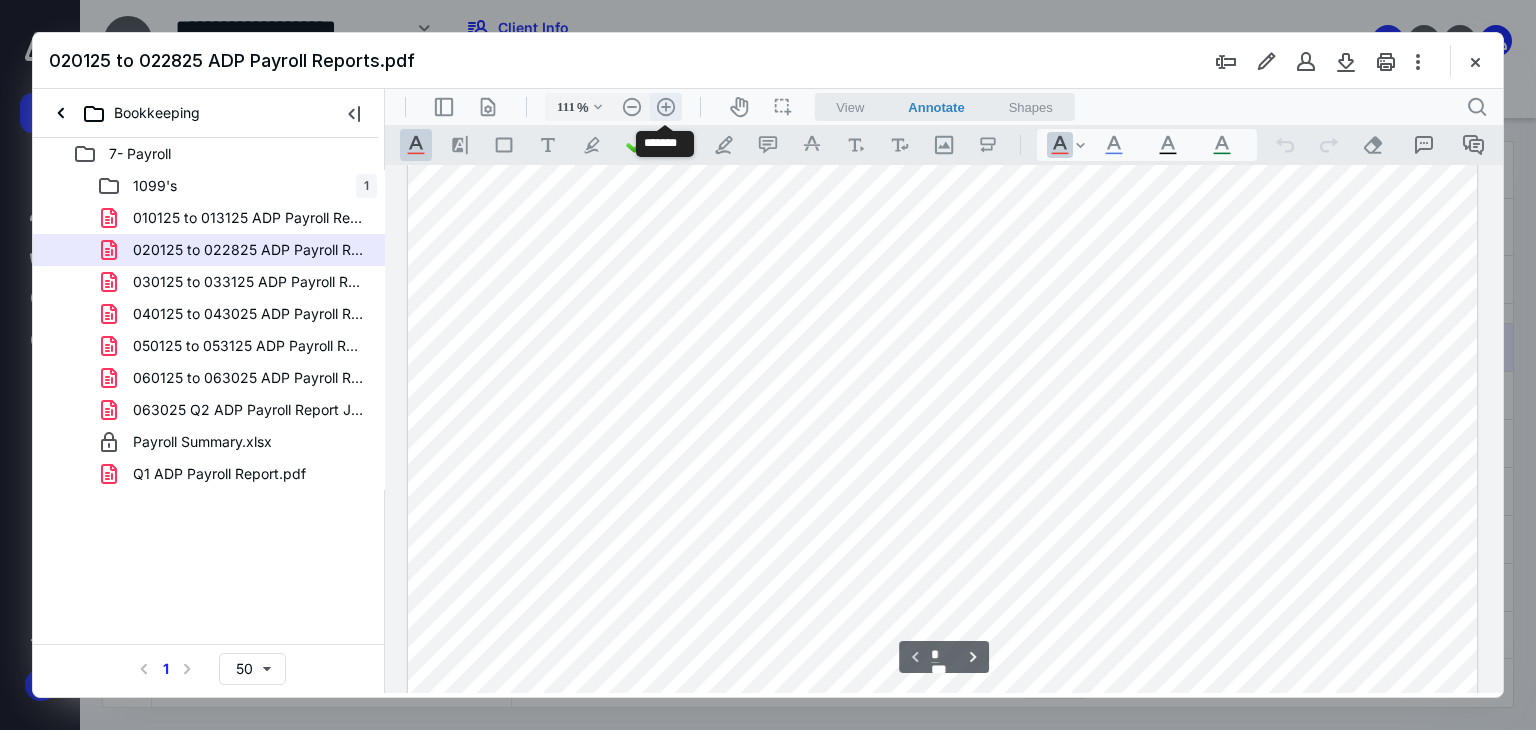 click on ".cls-1{fill:#abb0c4;} icon - header - zoom - in - line" at bounding box center [666, 107] 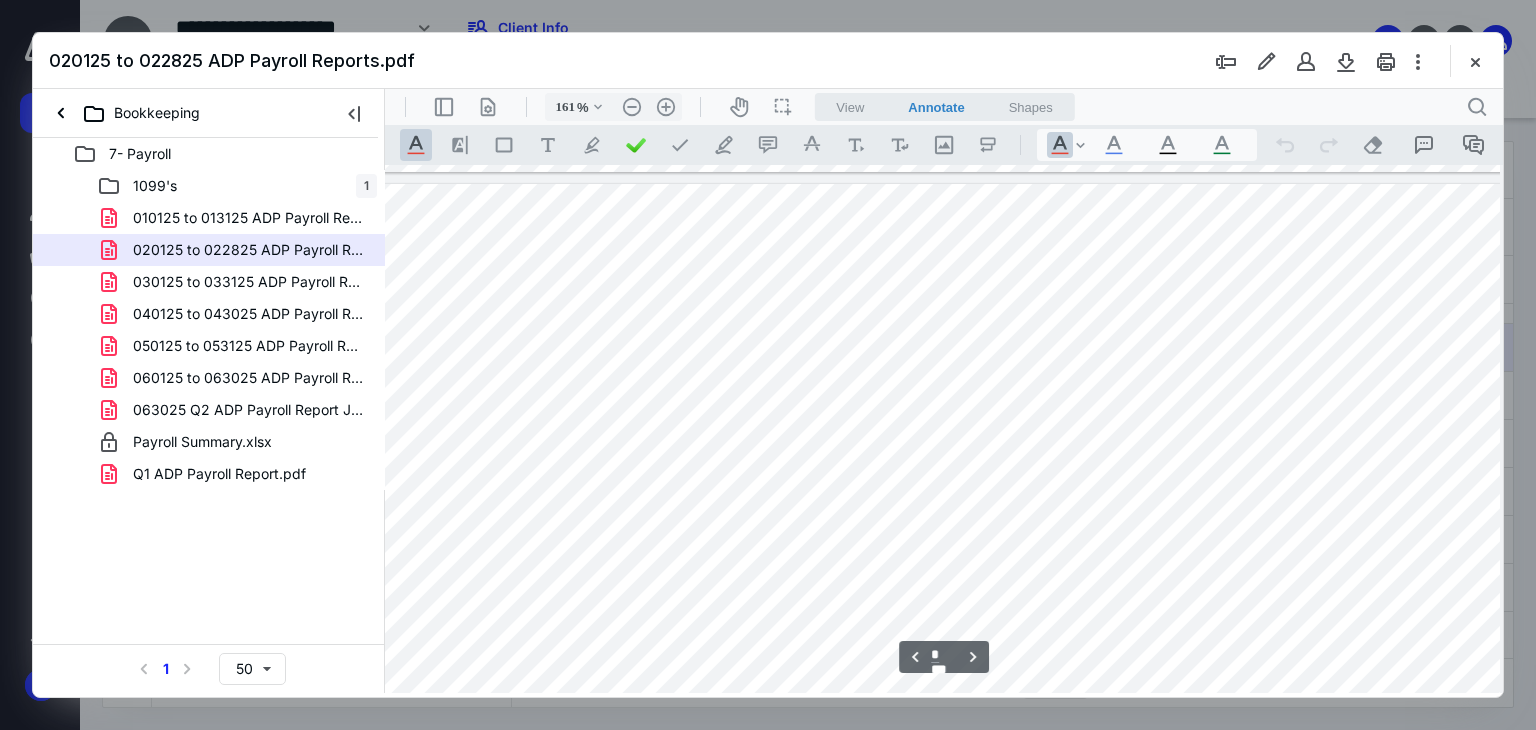 scroll, scrollTop: 948, scrollLeft: 85, axis: both 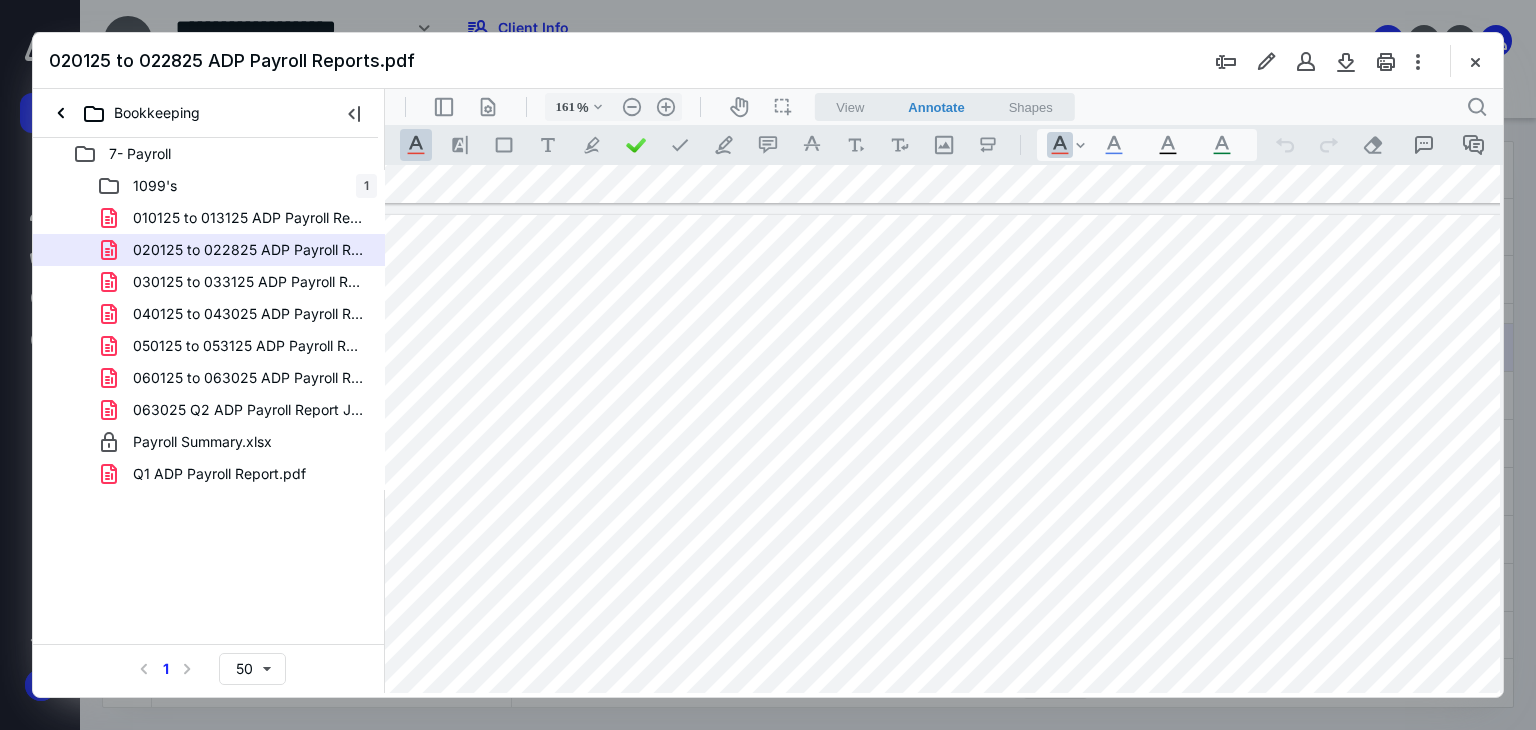 type on "*" 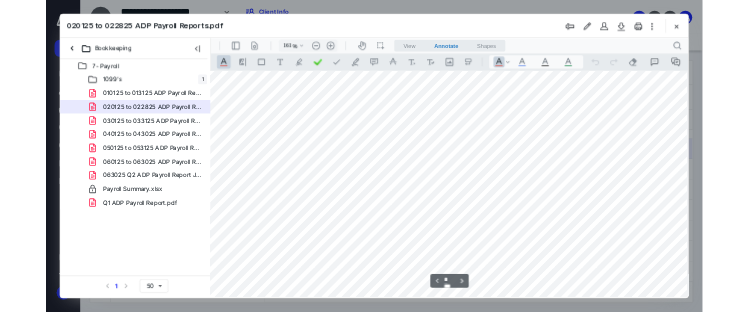 scroll, scrollTop: 248, scrollLeft: 85, axis: both 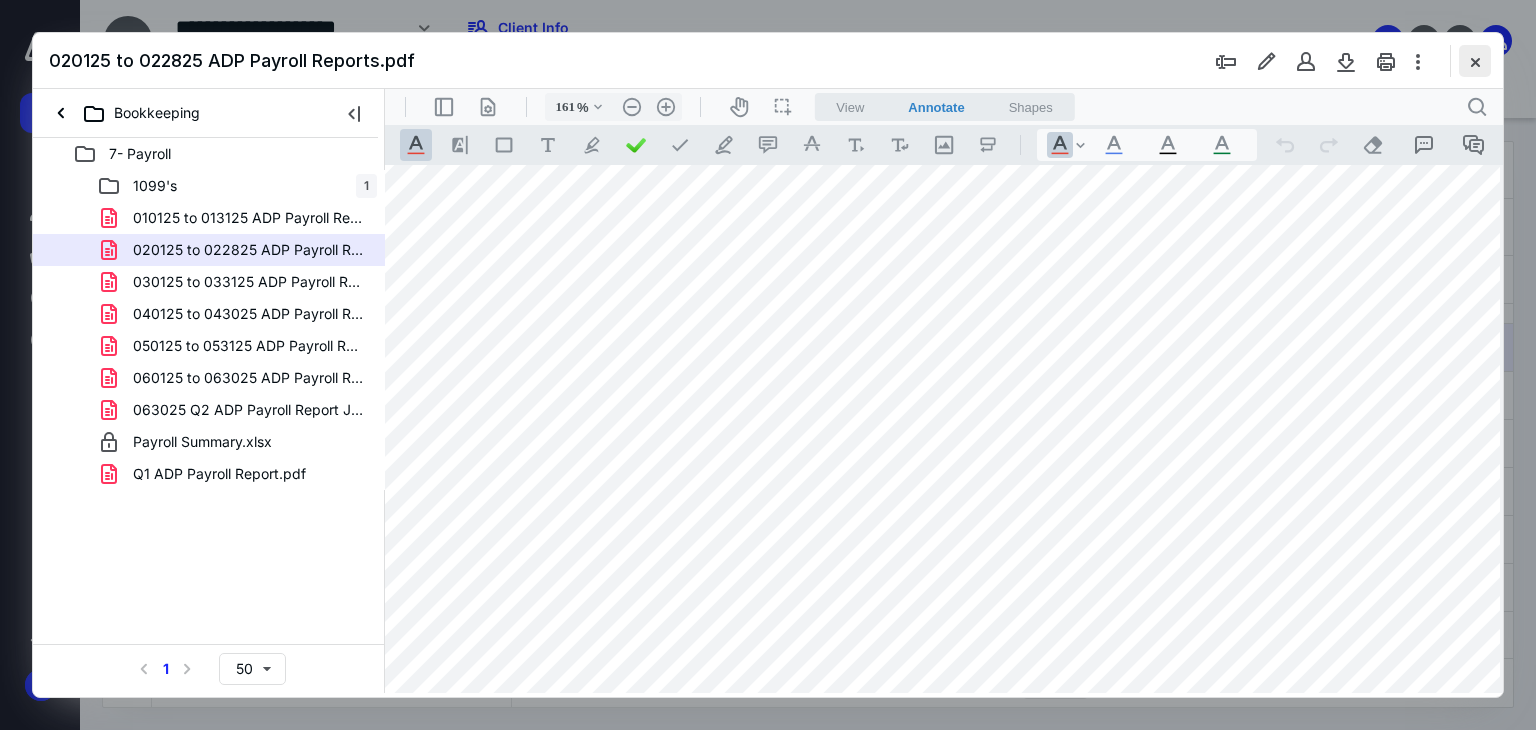 click at bounding box center (1475, 61) 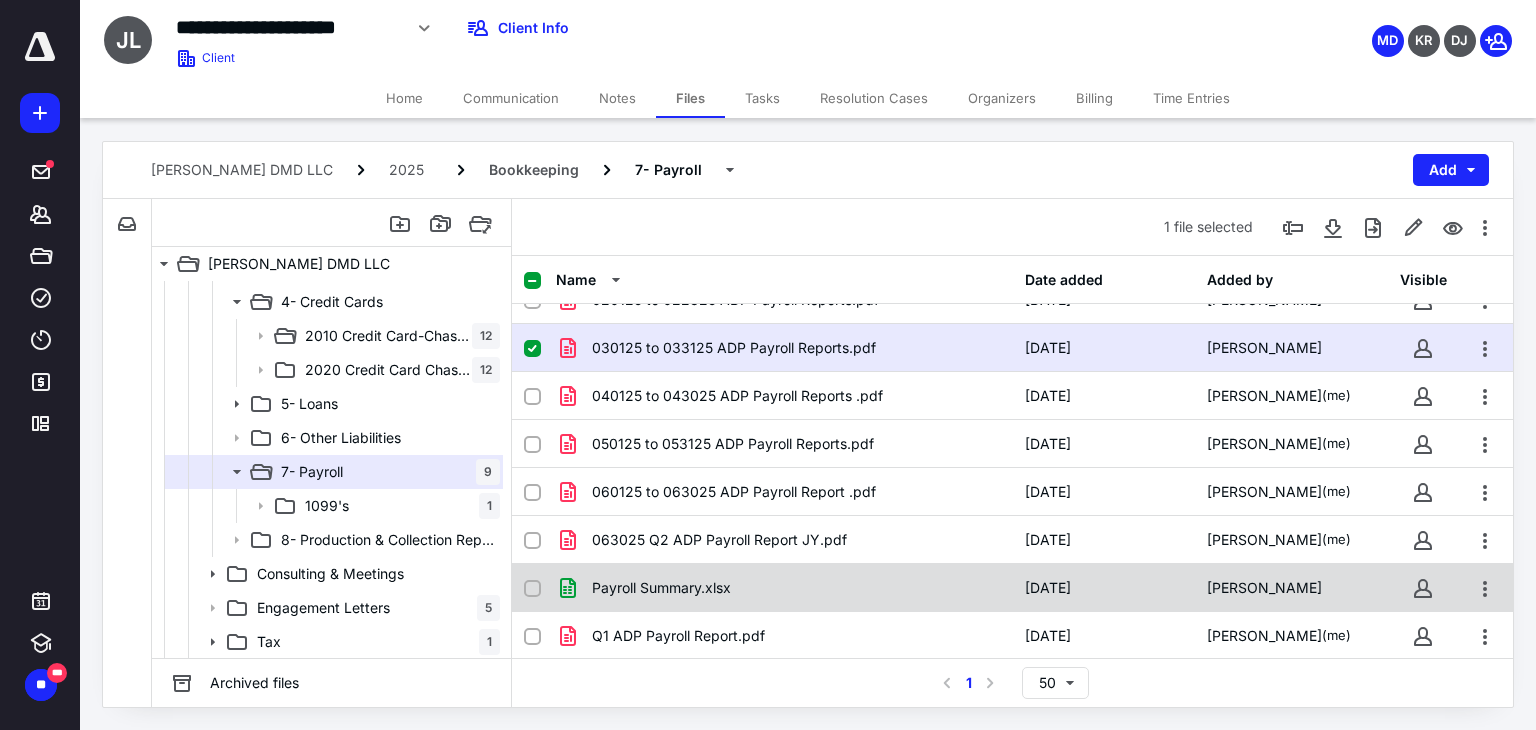 checkbox on "false" 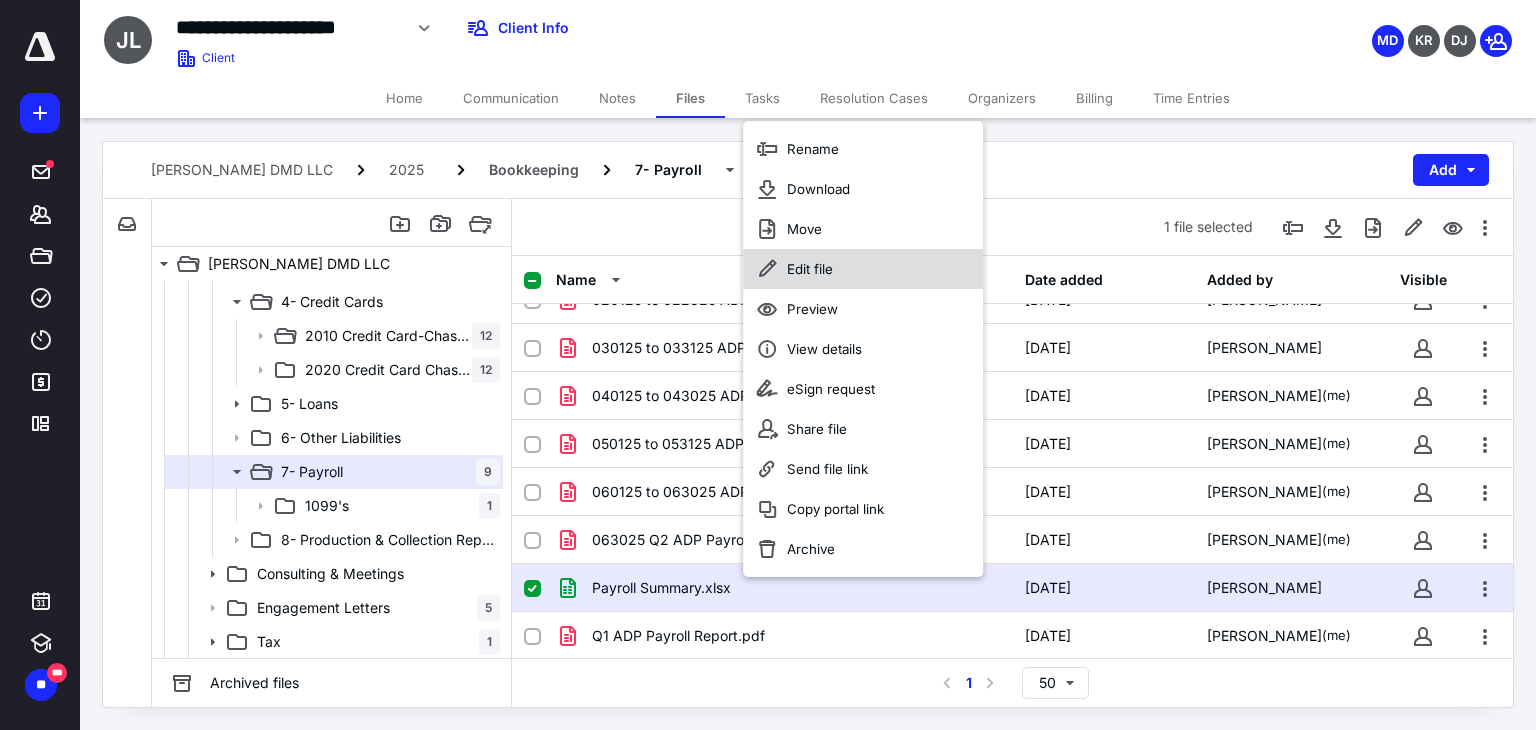 click on "Edit file" at bounding box center [810, 269] 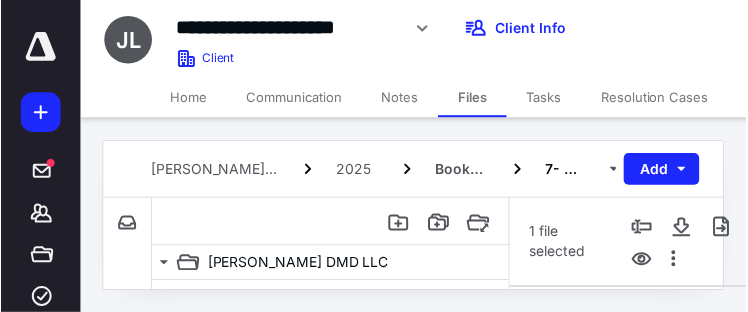scroll, scrollTop: 336, scrollLeft: 0, axis: vertical 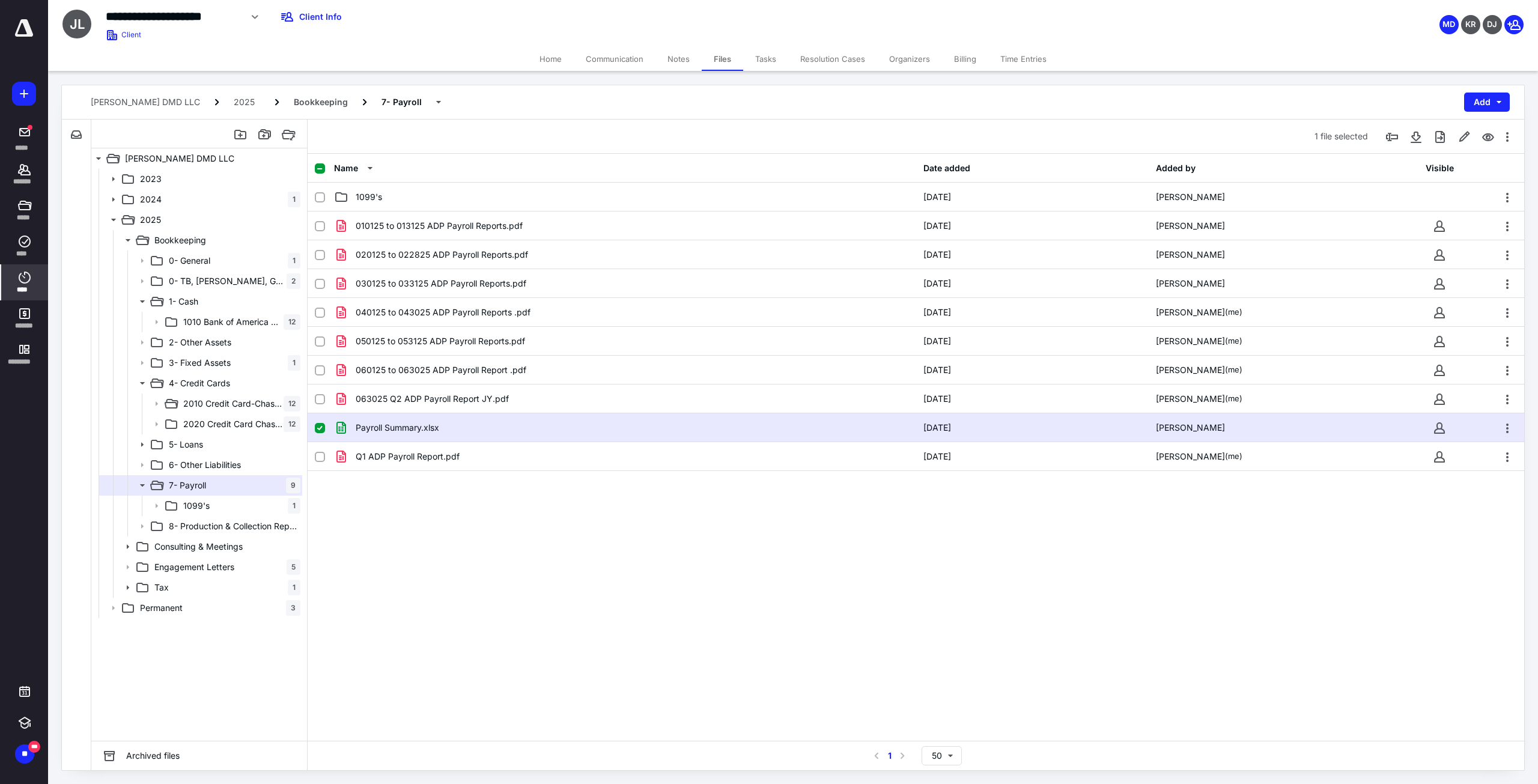 click on "****" at bounding box center [25, 282] 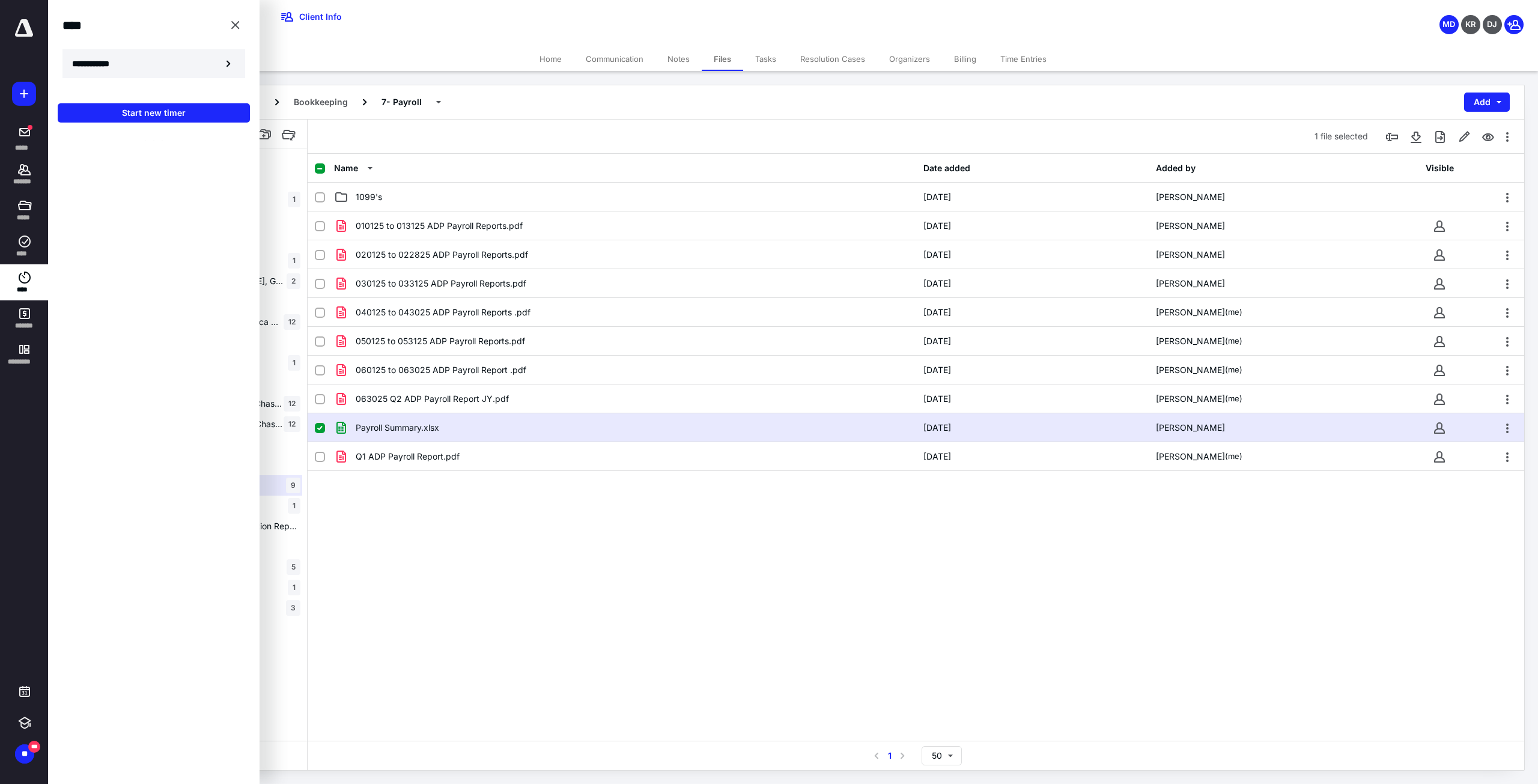 click on "**********" at bounding box center (154, 64) 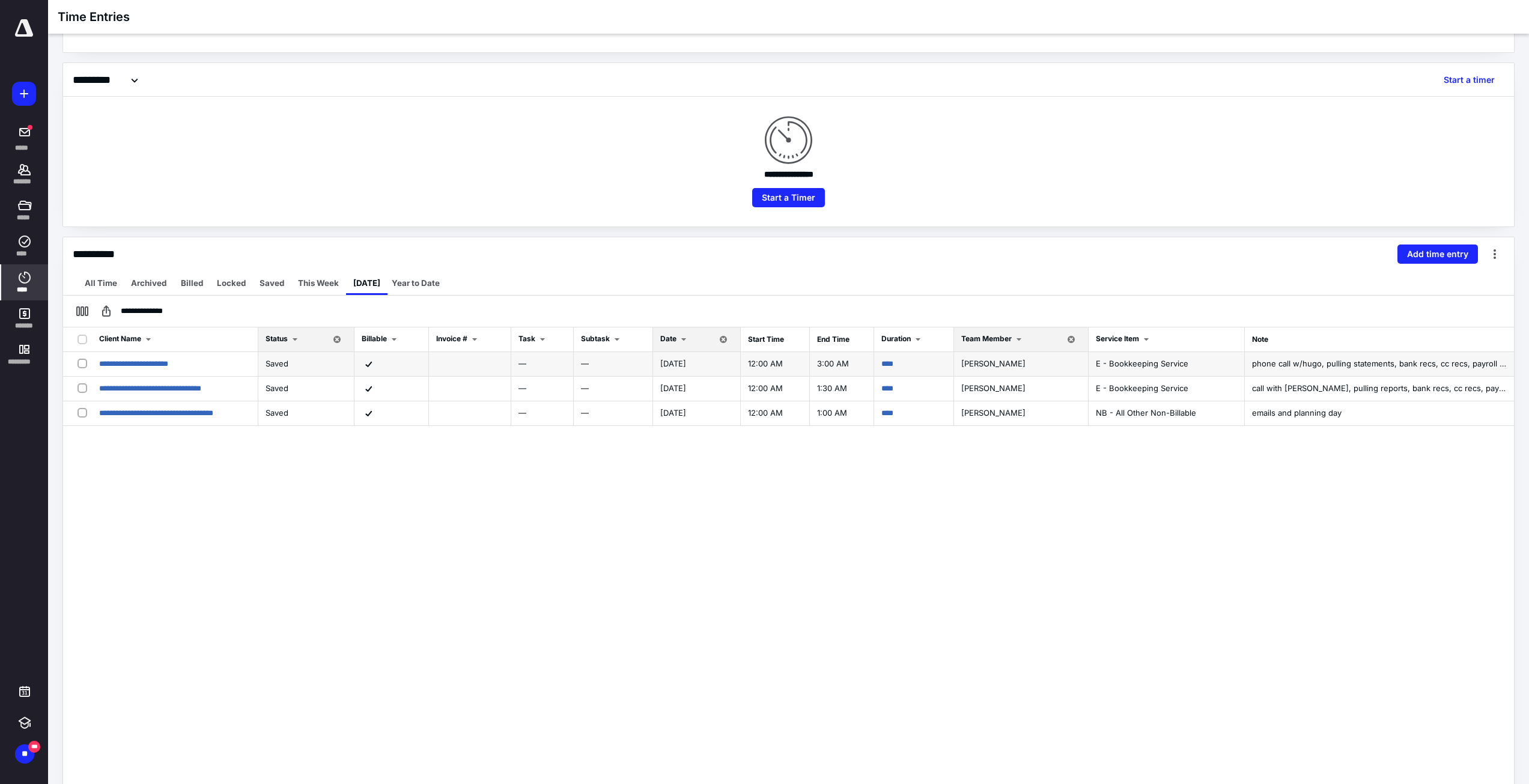 scroll, scrollTop: 120, scrollLeft: 0, axis: vertical 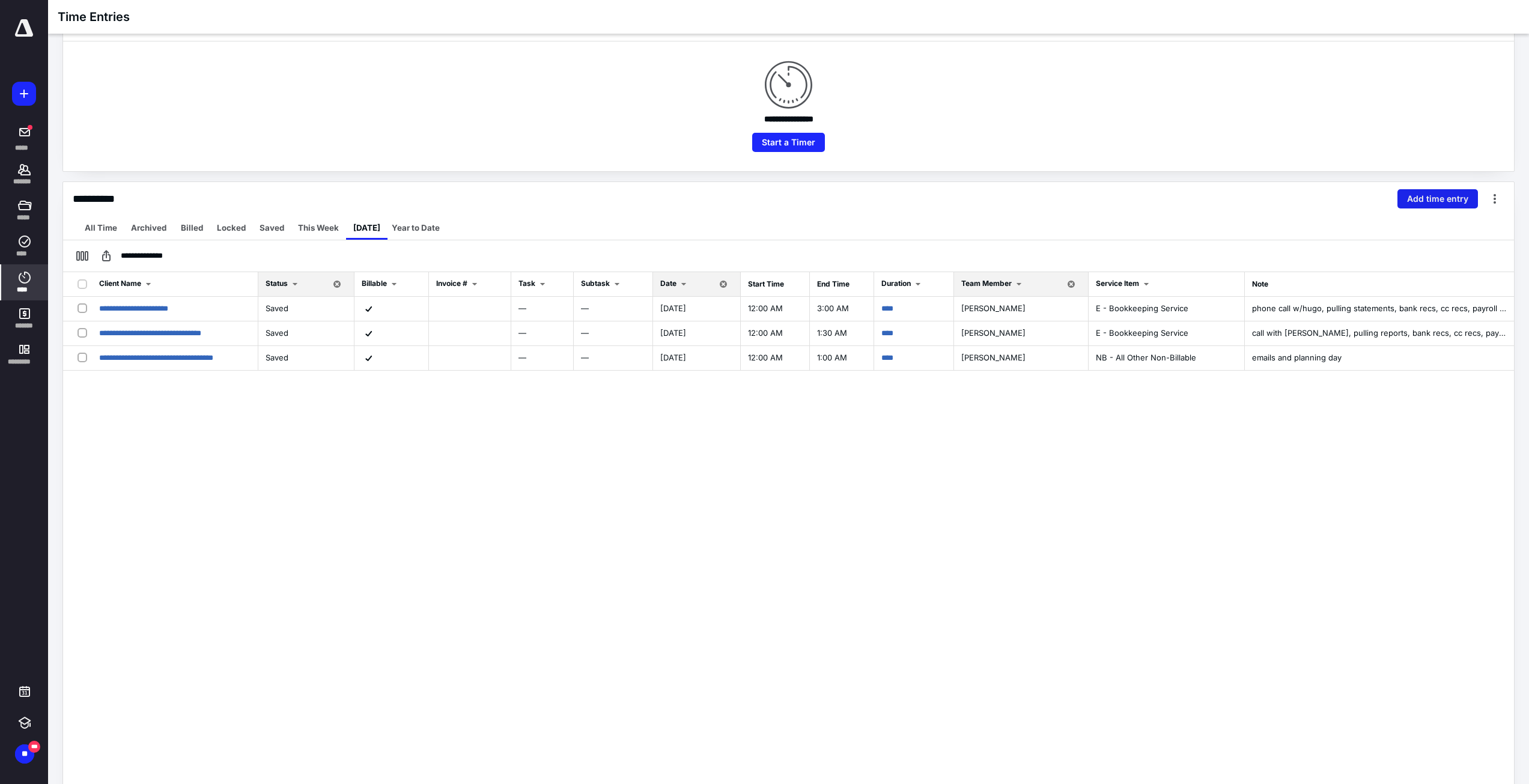 click on "Add time entry" at bounding box center (1438, 199) 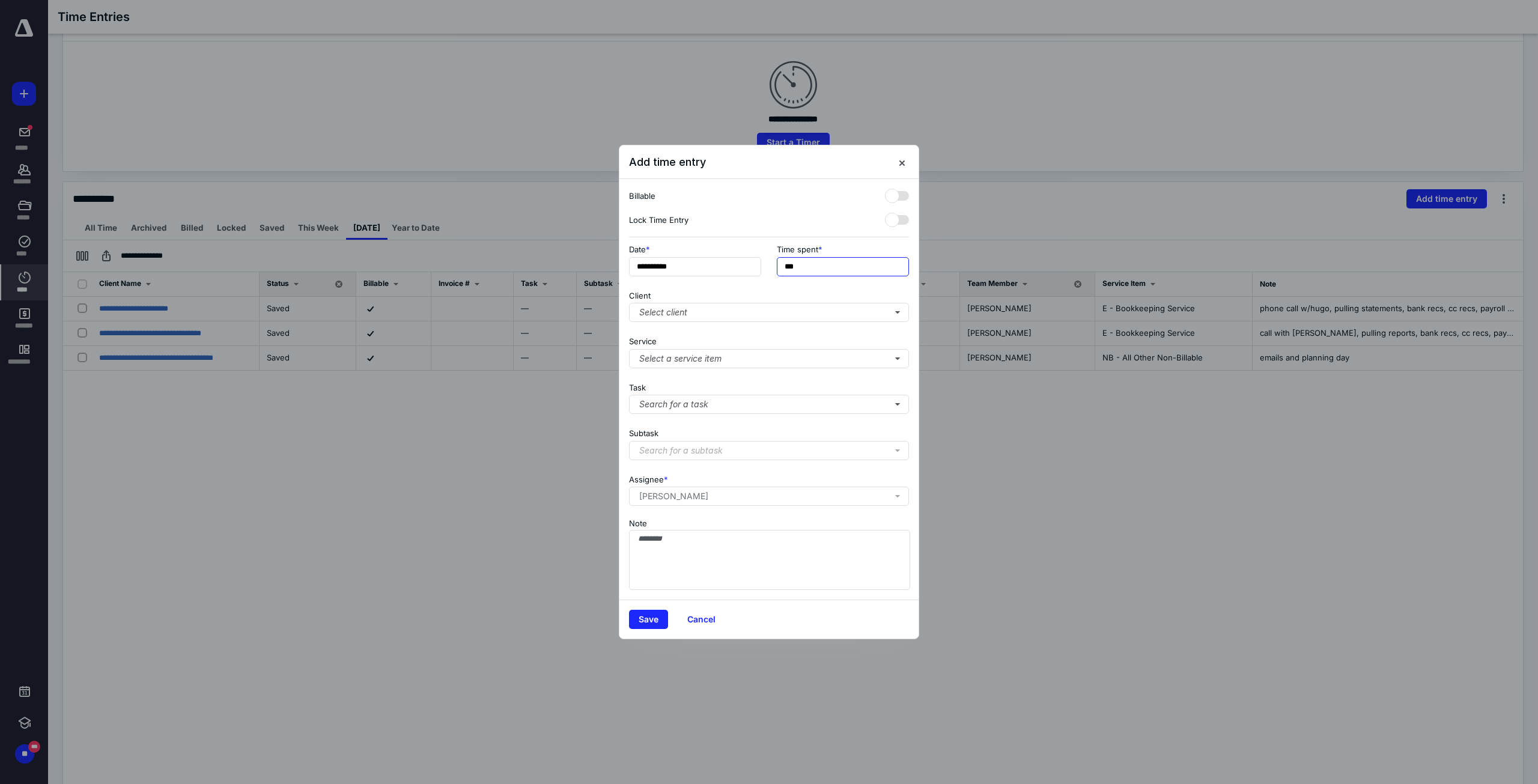 drag, startPoint x: 824, startPoint y: 263, endPoint x: 776, endPoint y: 273, distance: 49.0306 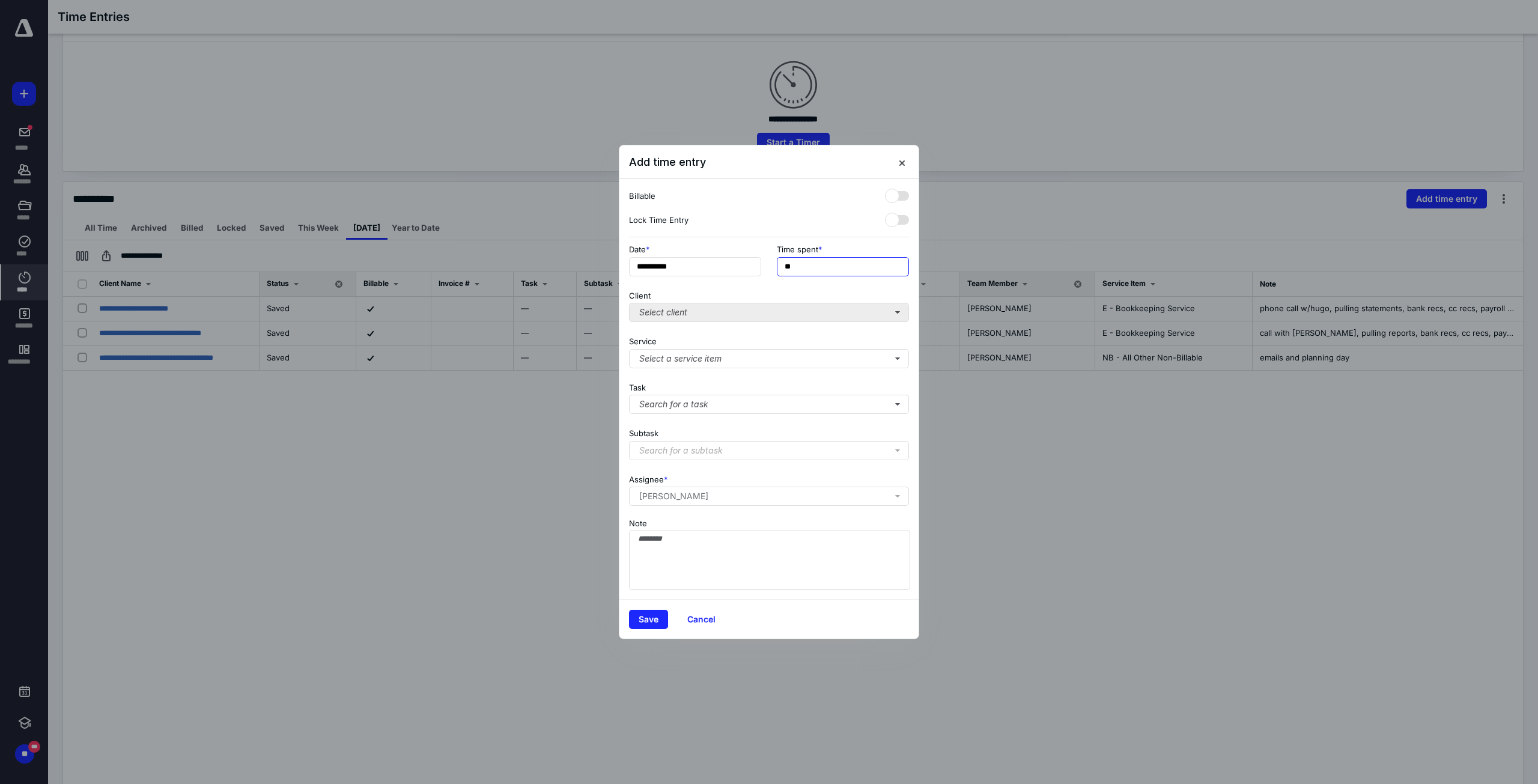 type on "**" 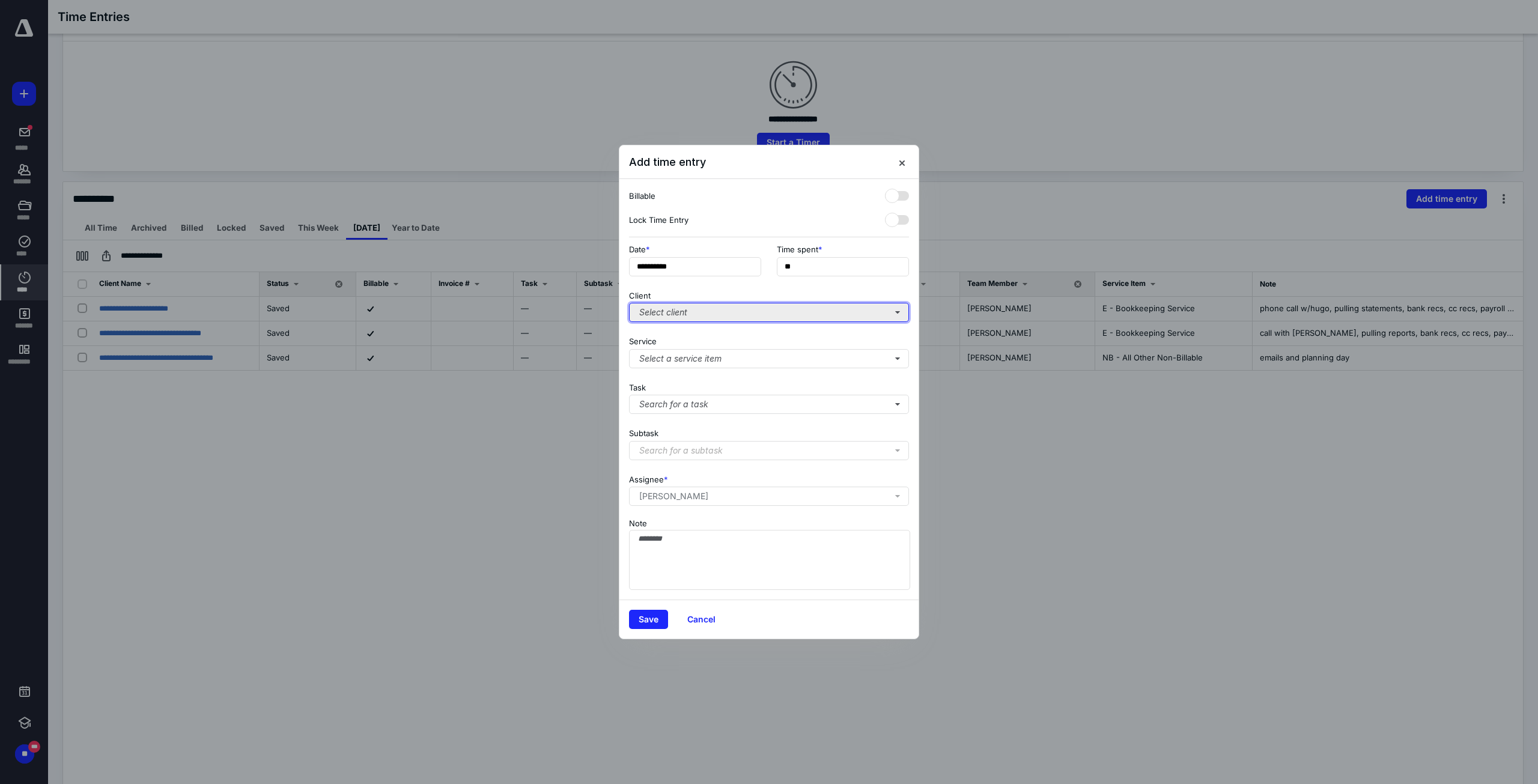 click on "Select client" at bounding box center [769, 312] 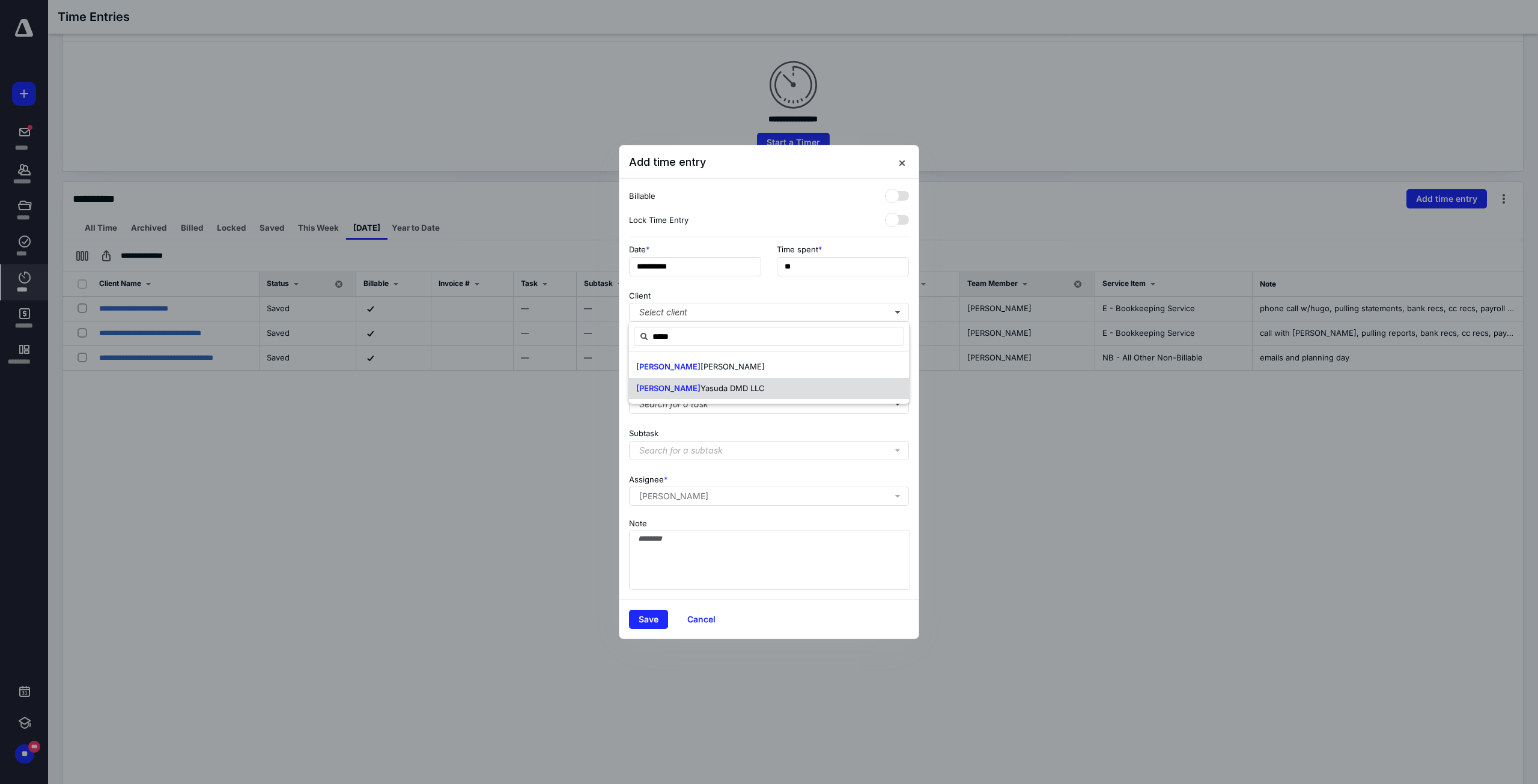 click on "[PERSON_NAME] DMD LLC" at bounding box center (769, 389) 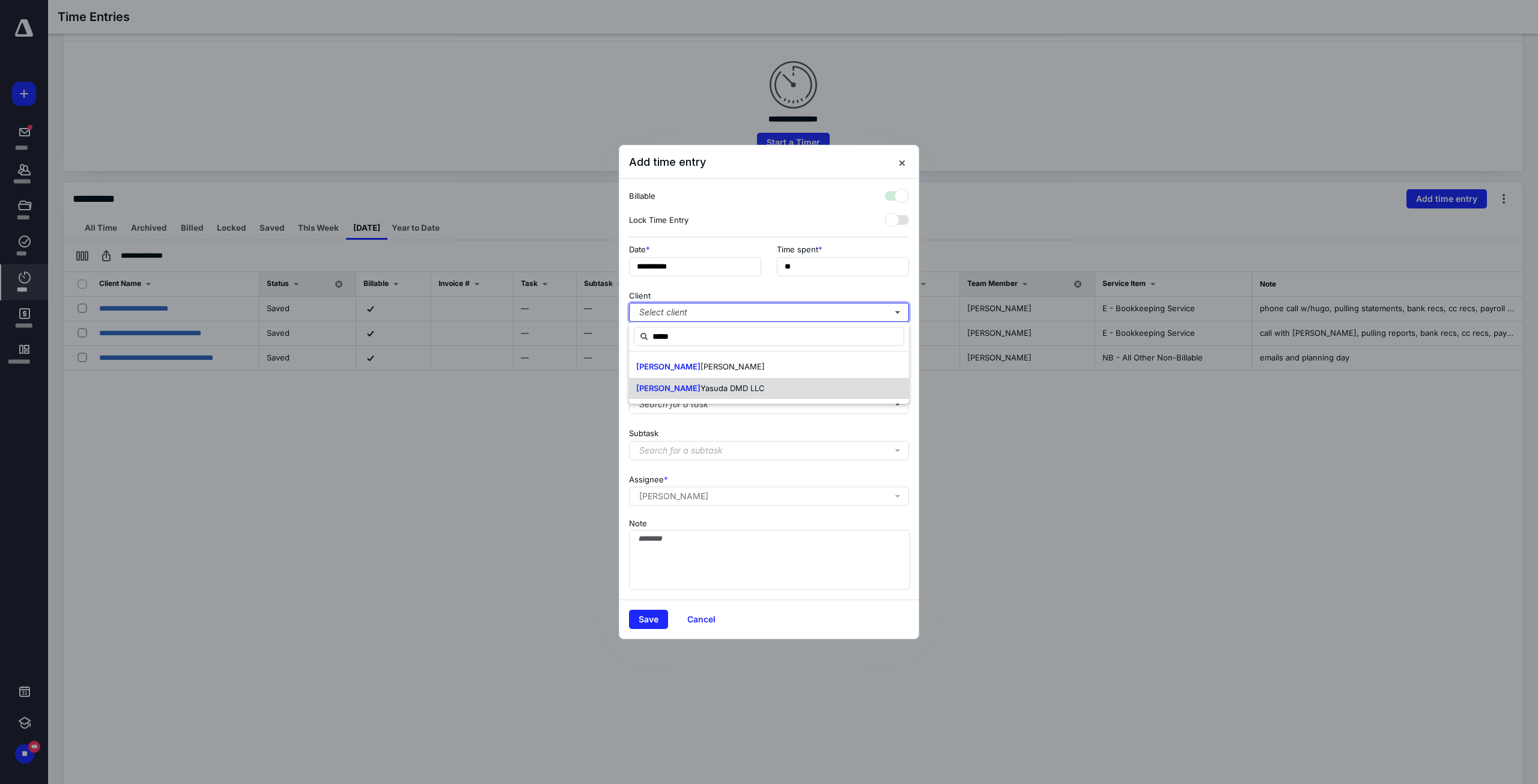 checkbox on "true" 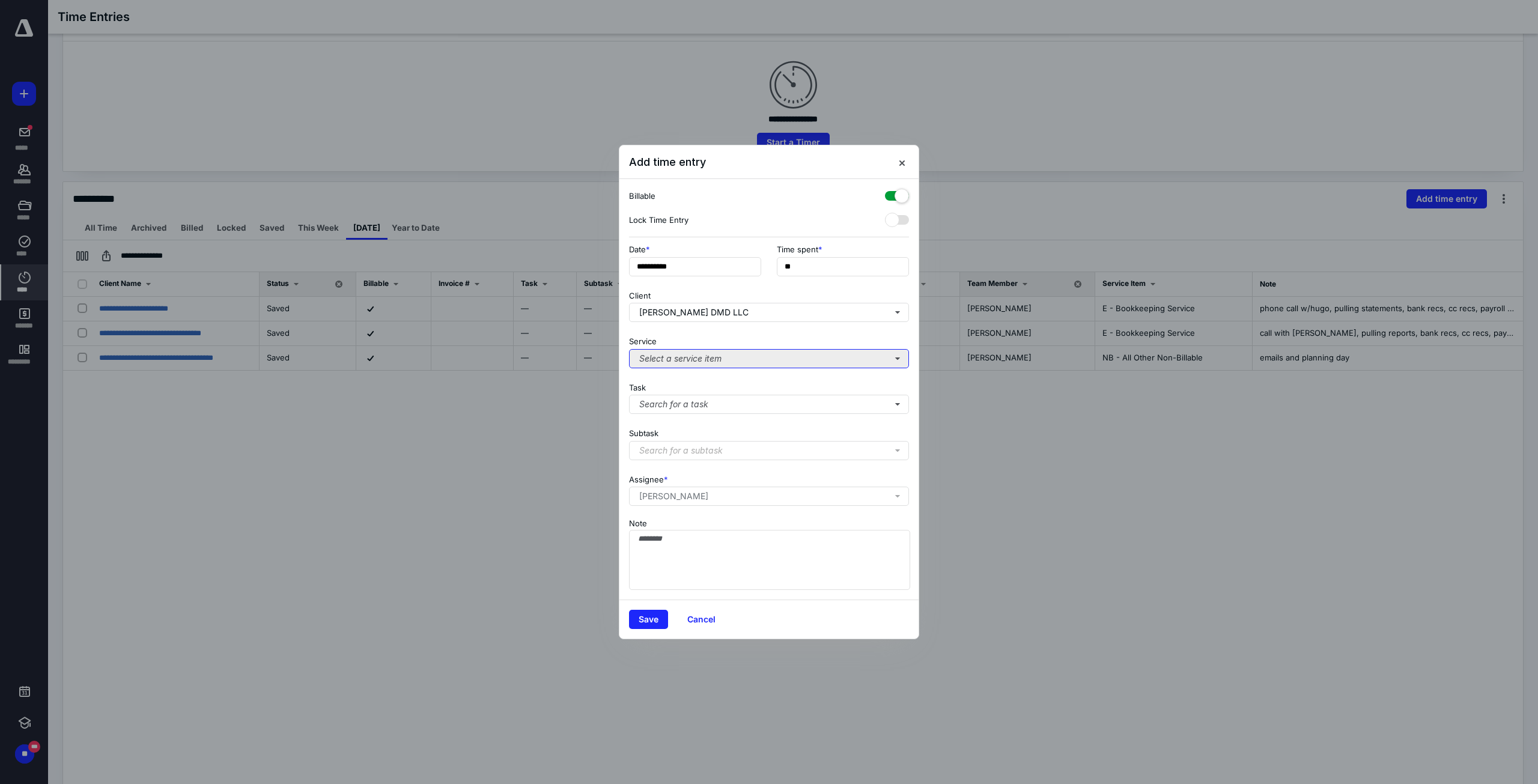 click on "Select a service item" at bounding box center [769, 359] 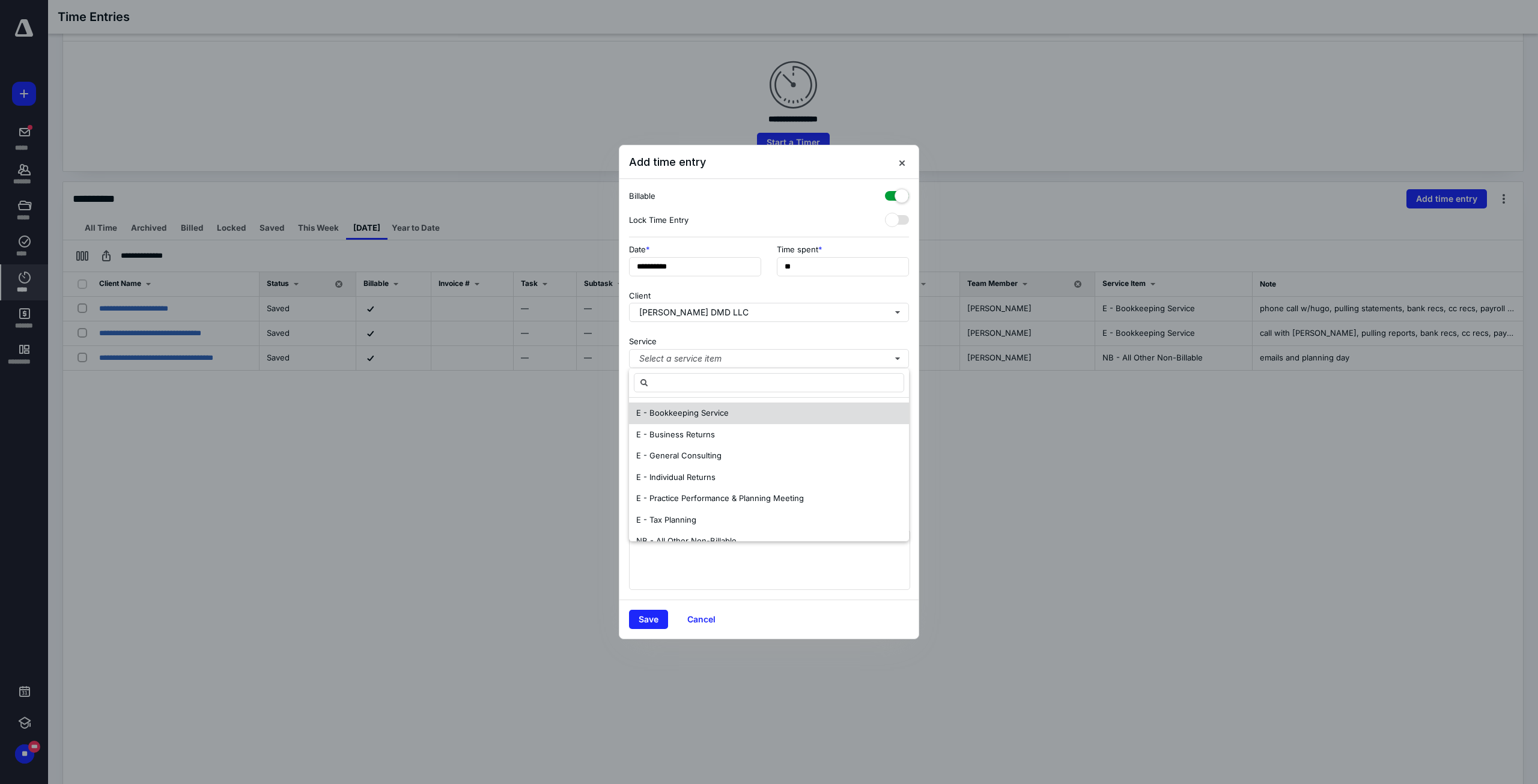 click on "E - Bookkeeping Service" at bounding box center [682, 413] 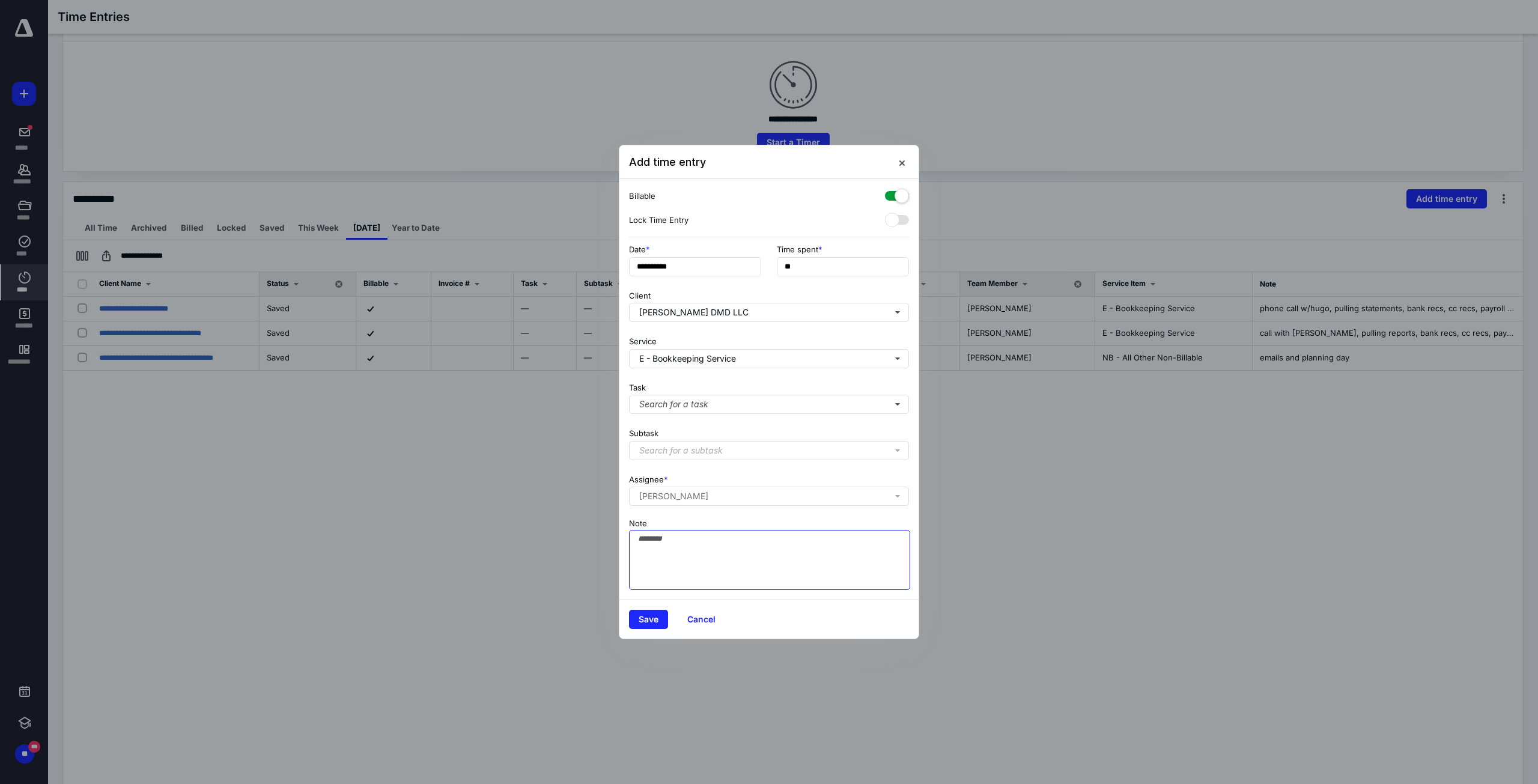 click on "Note" at bounding box center [770, 560] 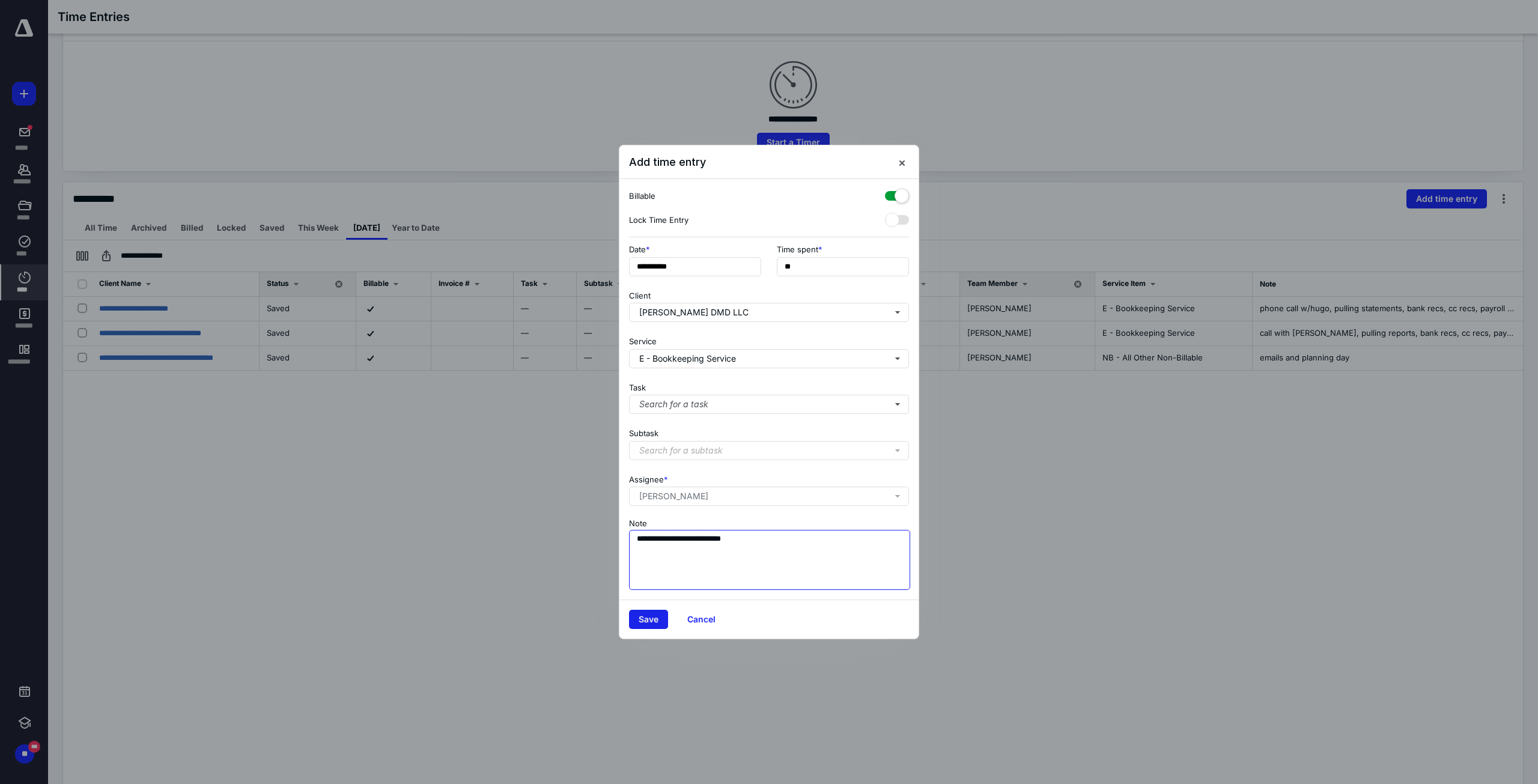 type on "**********" 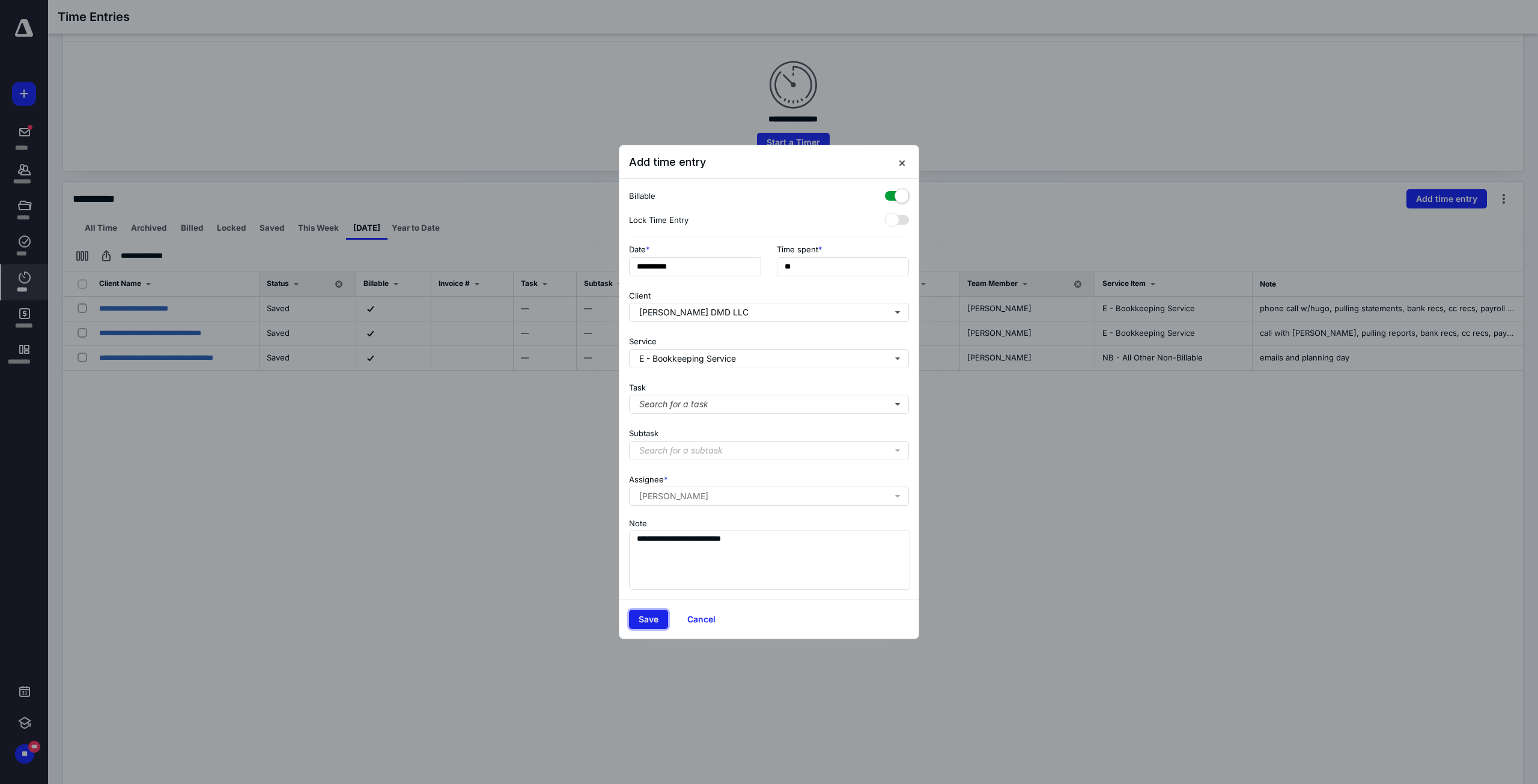 click on "Save" at bounding box center (648, 619) 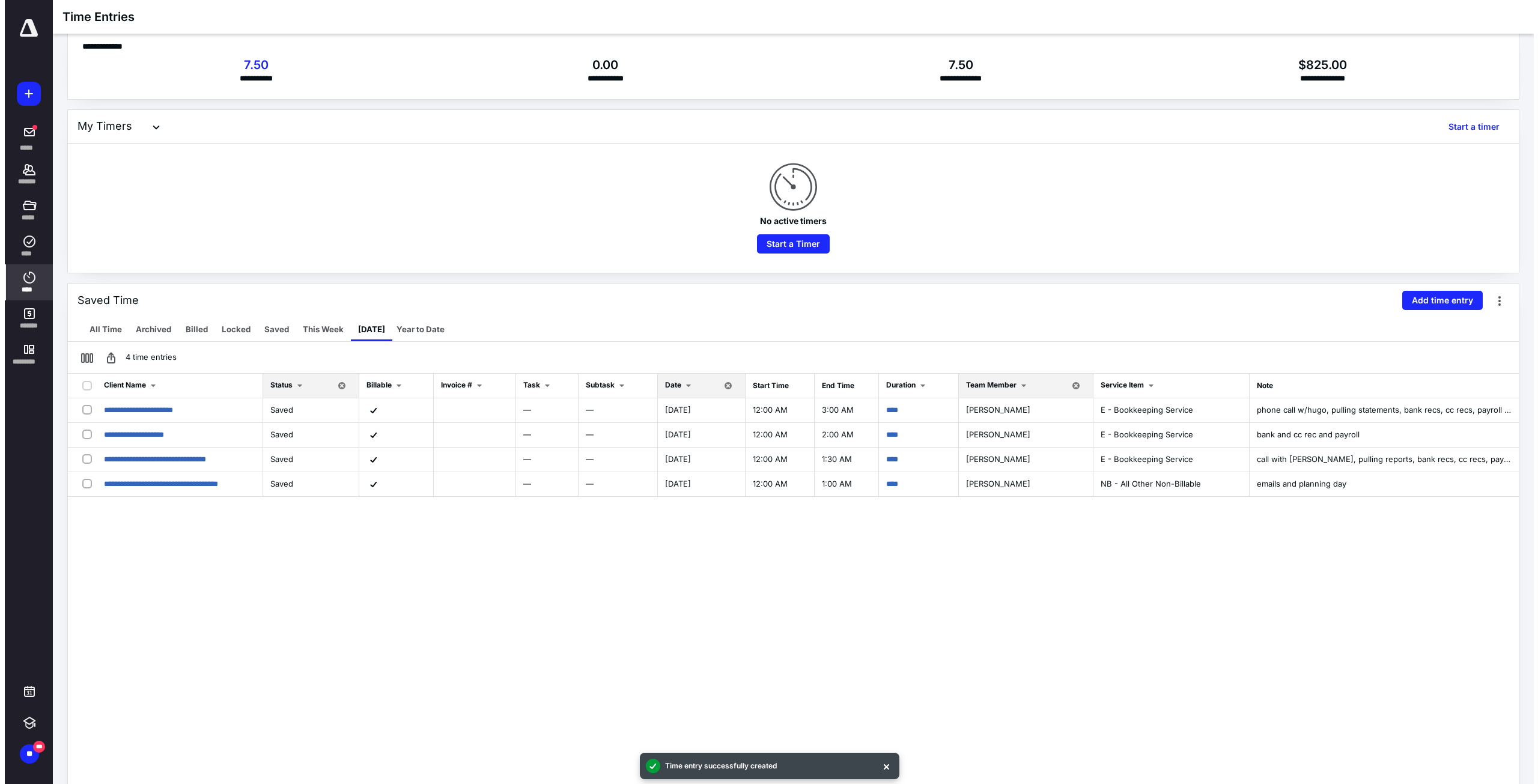 scroll, scrollTop: 0, scrollLeft: 0, axis: both 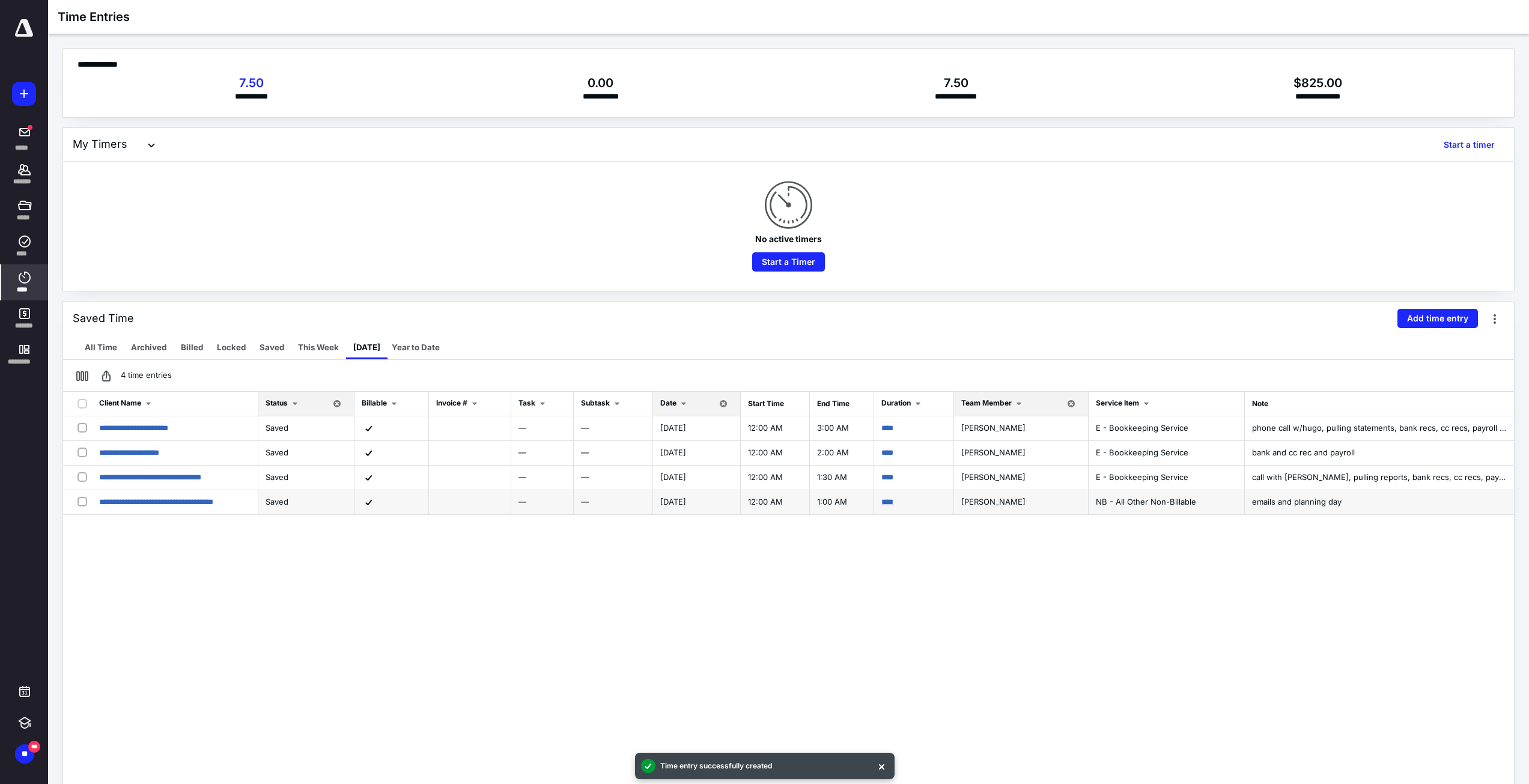 click on "****" at bounding box center [887, 502] 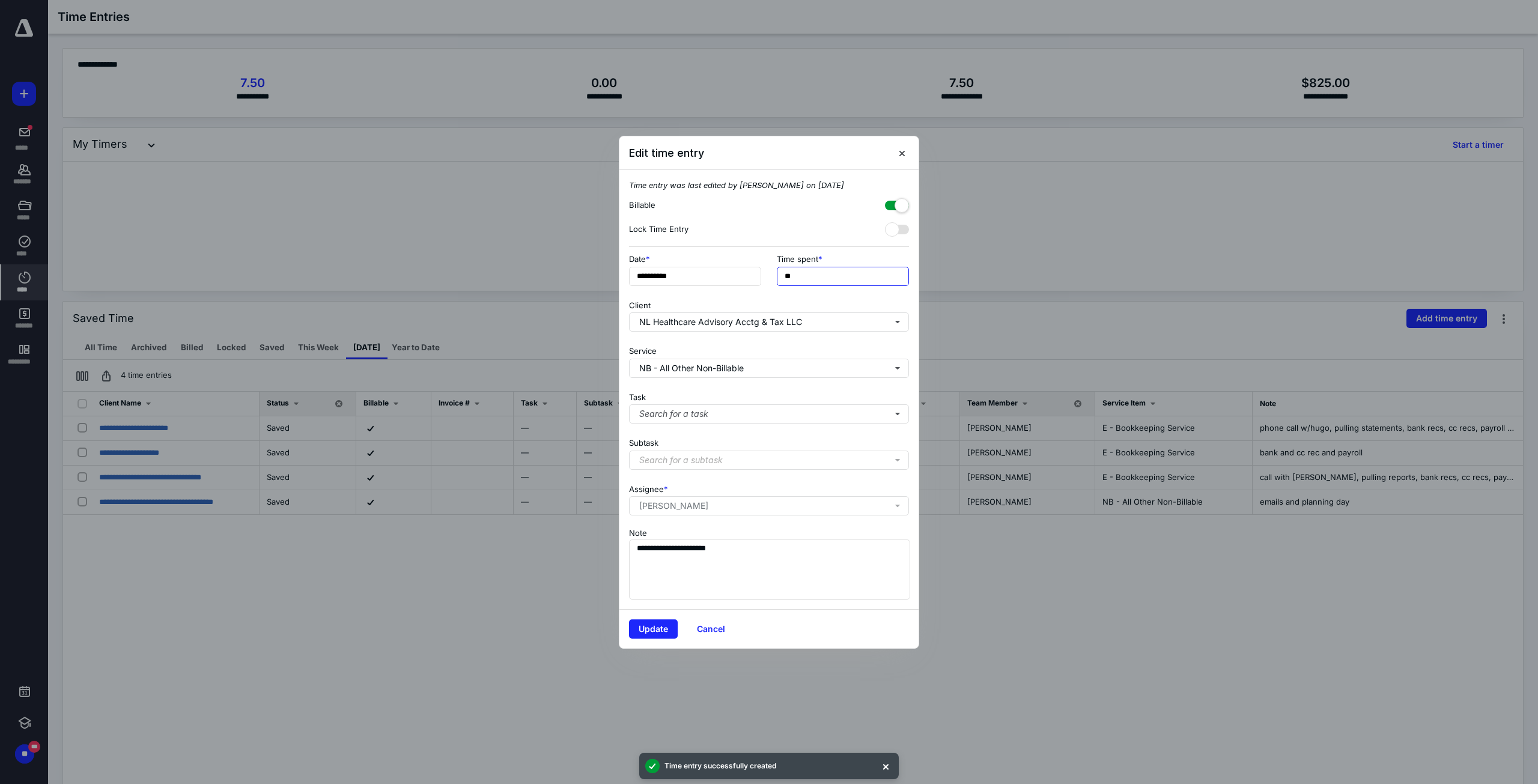 click on "**" at bounding box center (843, 276) 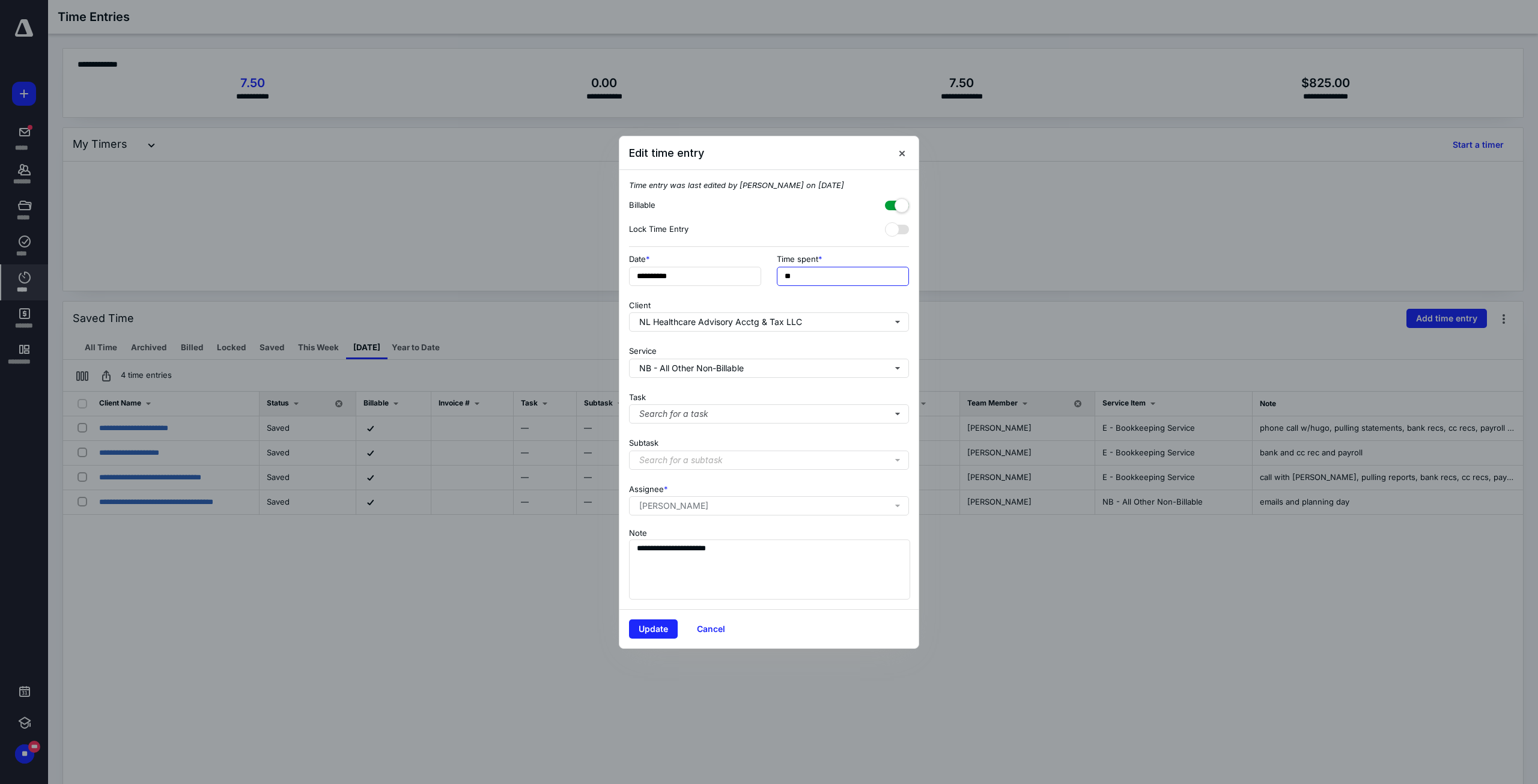 type on "******" 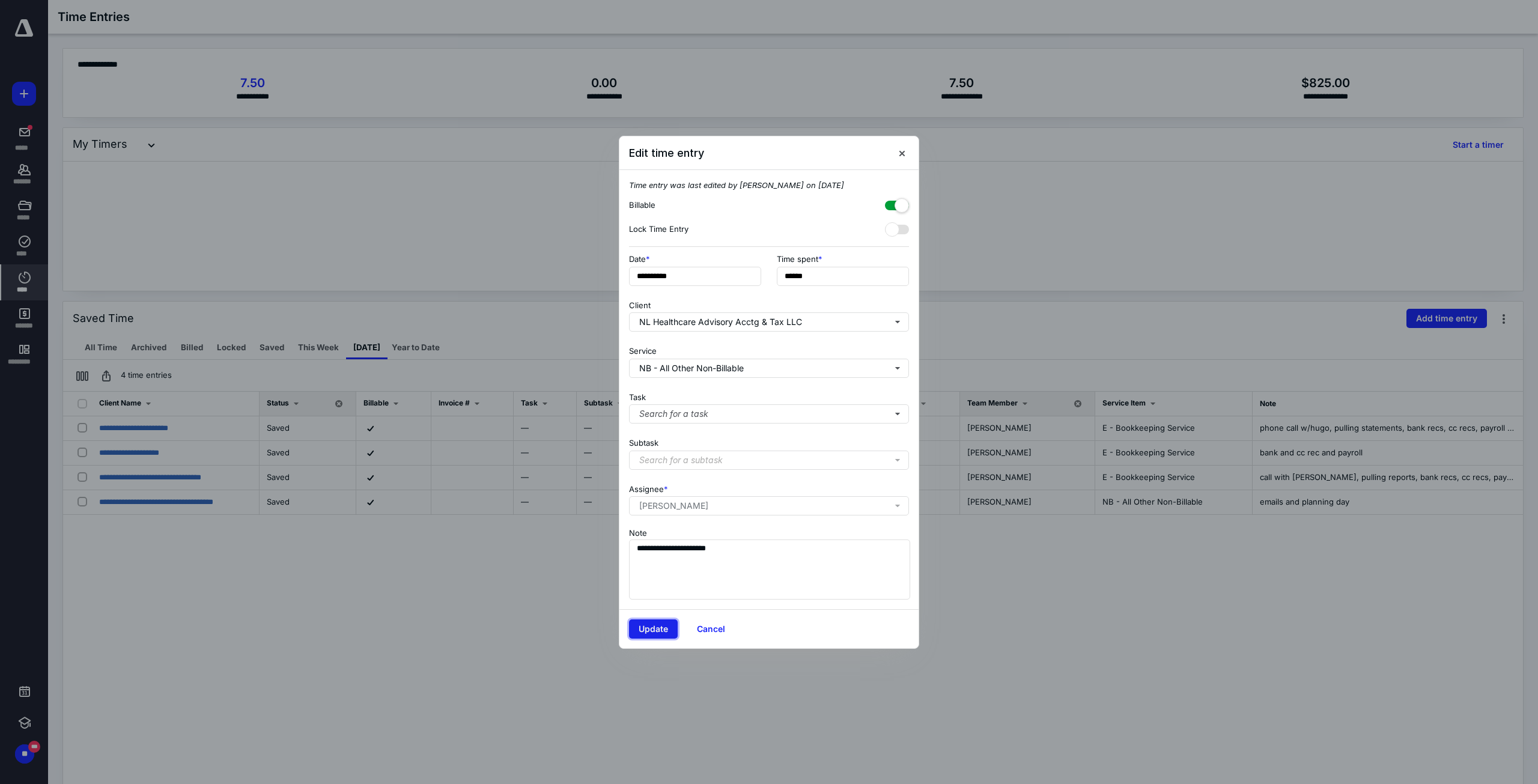 click on "Update" at bounding box center (653, 629) 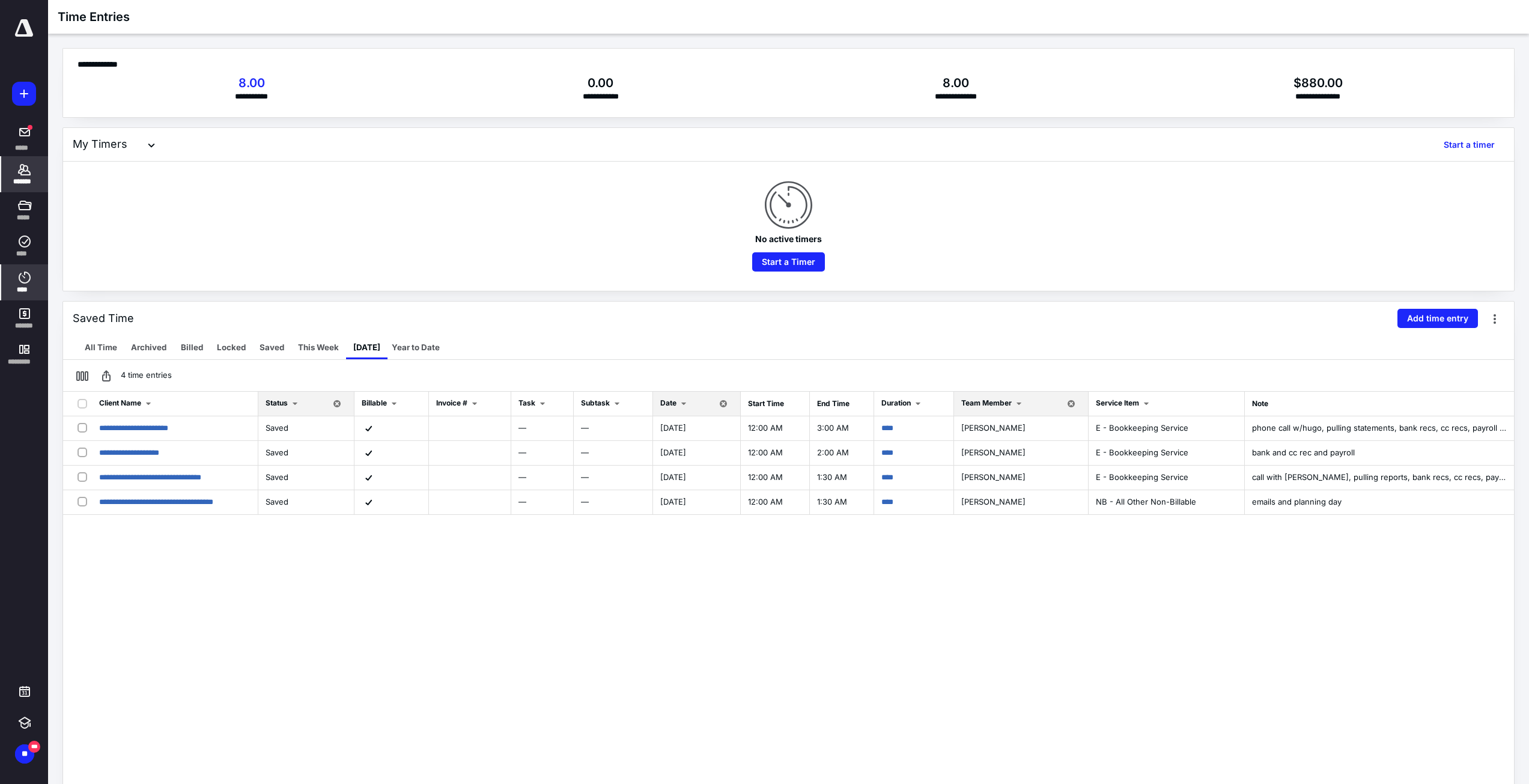 click on "*******" at bounding box center [25, 174] 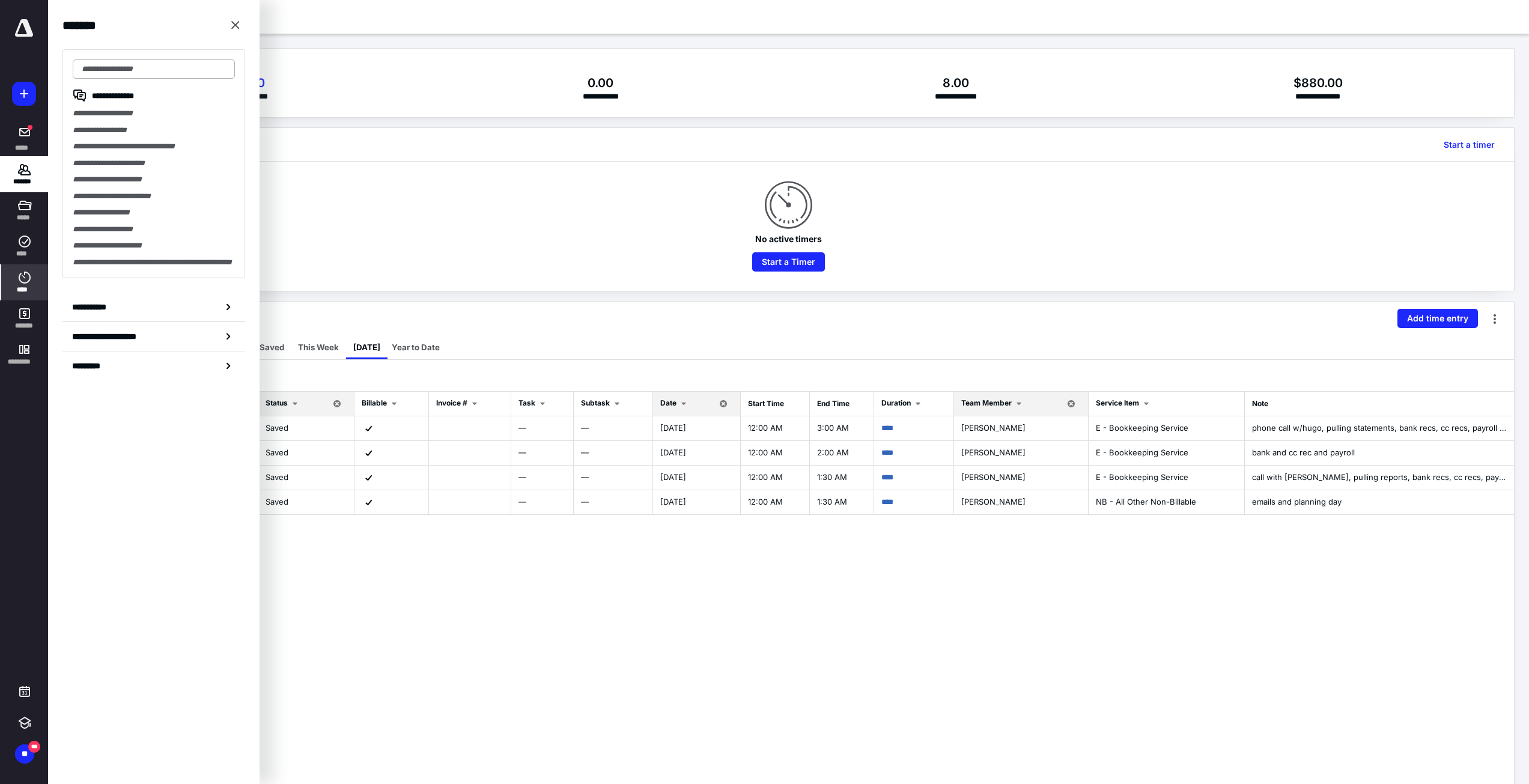 click at bounding box center [154, 69] 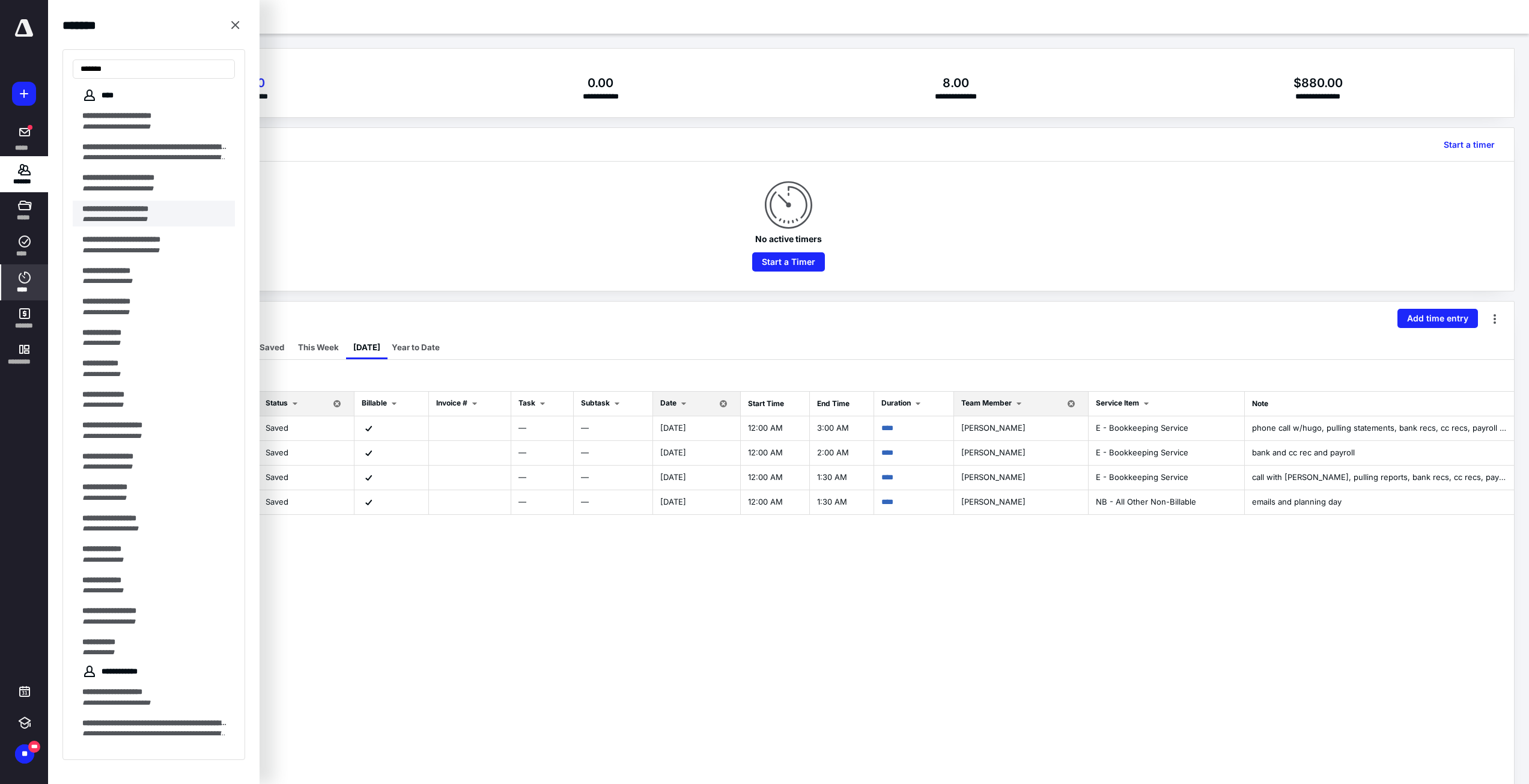 type on "******" 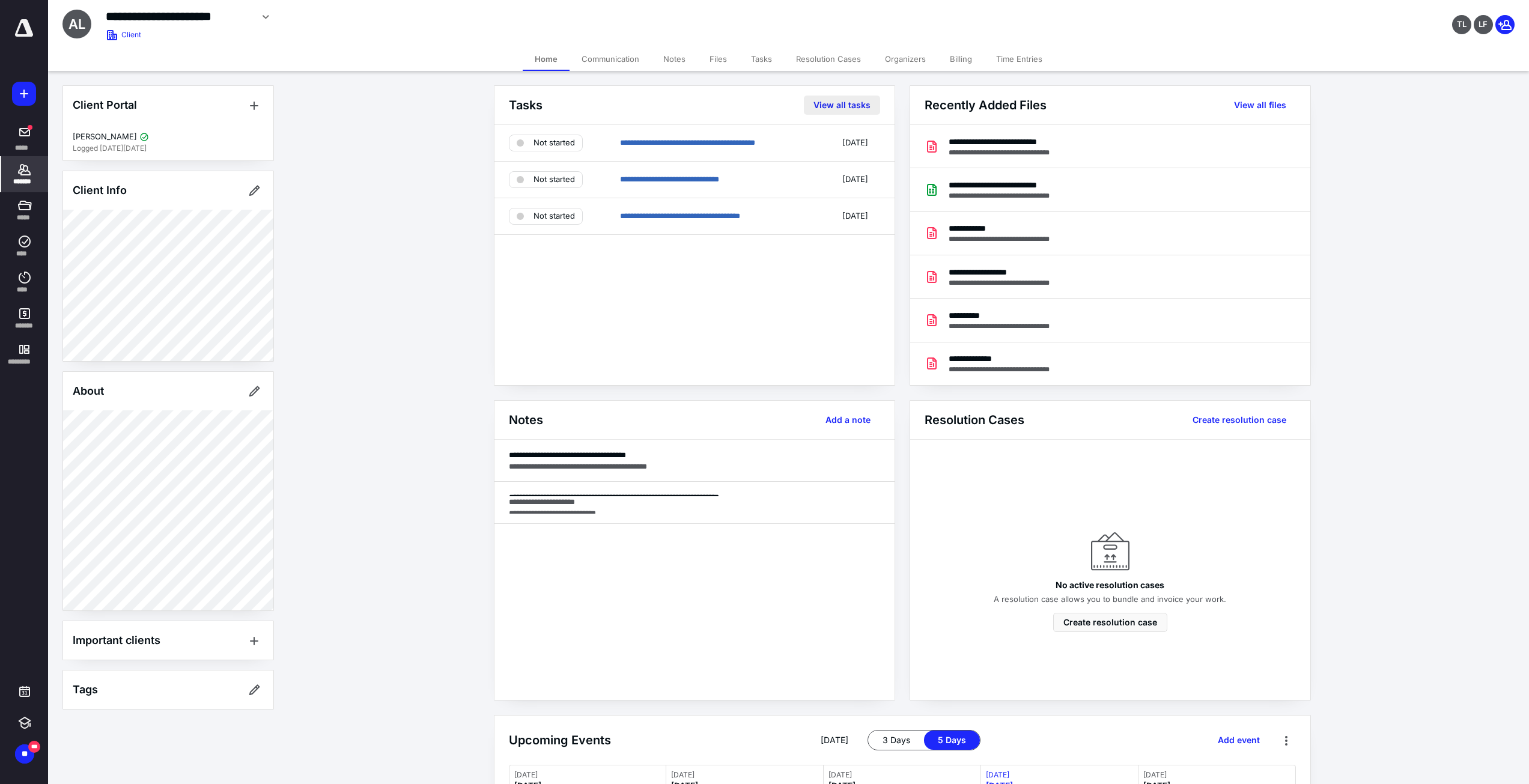 click on "View all tasks" at bounding box center (842, 105) 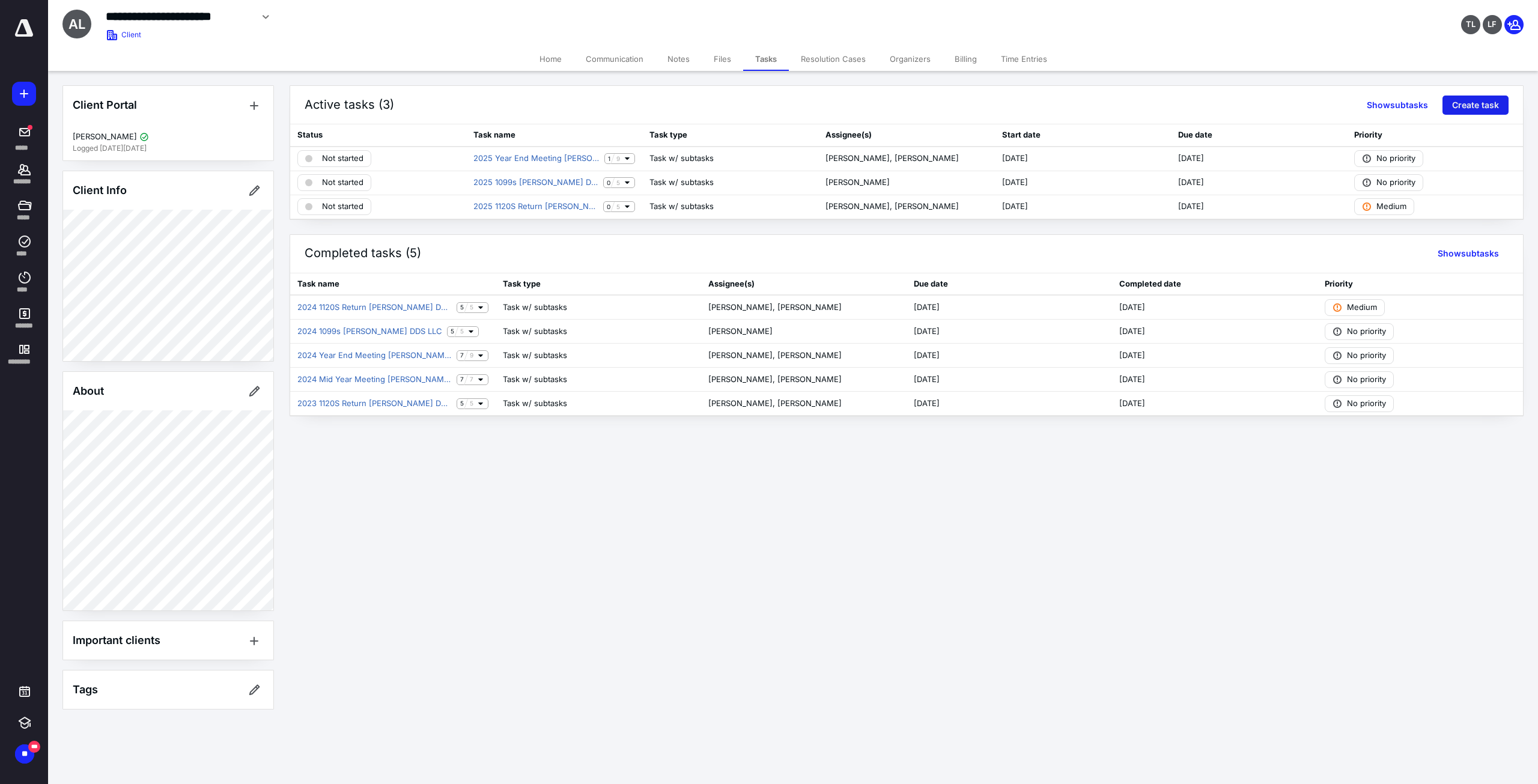 click on "Create task" at bounding box center (1476, 105) 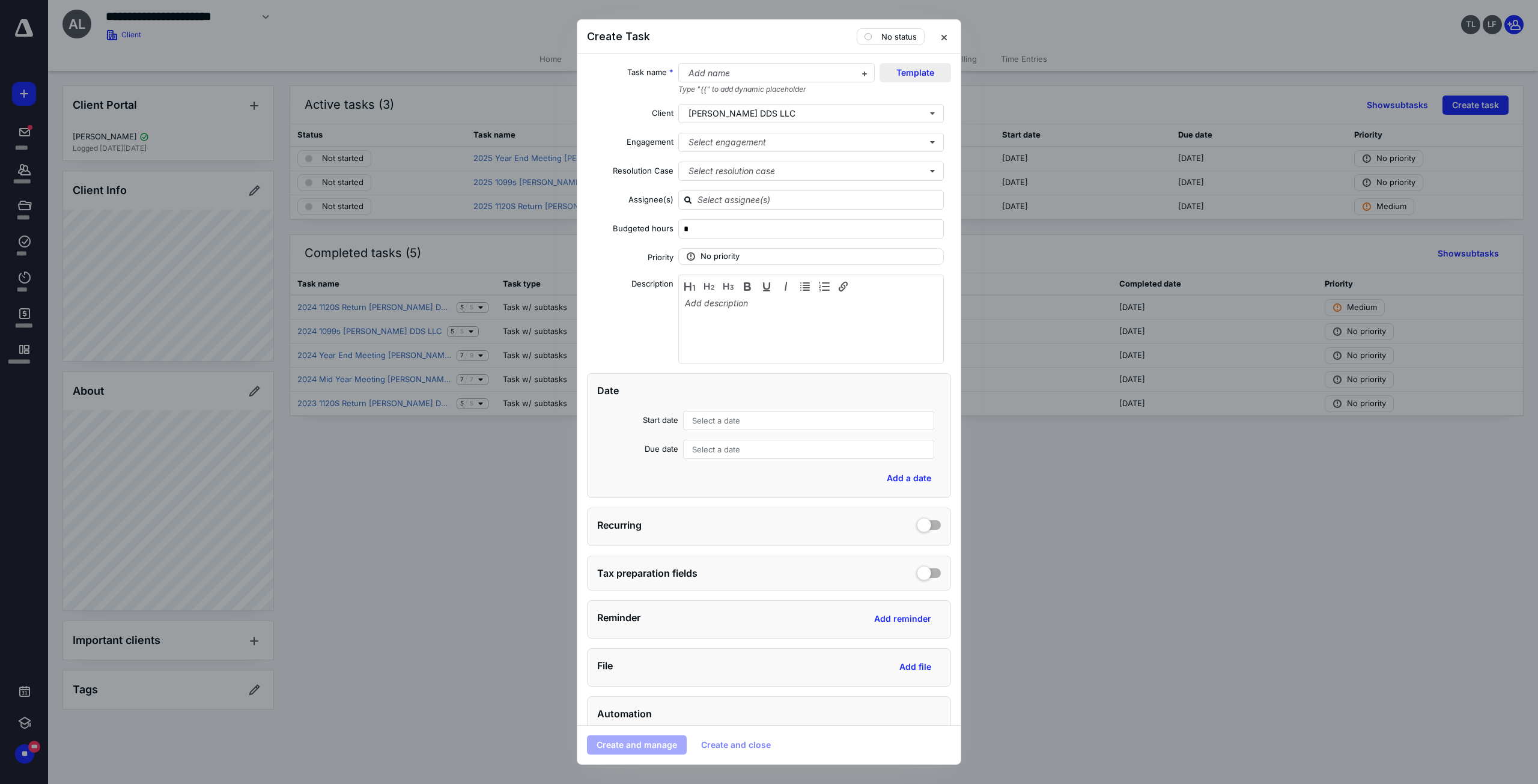 click on "Template" at bounding box center (915, 73) 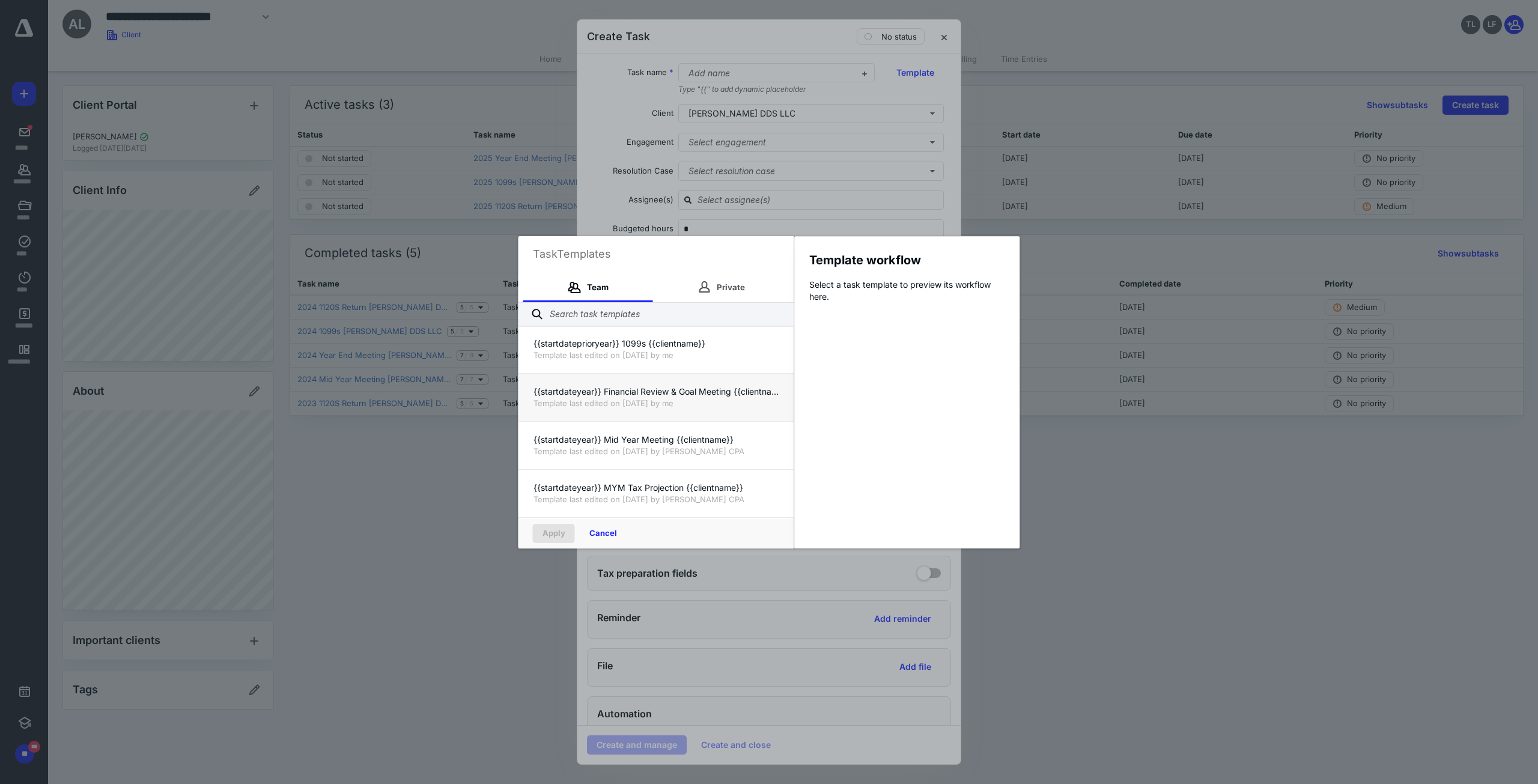 scroll, scrollTop: 421, scrollLeft: 0, axis: vertical 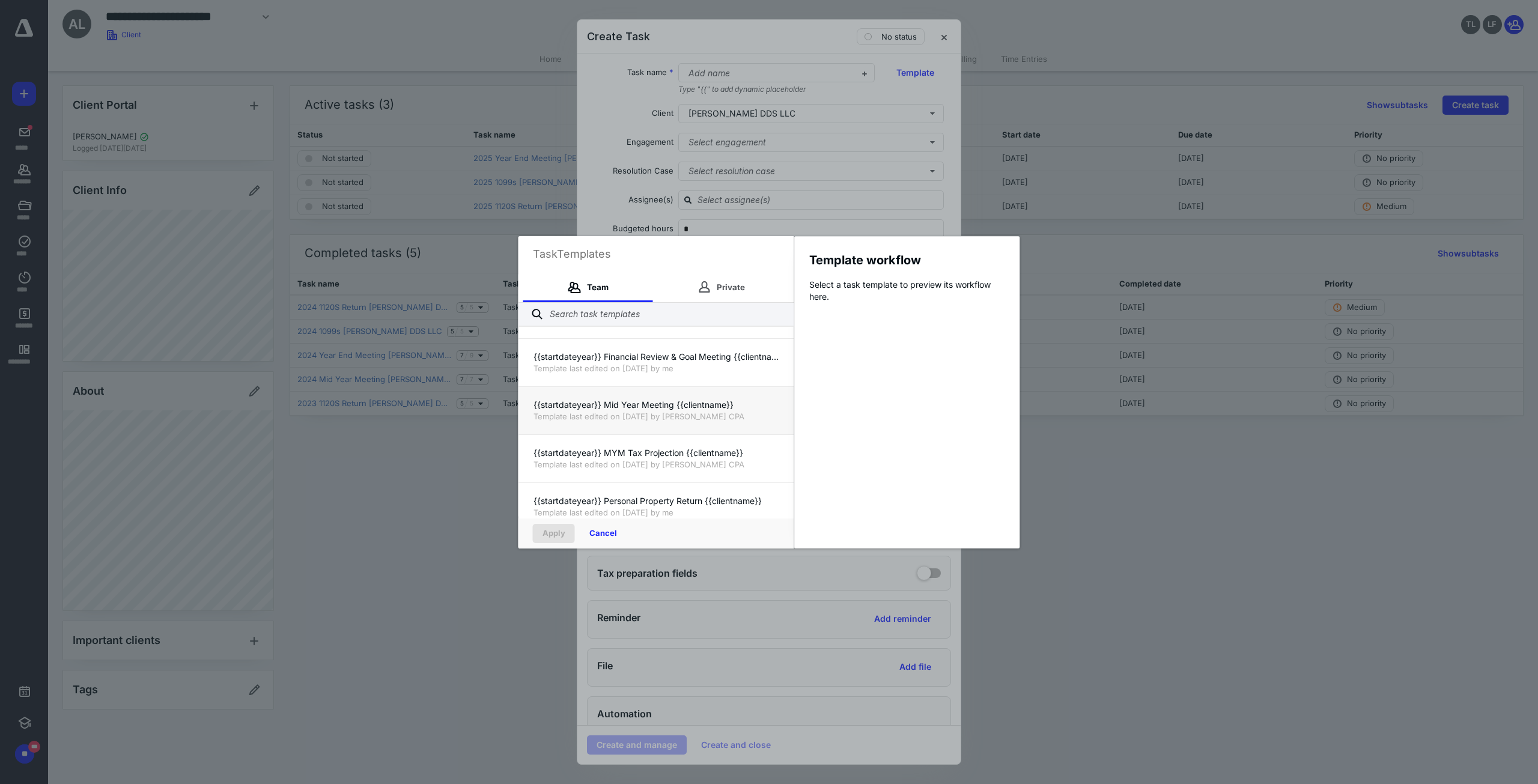 click on "{{startdateyear}}  Mid Year Meeting {{clientname}}" at bounding box center (656, 405) 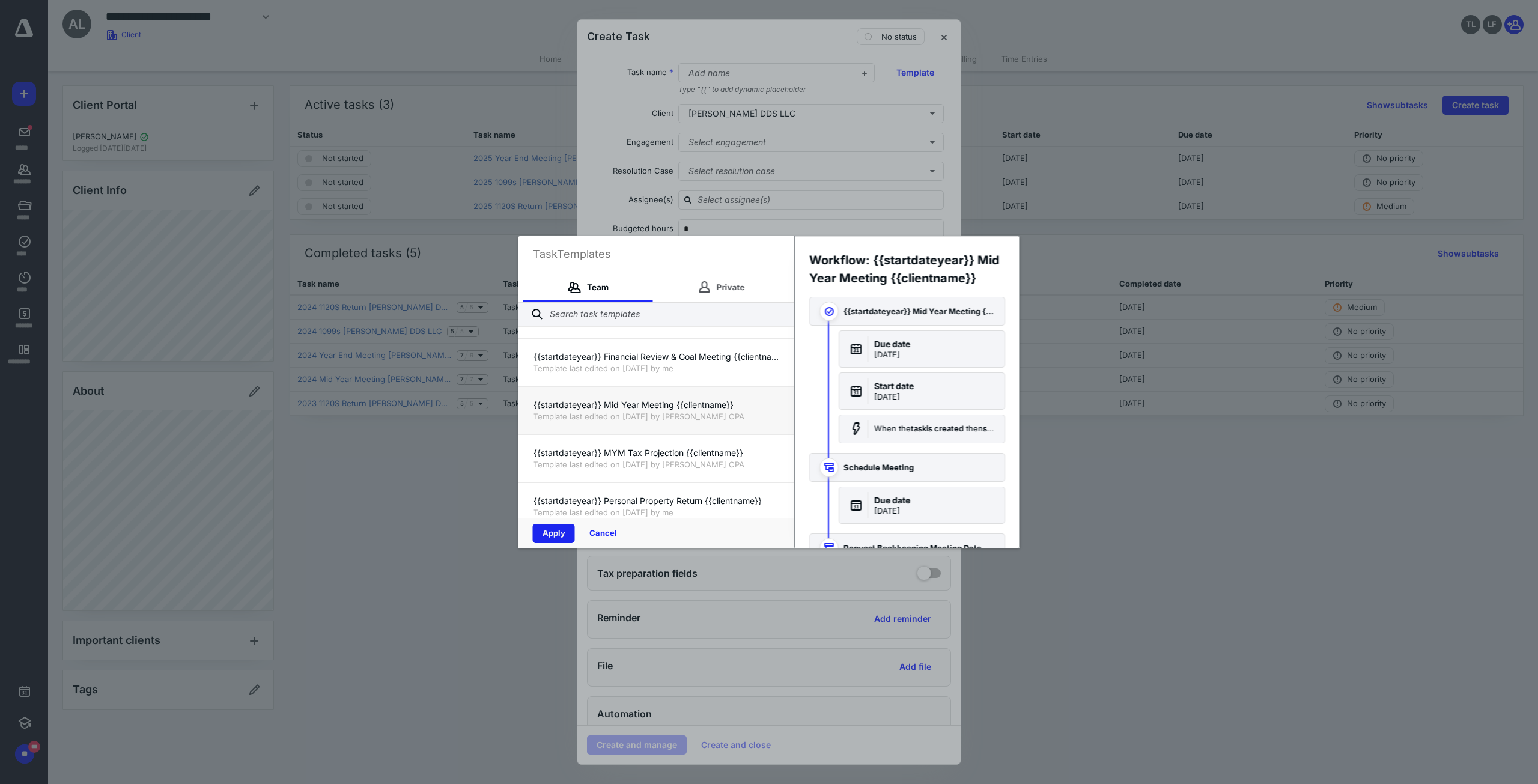 click on "Apply" at bounding box center [554, 533] 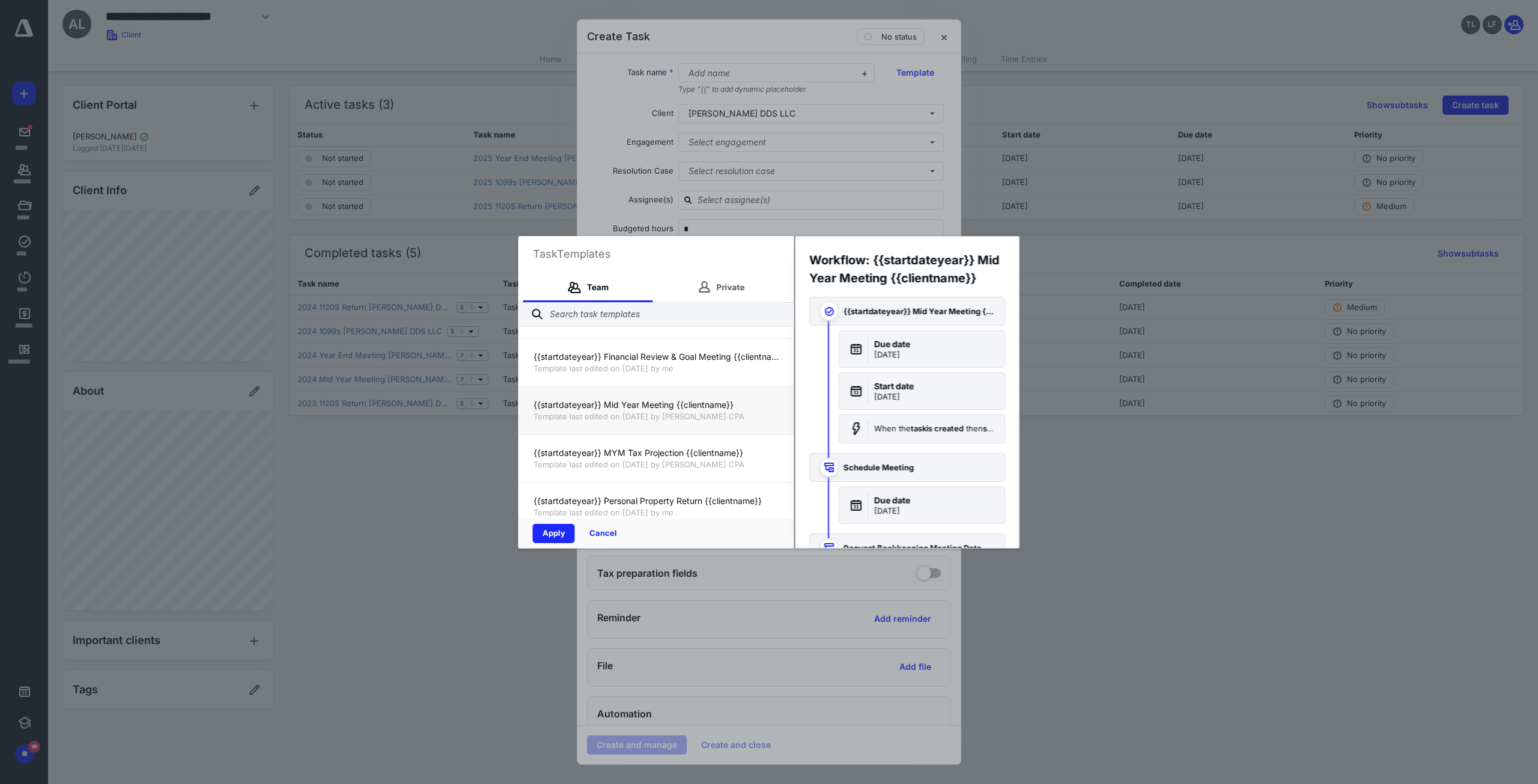 checkbox on "true" 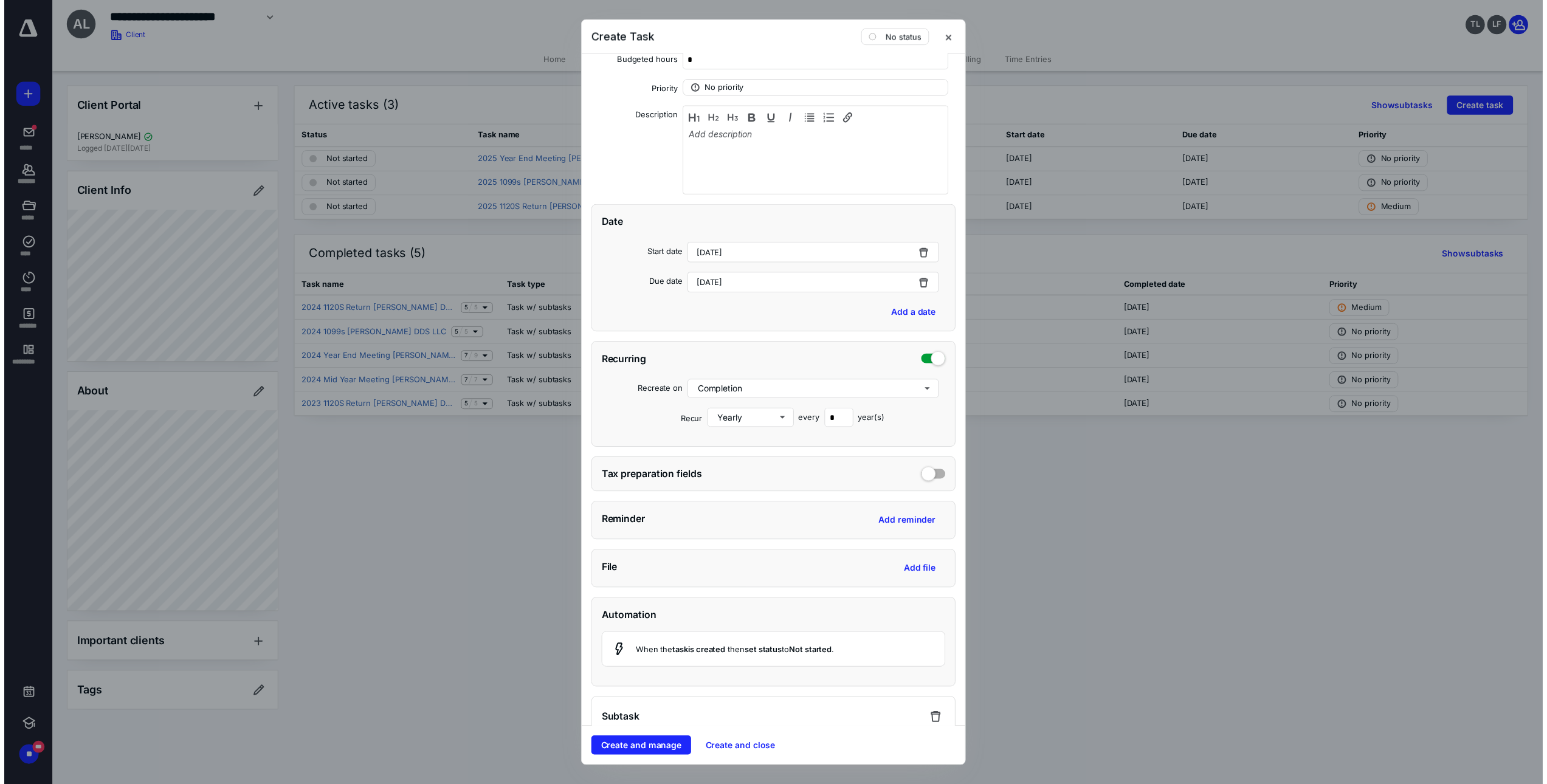 scroll, scrollTop: 243, scrollLeft: 0, axis: vertical 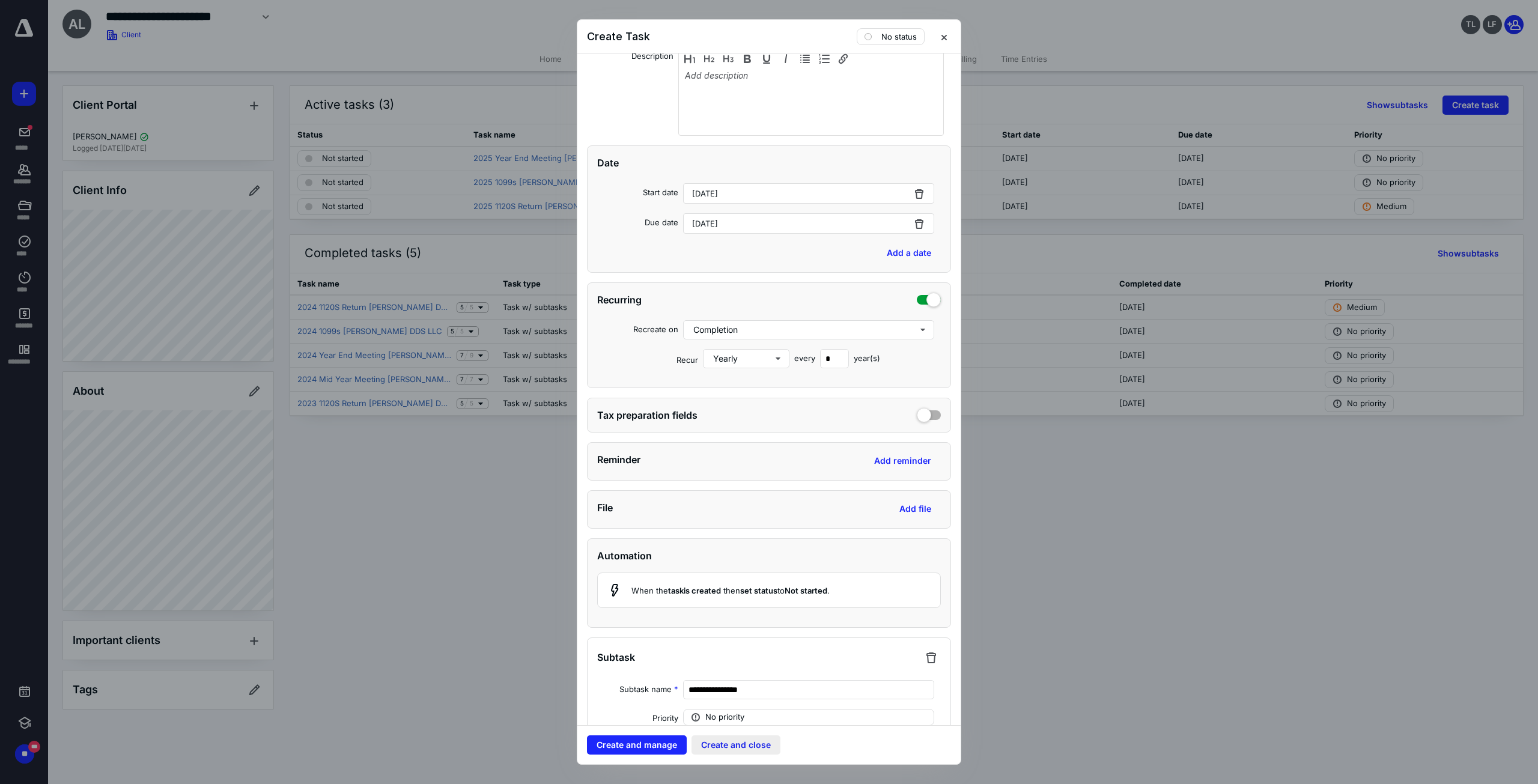 click on "Create and close" at bounding box center [736, 745] 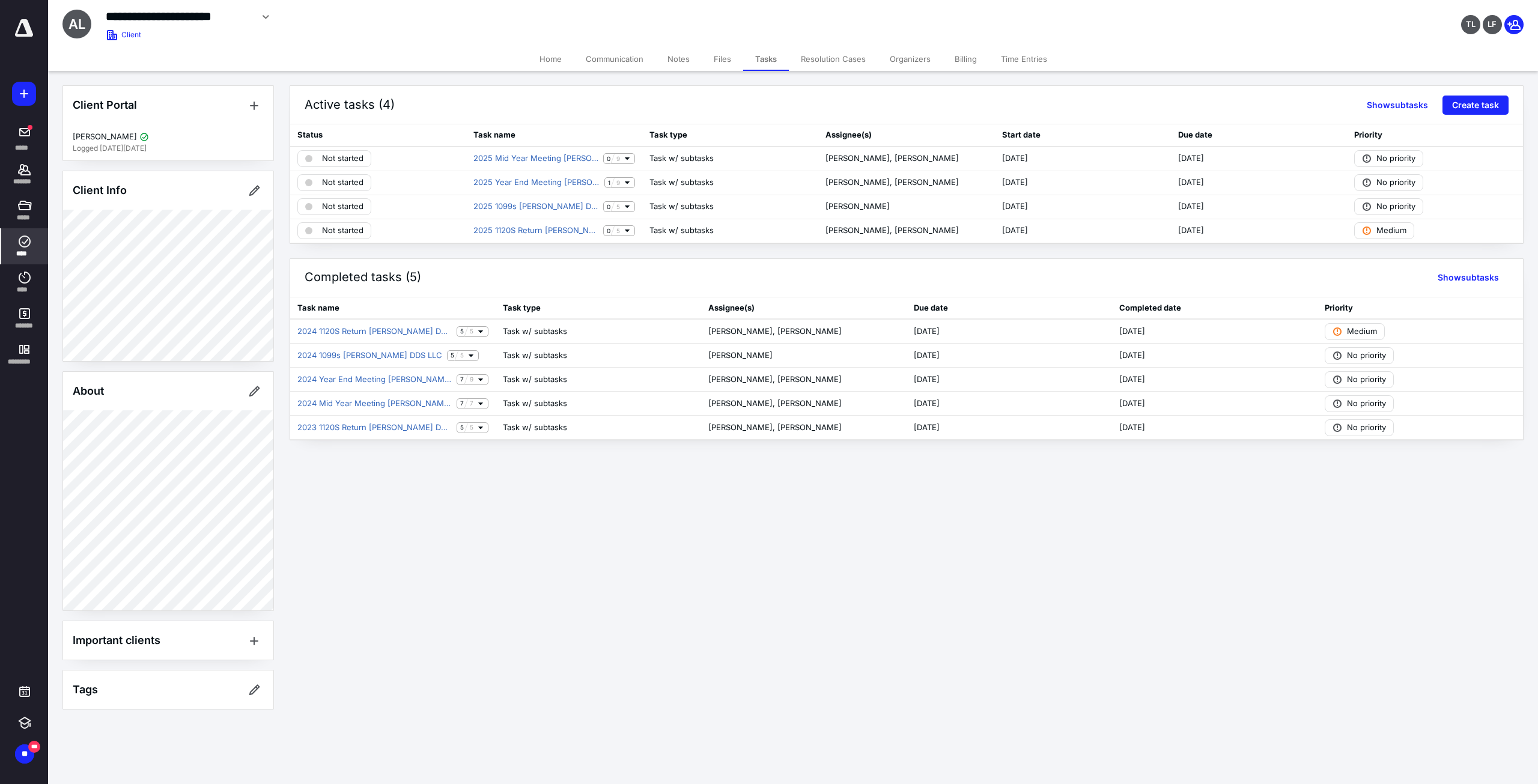click 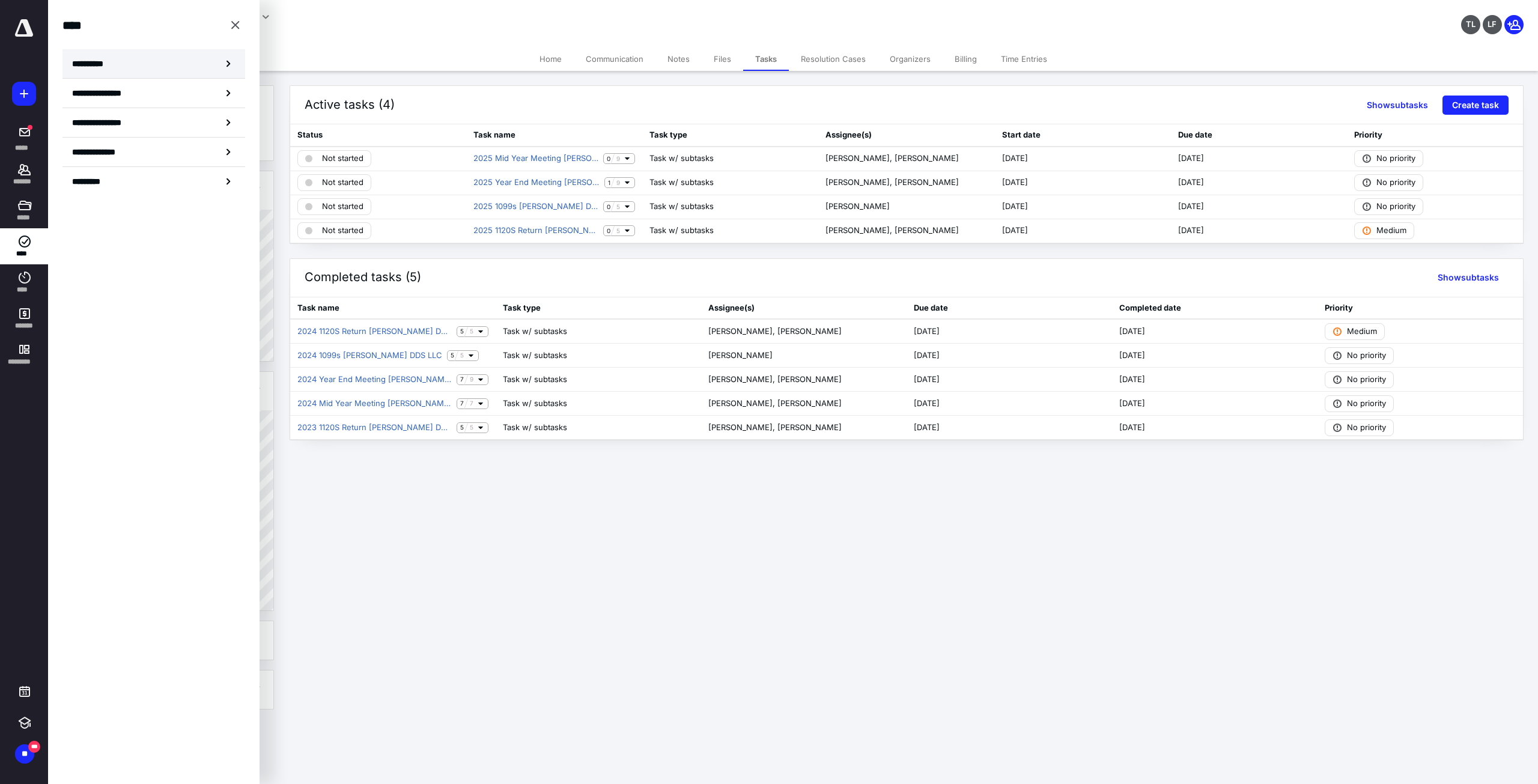 click on "**********" at bounding box center [154, 64] 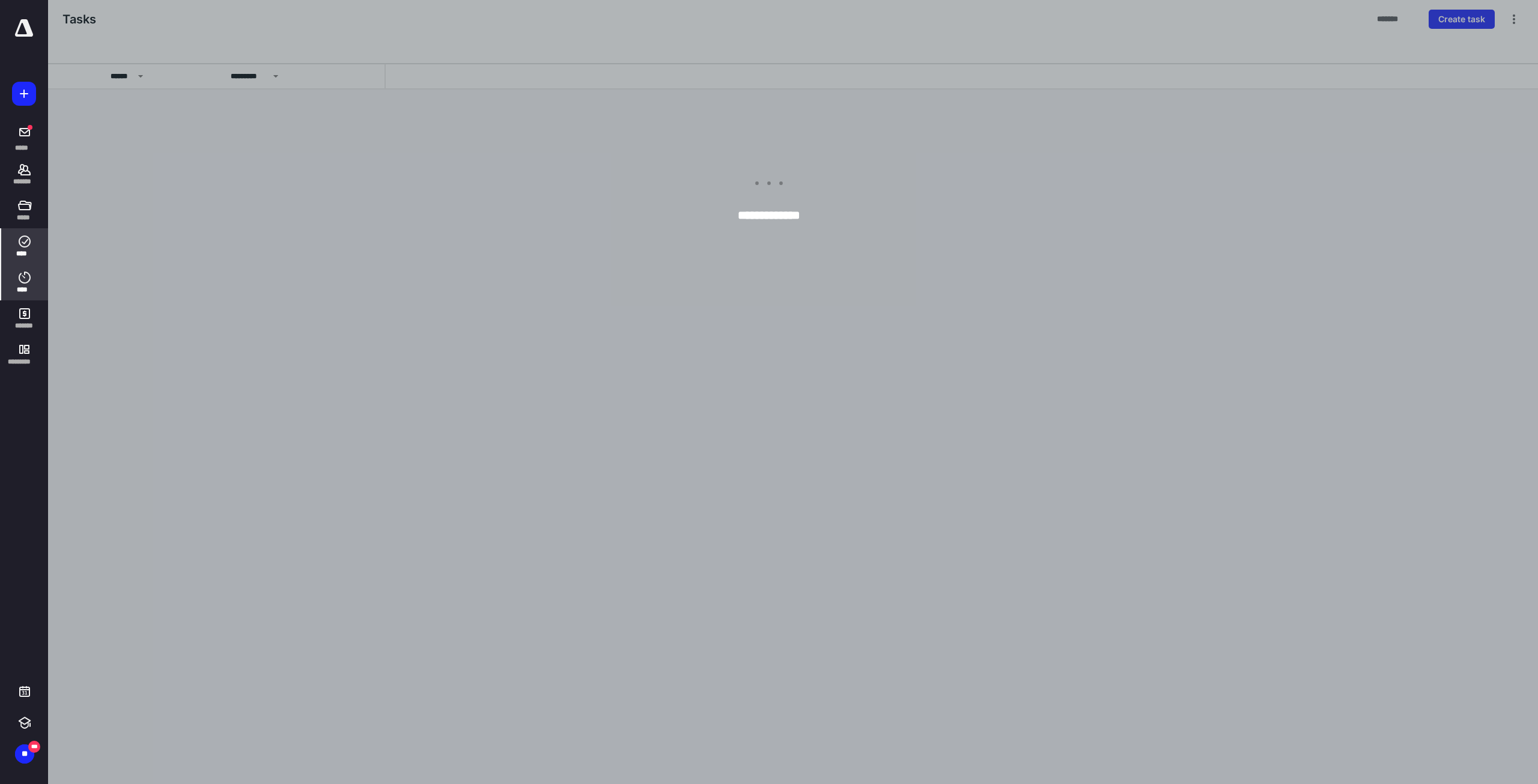 click 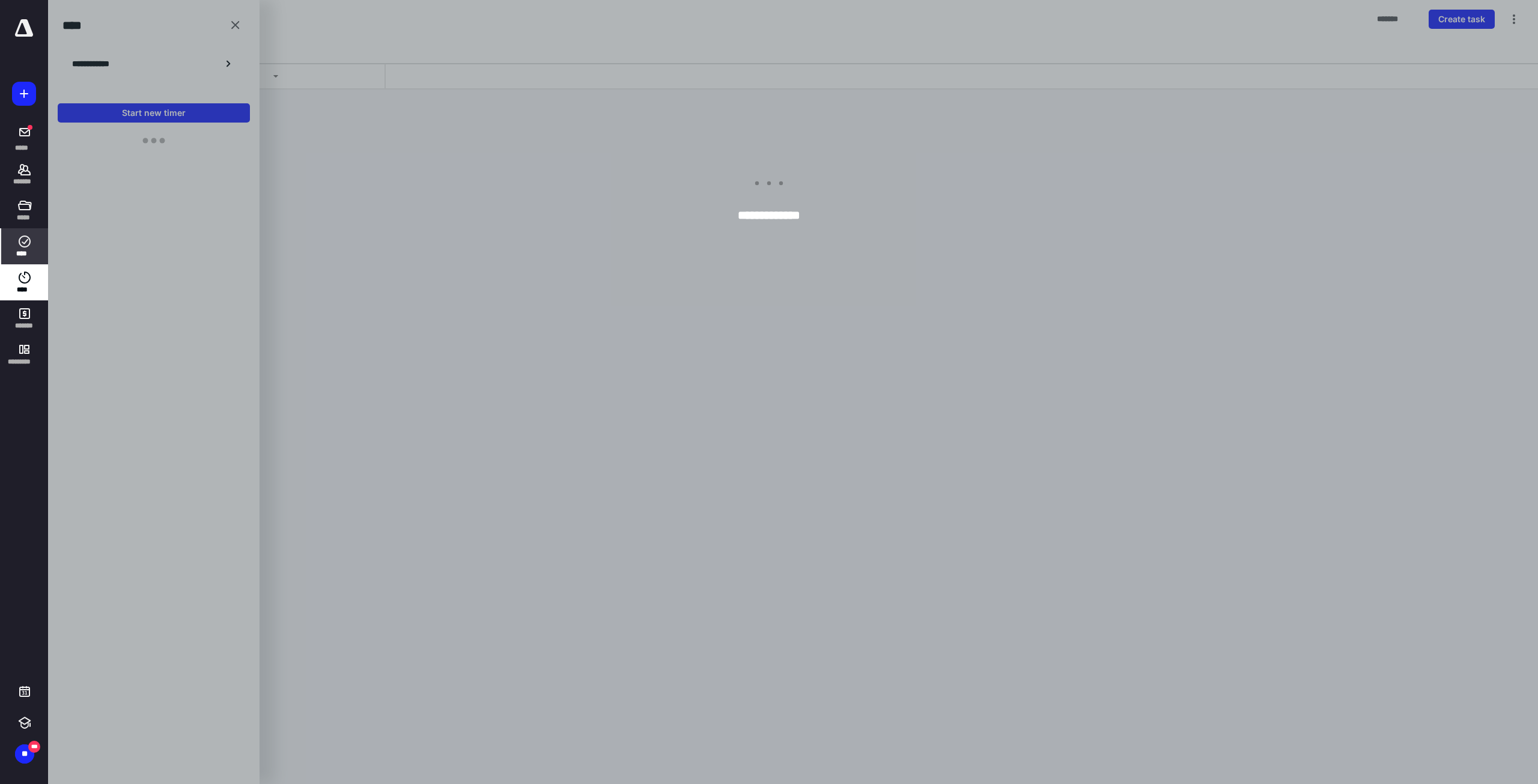 click 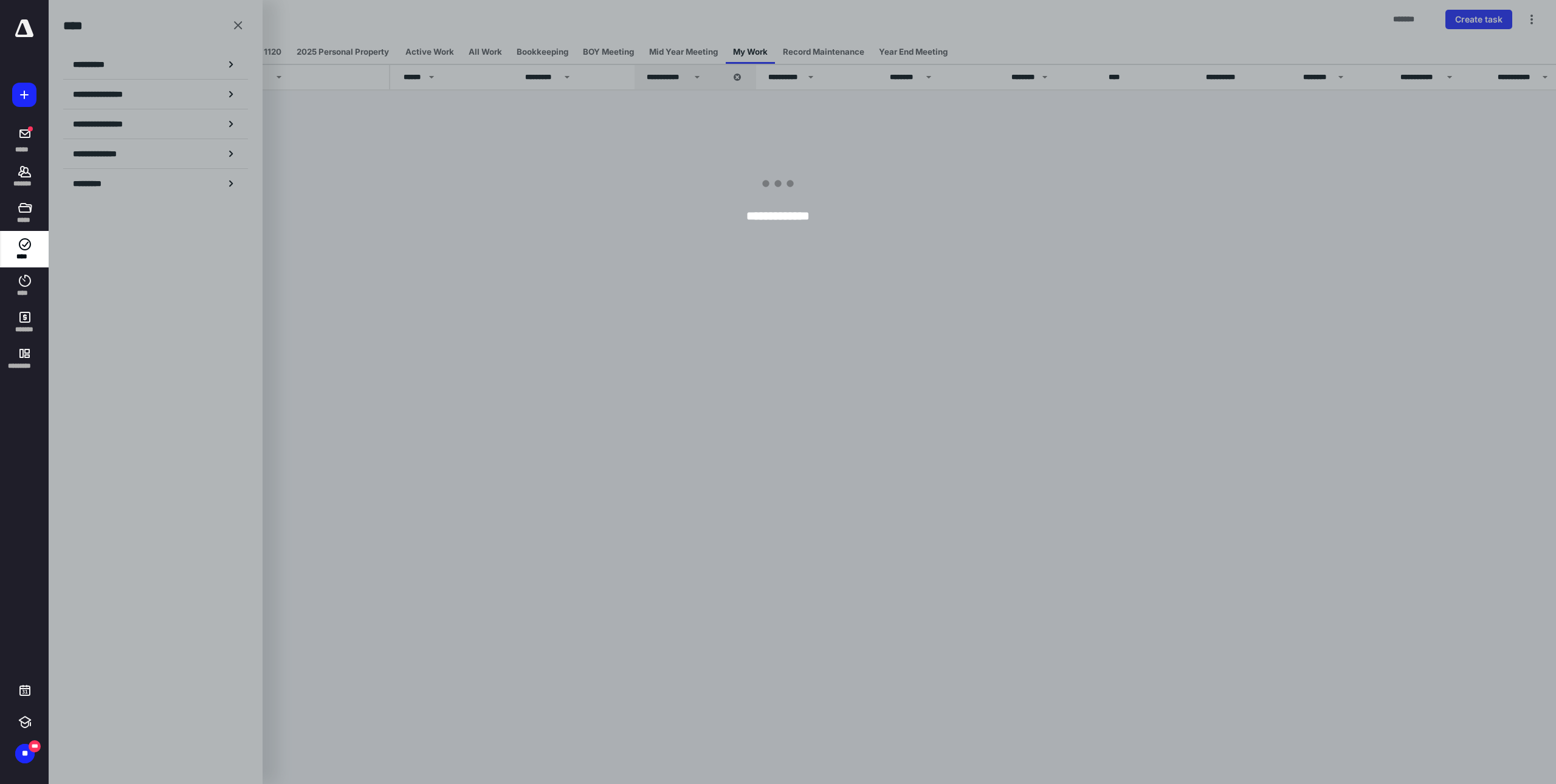 click at bounding box center [827, 392] 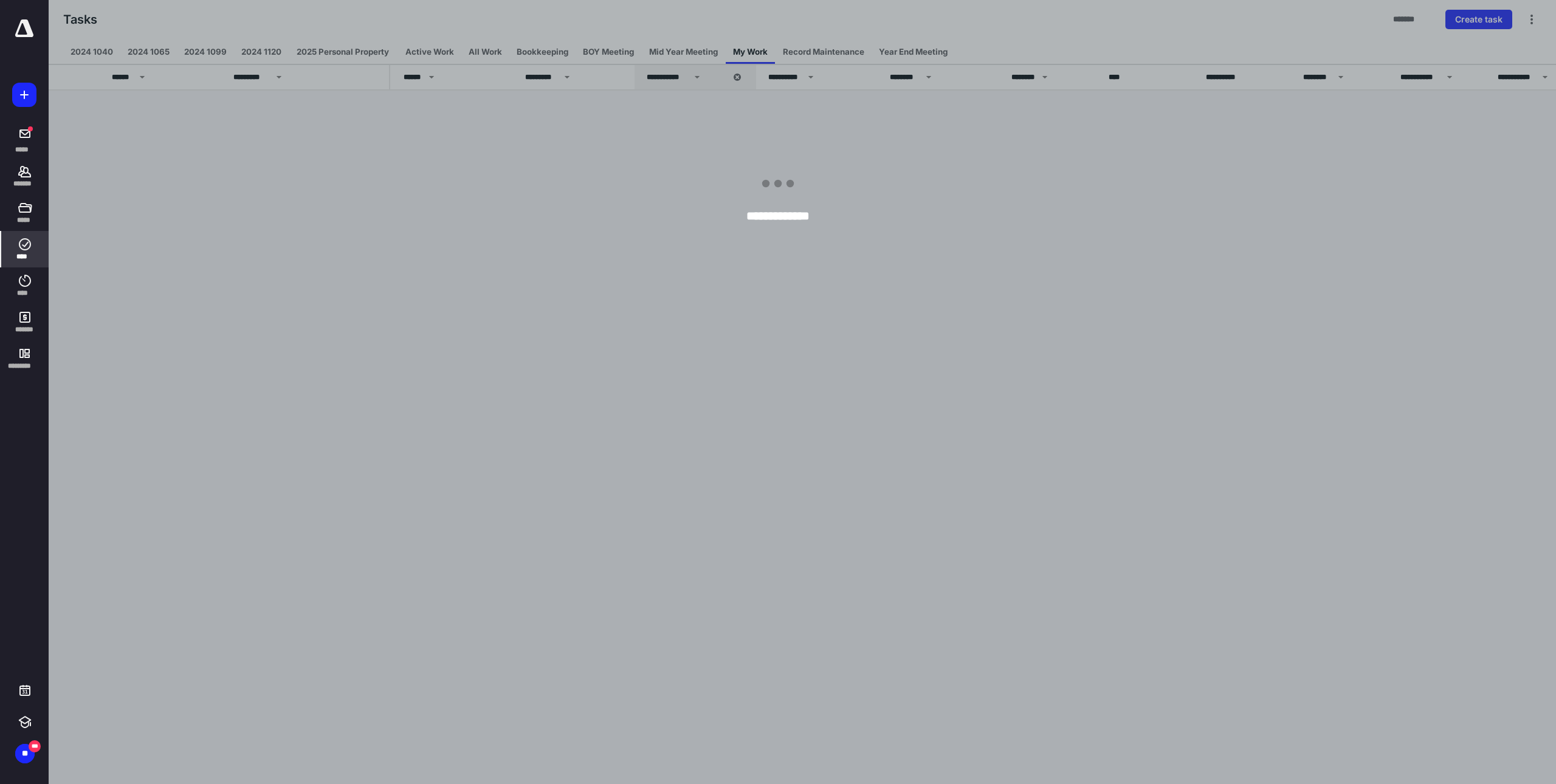 click 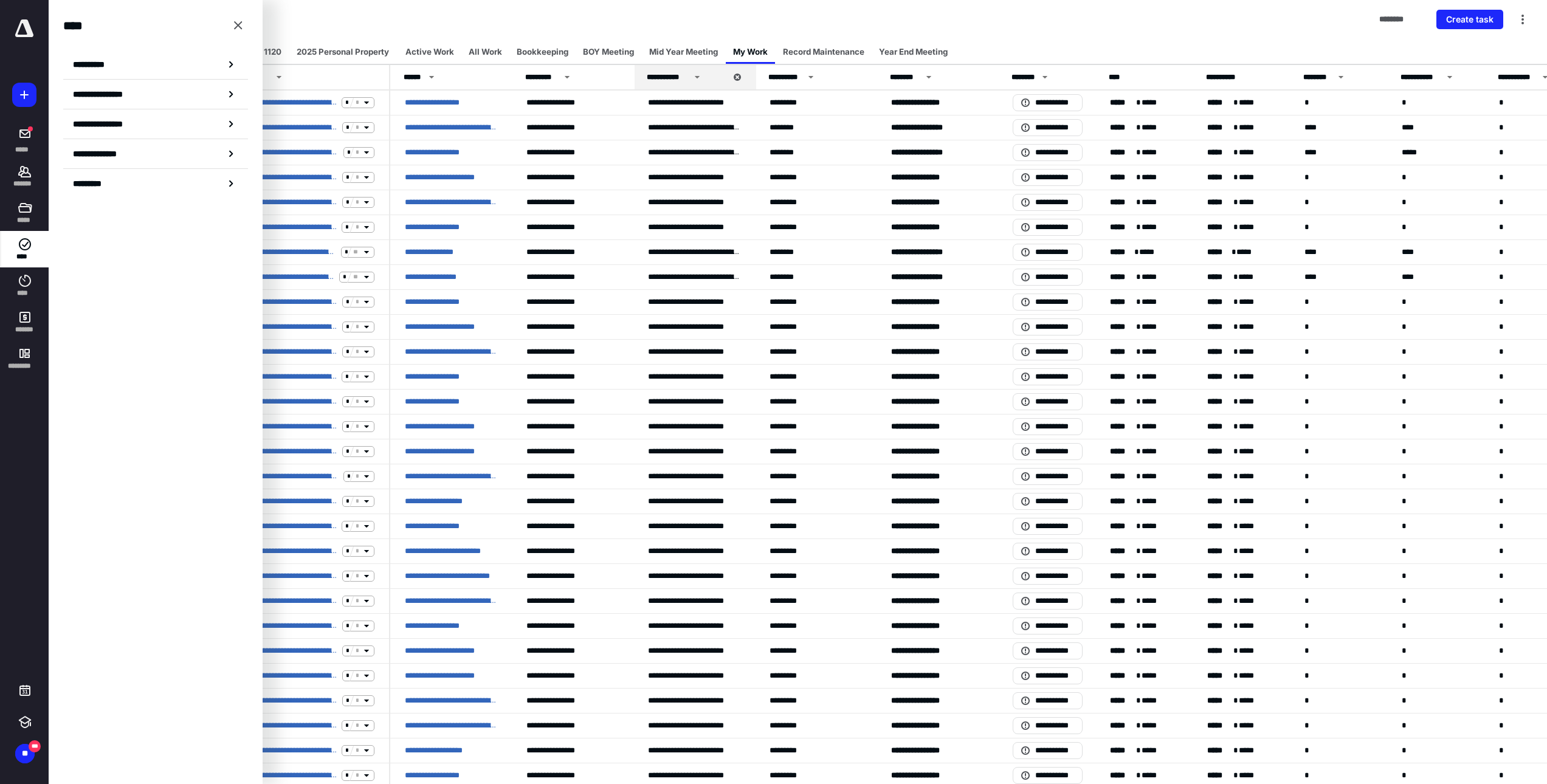 click on "Tasks ******** Create task" at bounding box center (798, 19) 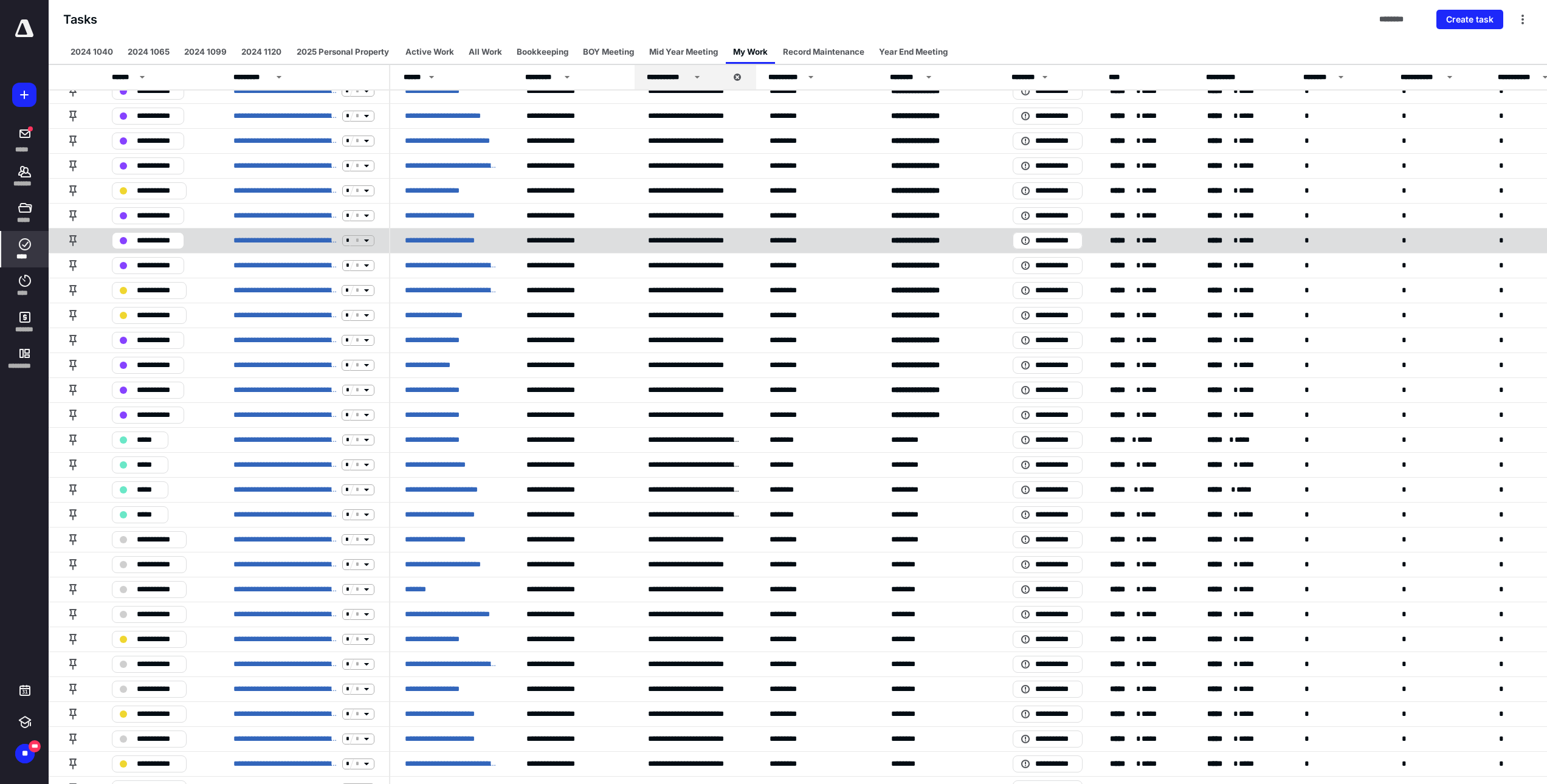 scroll, scrollTop: 486, scrollLeft: 0, axis: vertical 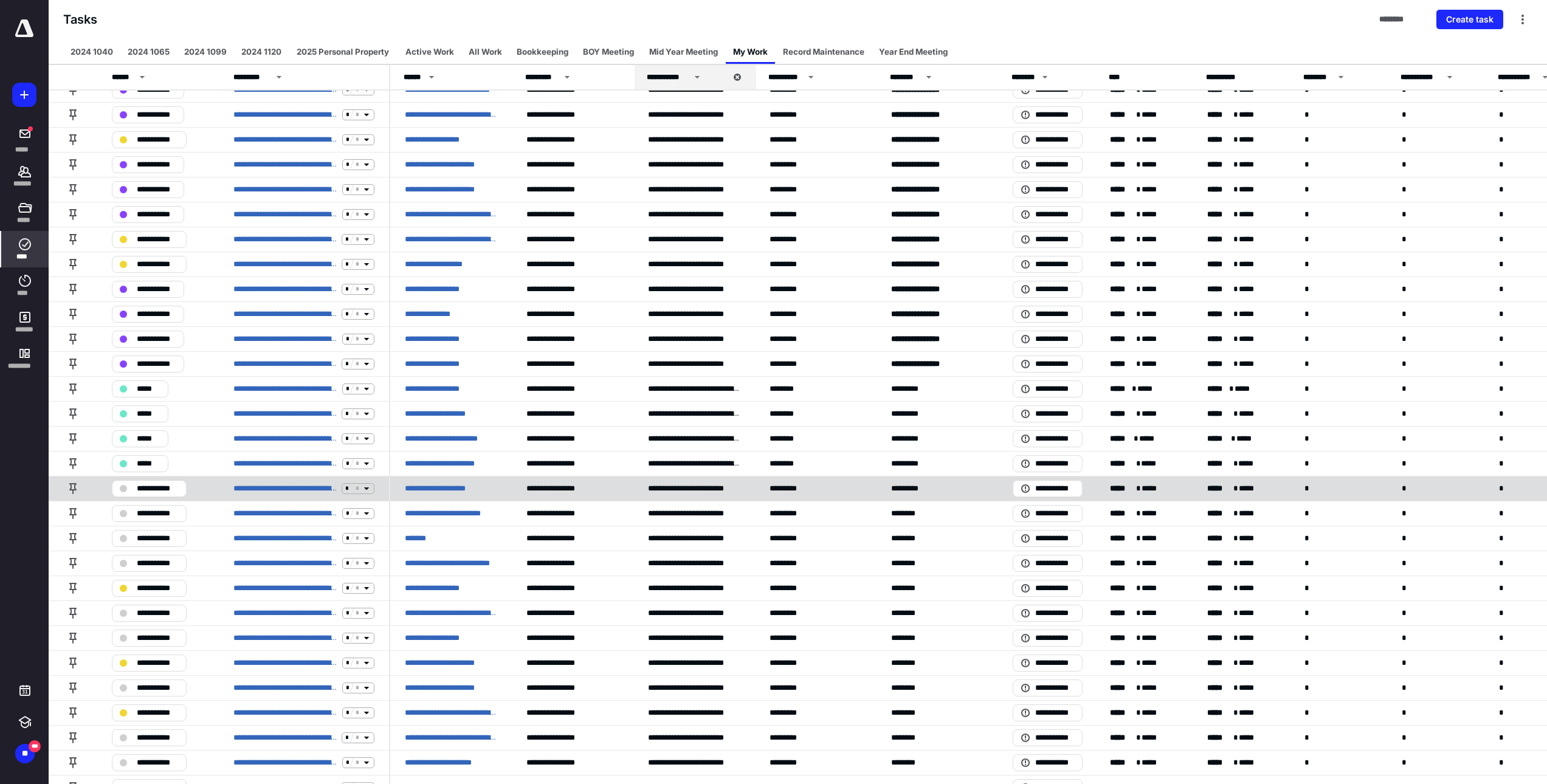 click on "**********" at bounding box center (157, 489) 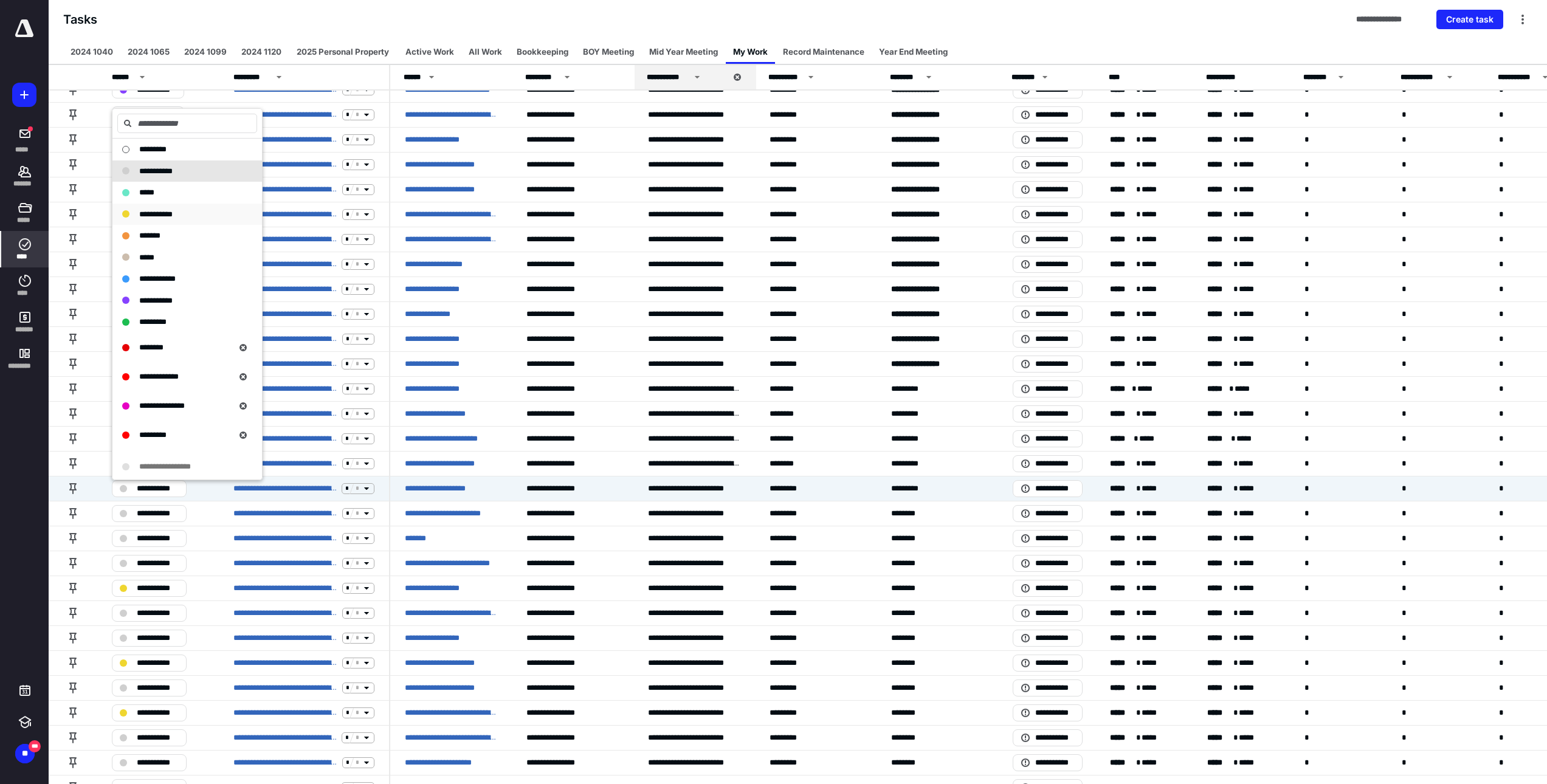 click on "**********" at bounding box center (180, 215) 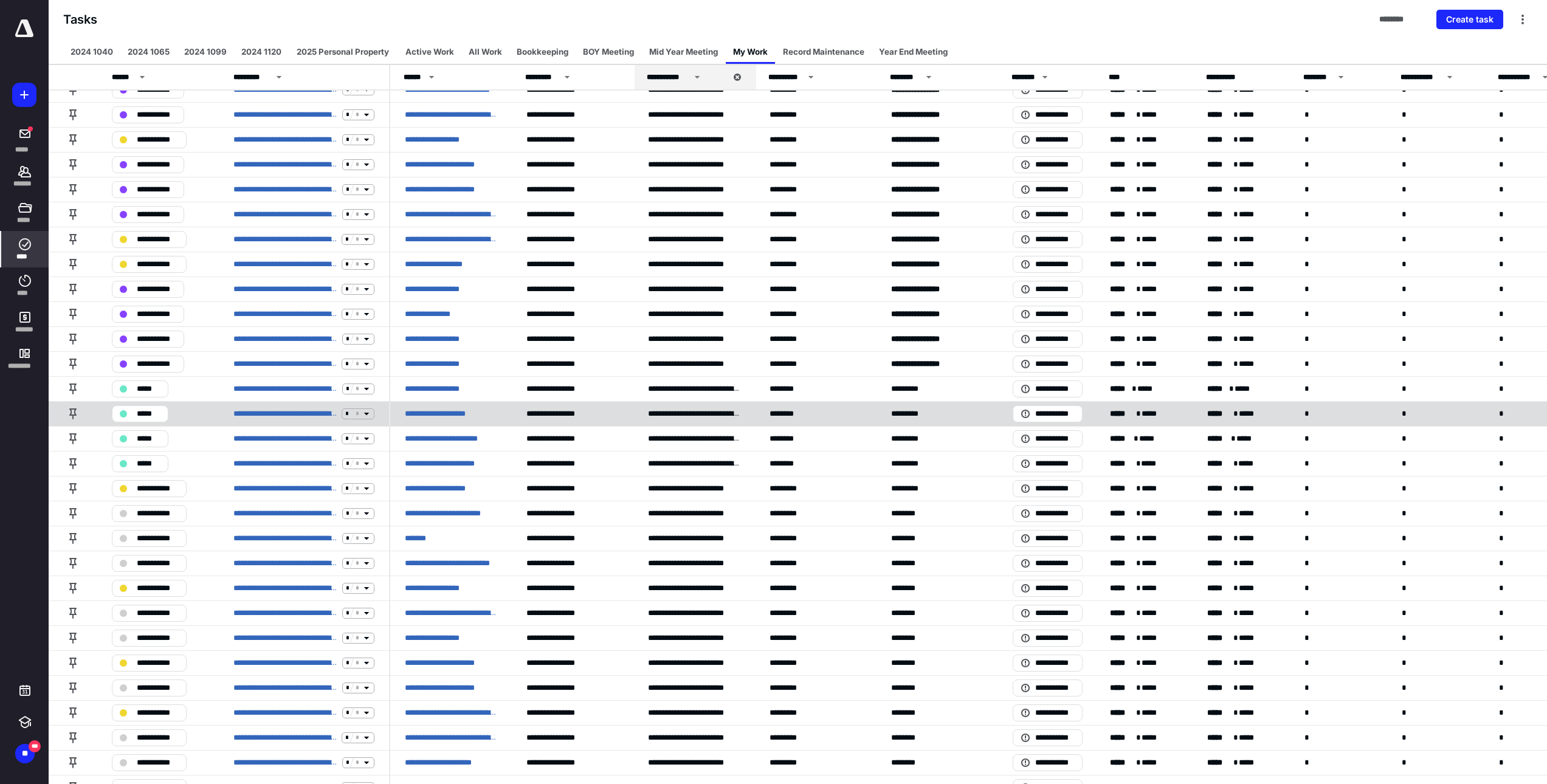 scroll, scrollTop: 547, scrollLeft: 0, axis: vertical 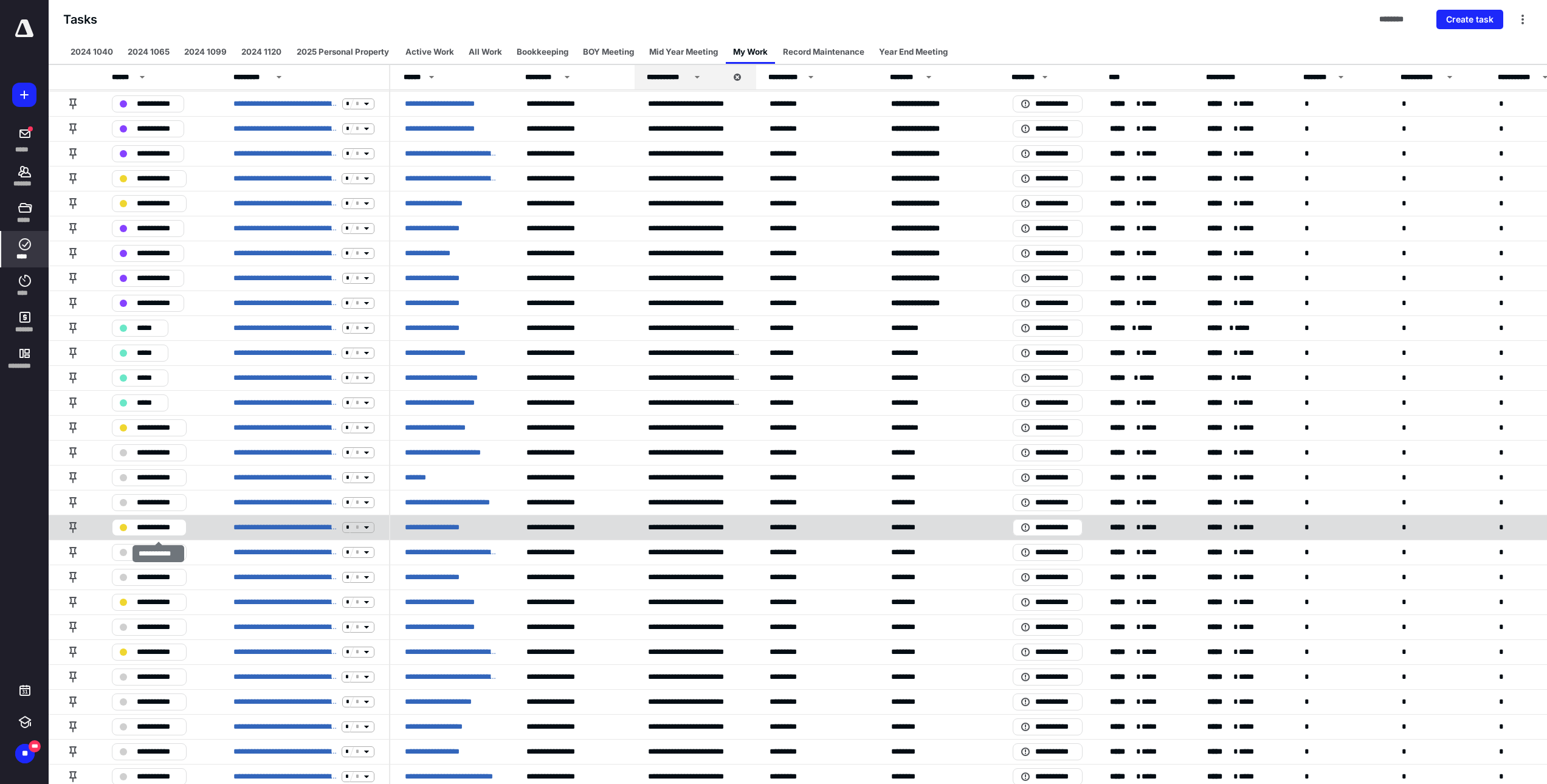 click on "**********" at bounding box center (157, 528) 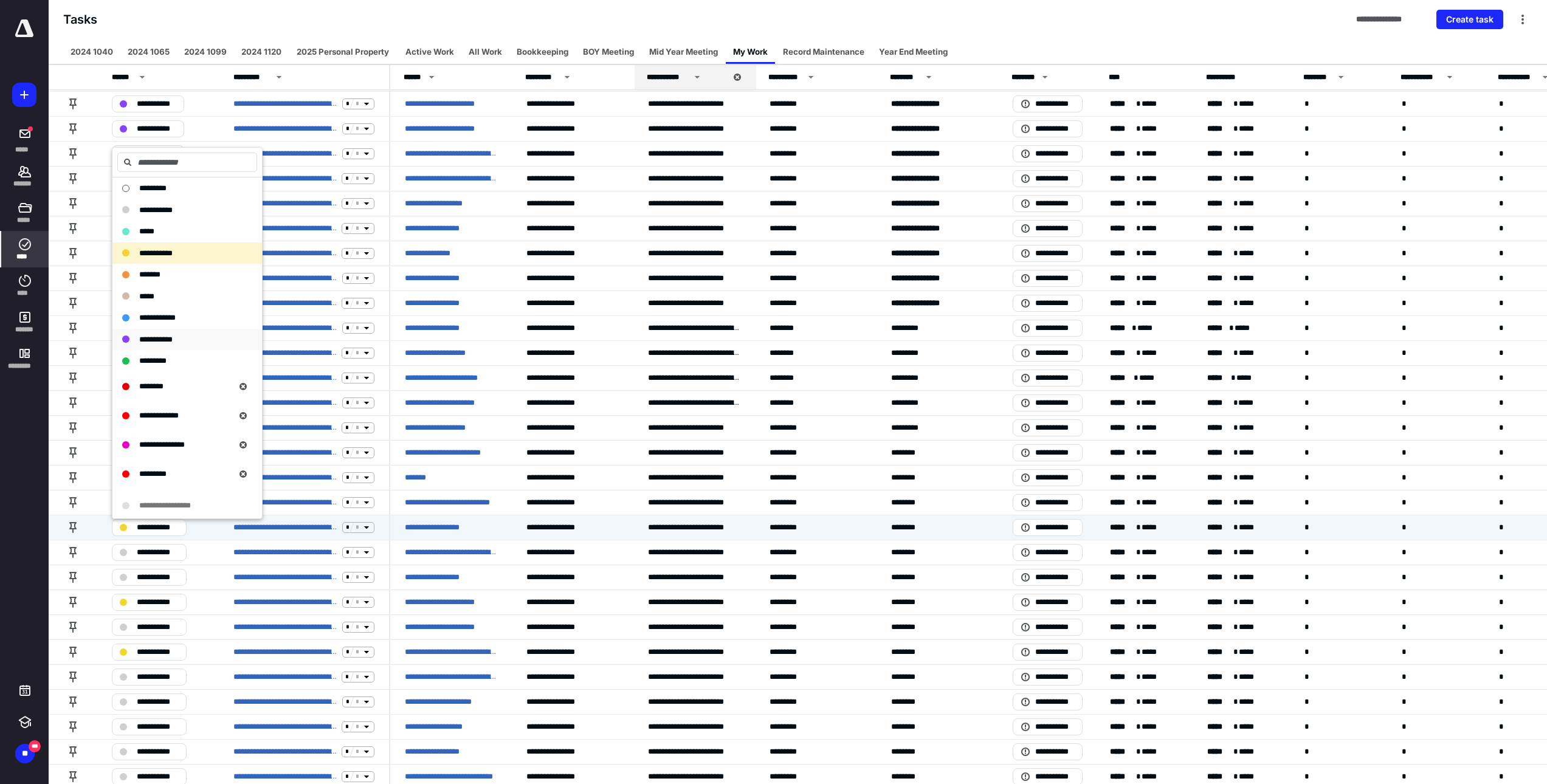 click on "**********" at bounding box center (156, 339) 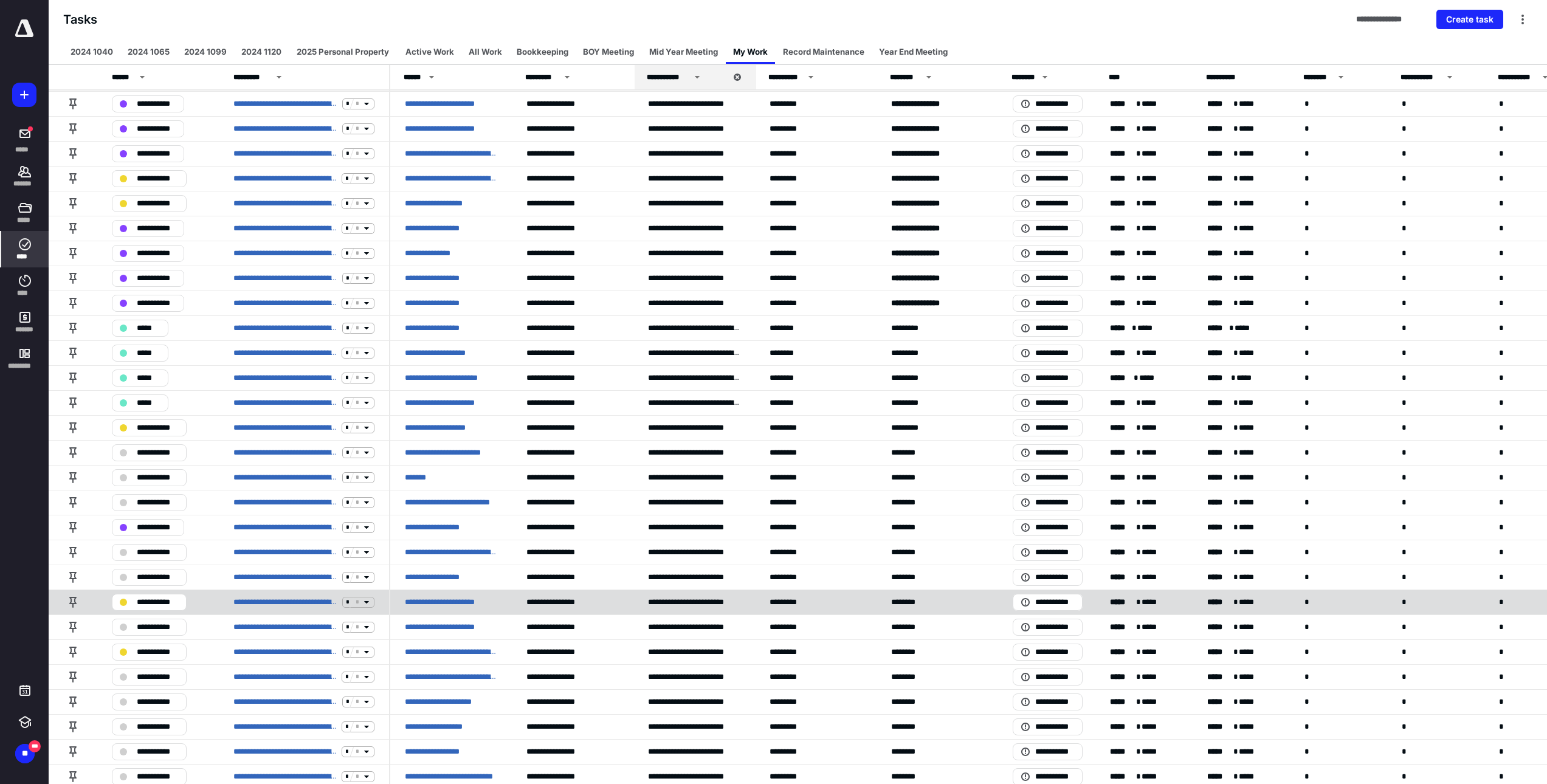 click on "**********" at bounding box center (157, 602) 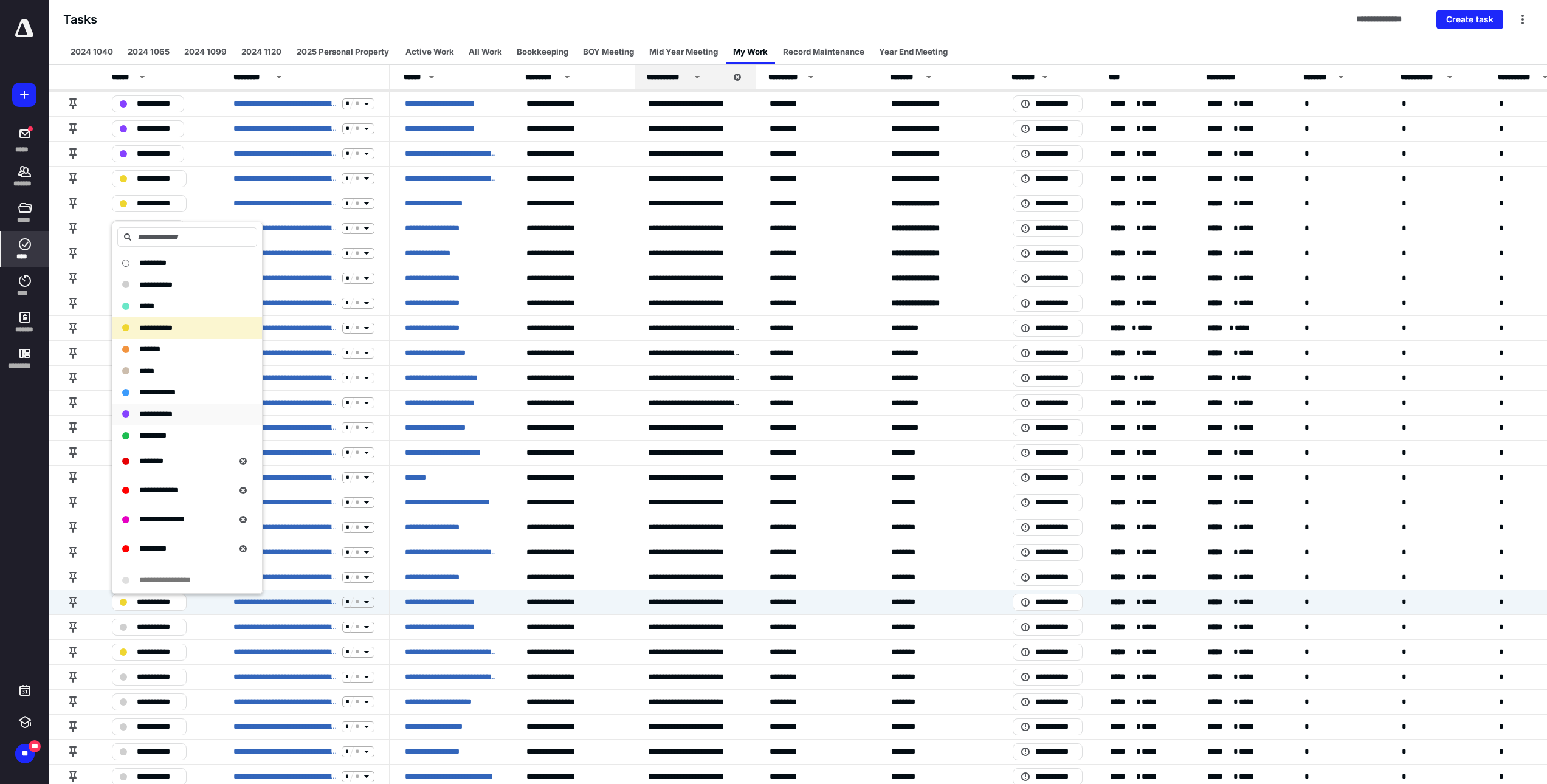 click on "**********" at bounding box center [180, 414] 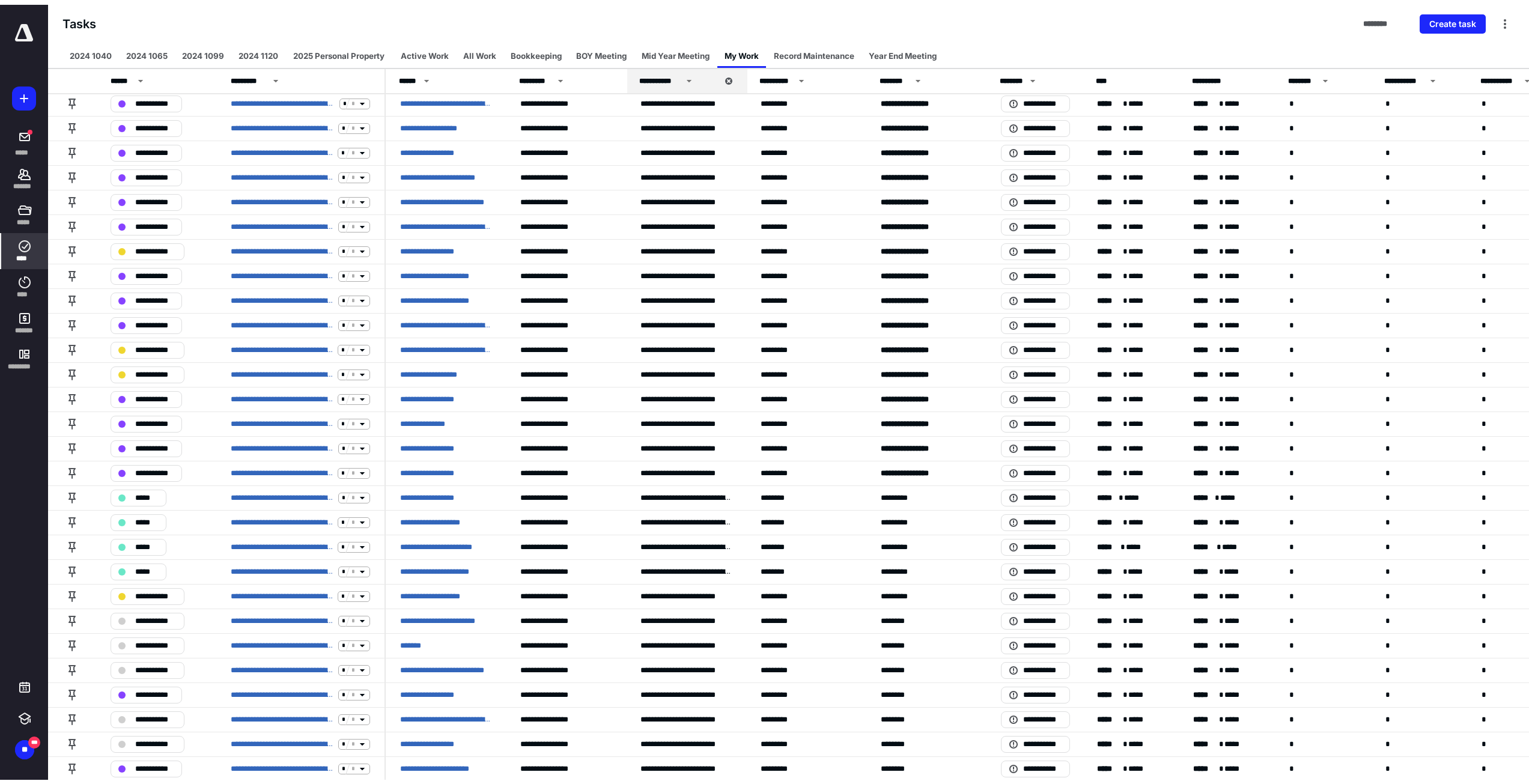 scroll, scrollTop: 0, scrollLeft: 0, axis: both 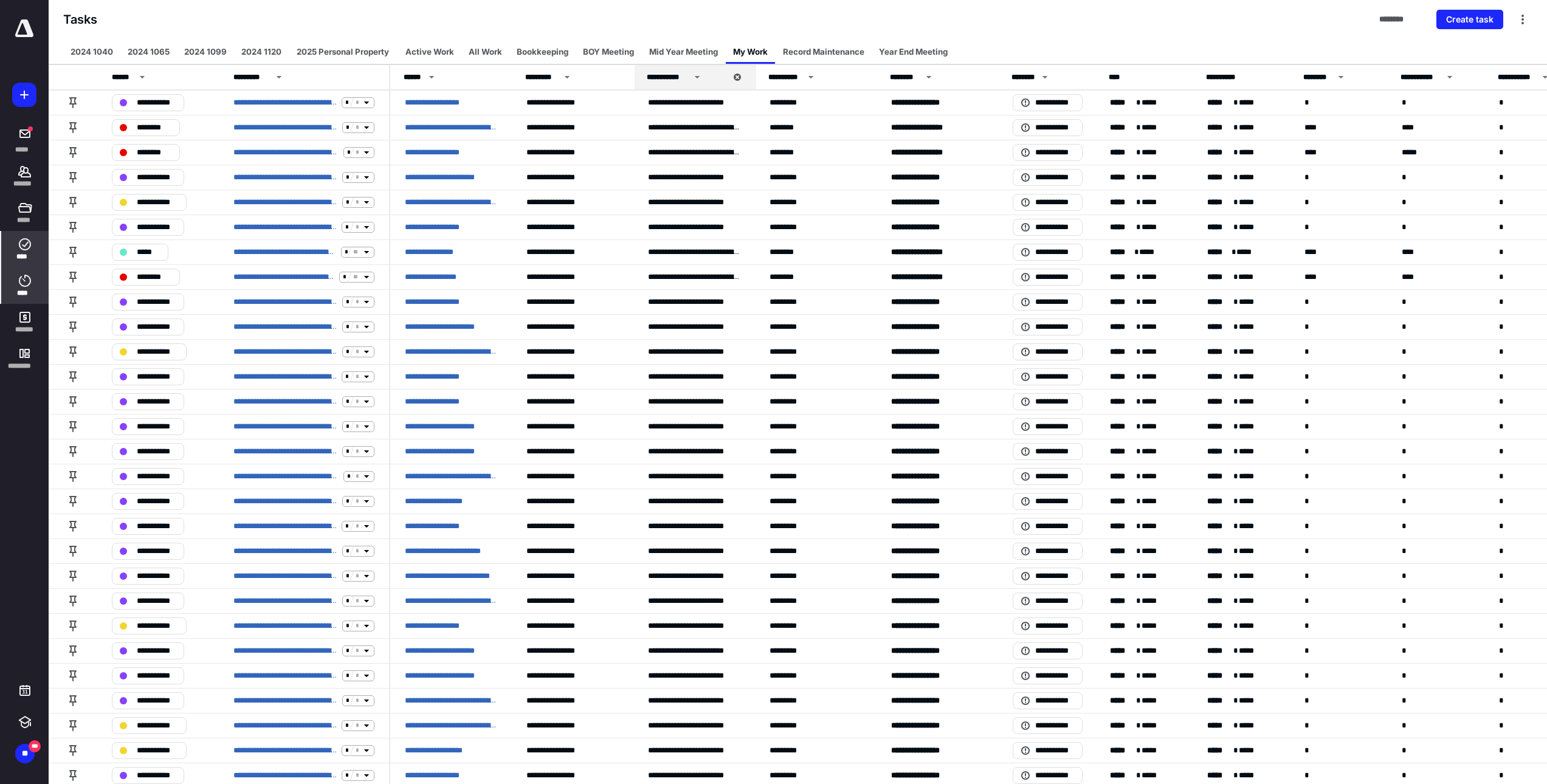 click on "****" at bounding box center [25, 286] 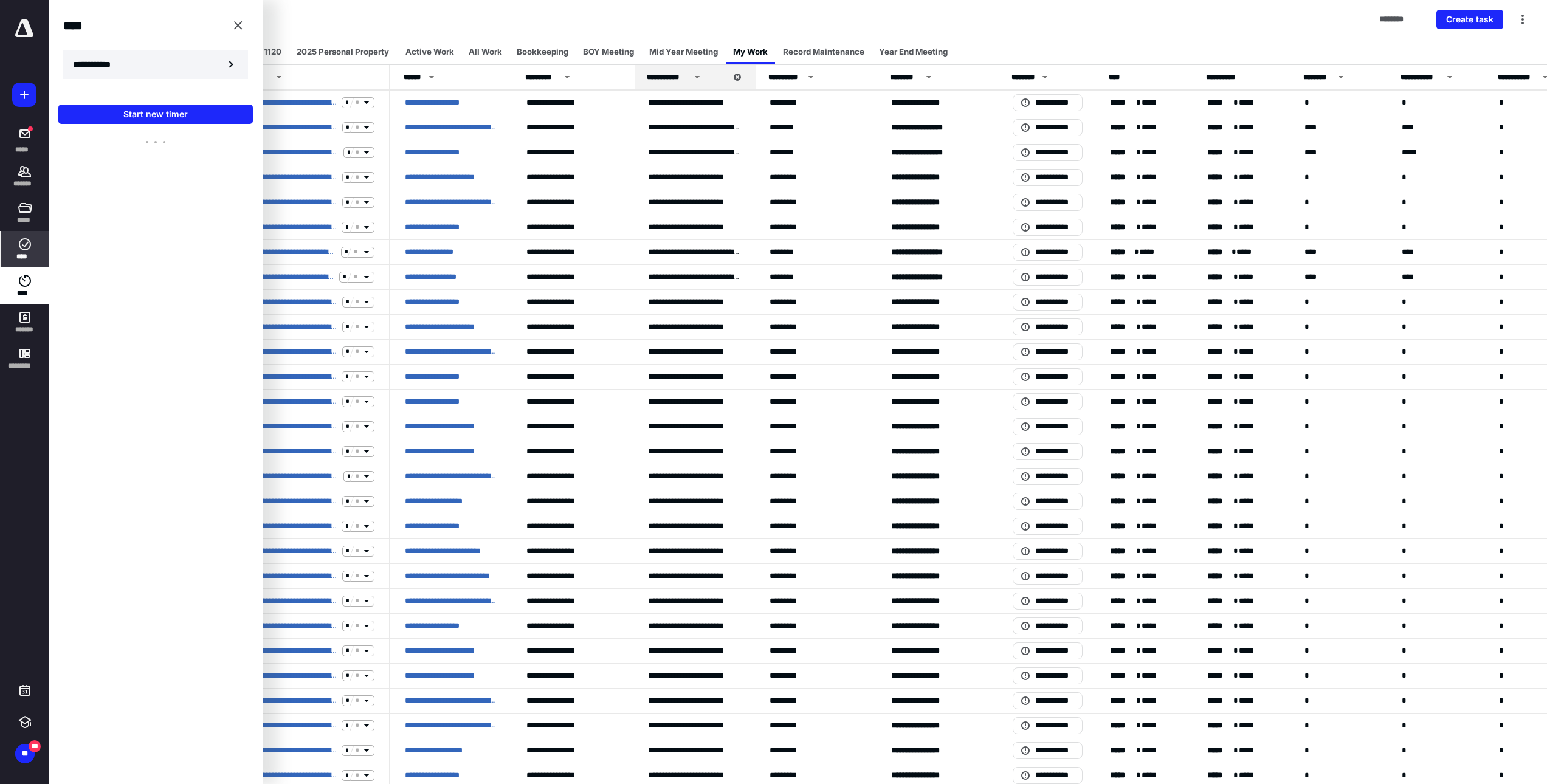 click on "**********" at bounding box center (156, 64) 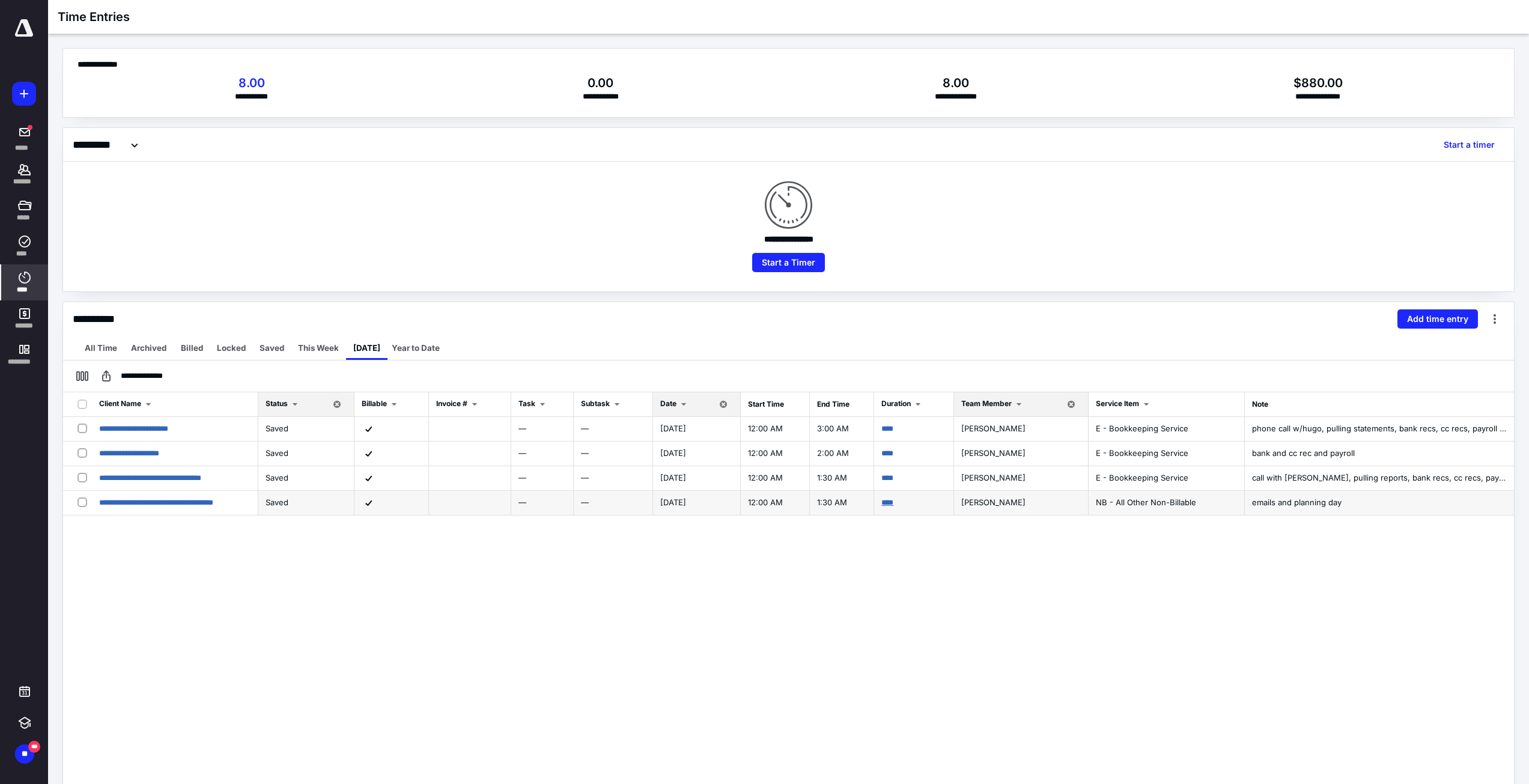 click on "****" at bounding box center [887, 502] 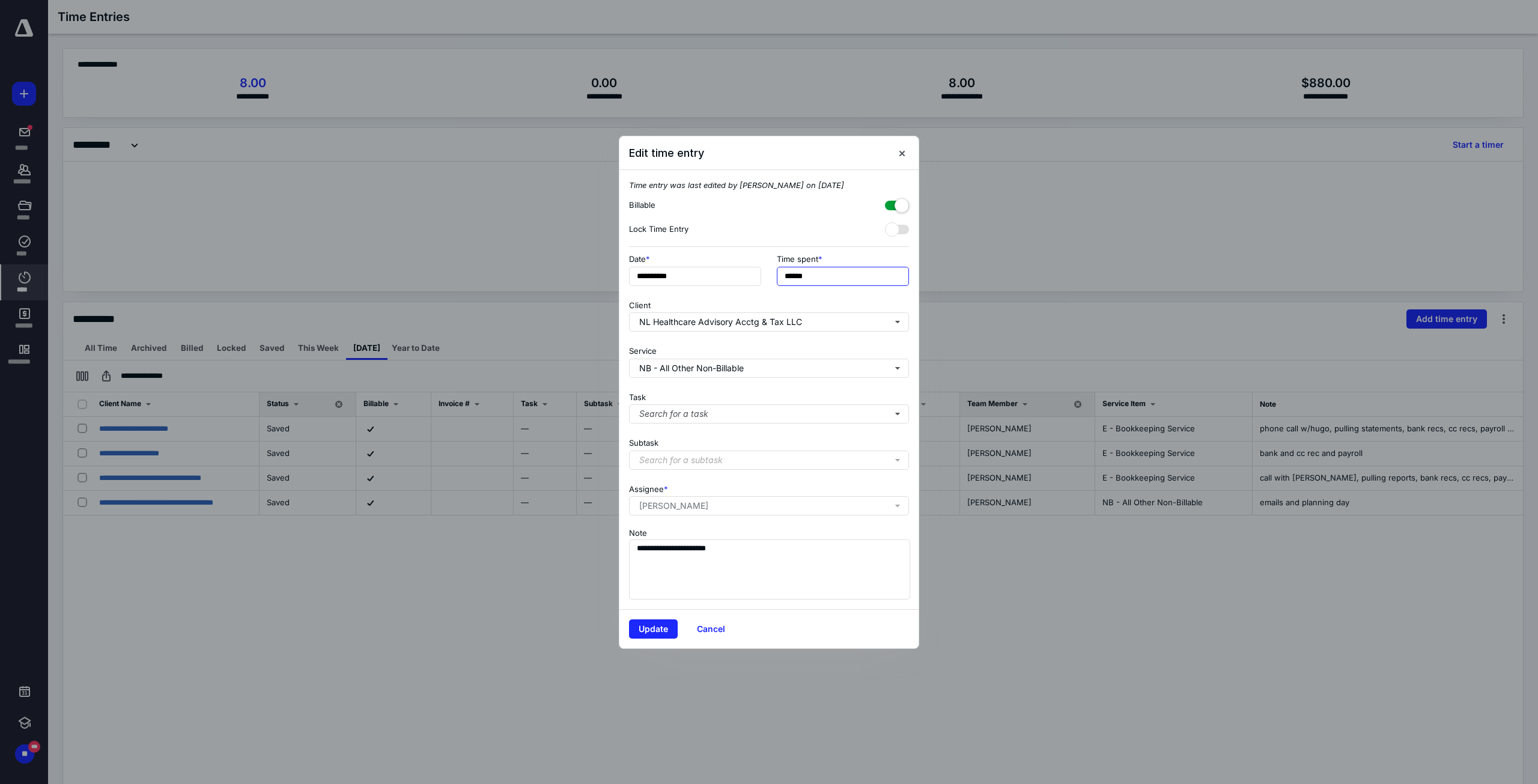 click on "******" at bounding box center [843, 276] 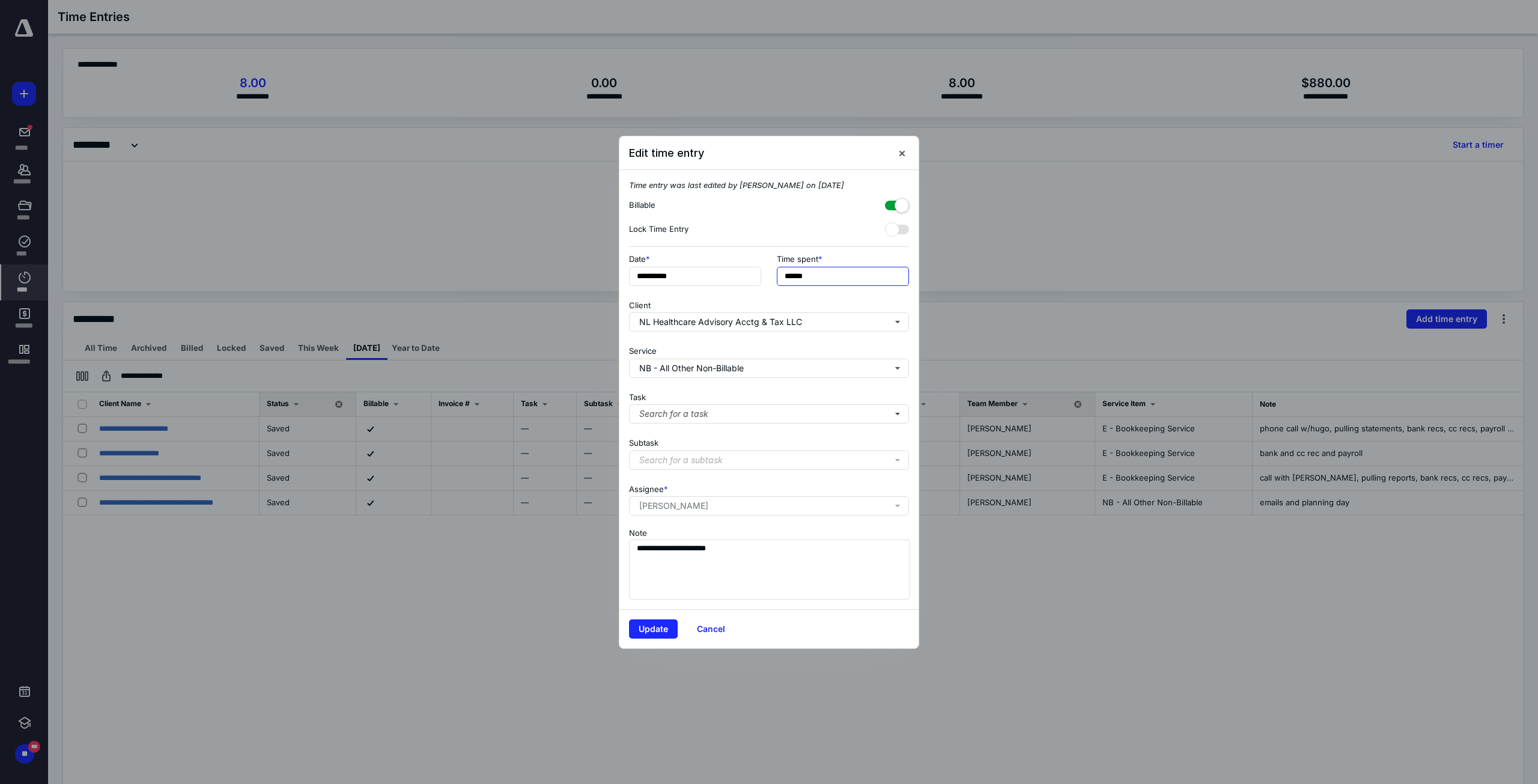 drag, startPoint x: 815, startPoint y: 273, endPoint x: 796, endPoint y: 279, distance: 19.92486 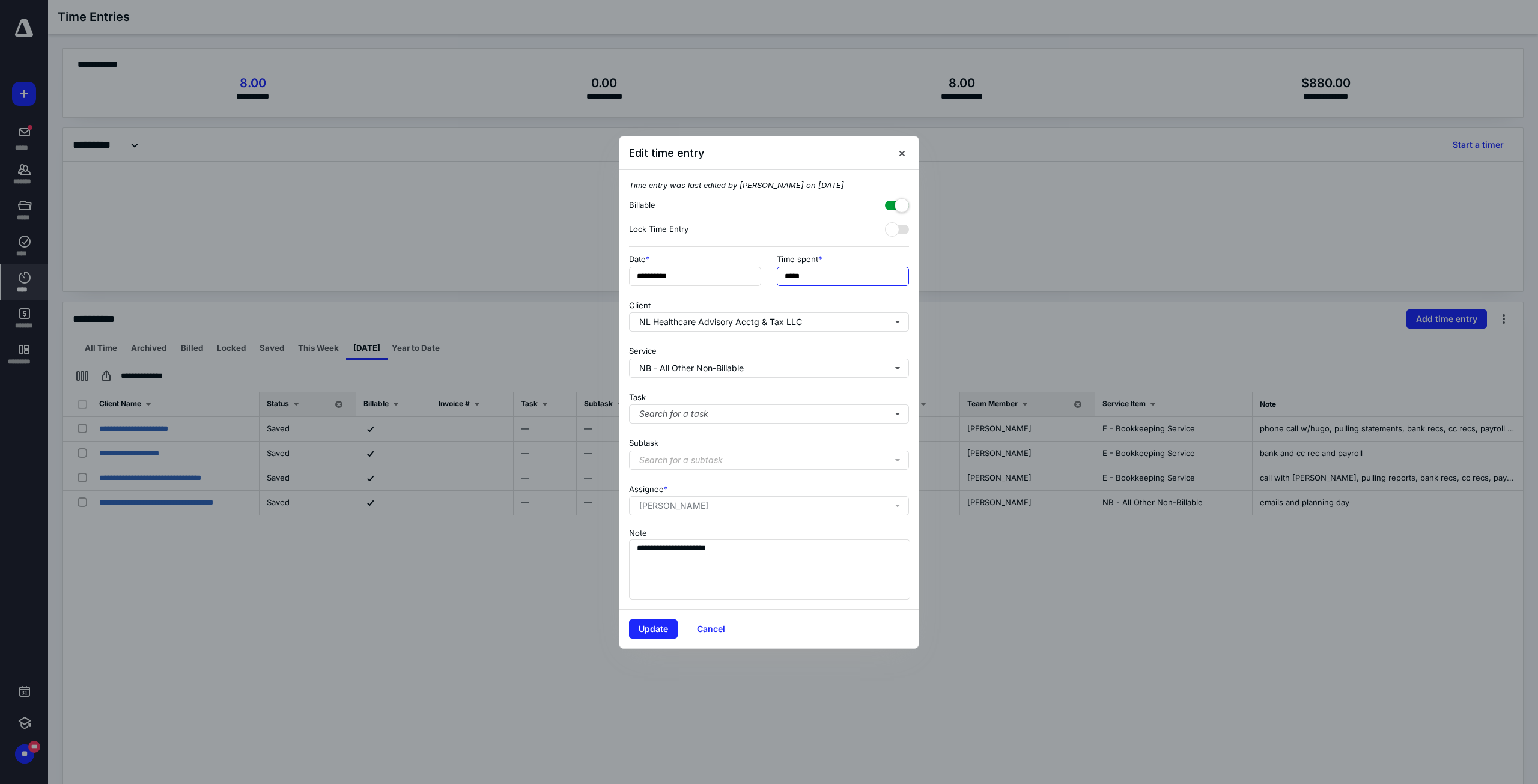 type on "******" 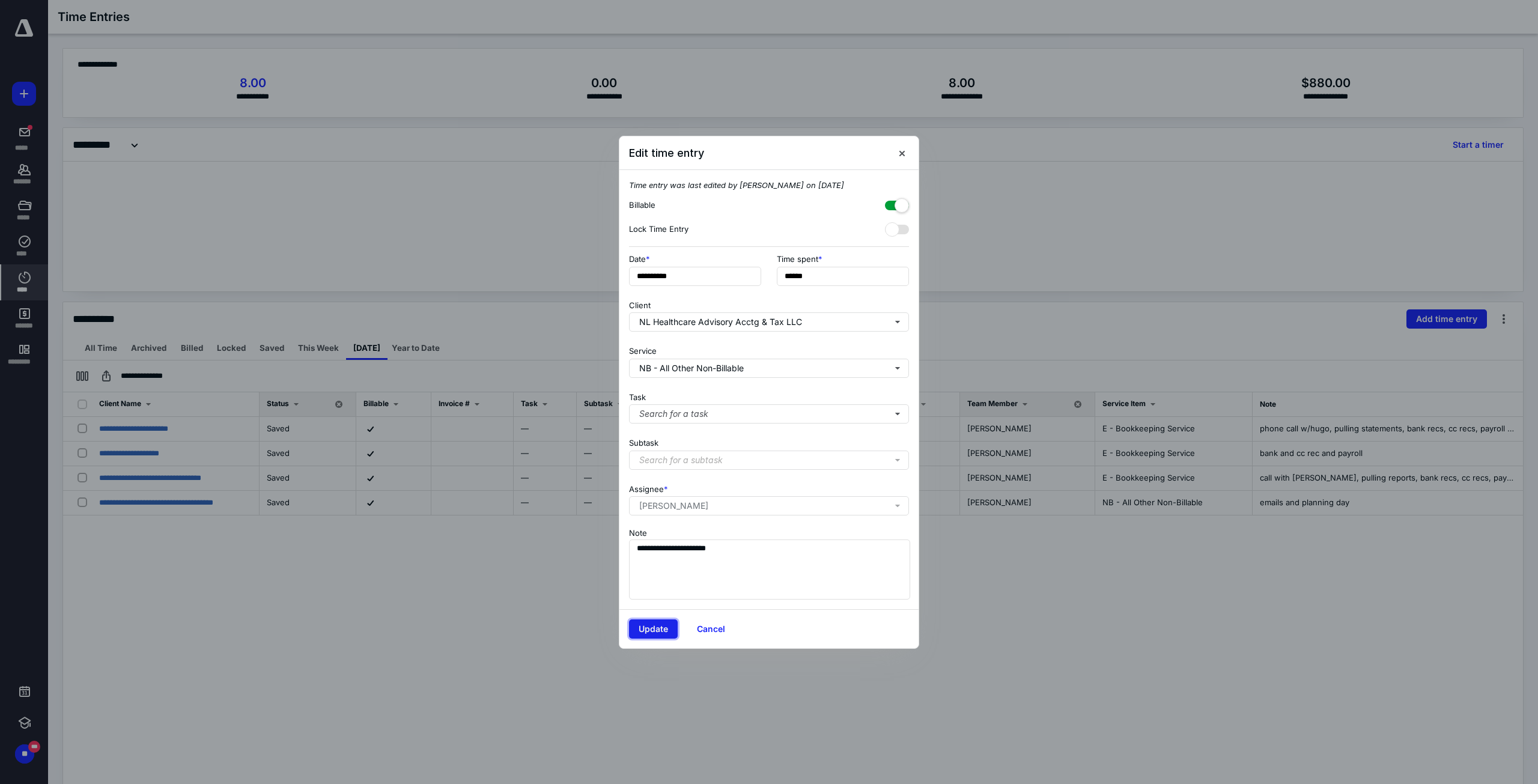 click on "Update" at bounding box center (653, 629) 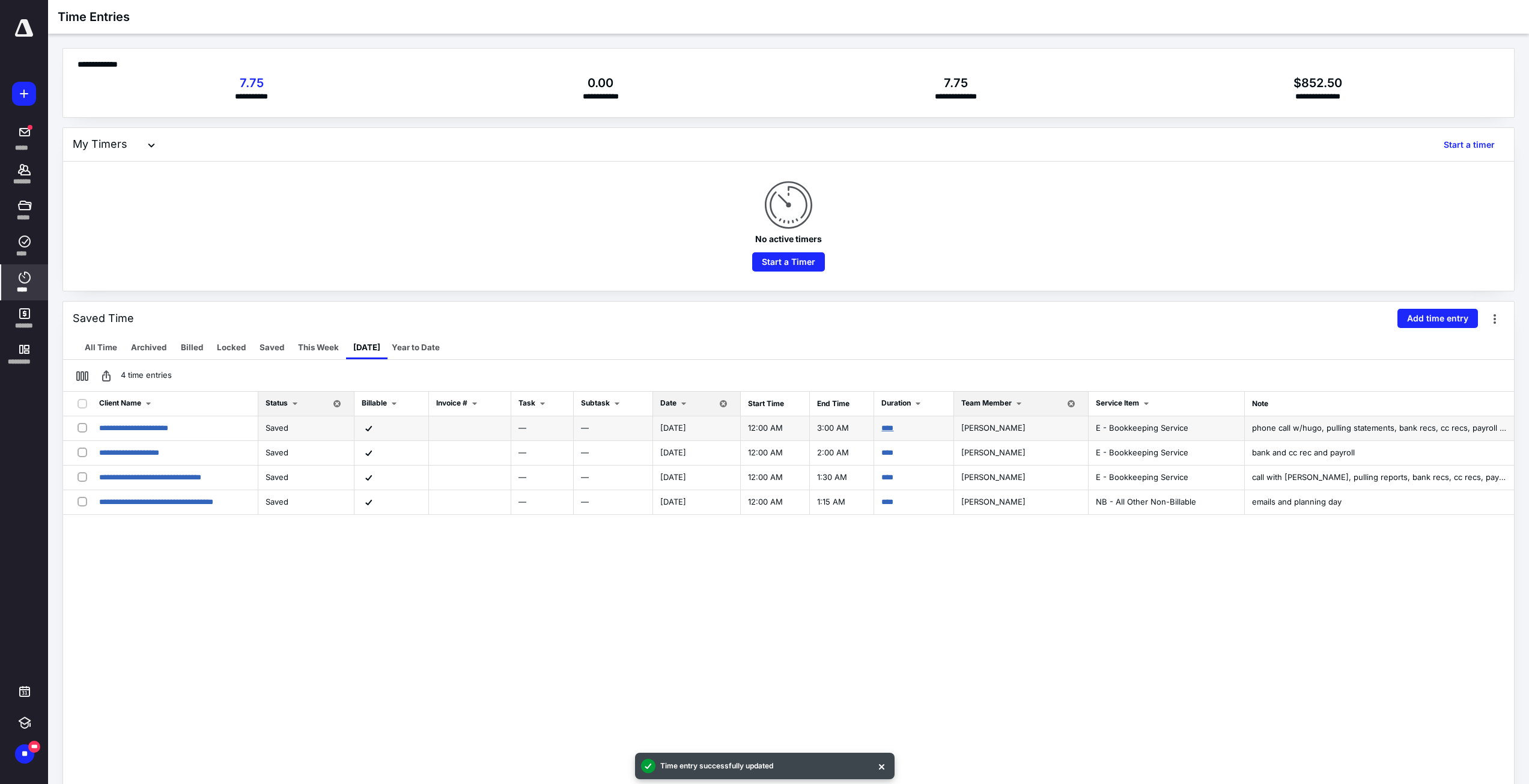 click on "****" at bounding box center [887, 428] 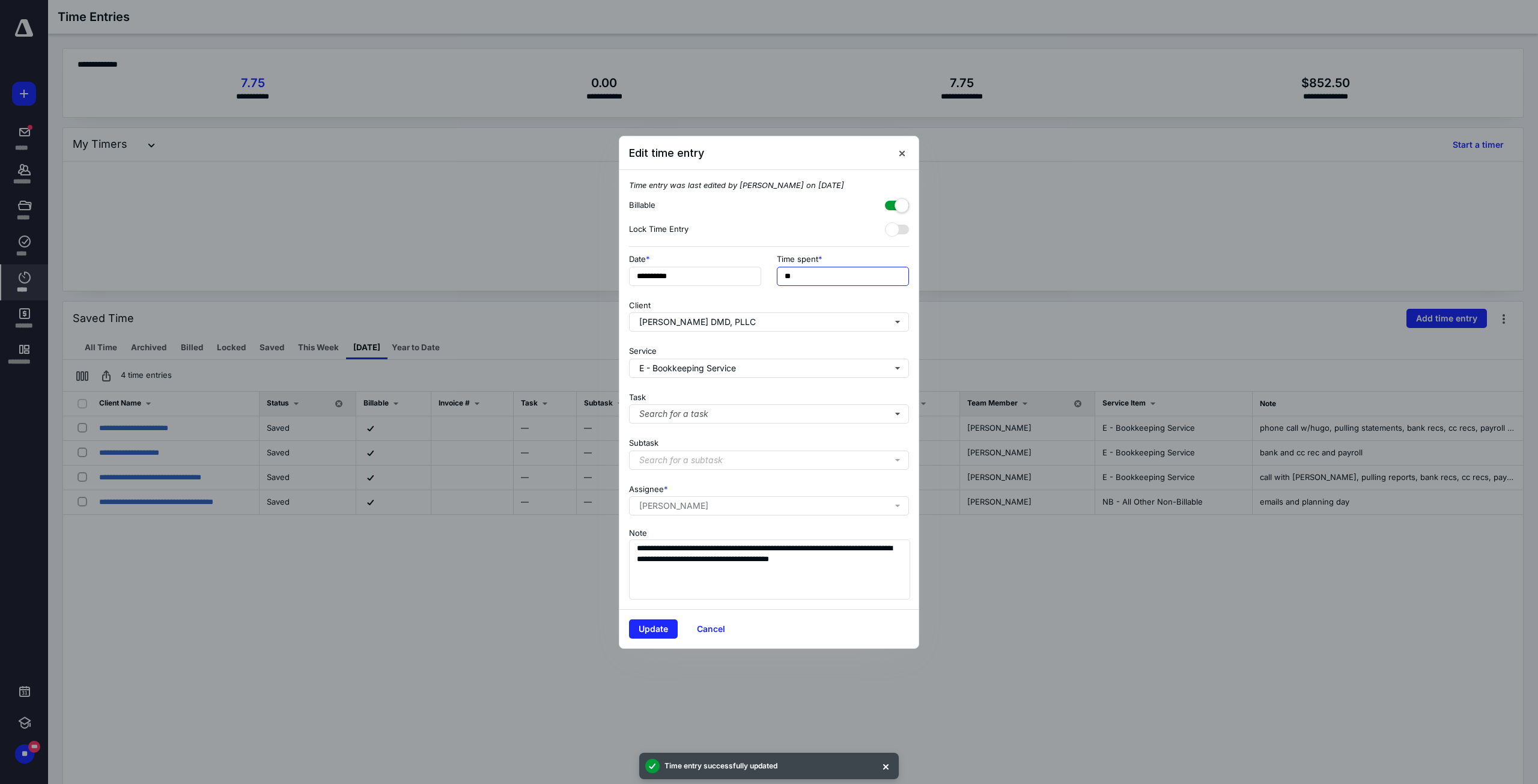 click on "**" at bounding box center [843, 276] 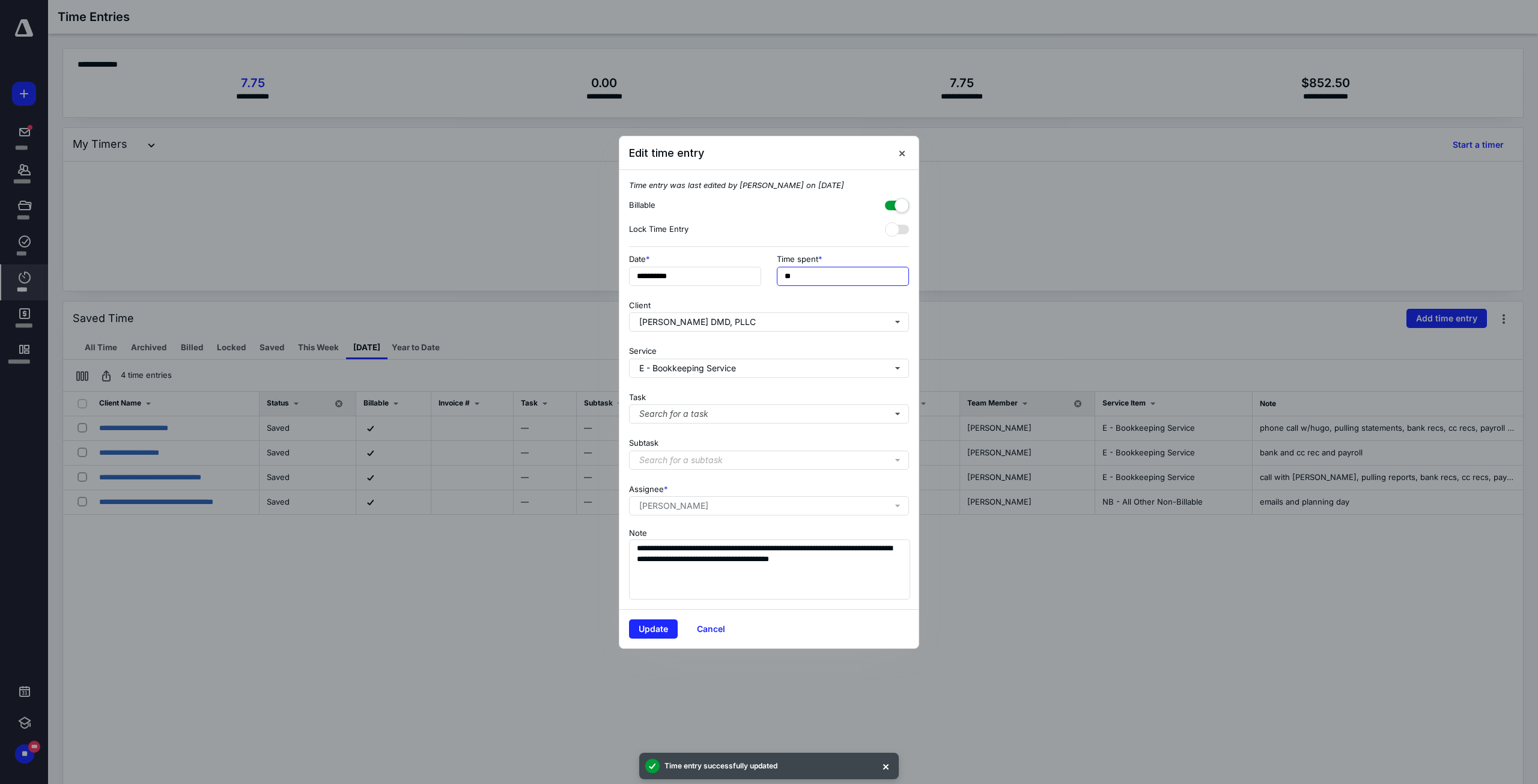 type on "******" 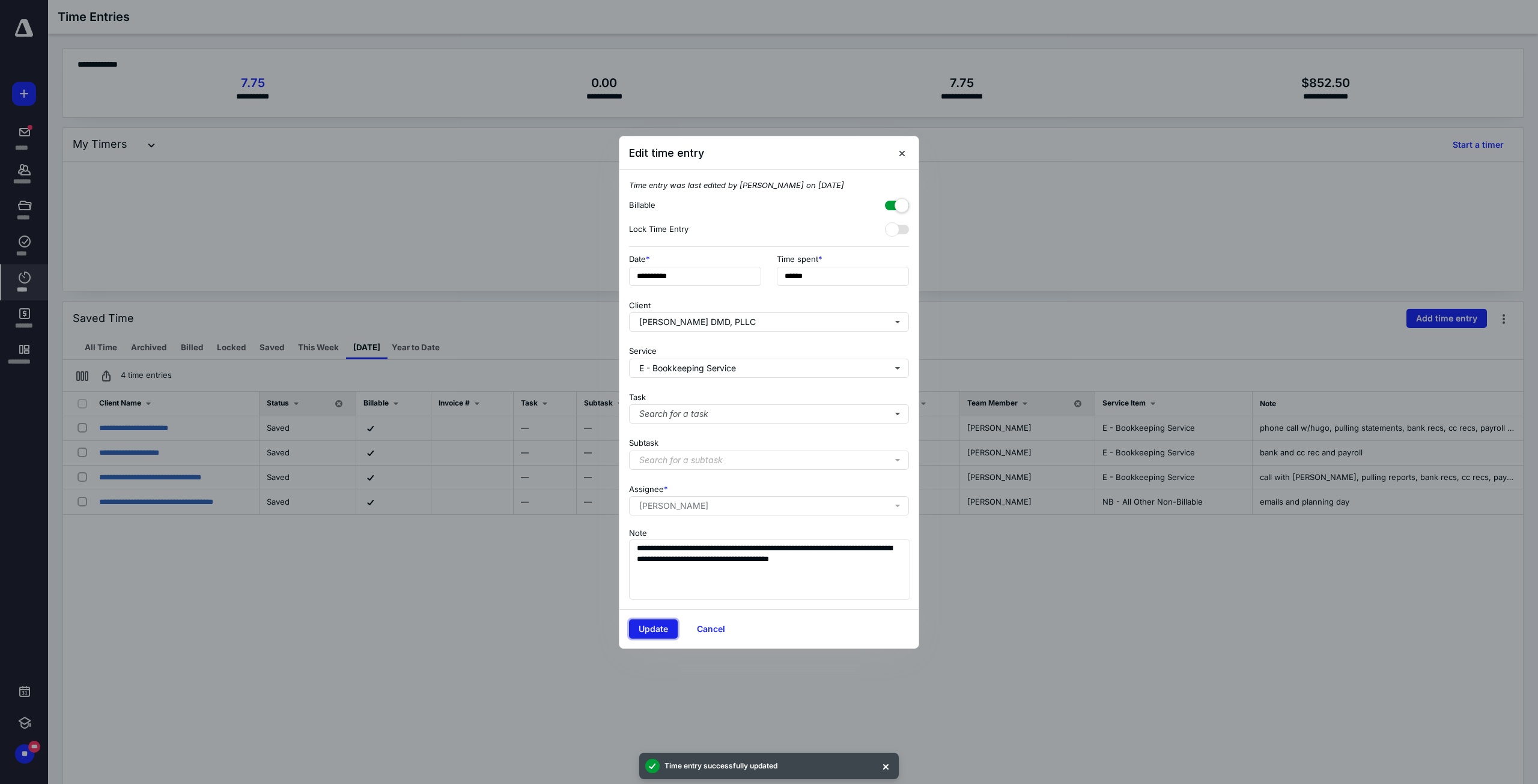 click on "Update" at bounding box center [653, 629] 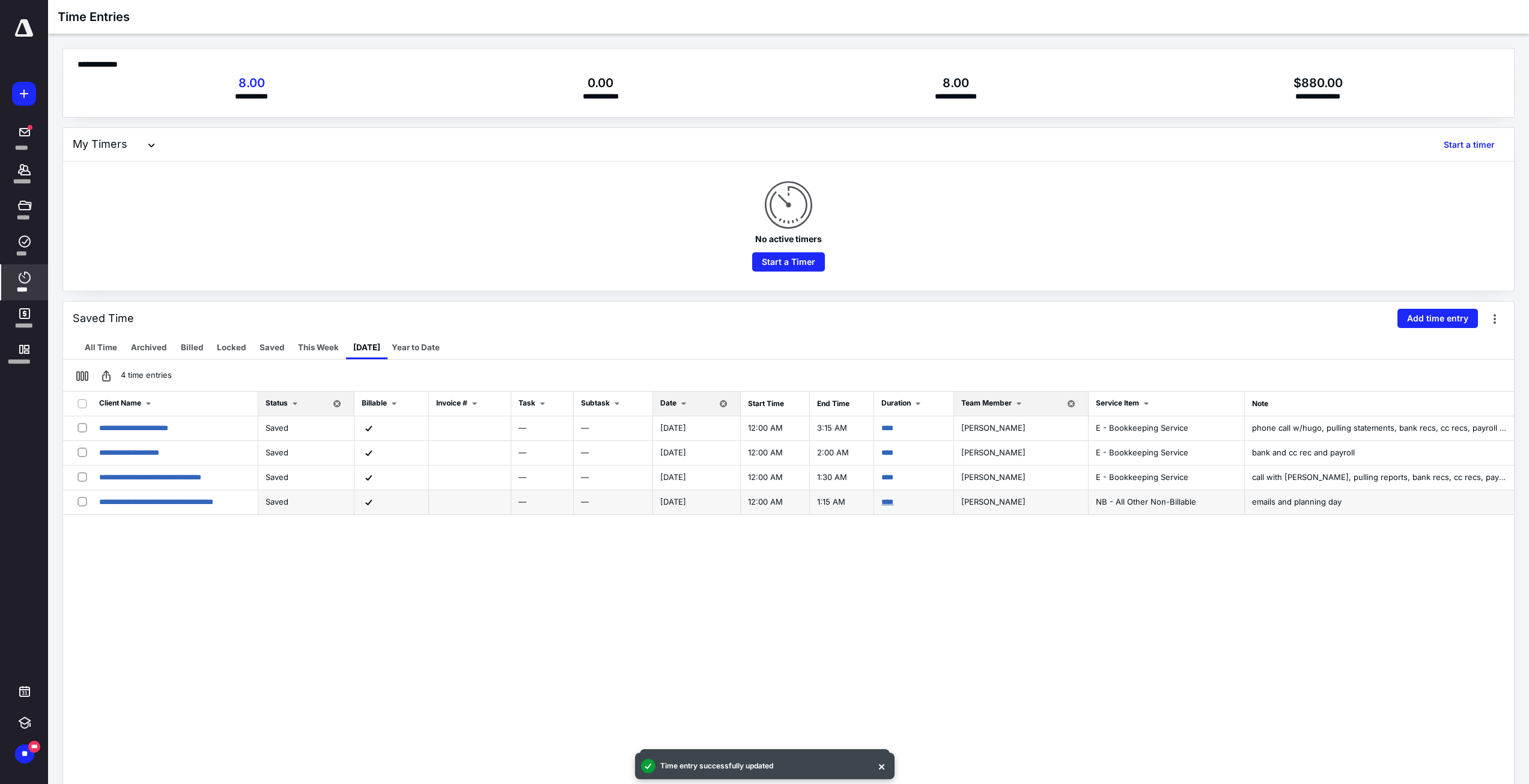 click on "****" at bounding box center [887, 502] 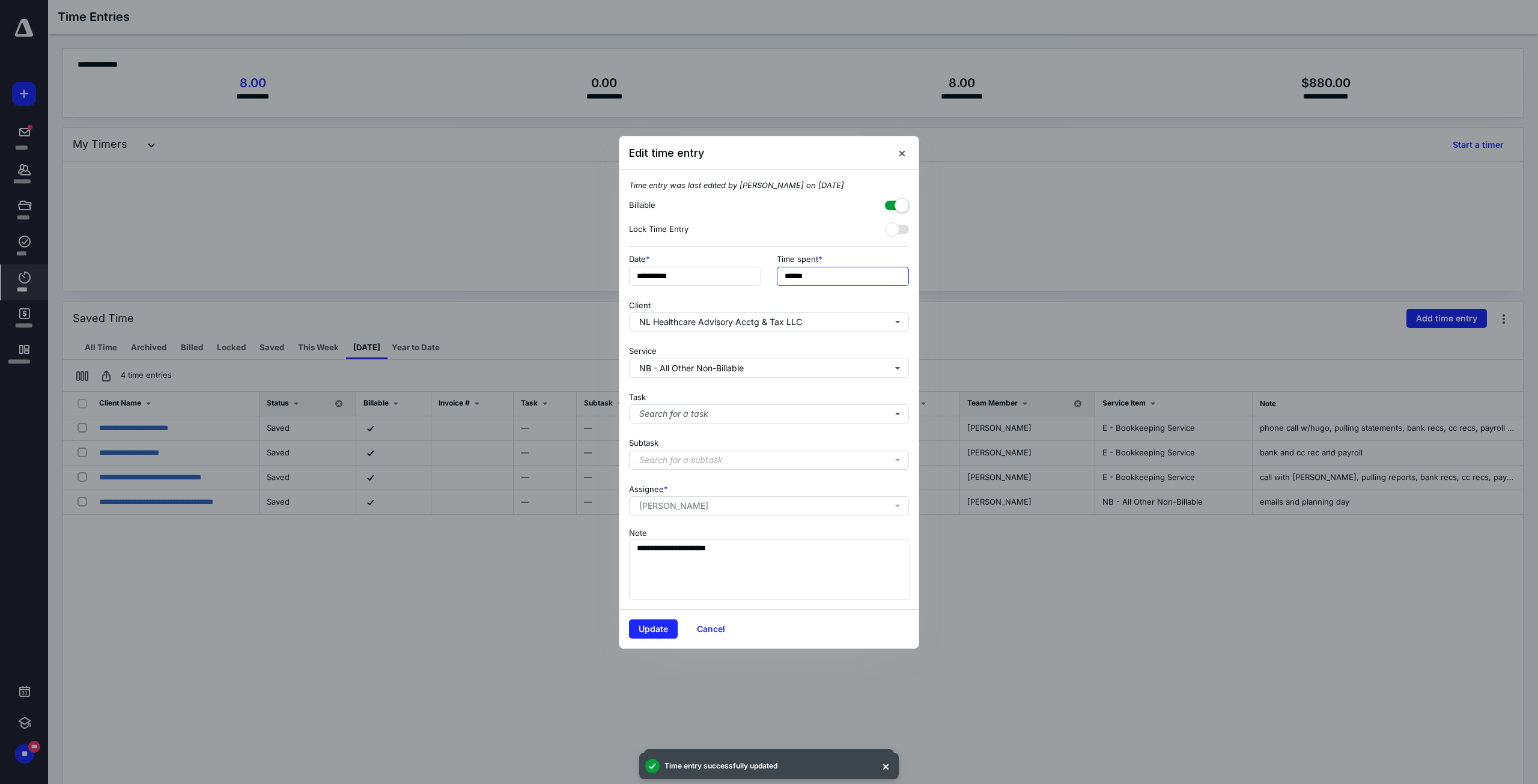 drag, startPoint x: 816, startPoint y: 273, endPoint x: 794, endPoint y: 279, distance: 22.803509 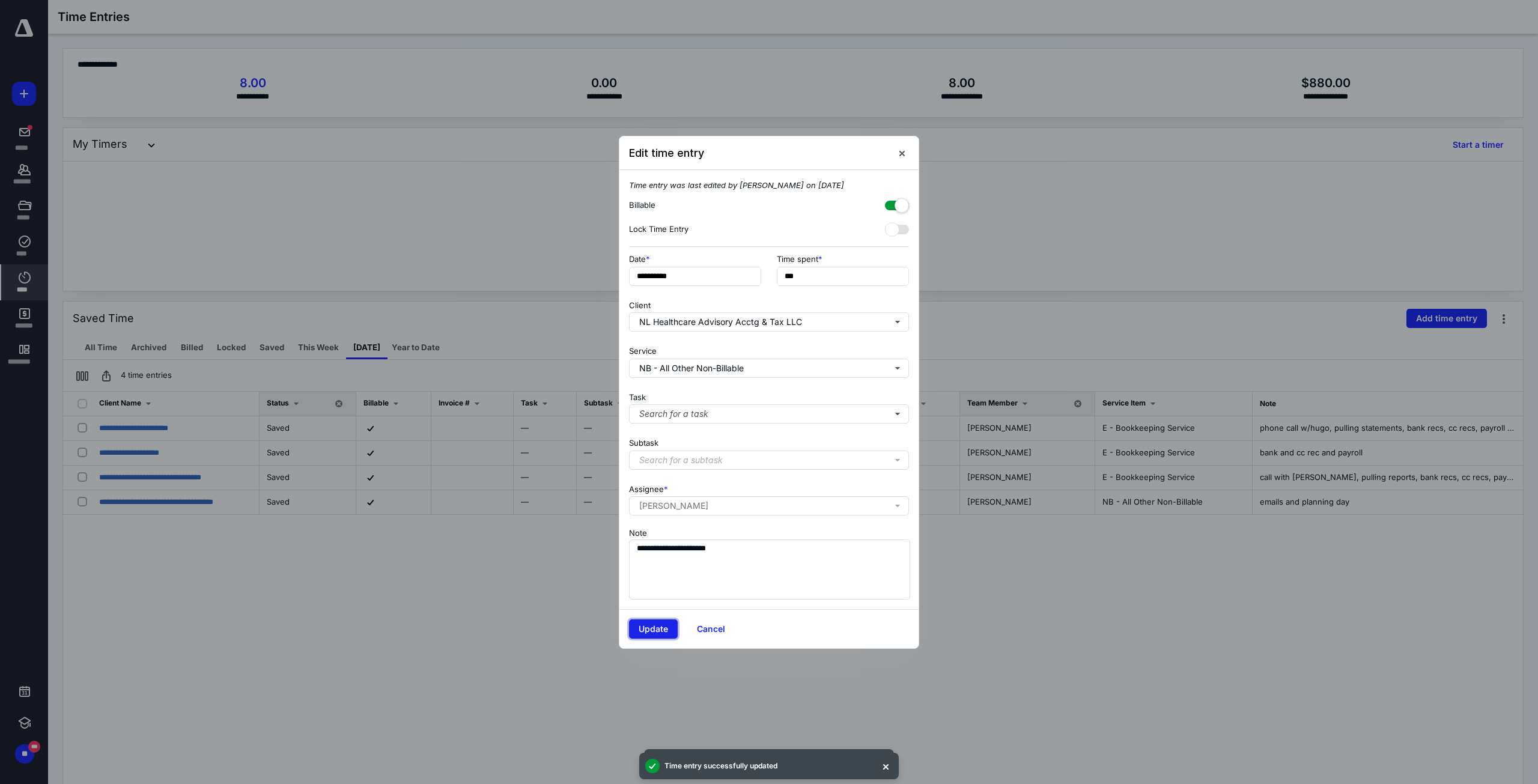 type on "**" 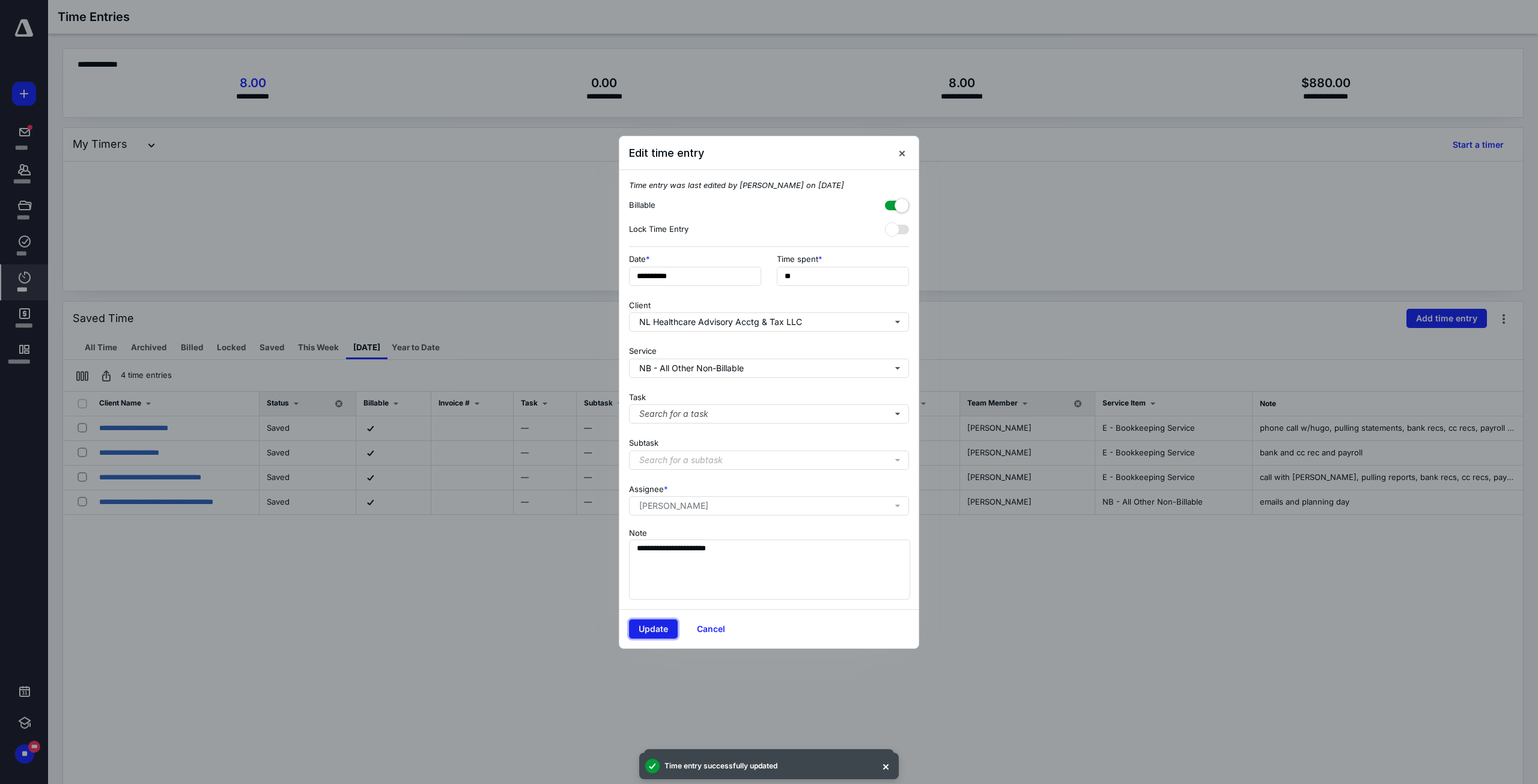 click on "Update" at bounding box center [653, 629] 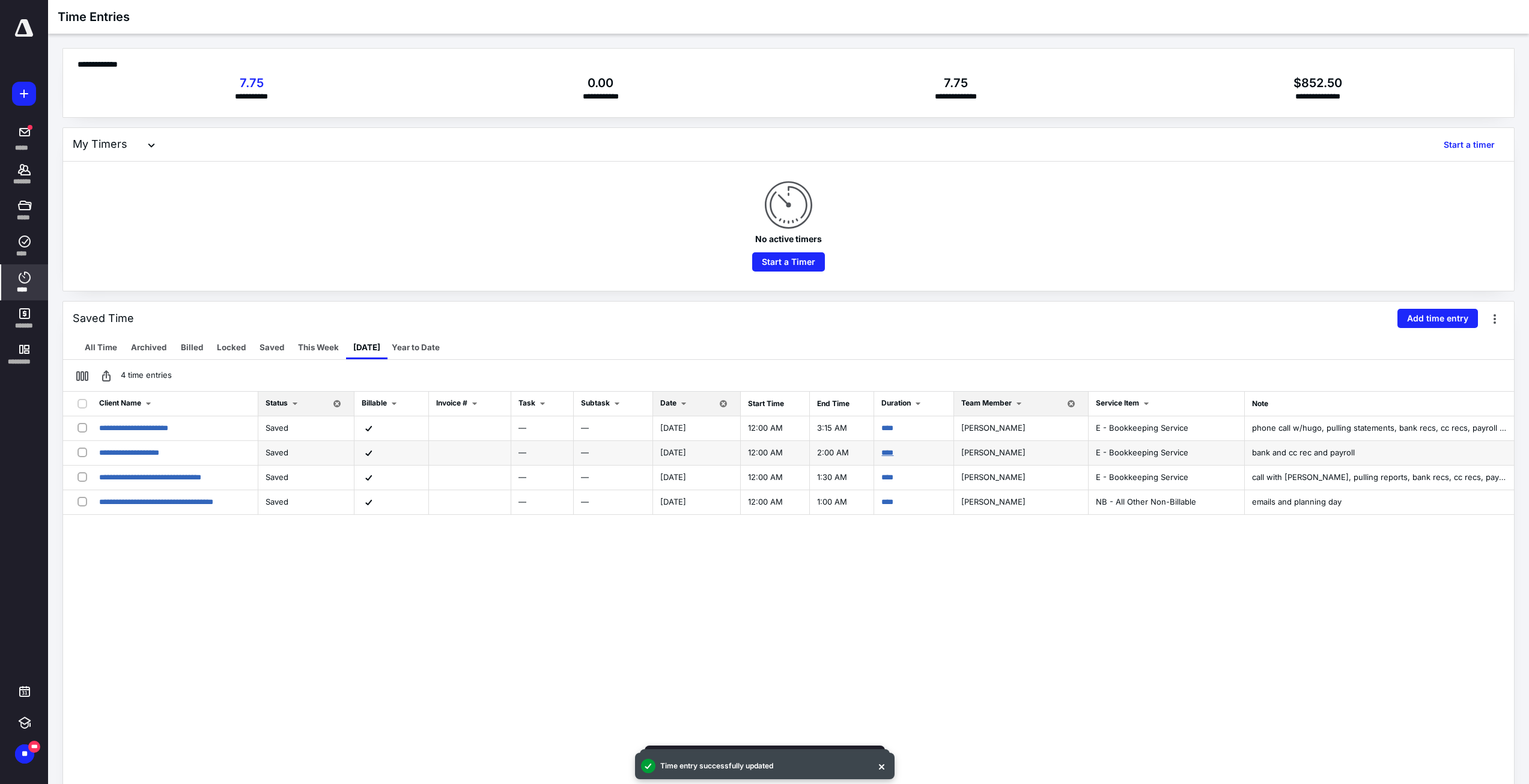 click on "****" at bounding box center (887, 452) 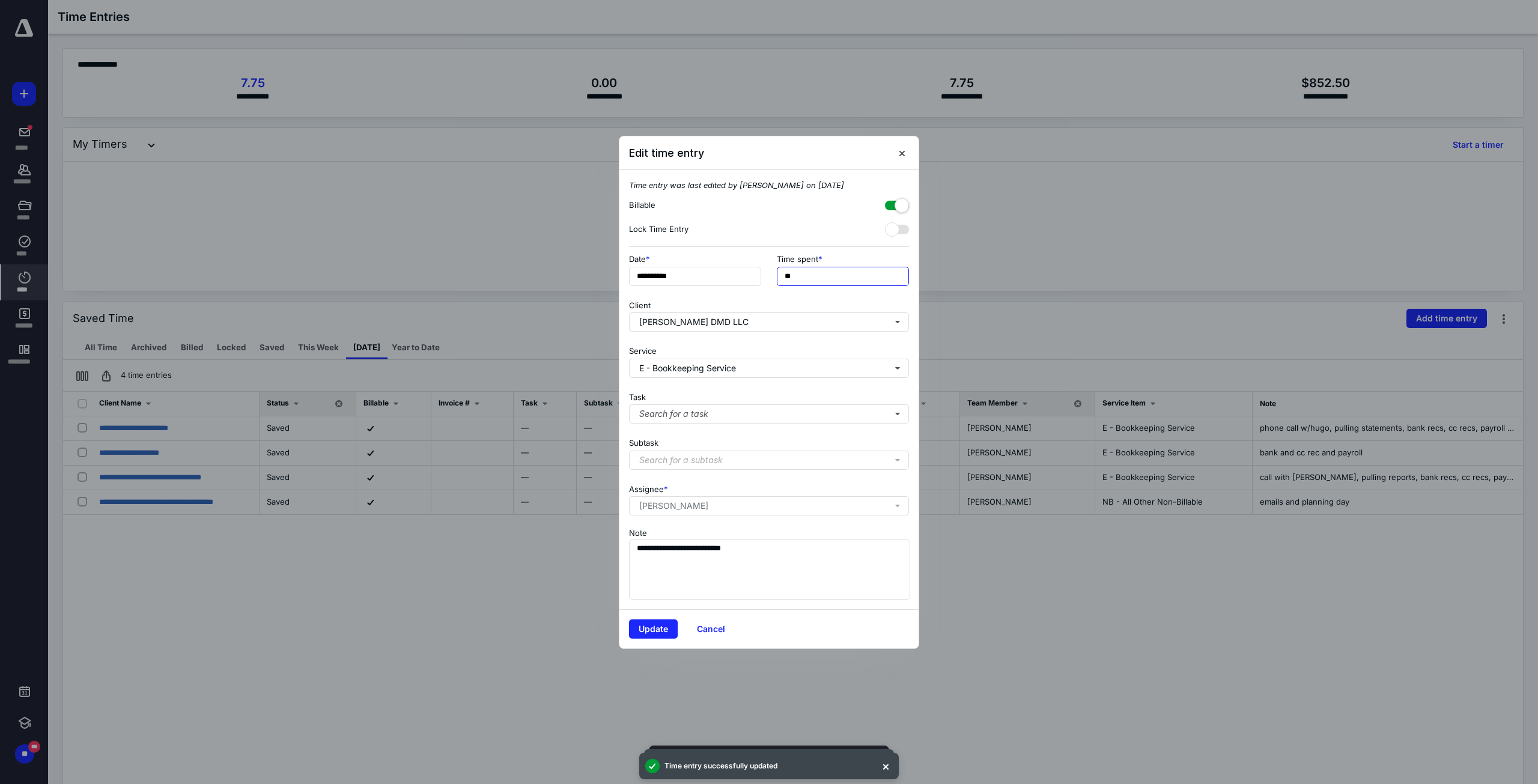 click on "**" at bounding box center [843, 276] 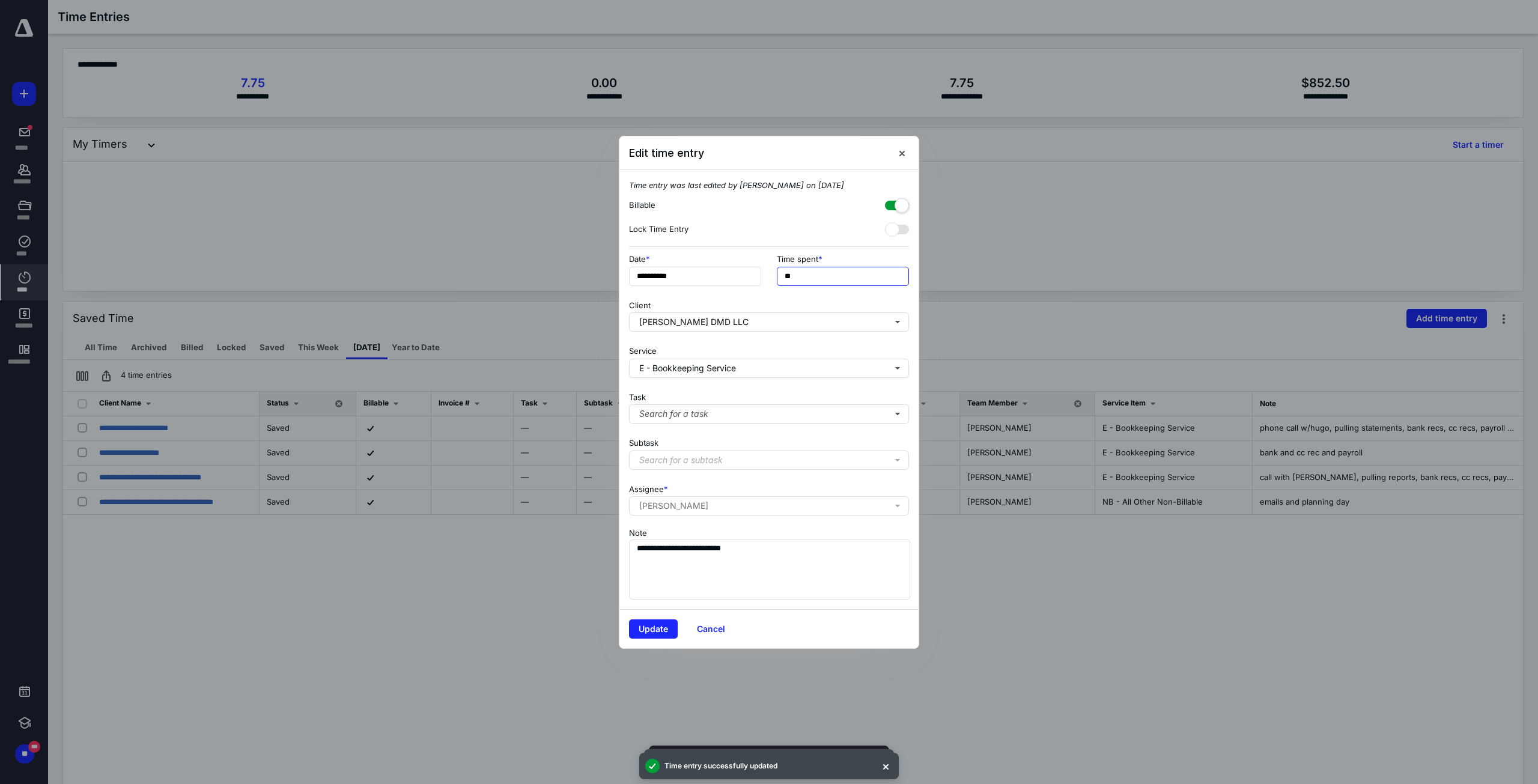 type on "******" 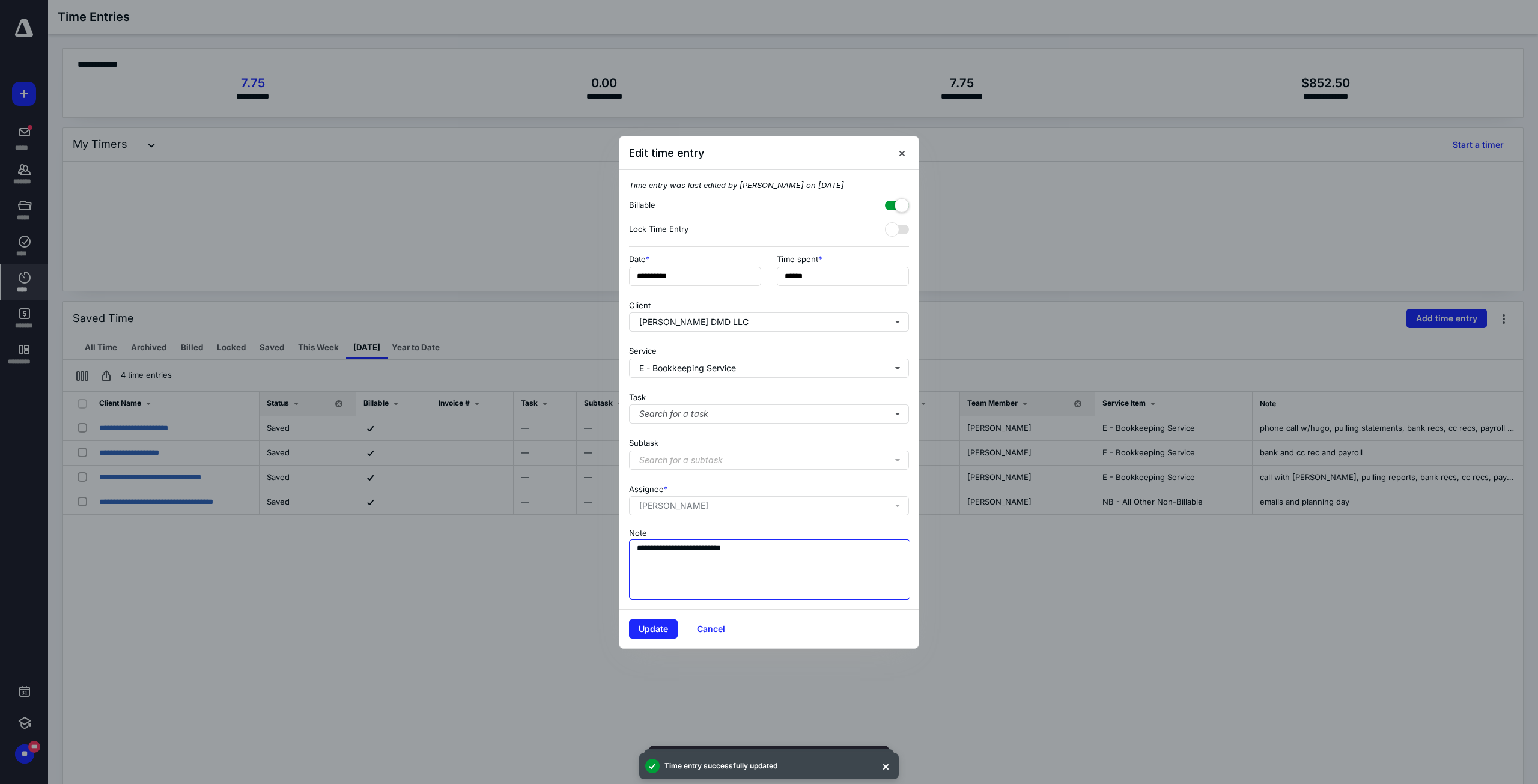 click on "**********" at bounding box center (770, 570) 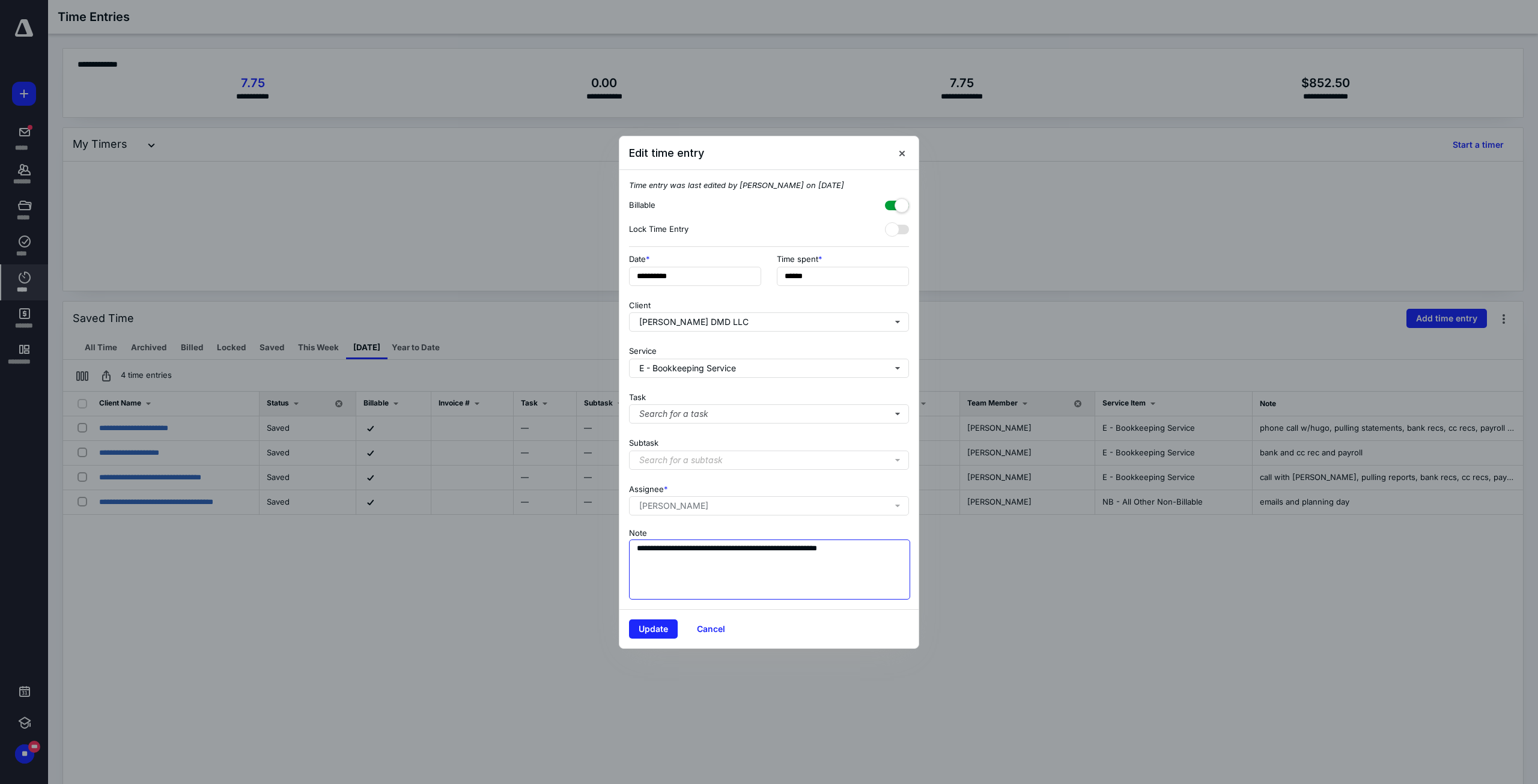 drag, startPoint x: 760, startPoint y: 551, endPoint x: 836, endPoint y: 550, distance: 76.00658 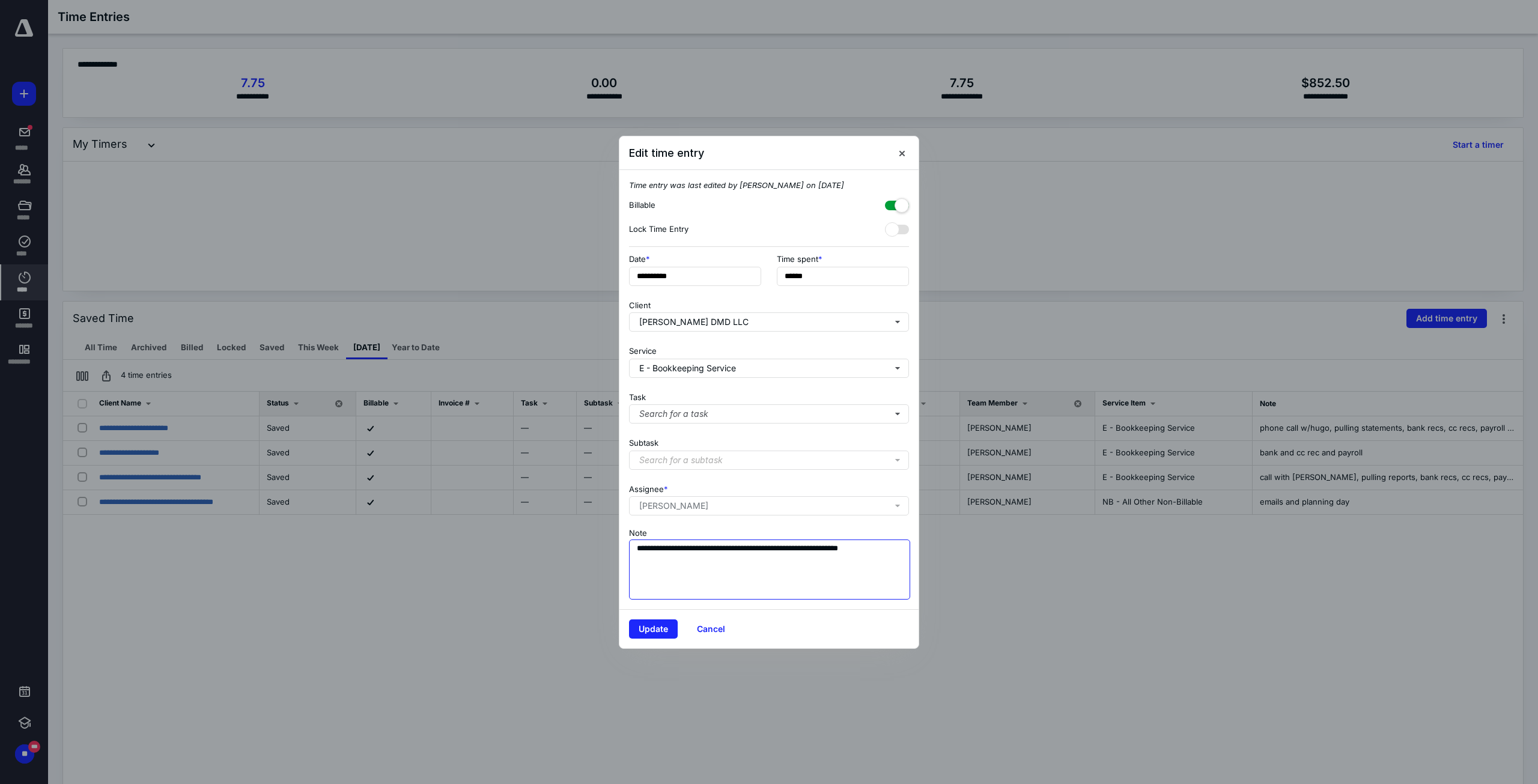 click on "**********" at bounding box center (770, 570) 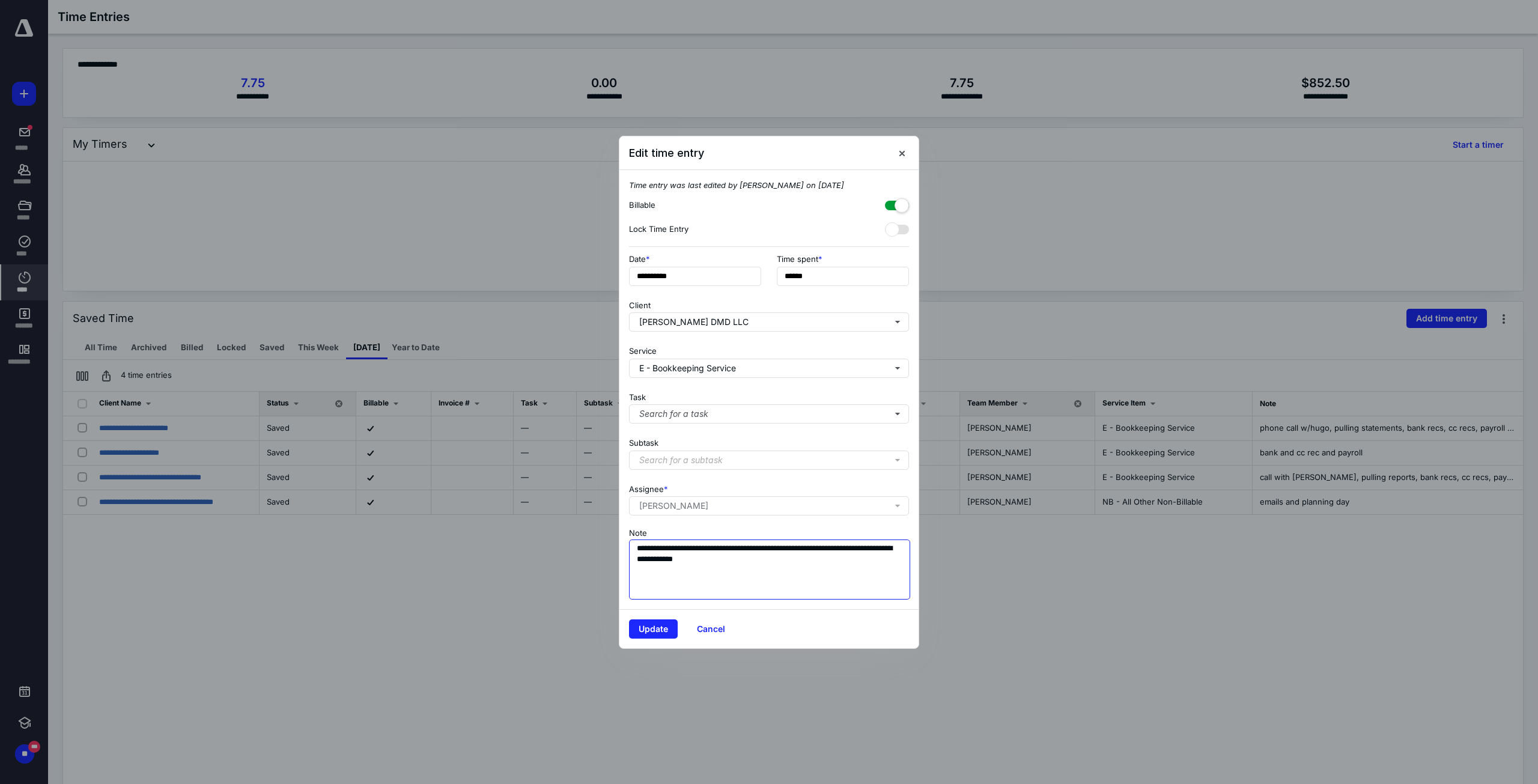 click on "**********" at bounding box center (770, 570) 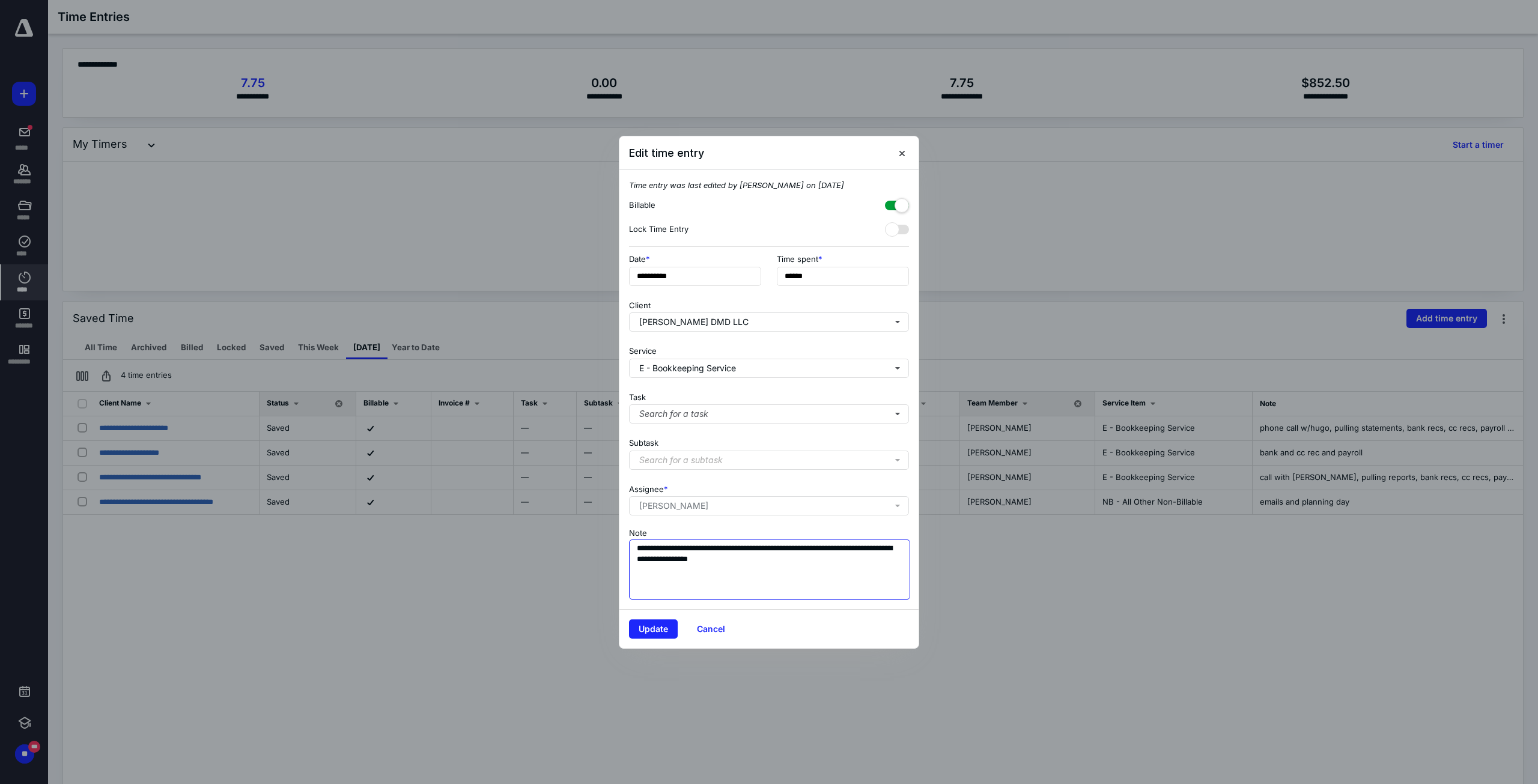 click on "**********" at bounding box center [770, 570] 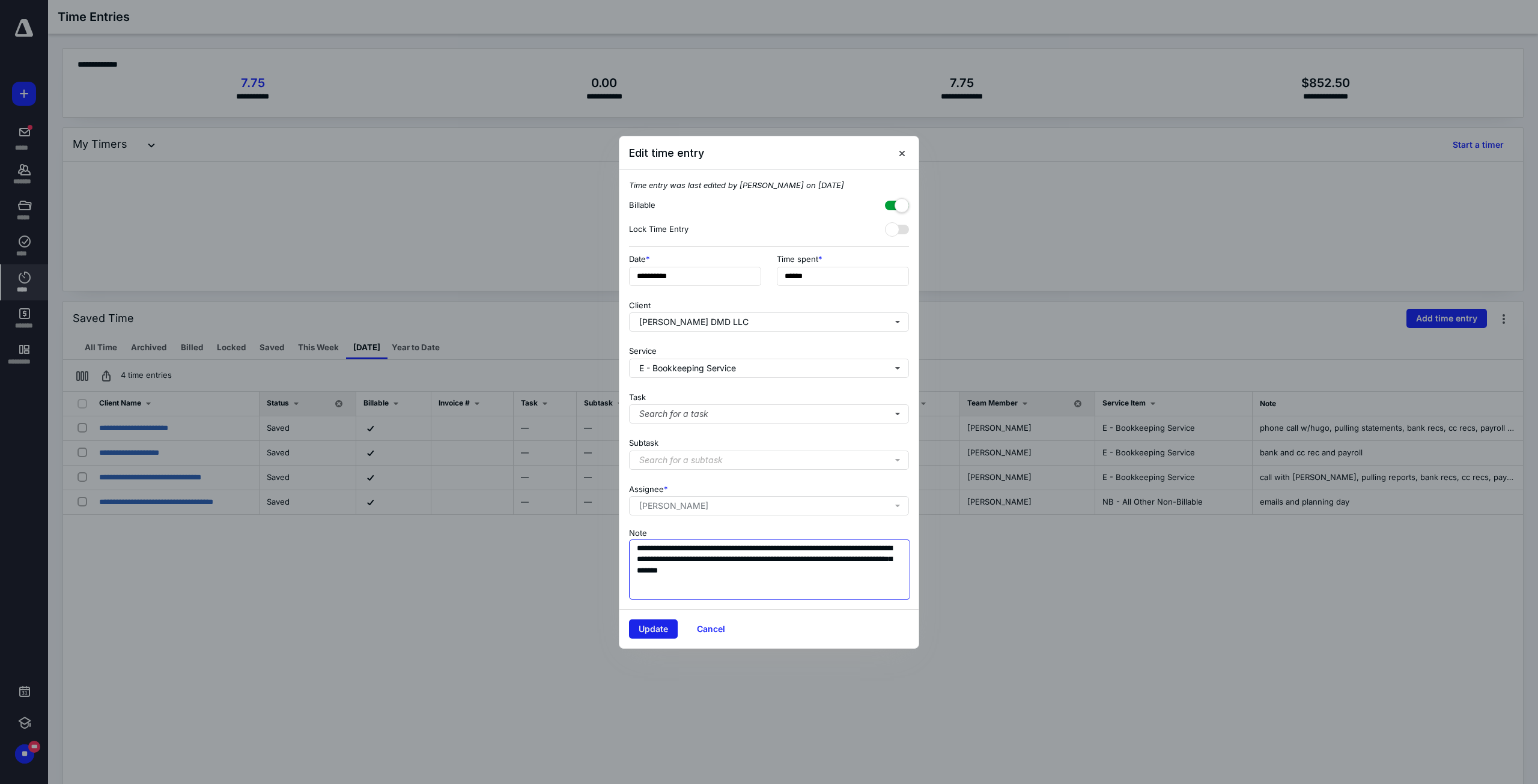 type on "**********" 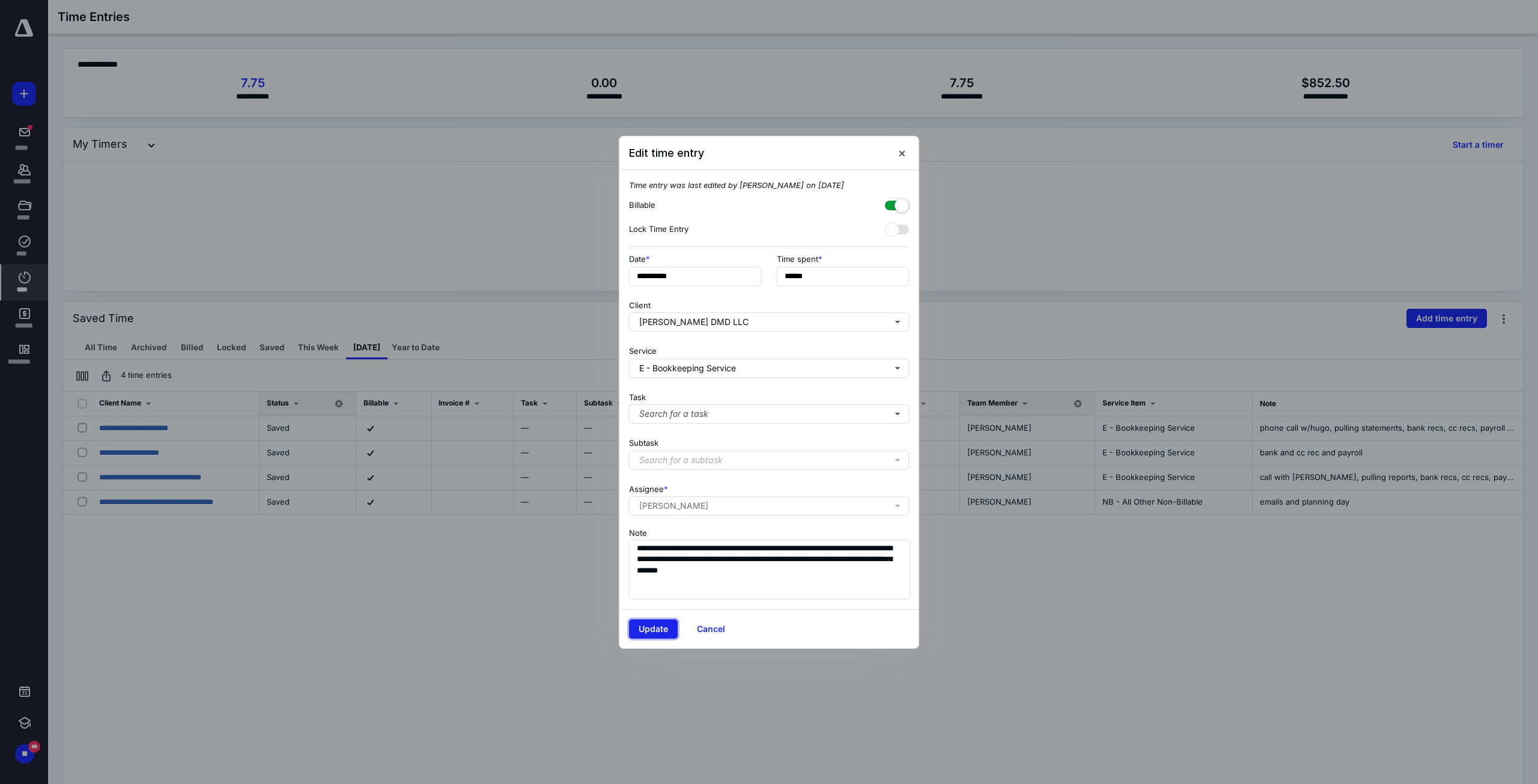 click on "Update" at bounding box center [653, 629] 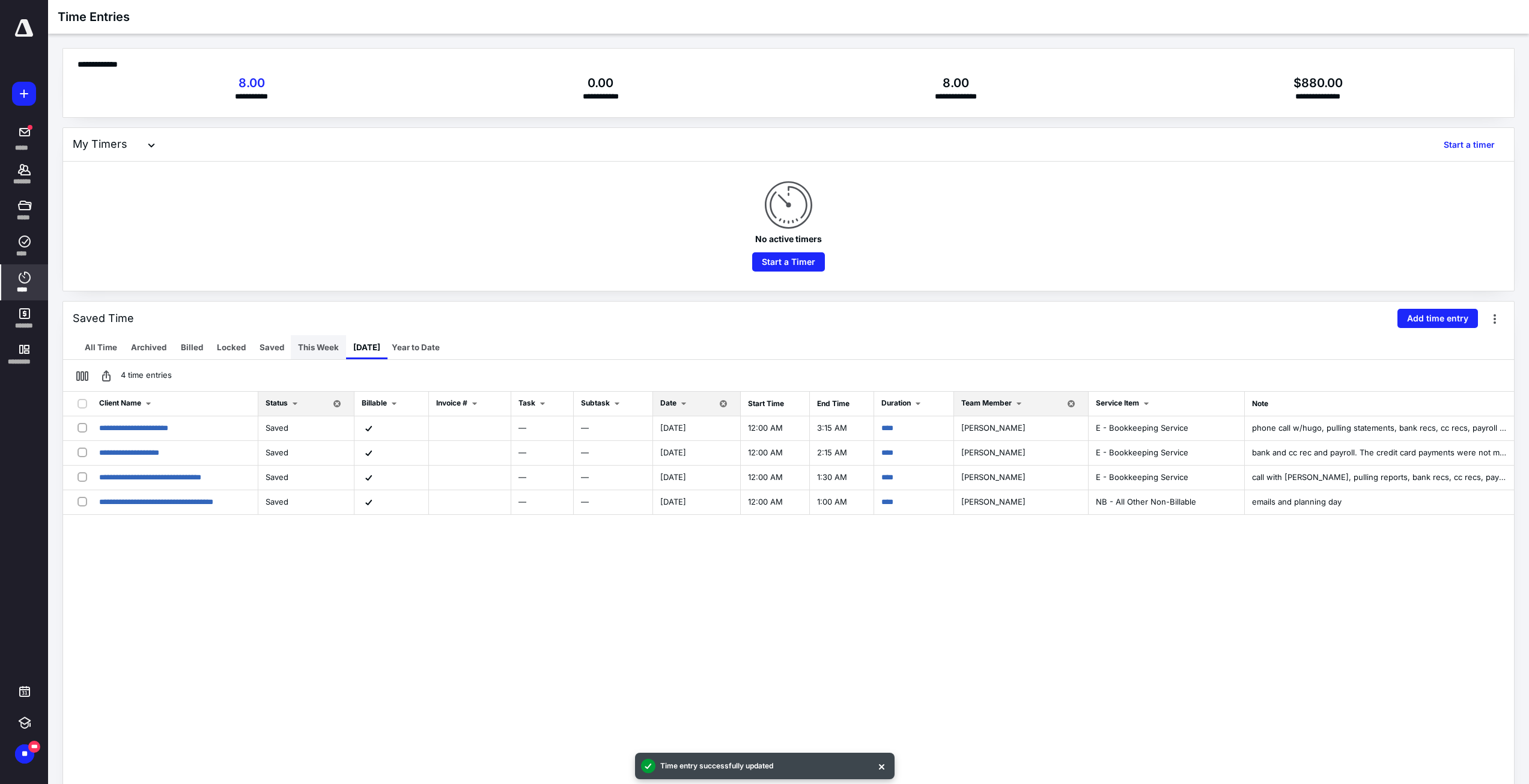 click on "This Week" at bounding box center (318, 347) 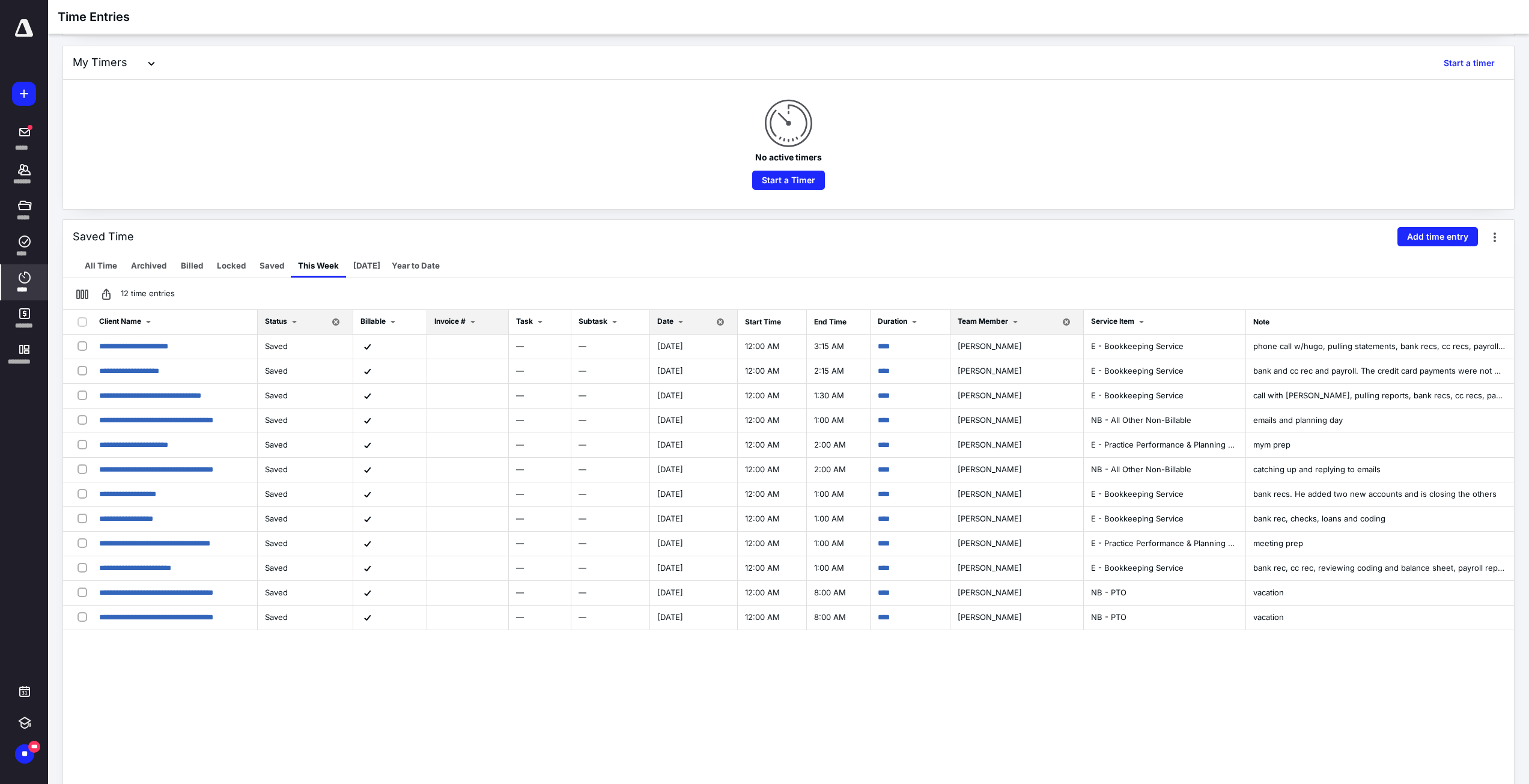 scroll, scrollTop: 0, scrollLeft: 0, axis: both 